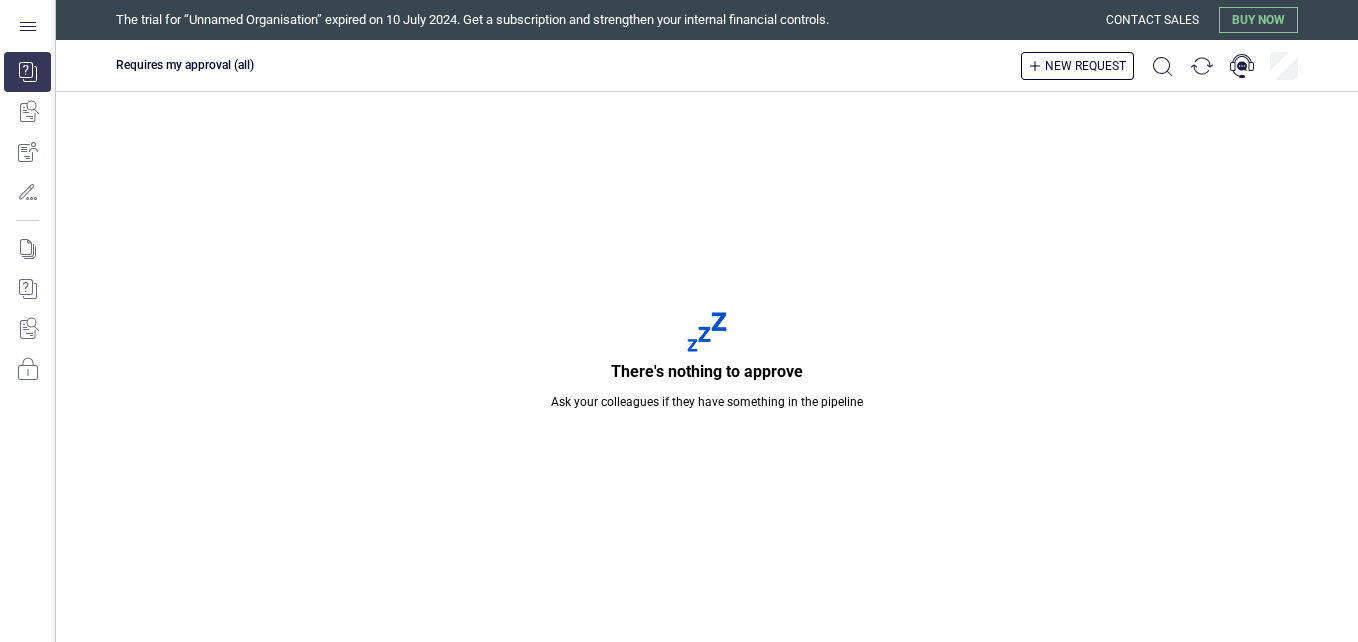 scroll, scrollTop: 0, scrollLeft: 0, axis: both 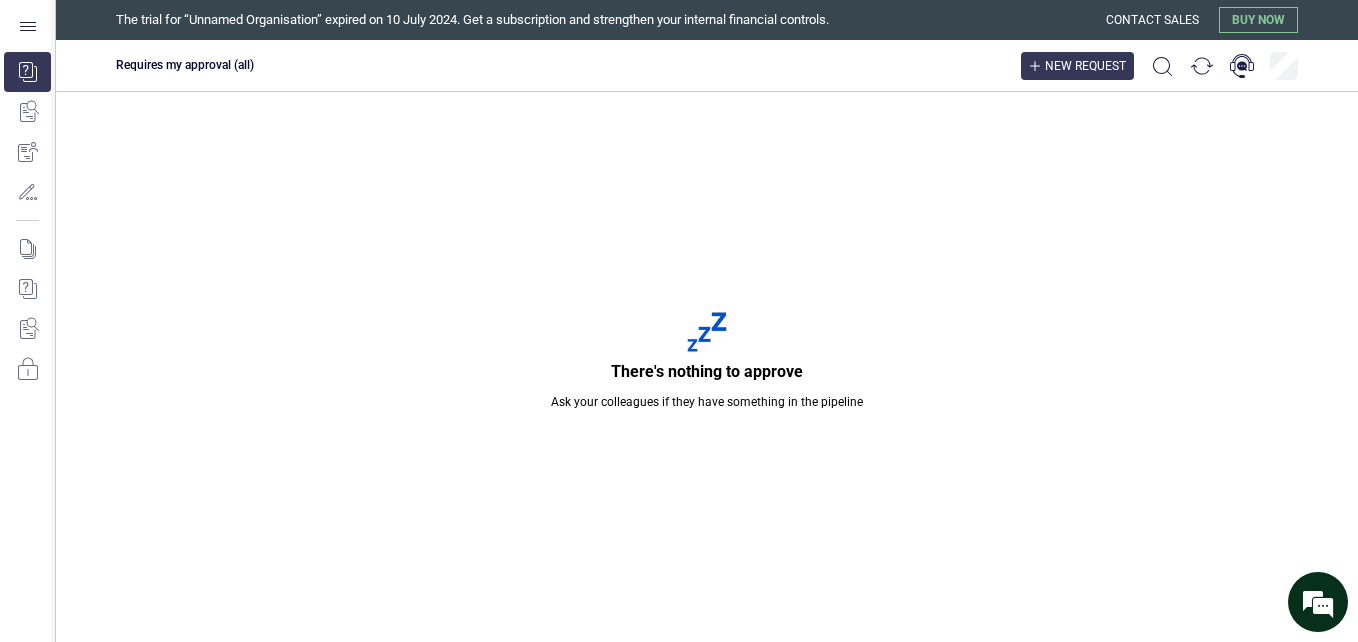 click 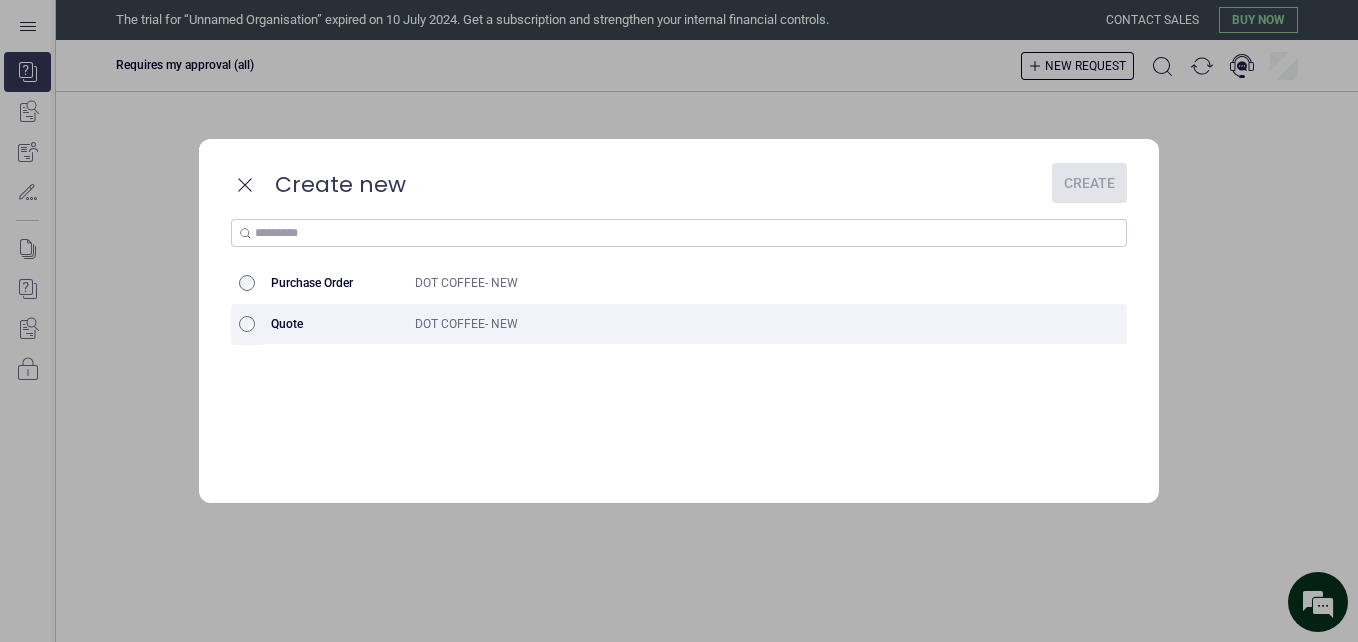 click on "DOT COFFEE- NEW" at bounding box center [724, 324] 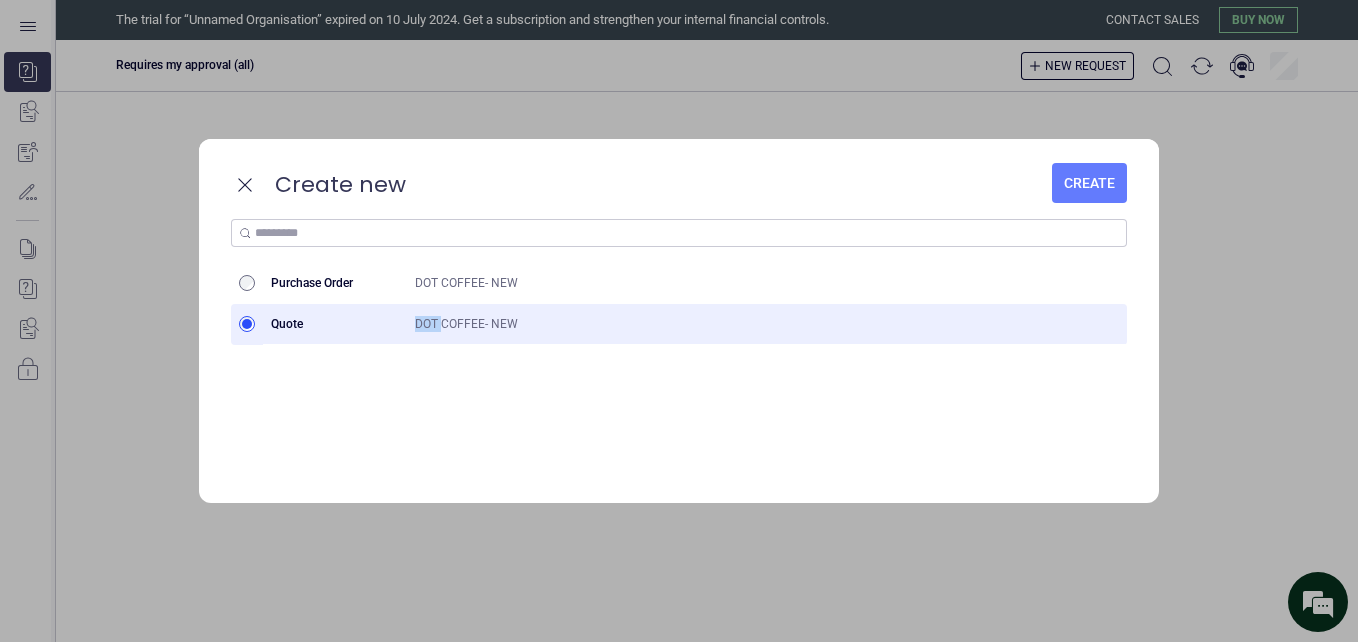 drag, startPoint x: 407, startPoint y: 314, endPoint x: 688, endPoint y: 216, distance: 297.59872 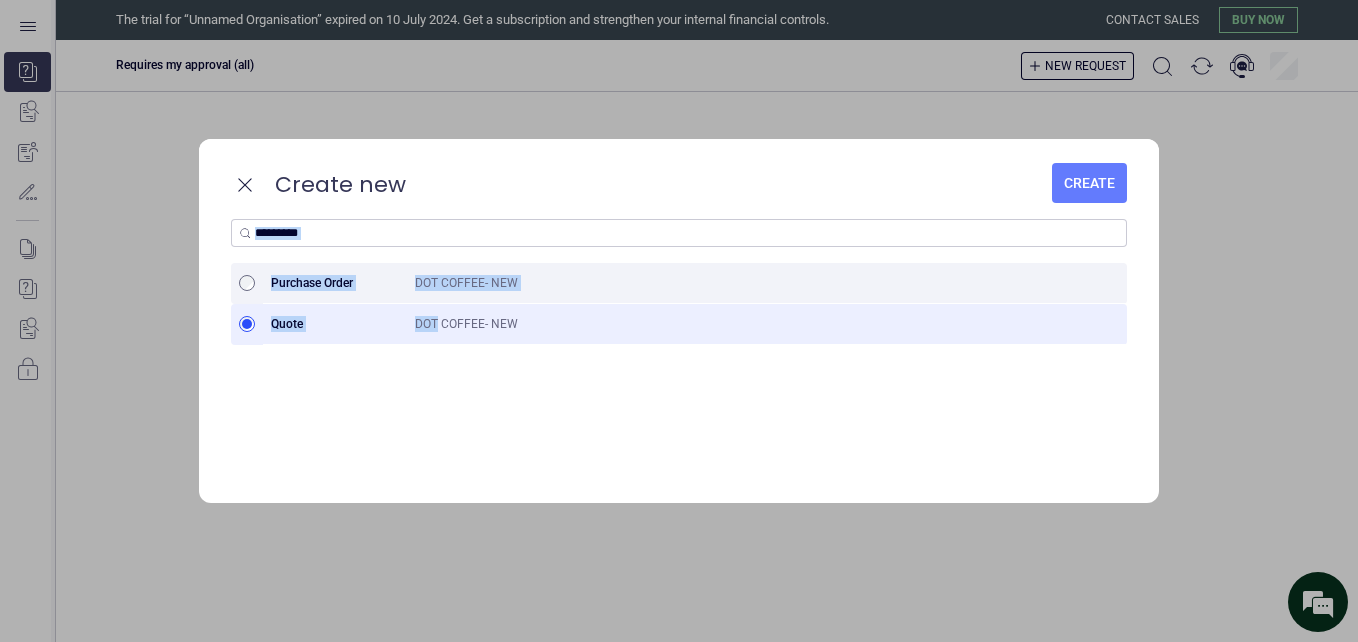 click on "Purchase Order" at bounding box center (335, 283) 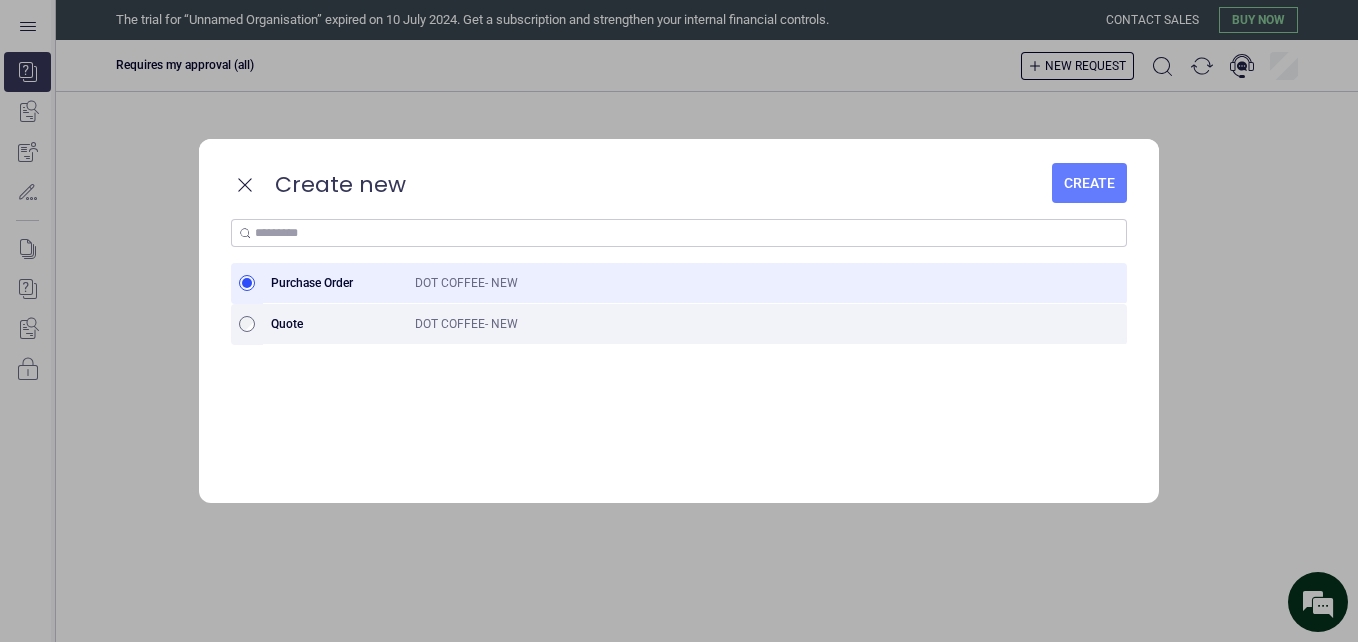 click on "DOT COFFEE- NEW" at bounding box center (724, 324) 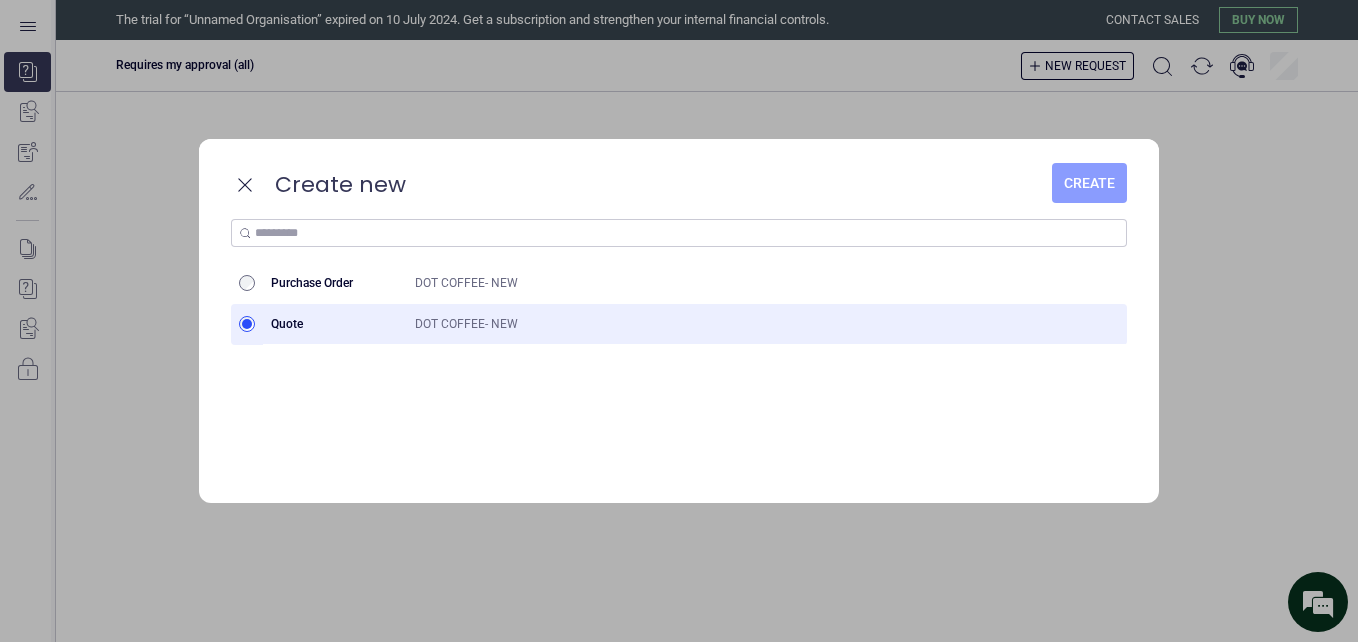 click on "Create" at bounding box center (1089, 183) 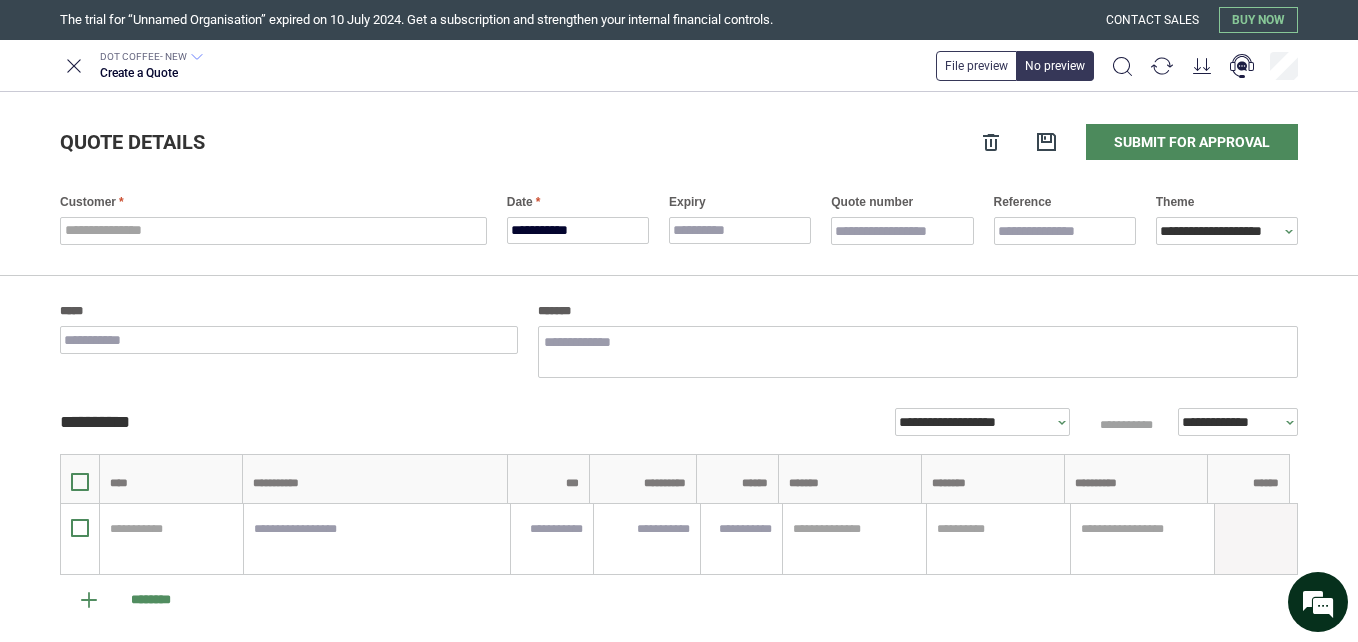 type on "*" 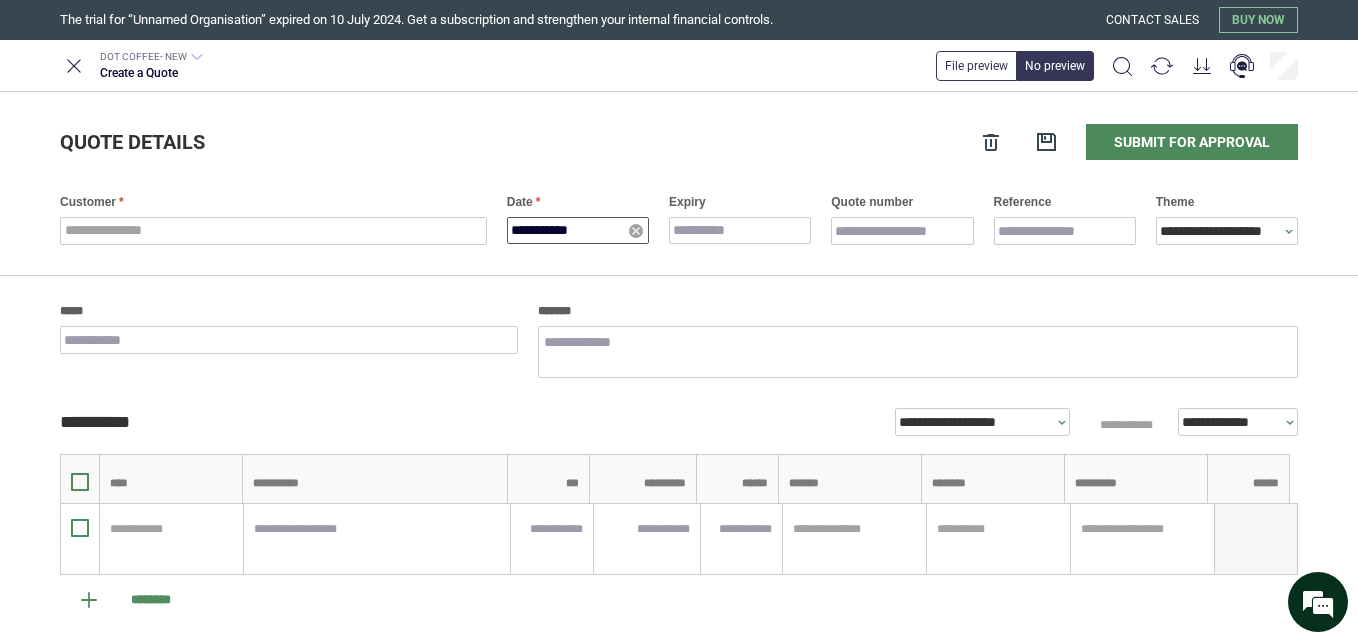 type on "**********" 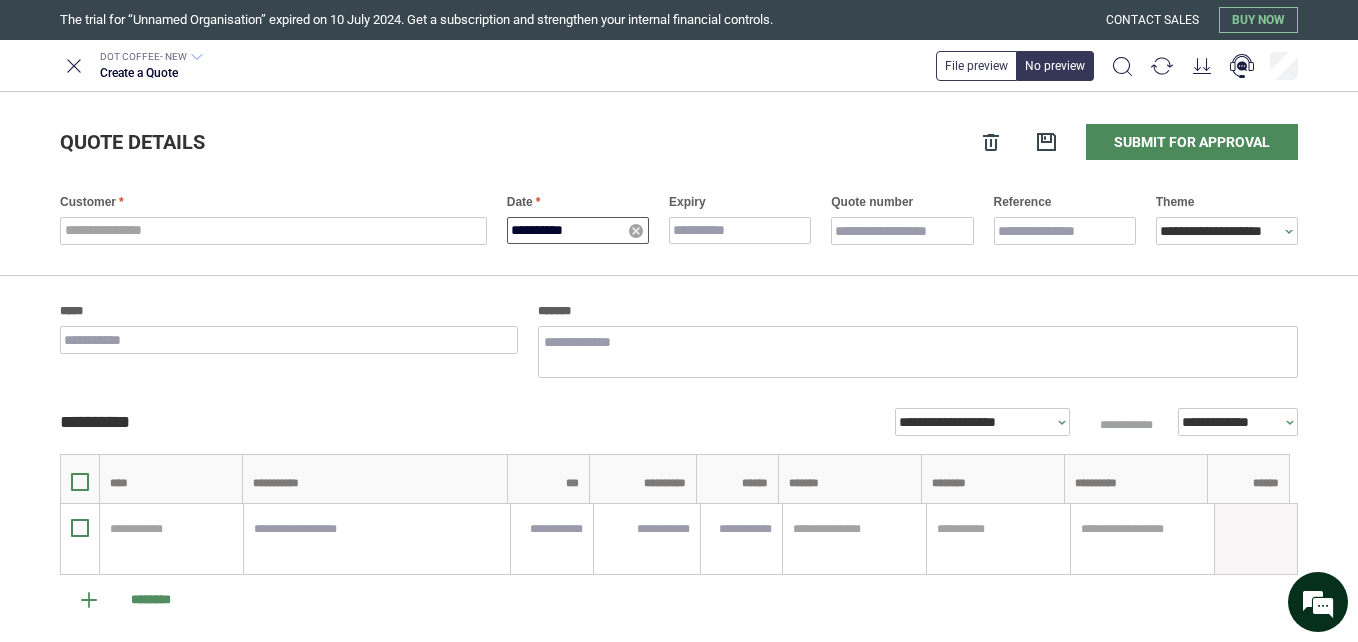 click on "**********" at bounding box center [578, 230] 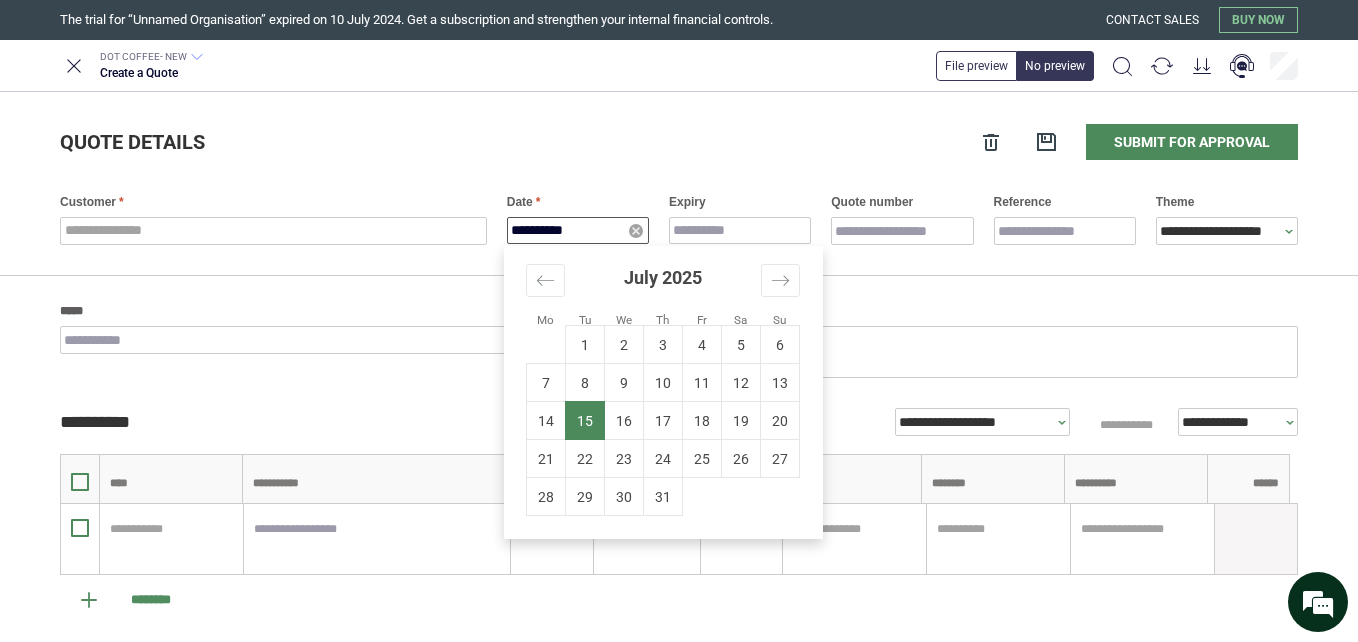 scroll, scrollTop: 0, scrollLeft: 0, axis: both 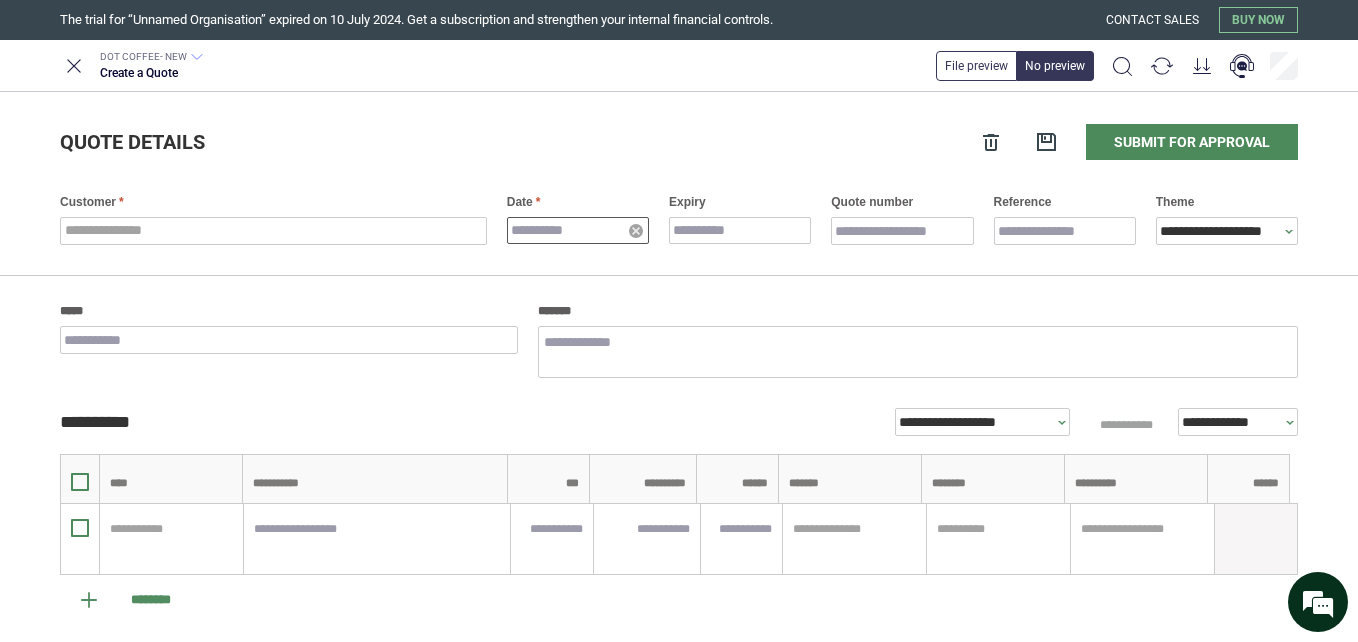 click on "Date" at bounding box center (578, 230) 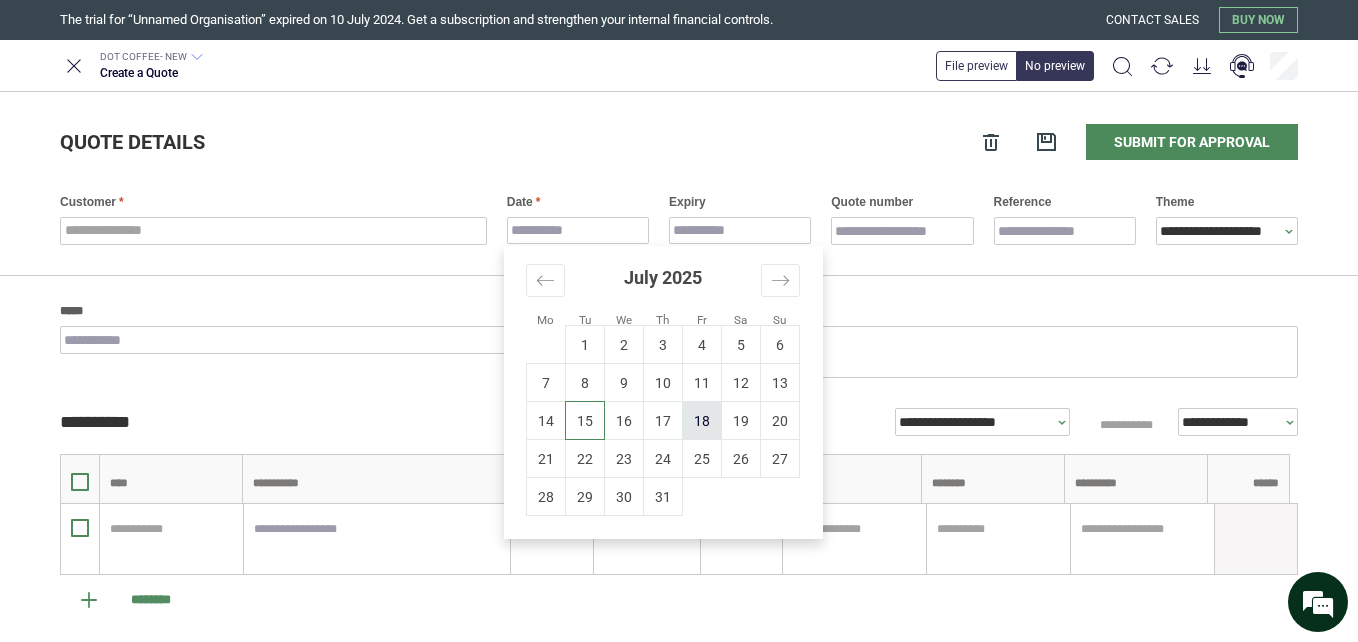 click on "18" at bounding box center (702, 421) 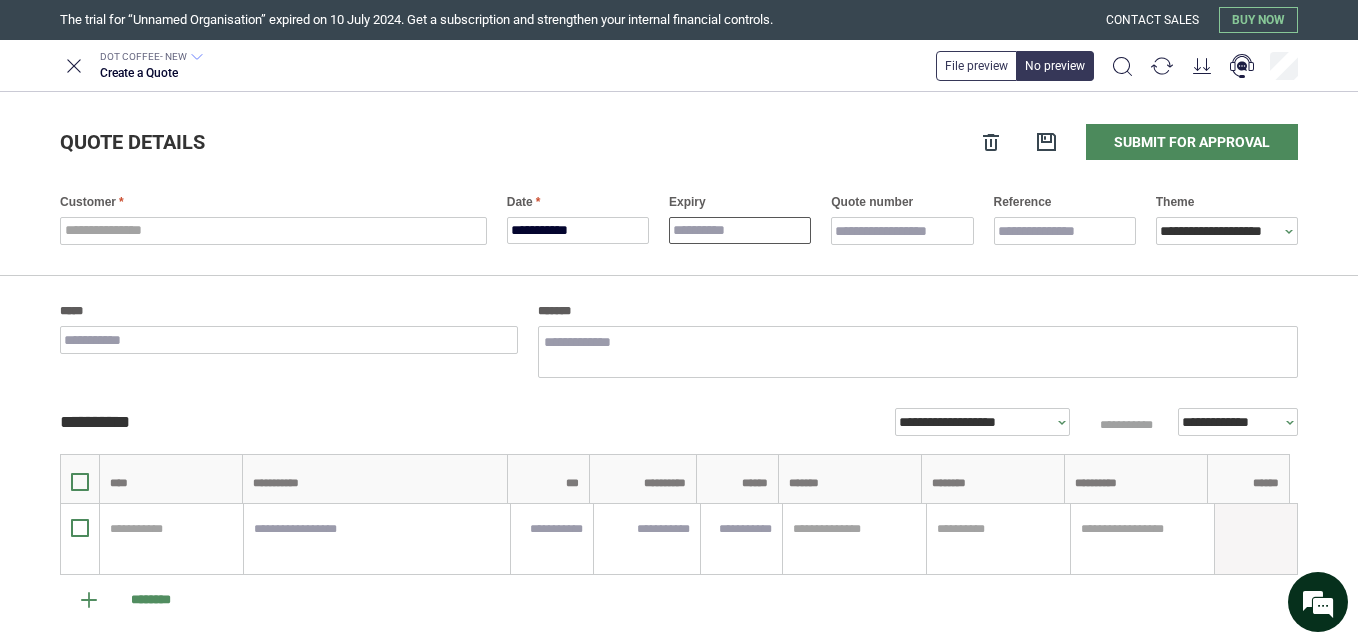 click on "Expiry" at bounding box center (740, 230) 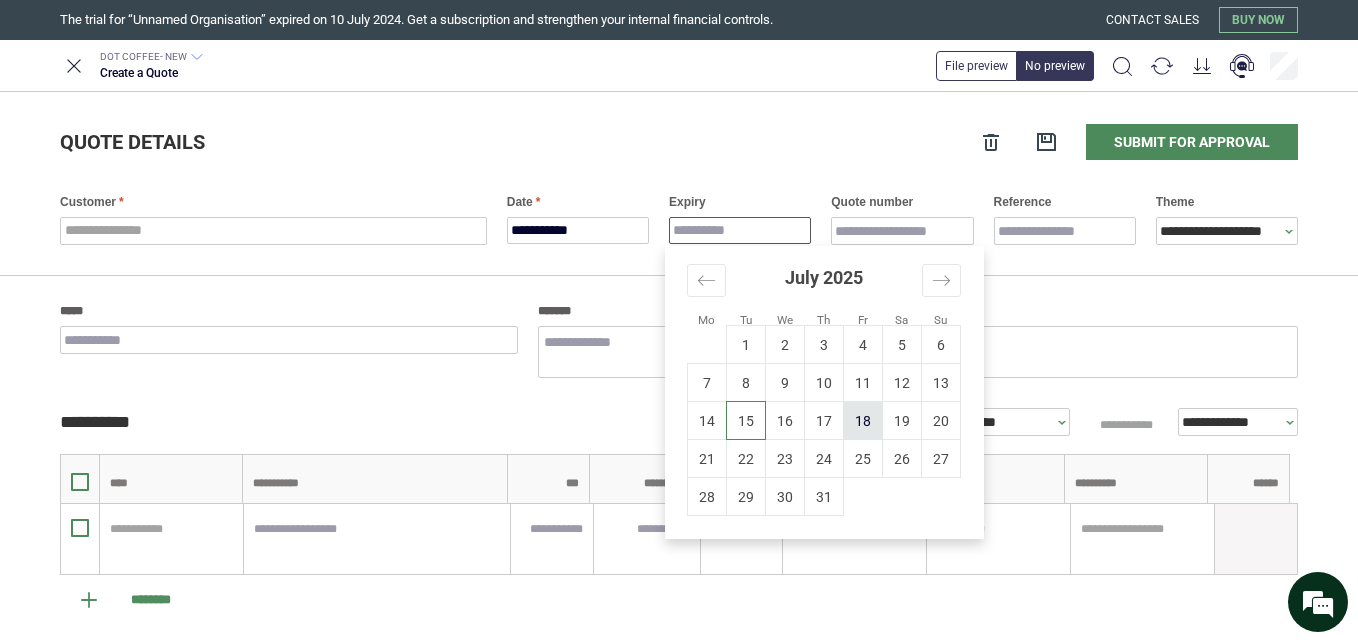 click on "18" at bounding box center [863, 421] 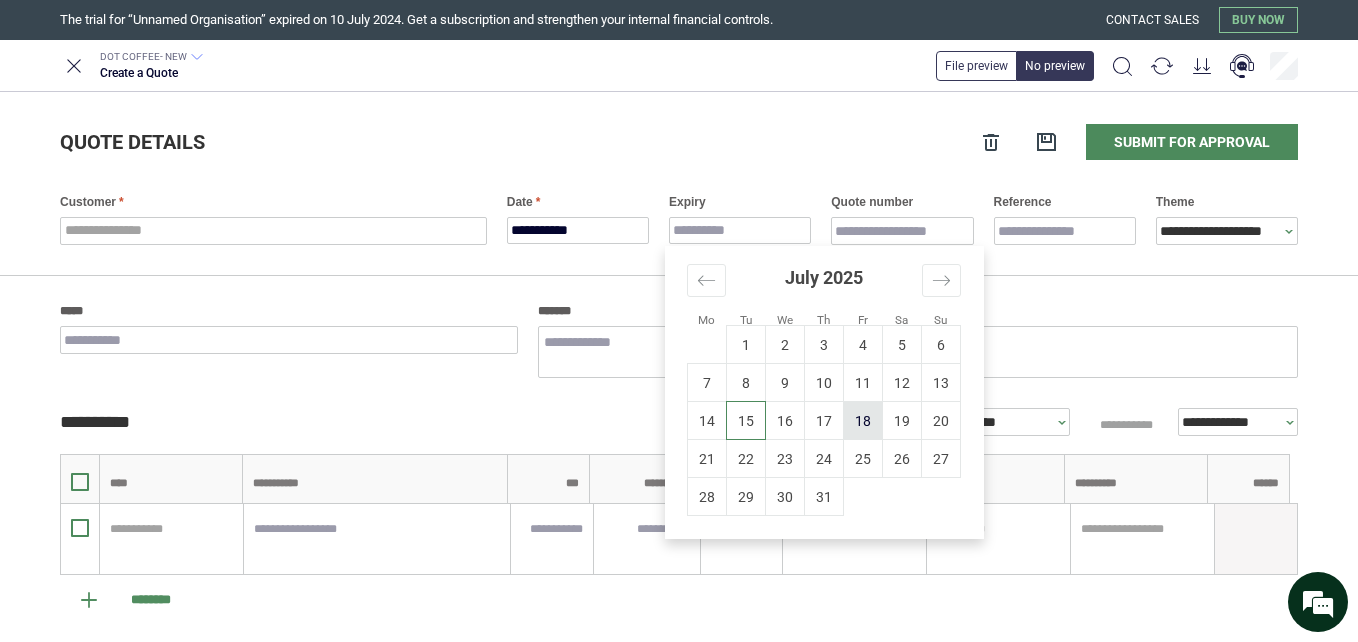 type on "*" 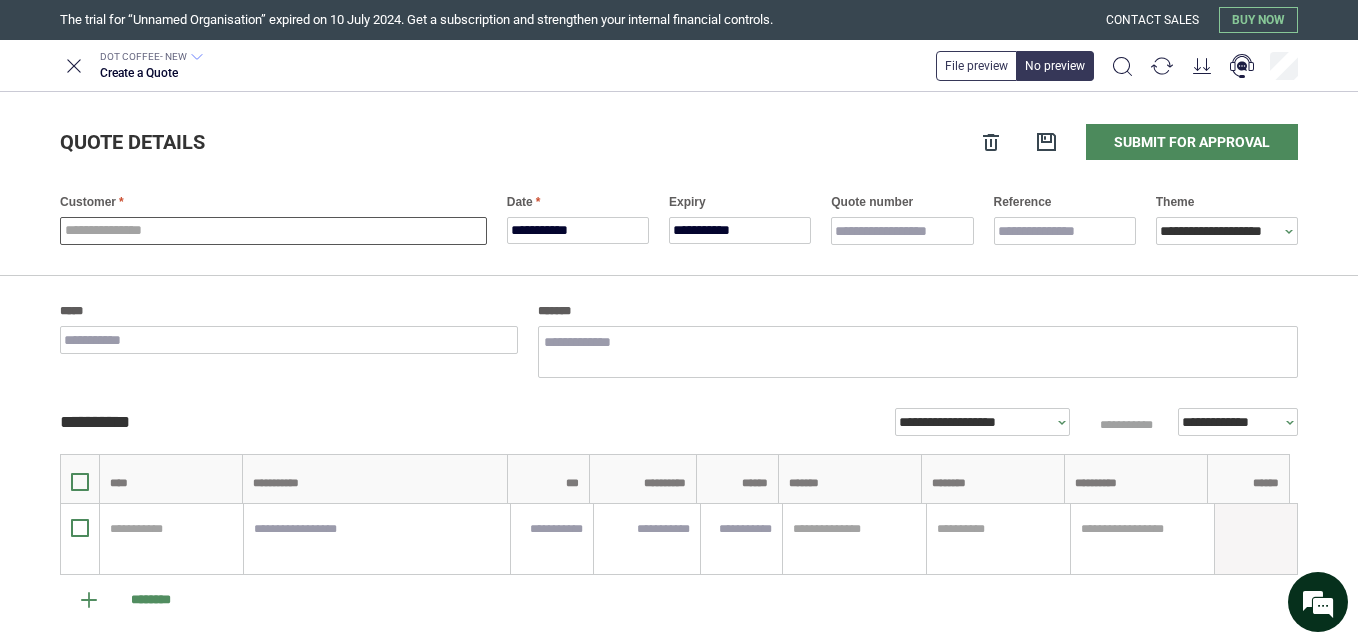 type on "*" 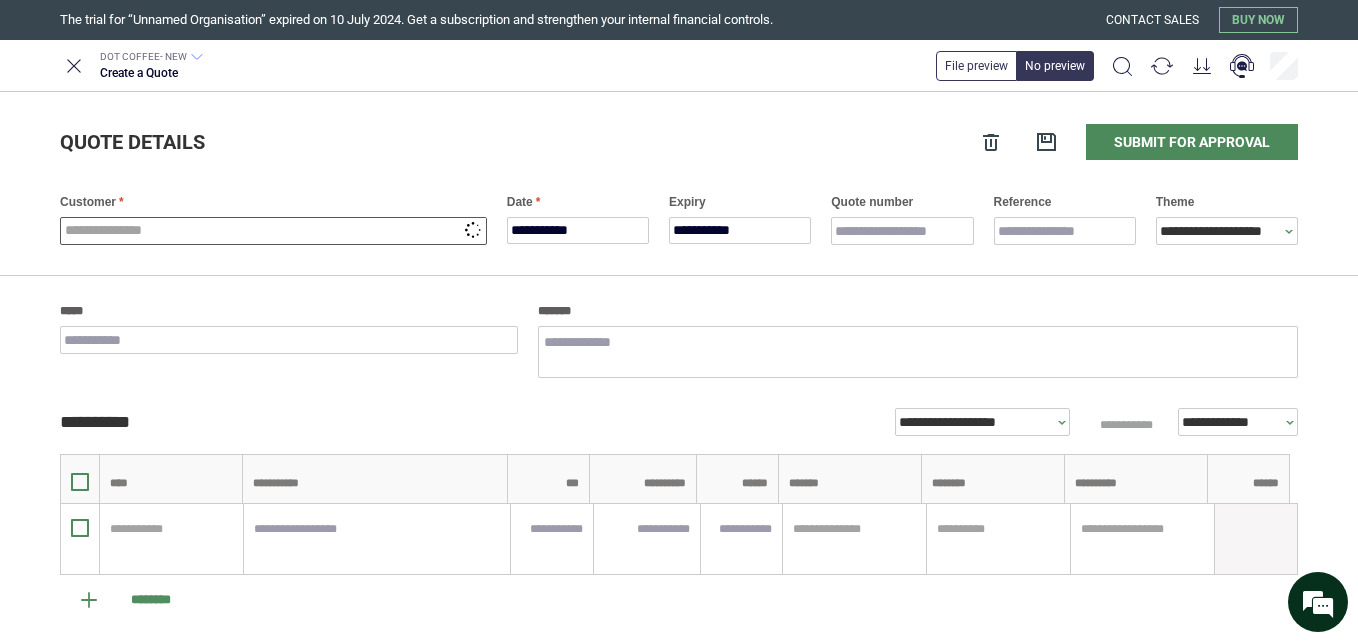 click at bounding box center (273, 231) 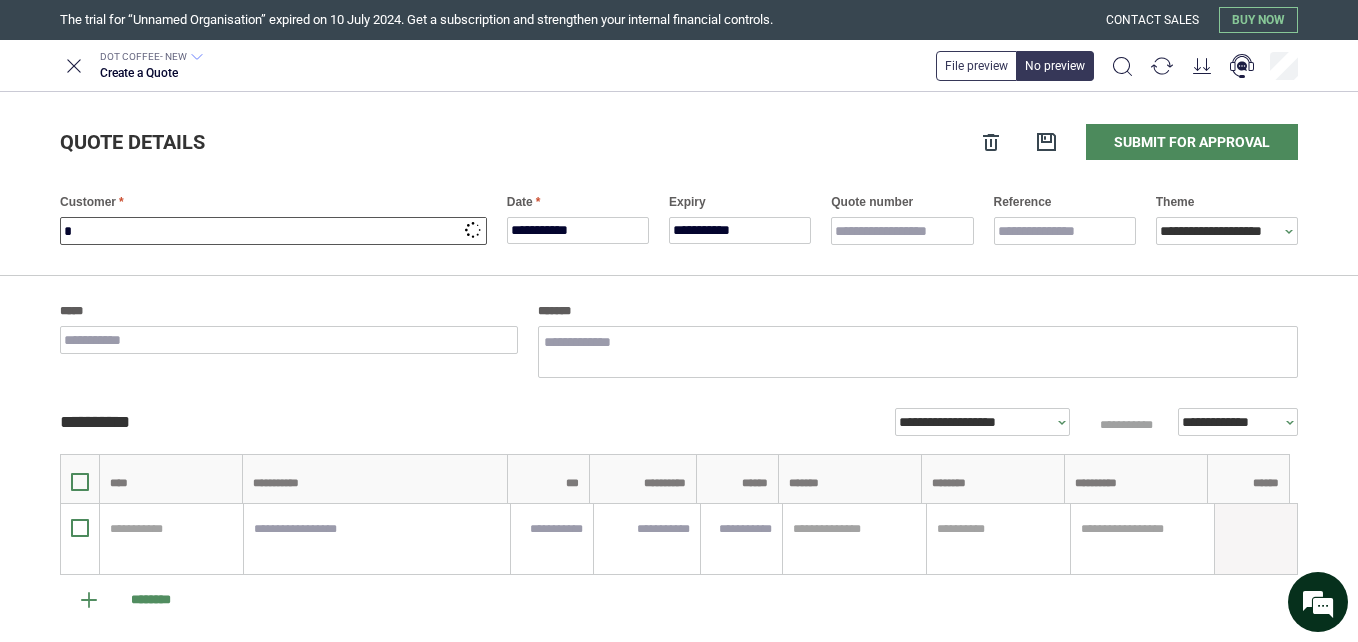 type on "*" 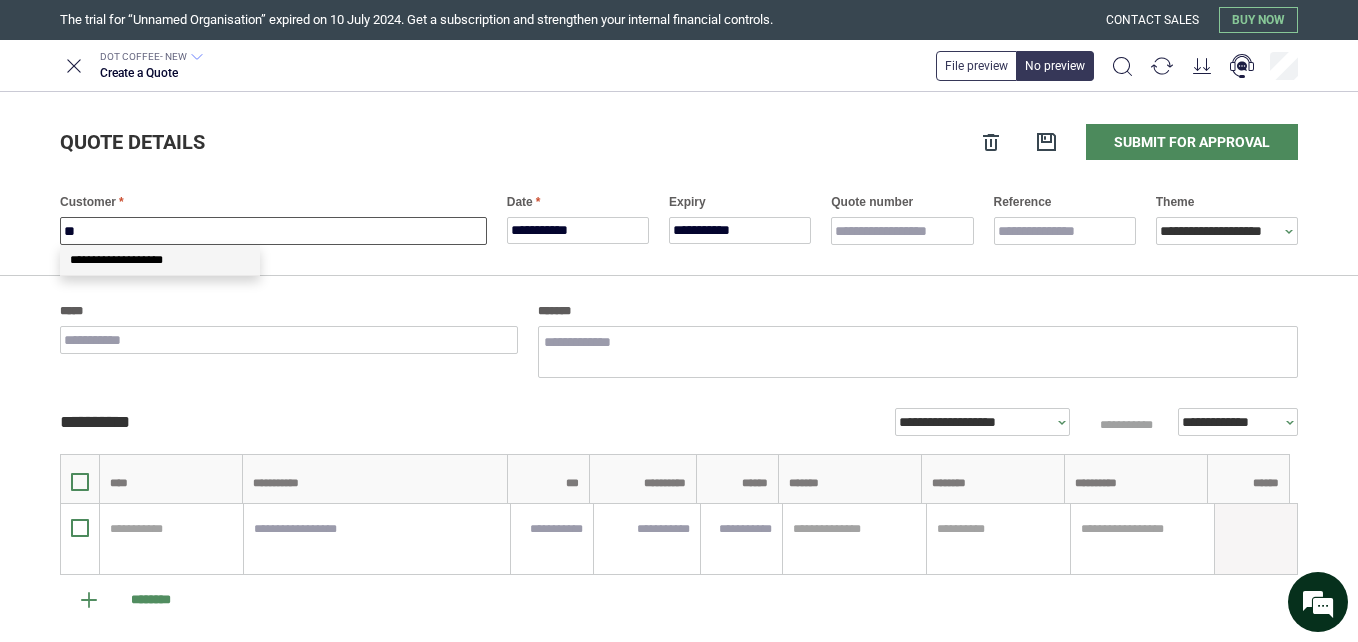type on "*" 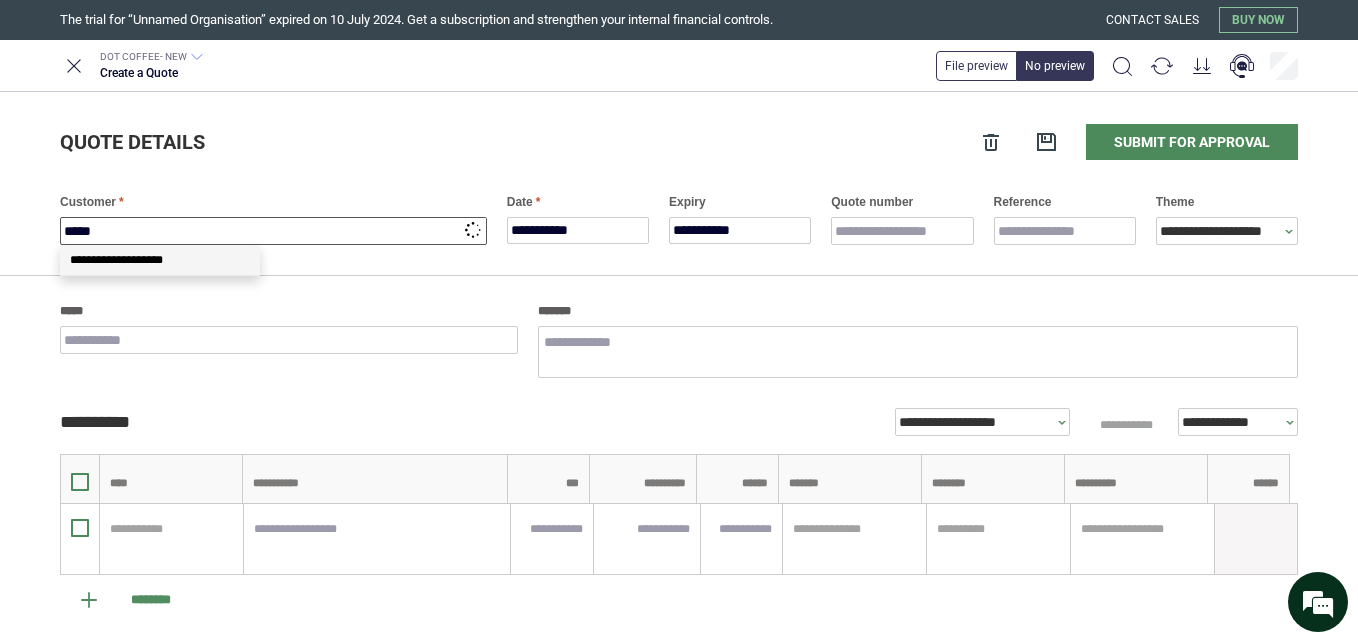 type on "******" 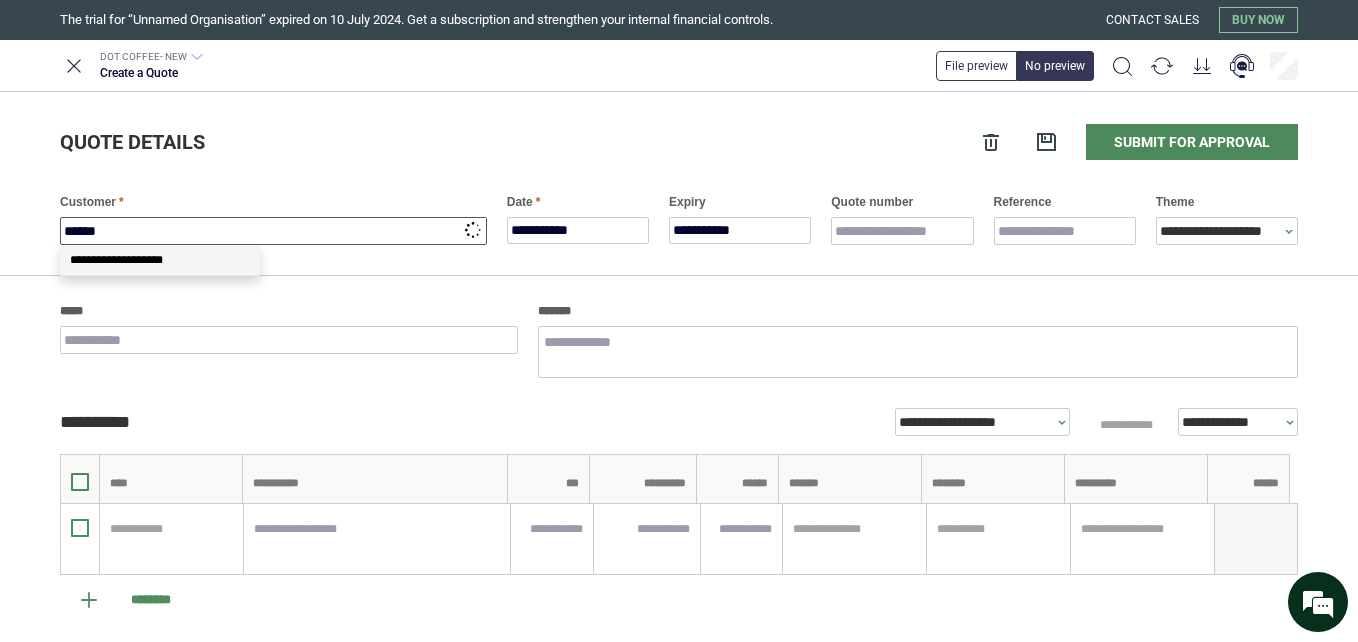 type on "*" 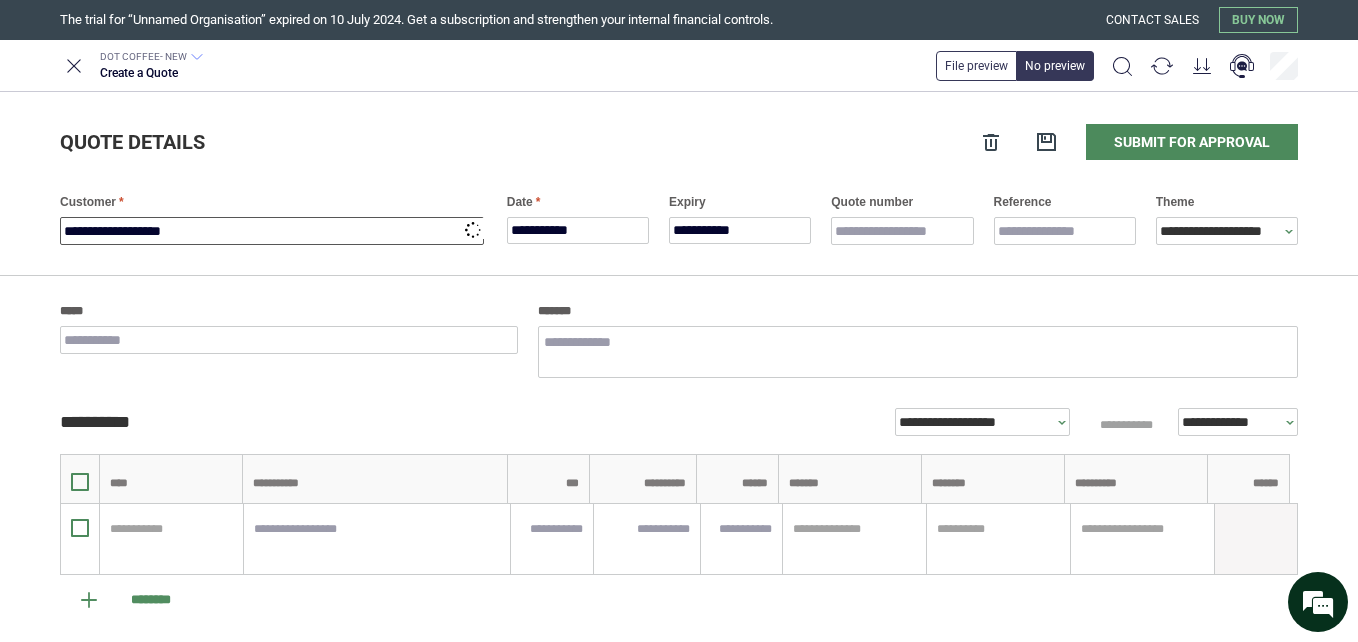 type on "*" 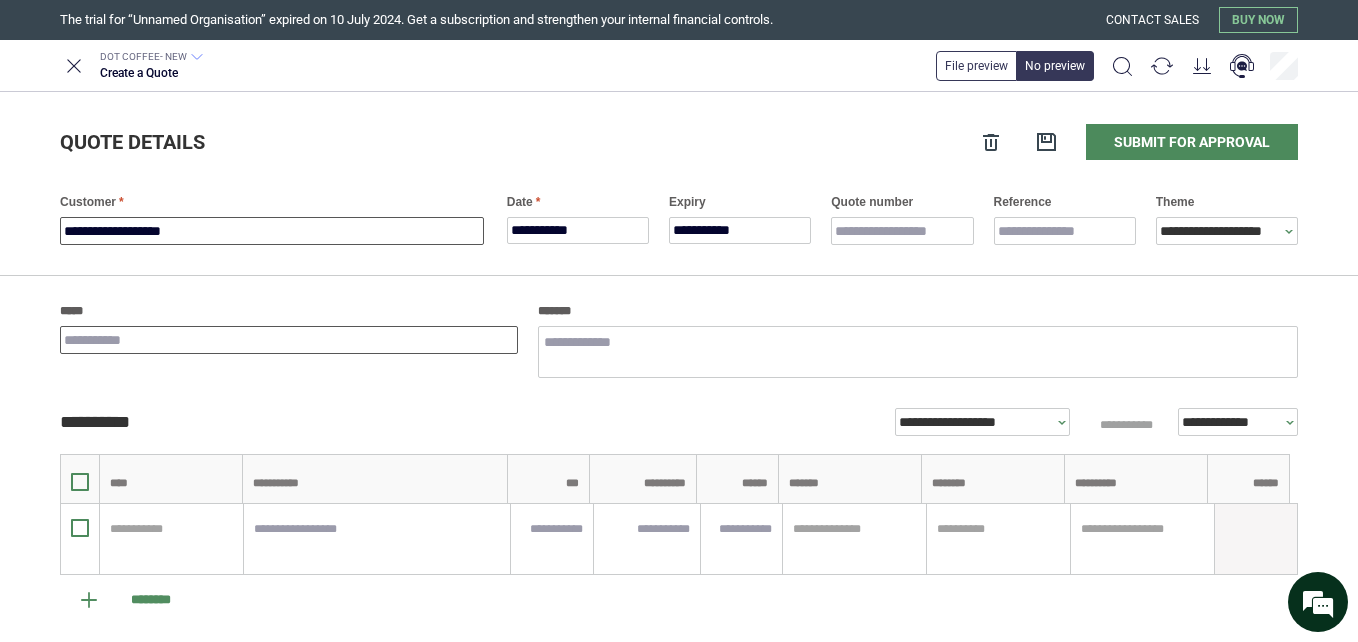 type on "**********" 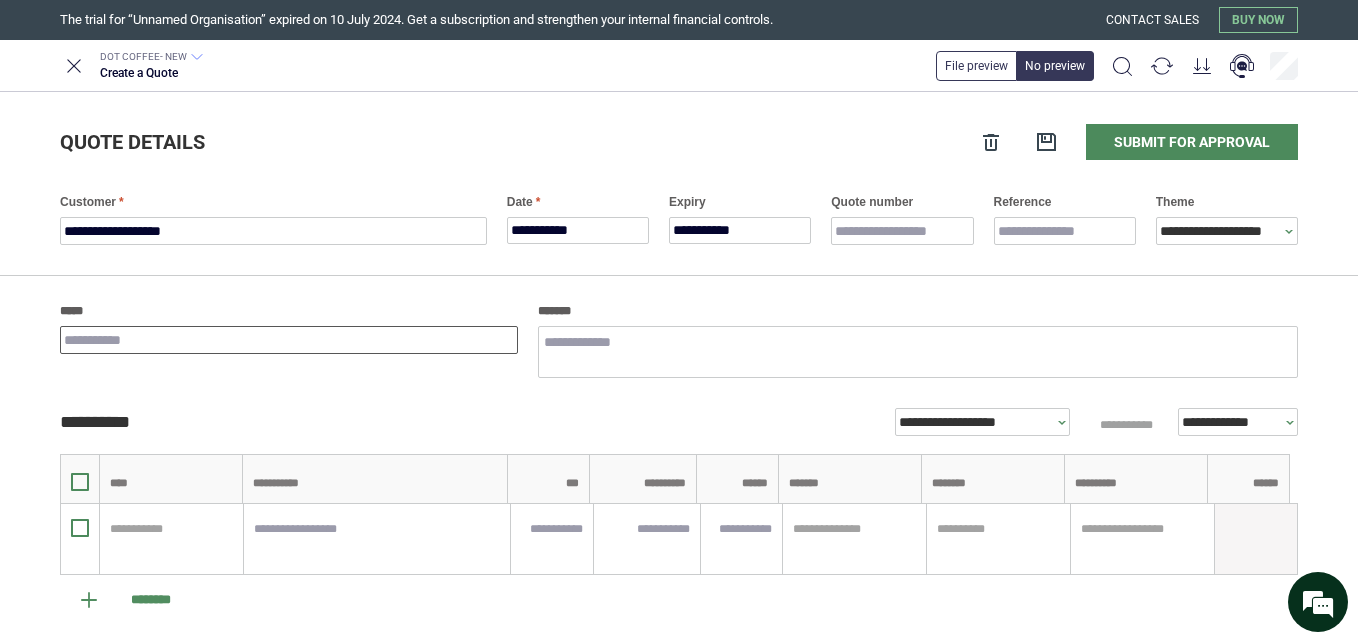 click on "*****" at bounding box center [289, 340] 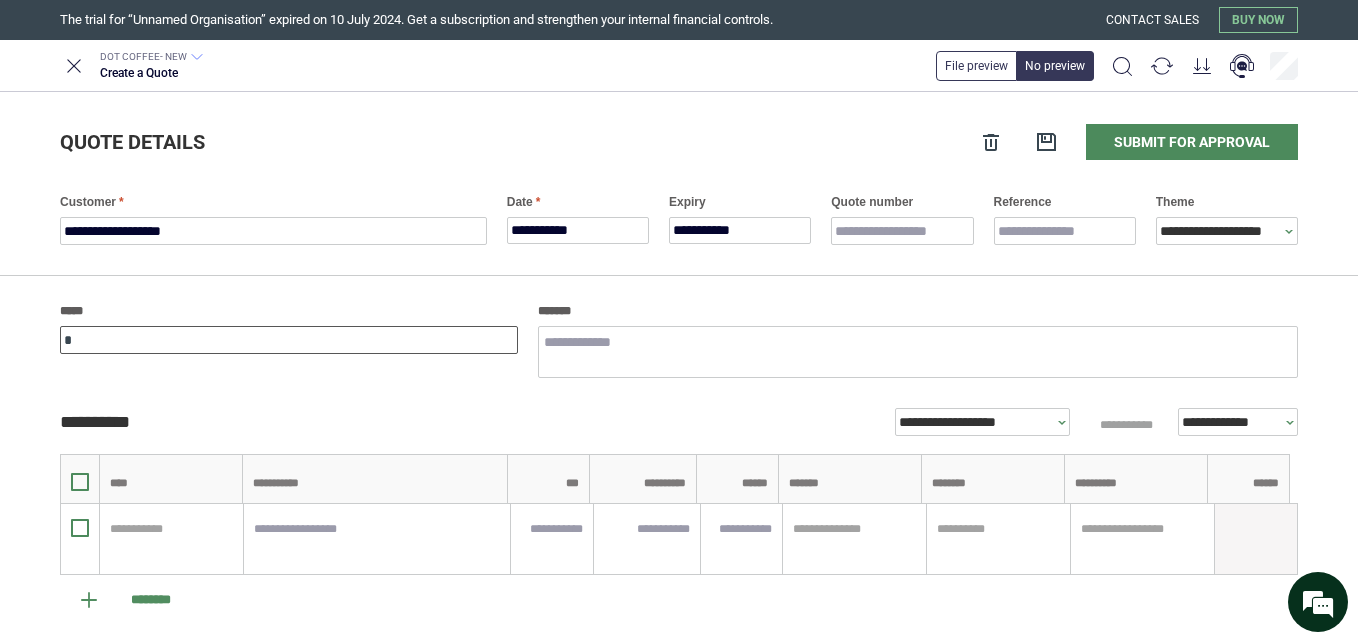 type on "*" 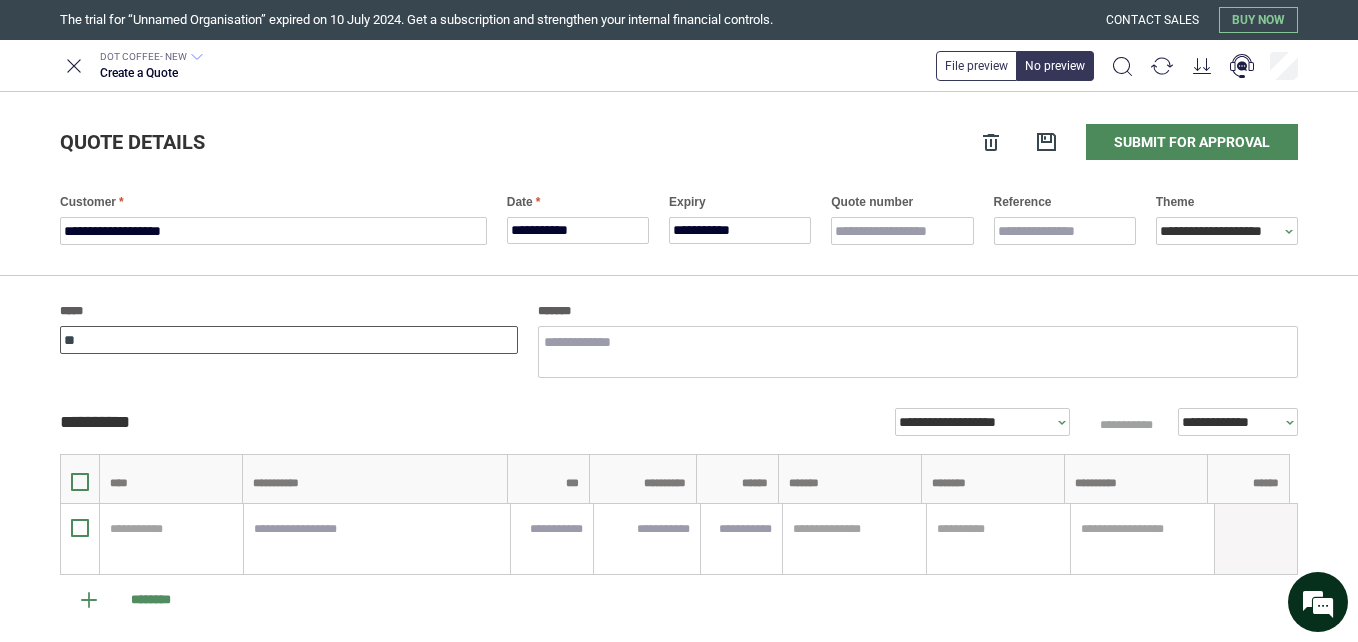 type on "*" 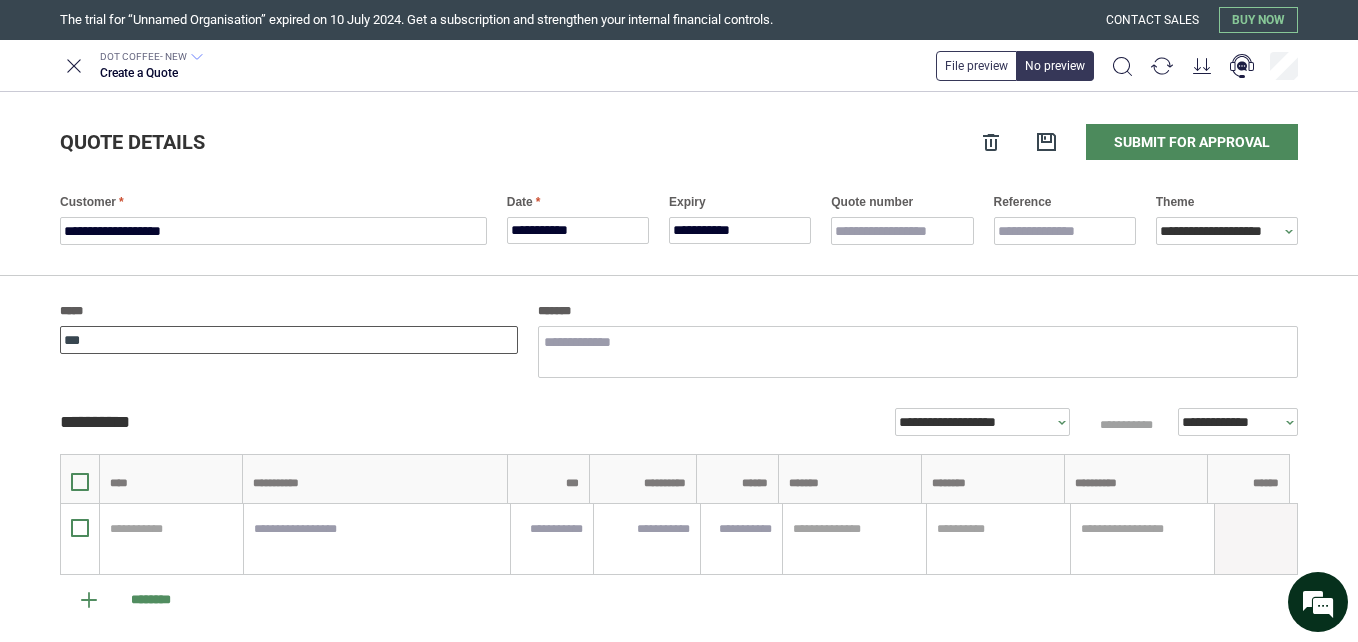 type on "*" 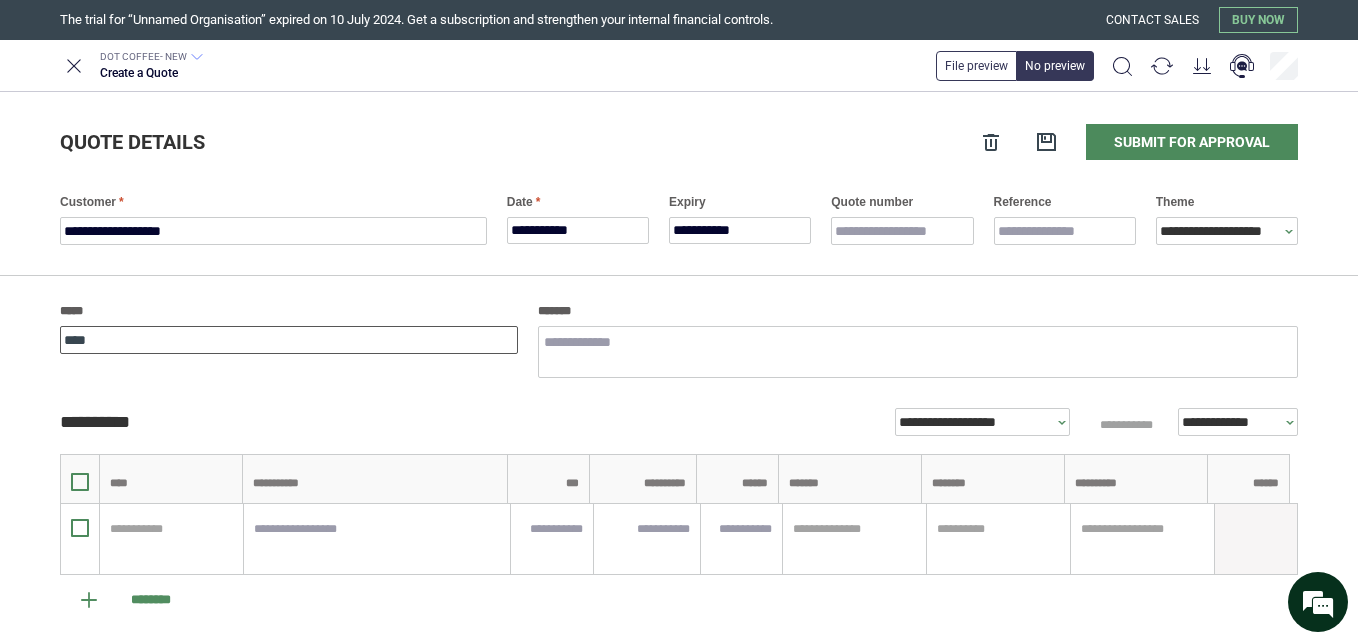 type on "*" 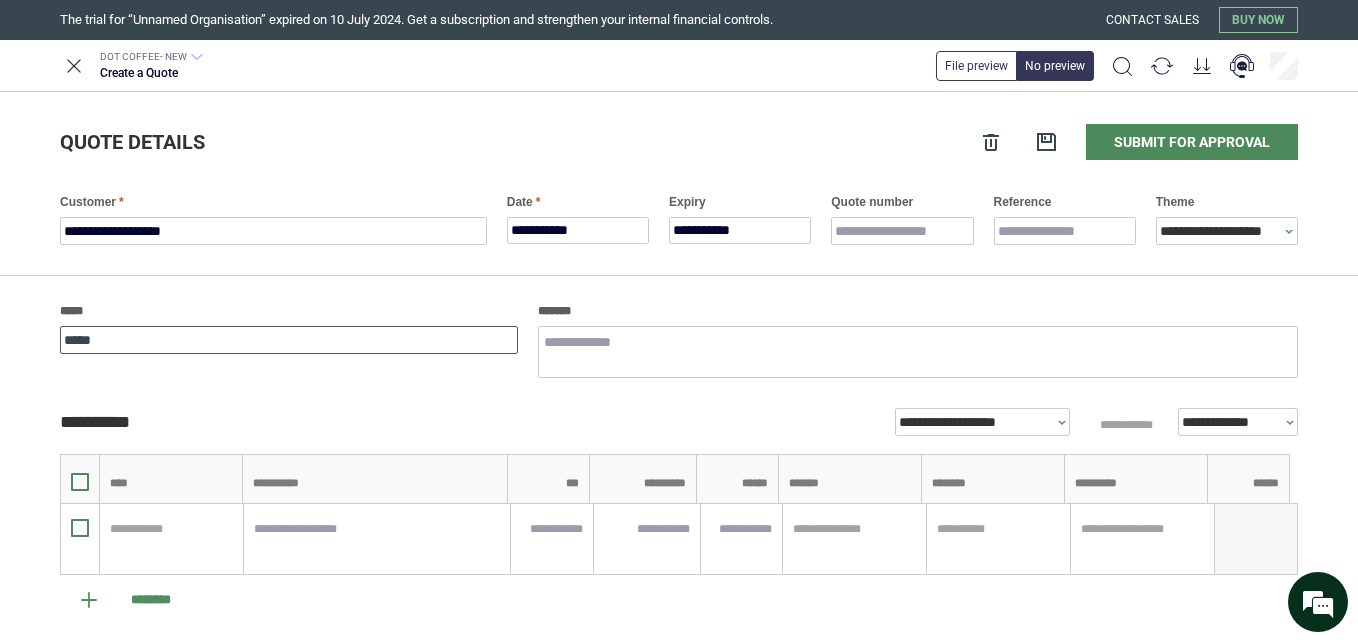 type on "*" 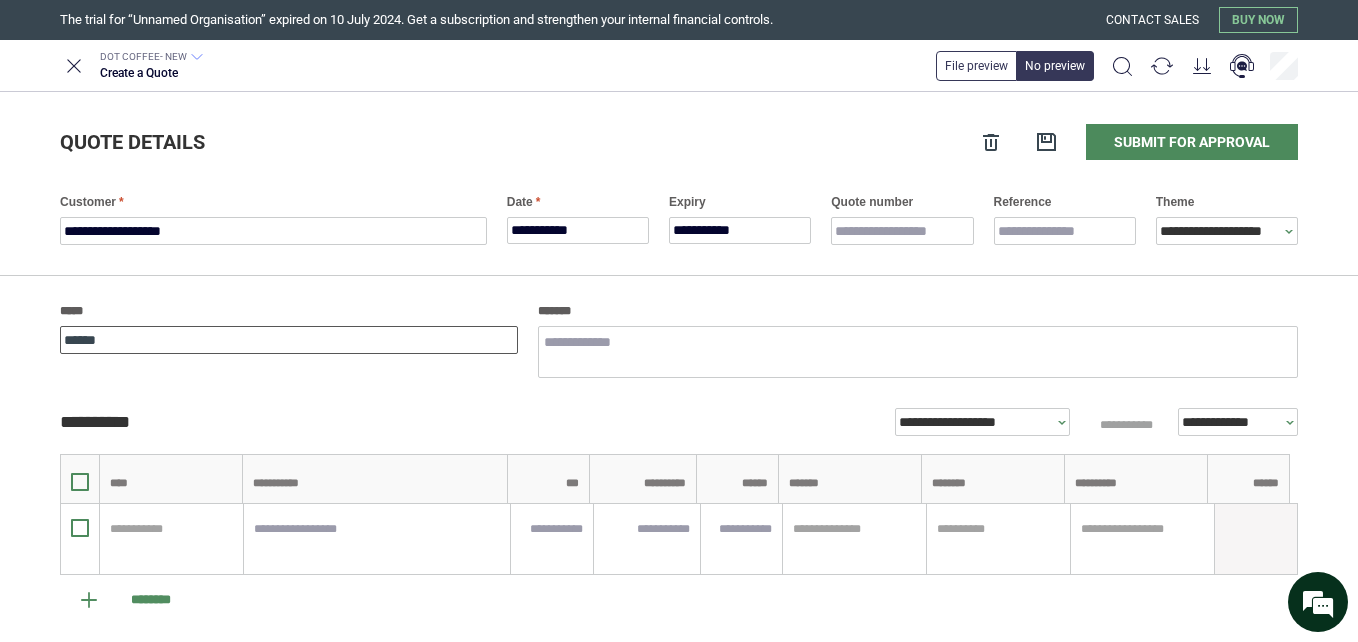 type on "******" 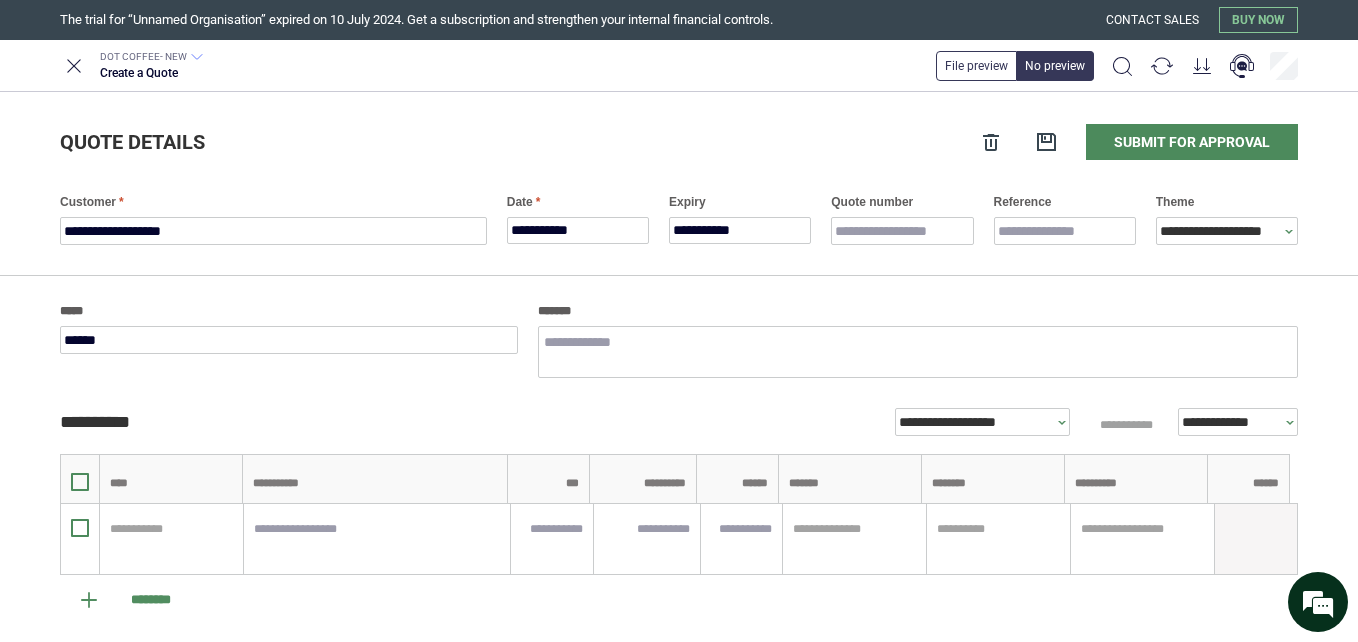 click on "***** ******" at bounding box center (289, 339) 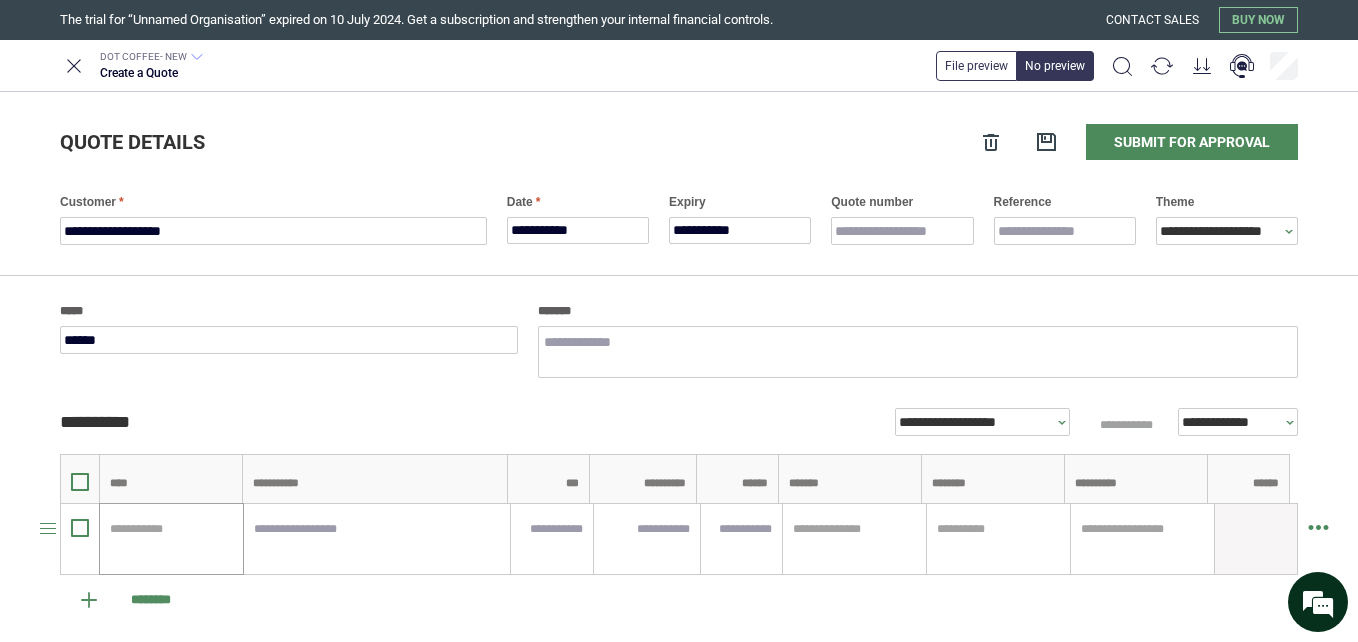 click at bounding box center (168, 529) 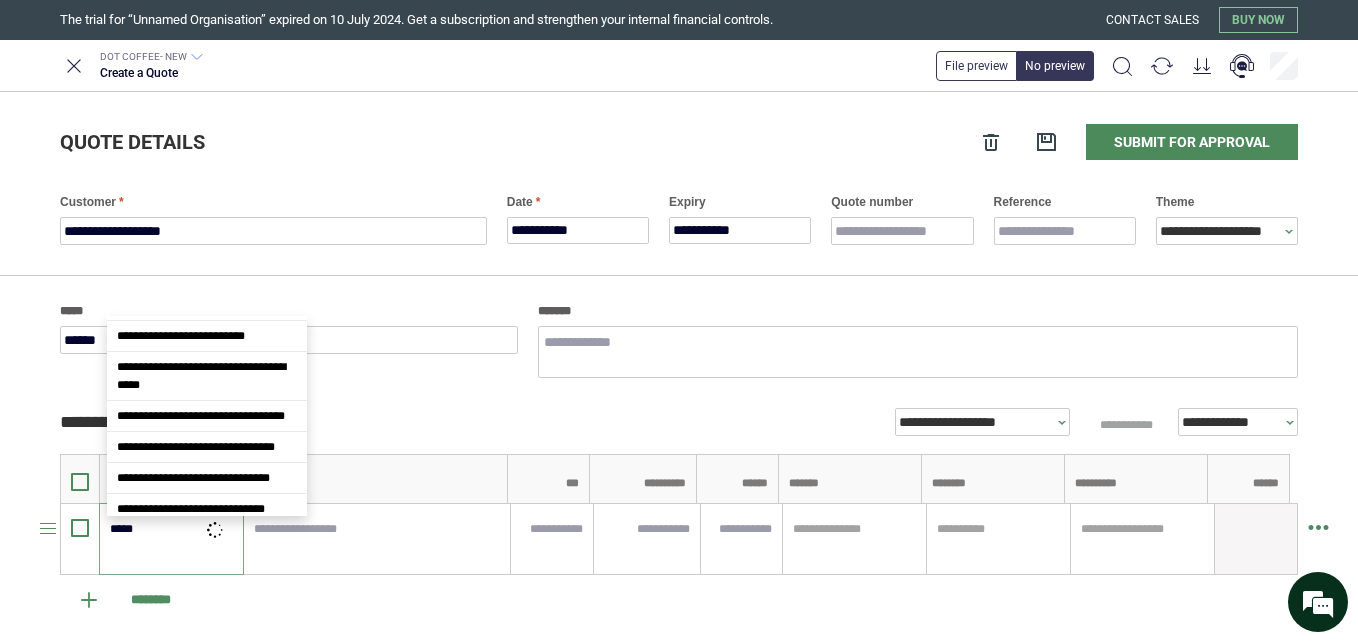 scroll, scrollTop: 0, scrollLeft: 0, axis: both 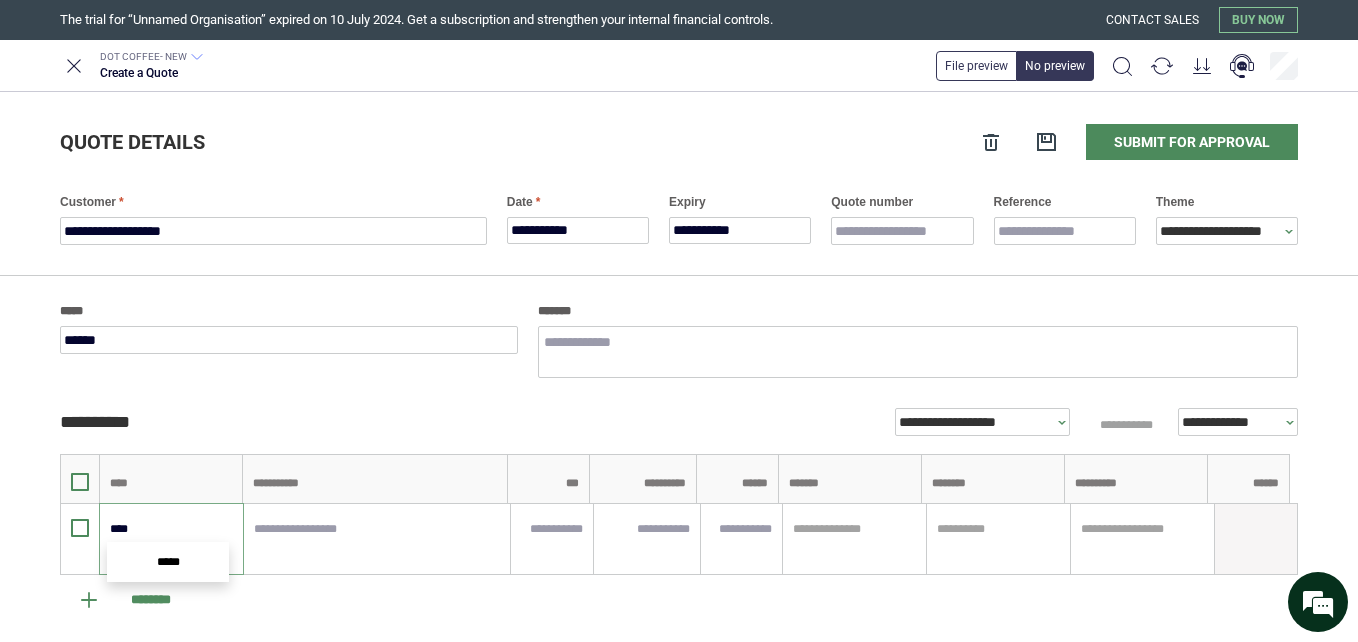 type on "**" 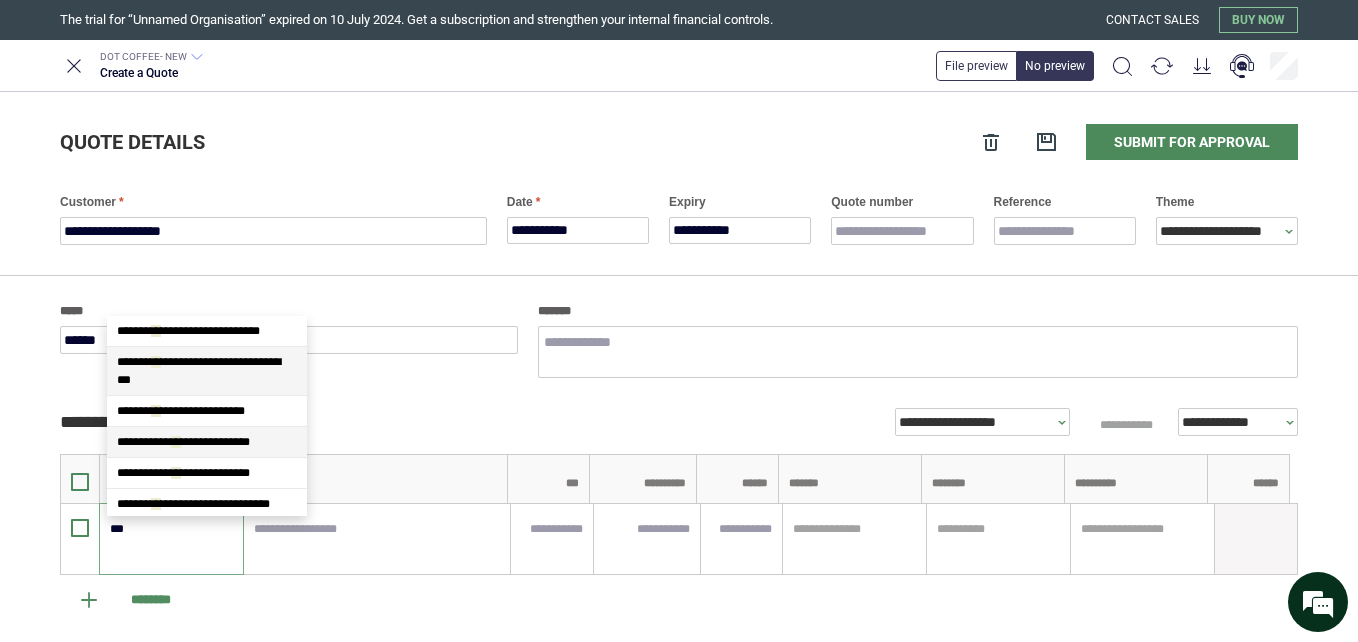 scroll, scrollTop: 45, scrollLeft: 0, axis: vertical 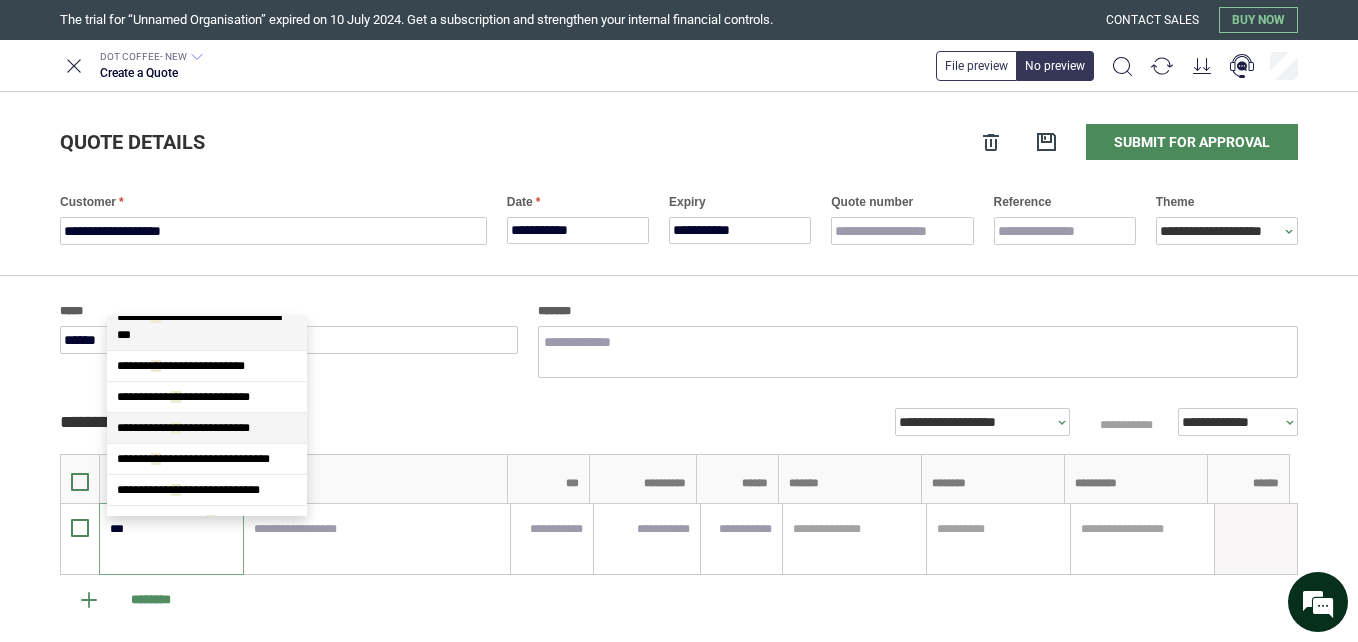 type 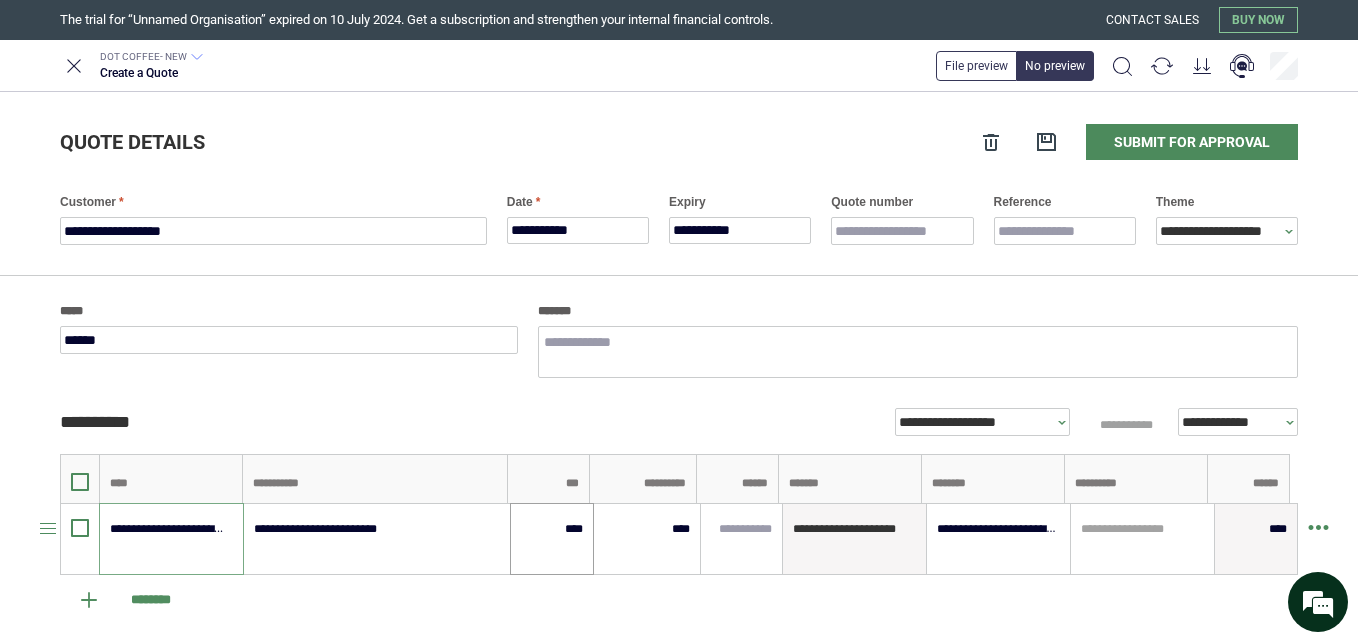 type on "**********" 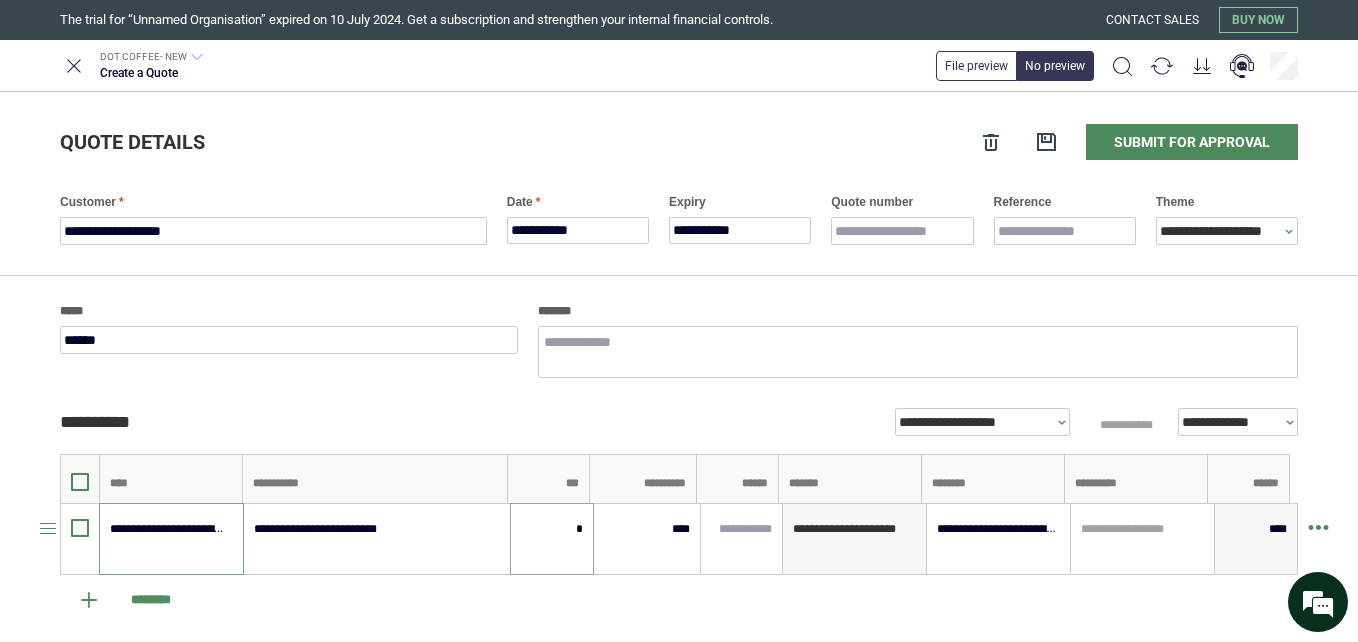 click on "*" at bounding box center (552, 529) 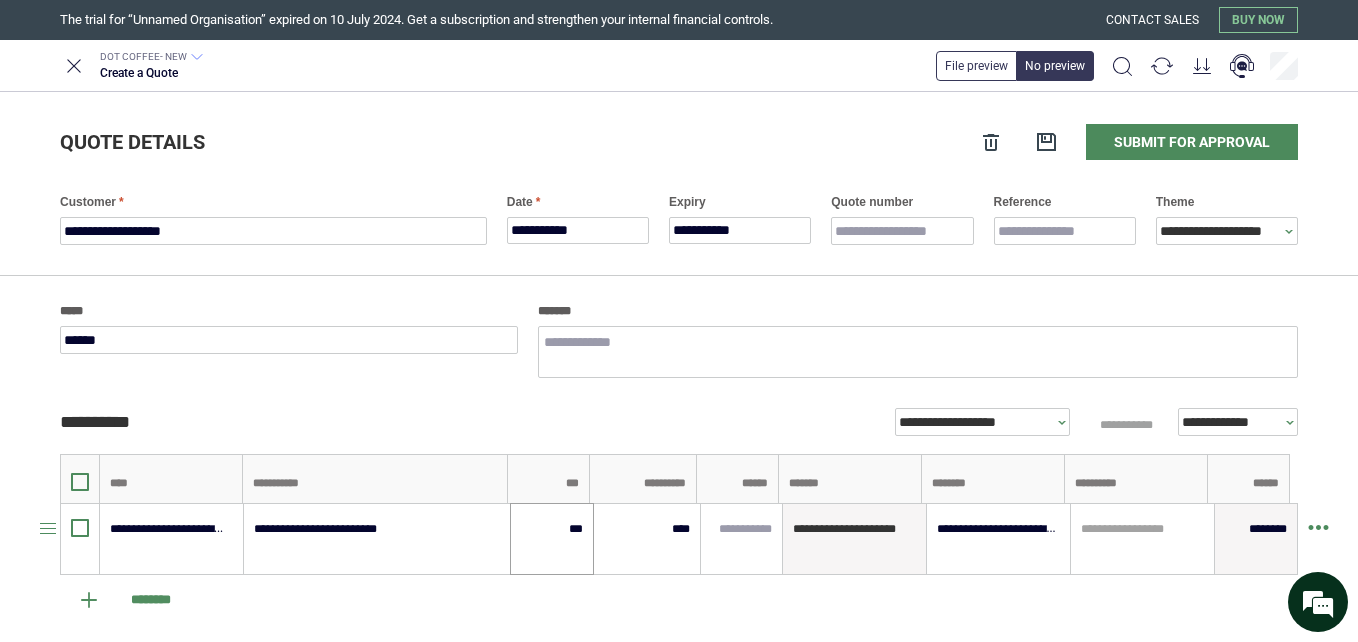 click on "***" at bounding box center [552, 529] 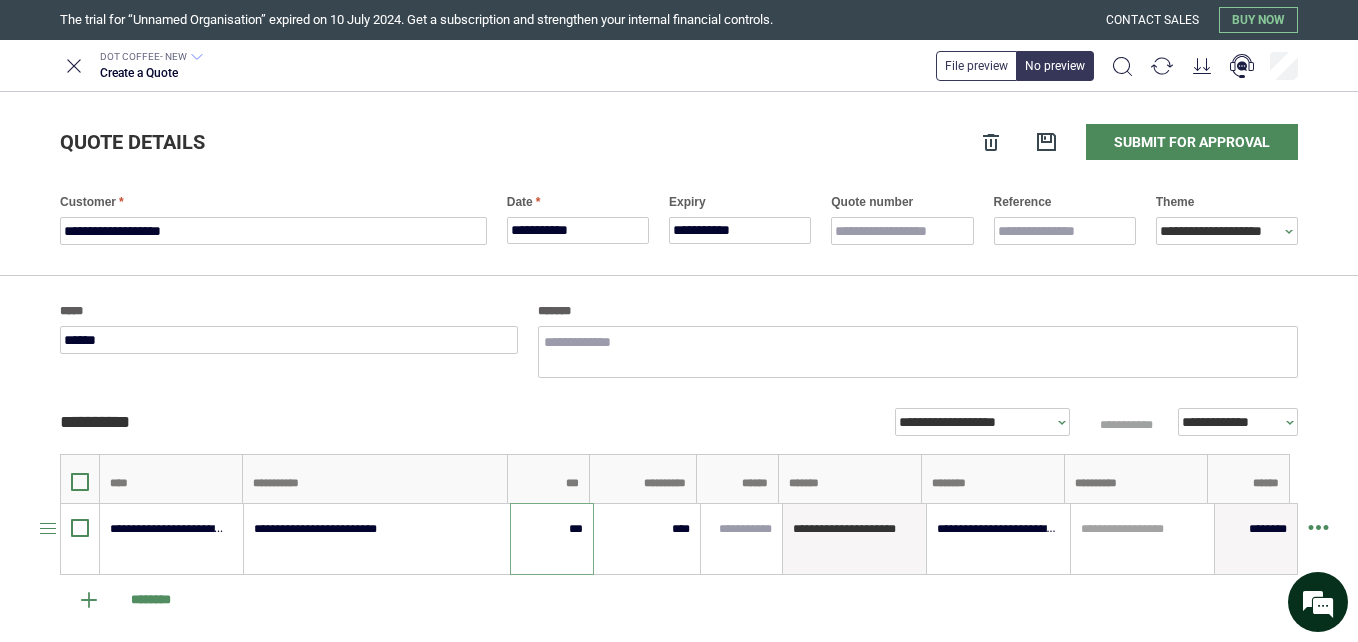 click on "***" at bounding box center [552, 529] 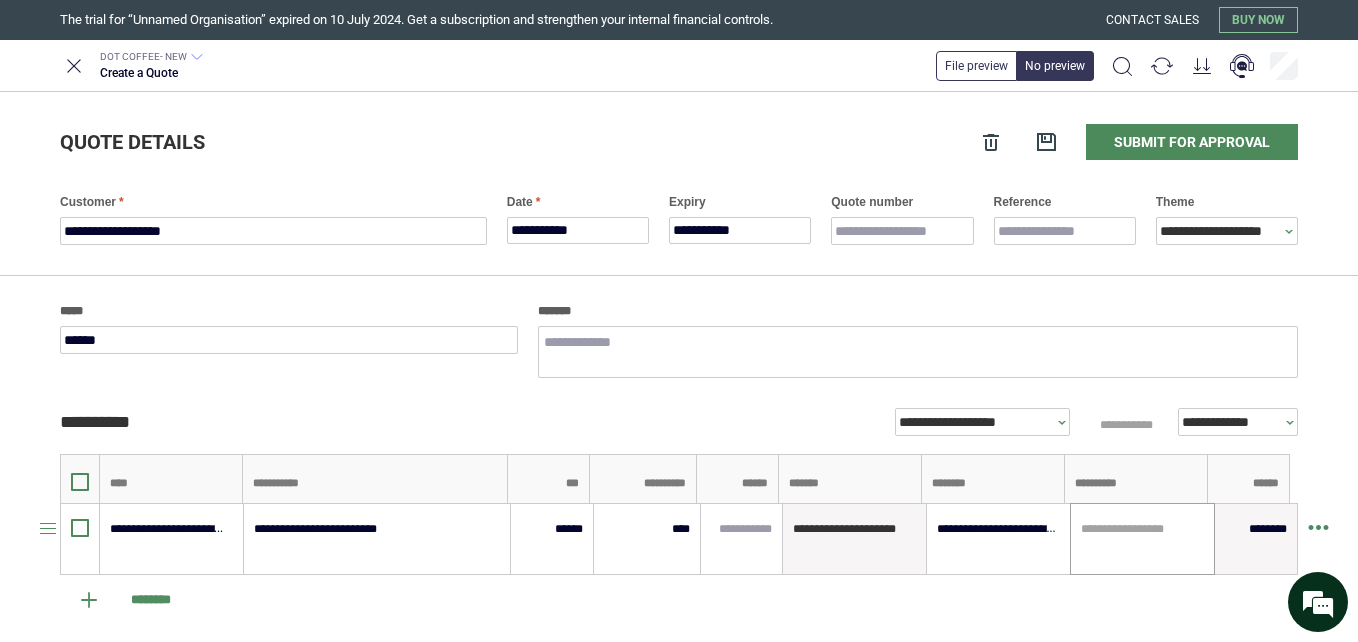 click on "**********" at bounding box center [1142, 539] 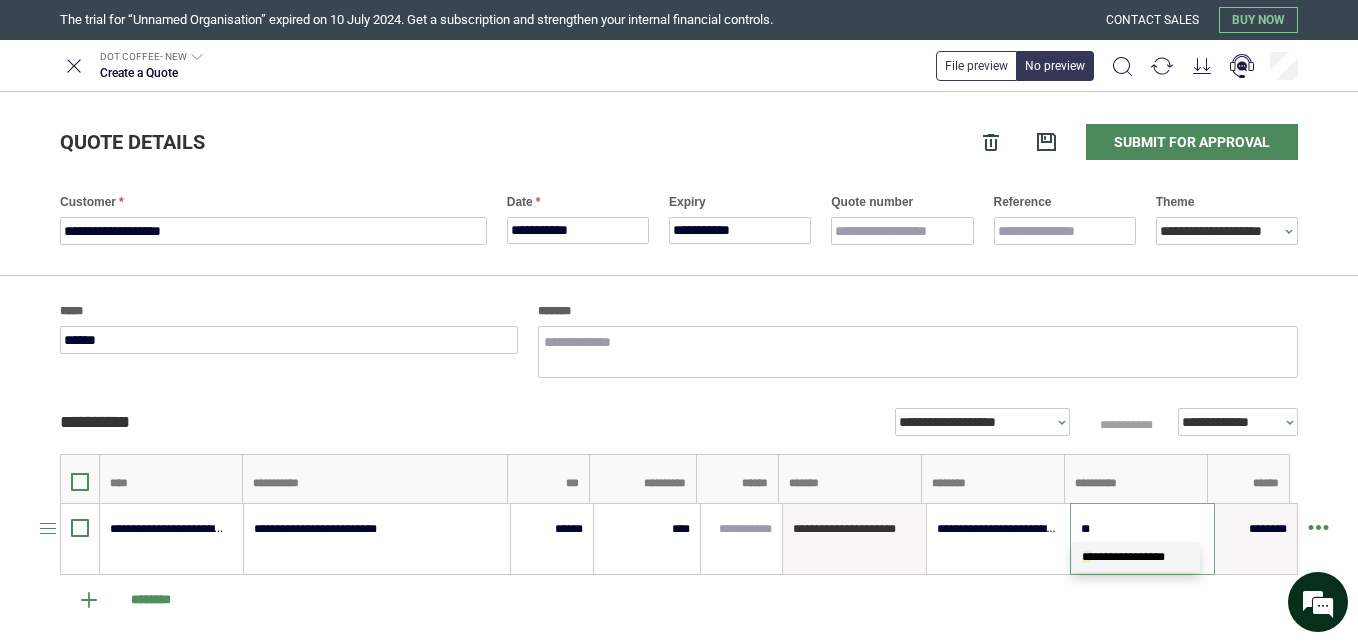 type on "***" 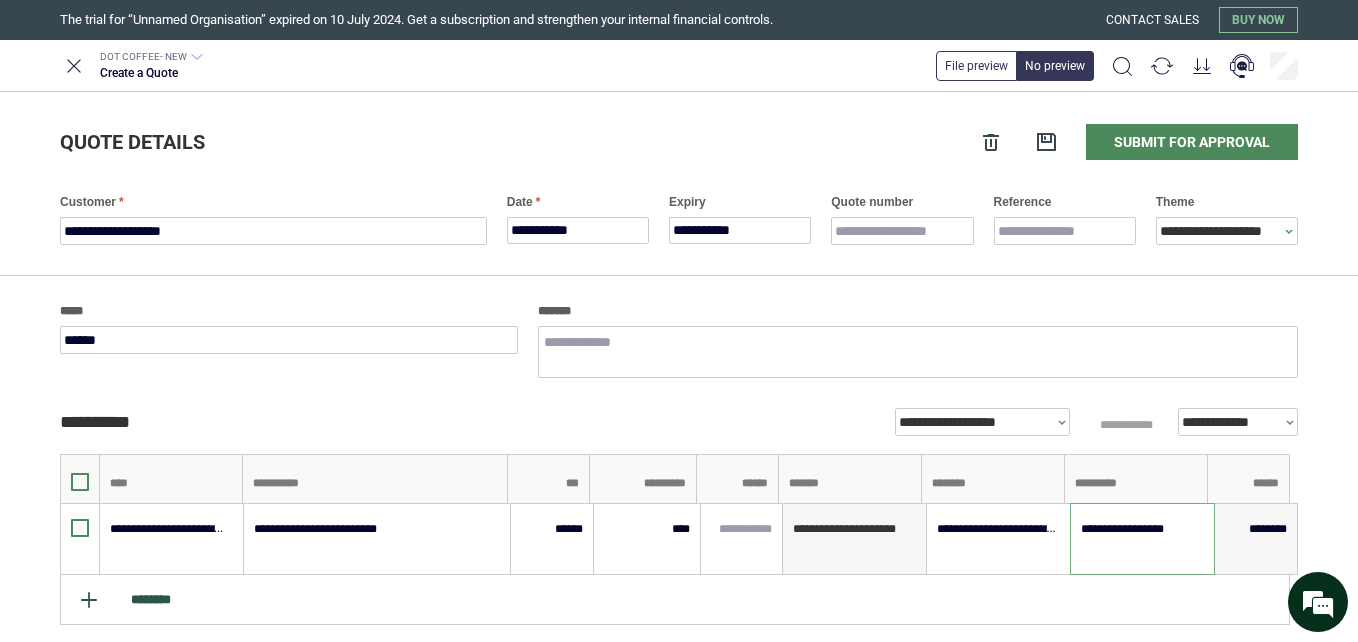 type on "**********" 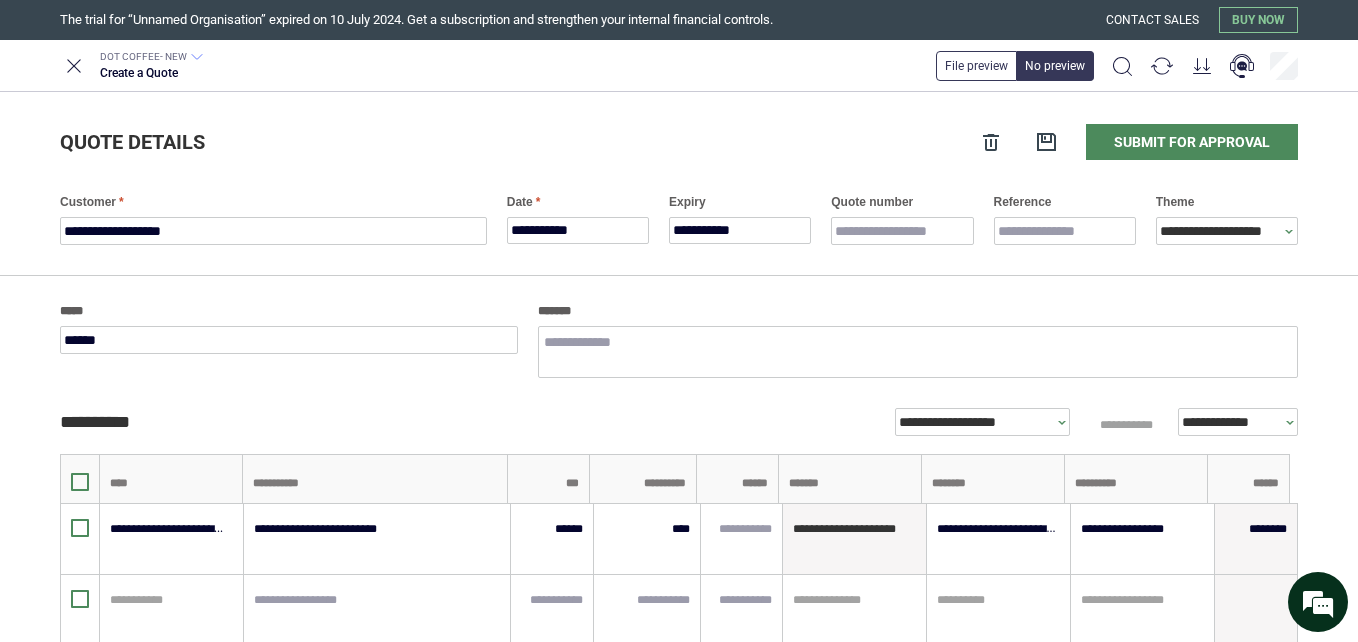 type 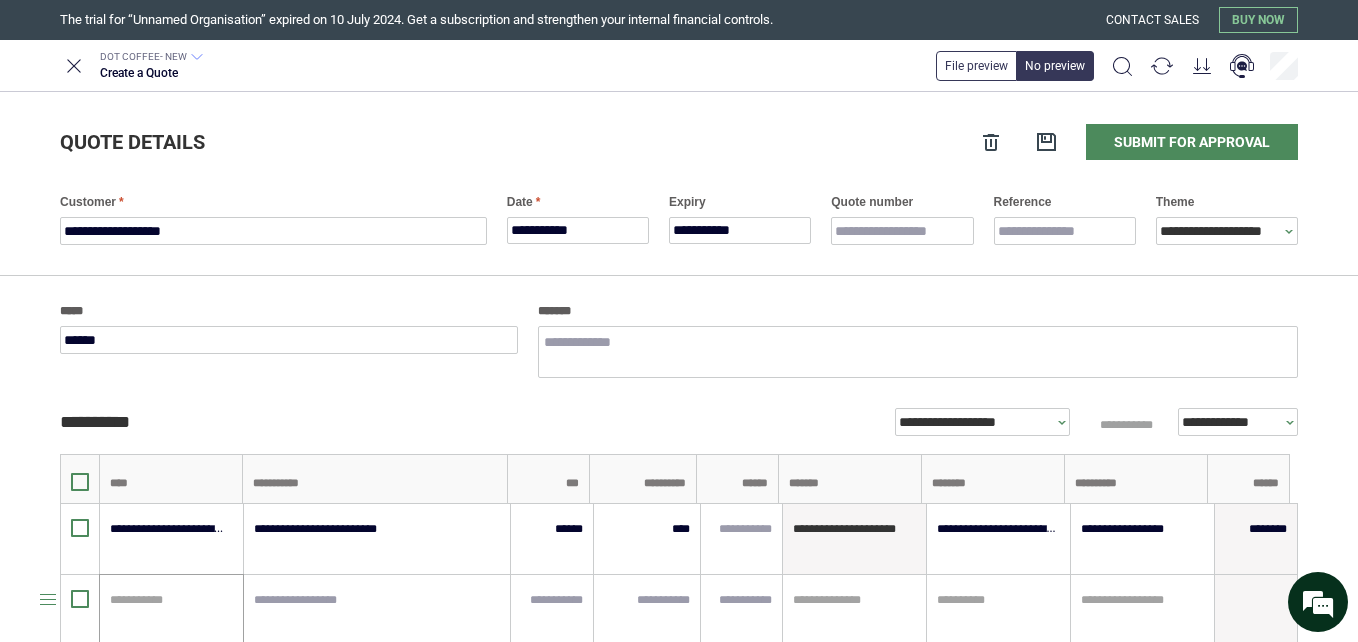 click on "**********" at bounding box center (171, 610) 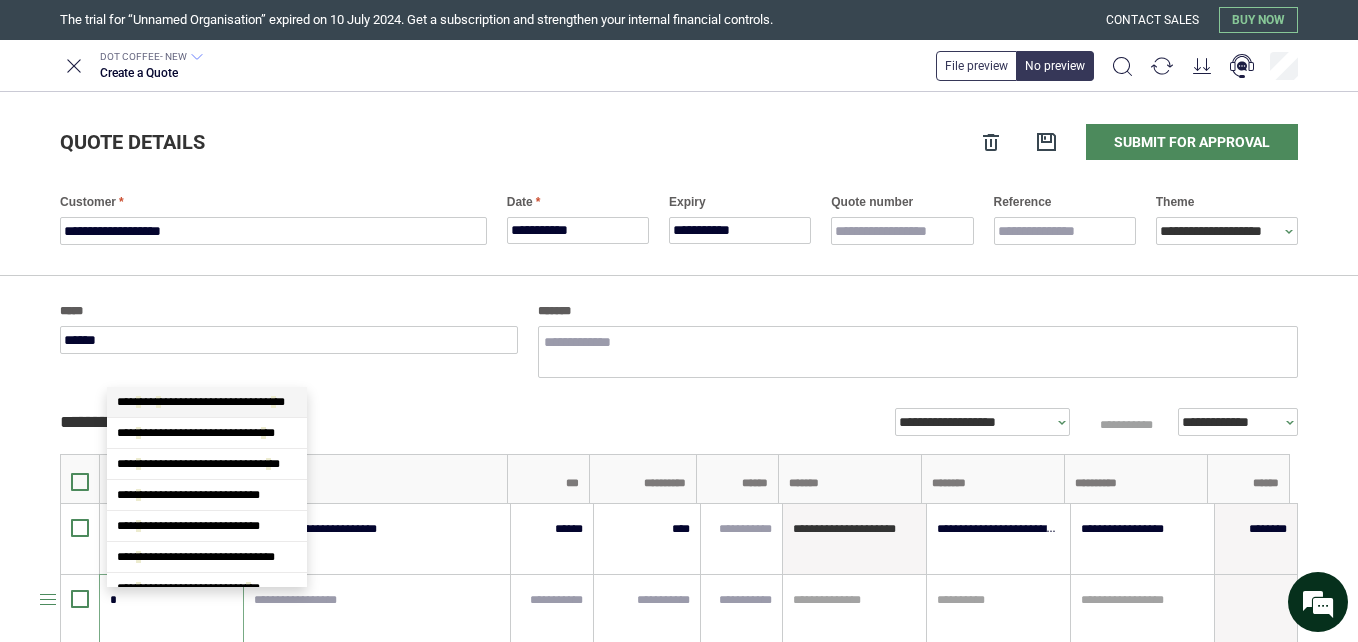 type on "**" 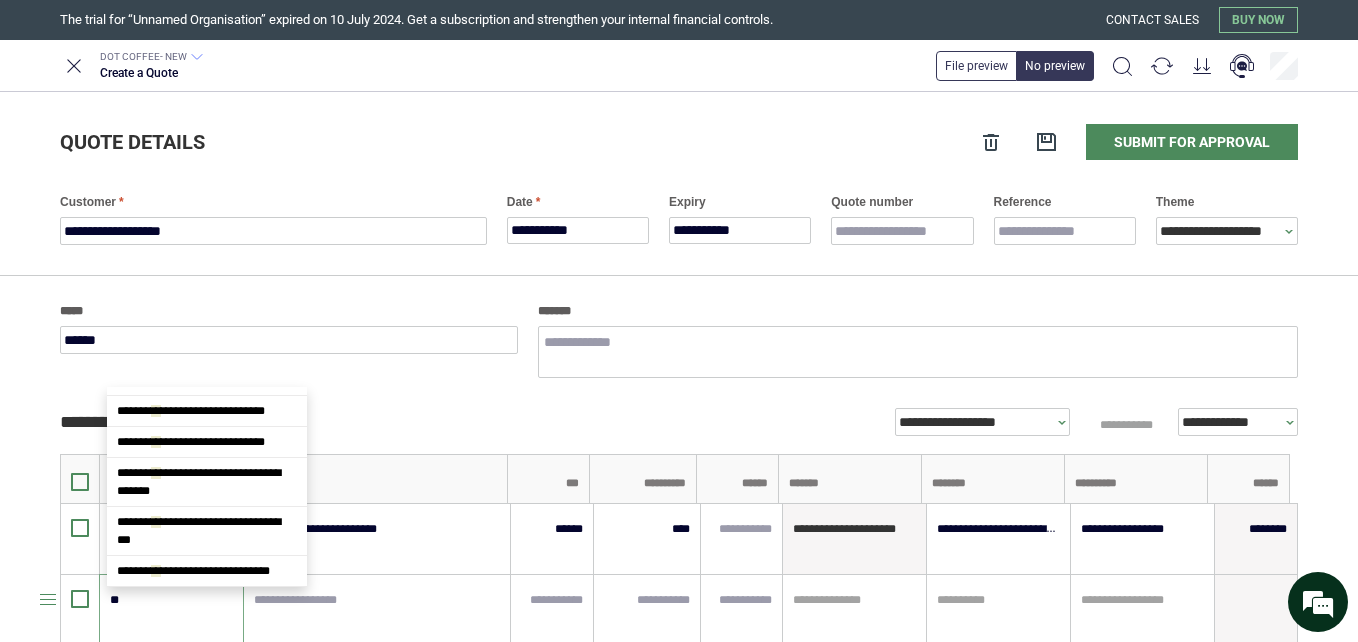 scroll, scrollTop: 0, scrollLeft: 0, axis: both 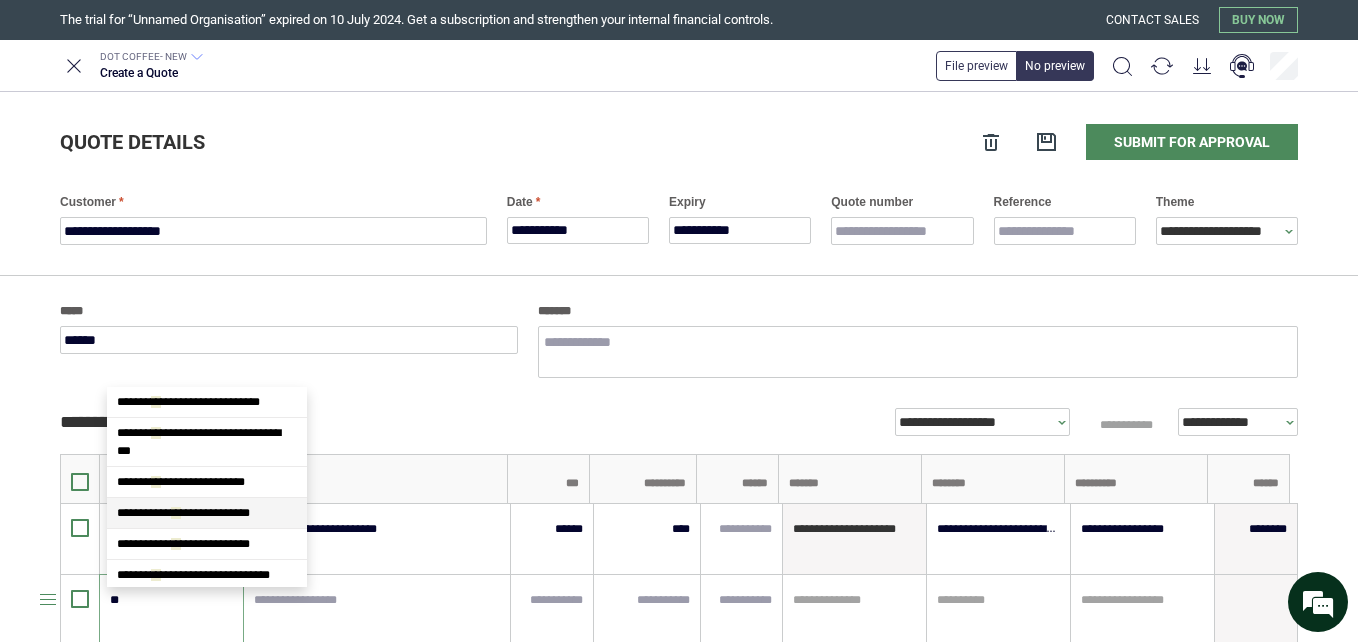type 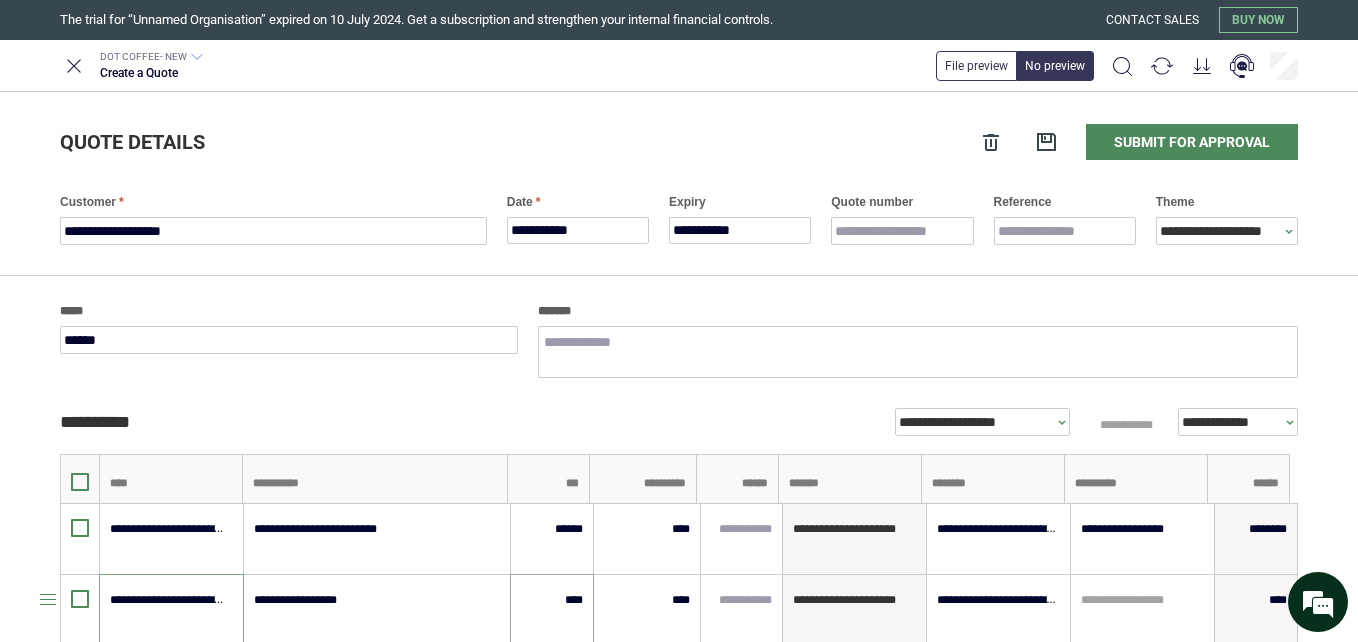 type on "**********" 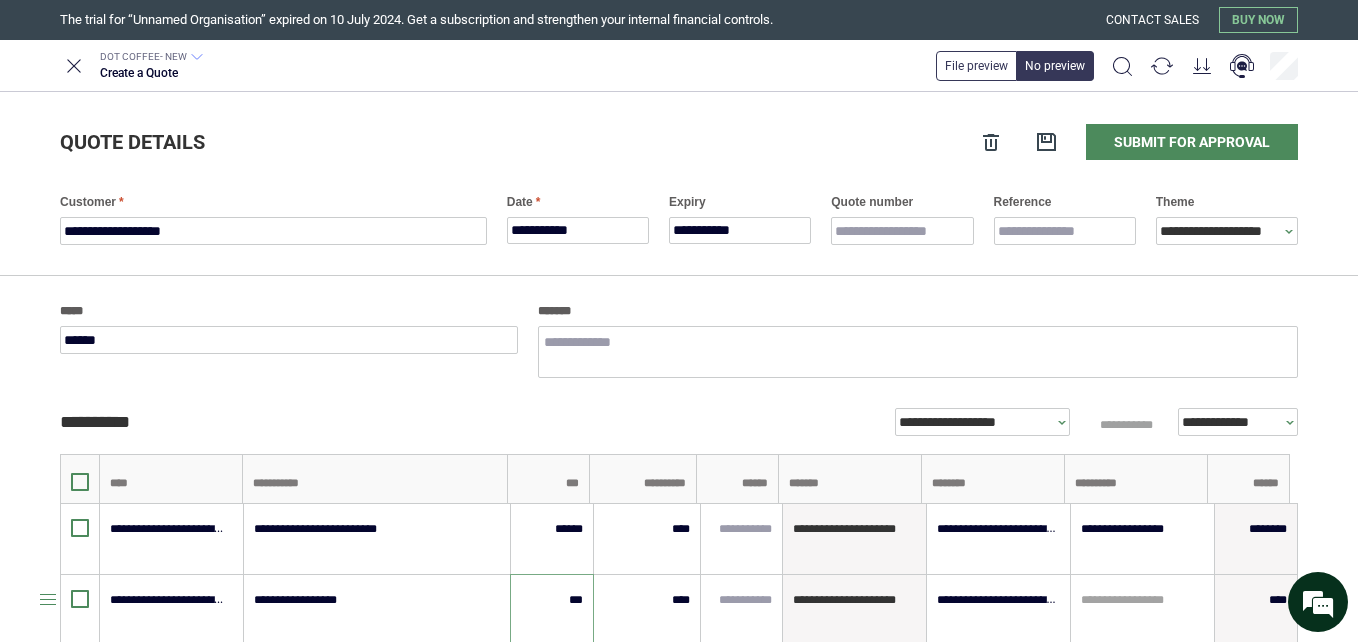 type on "******" 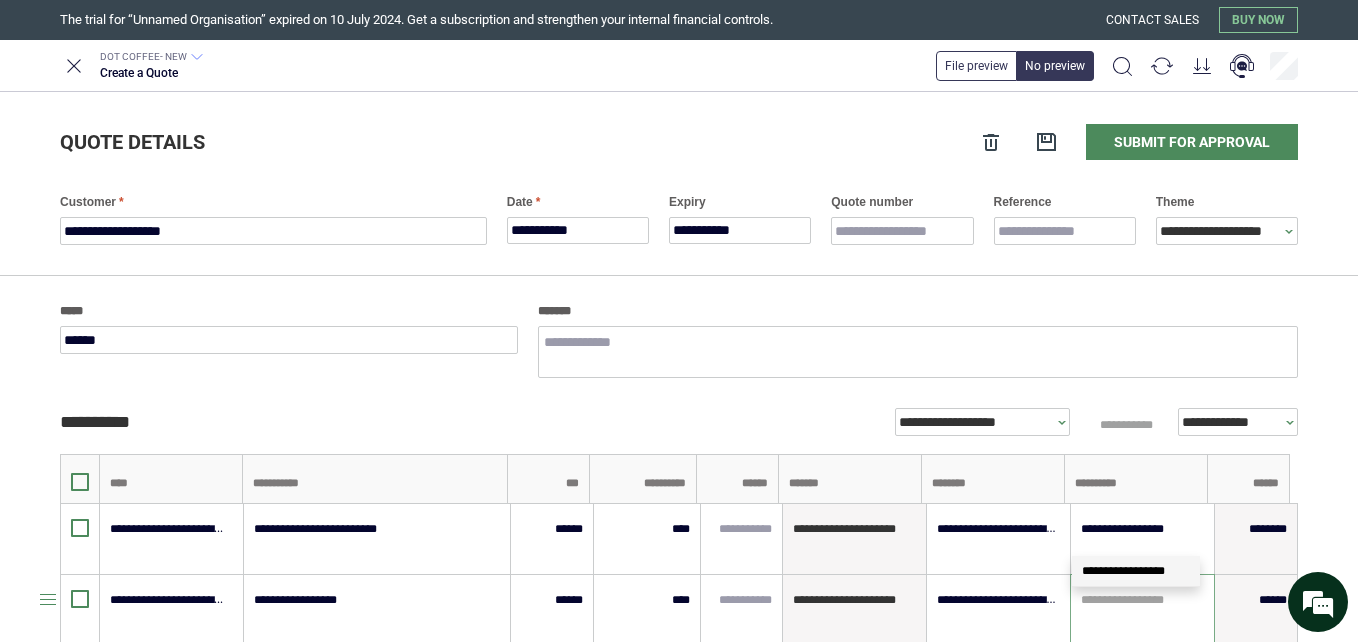 click at bounding box center [1142, 600] 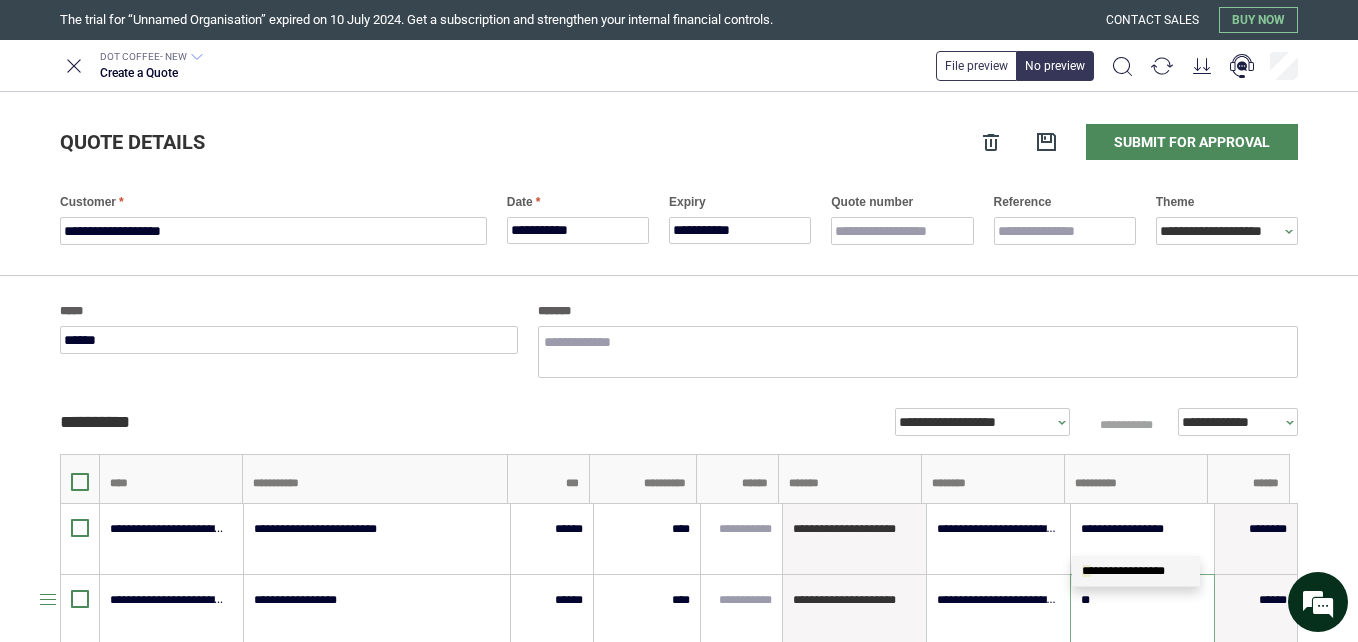 type on "***" 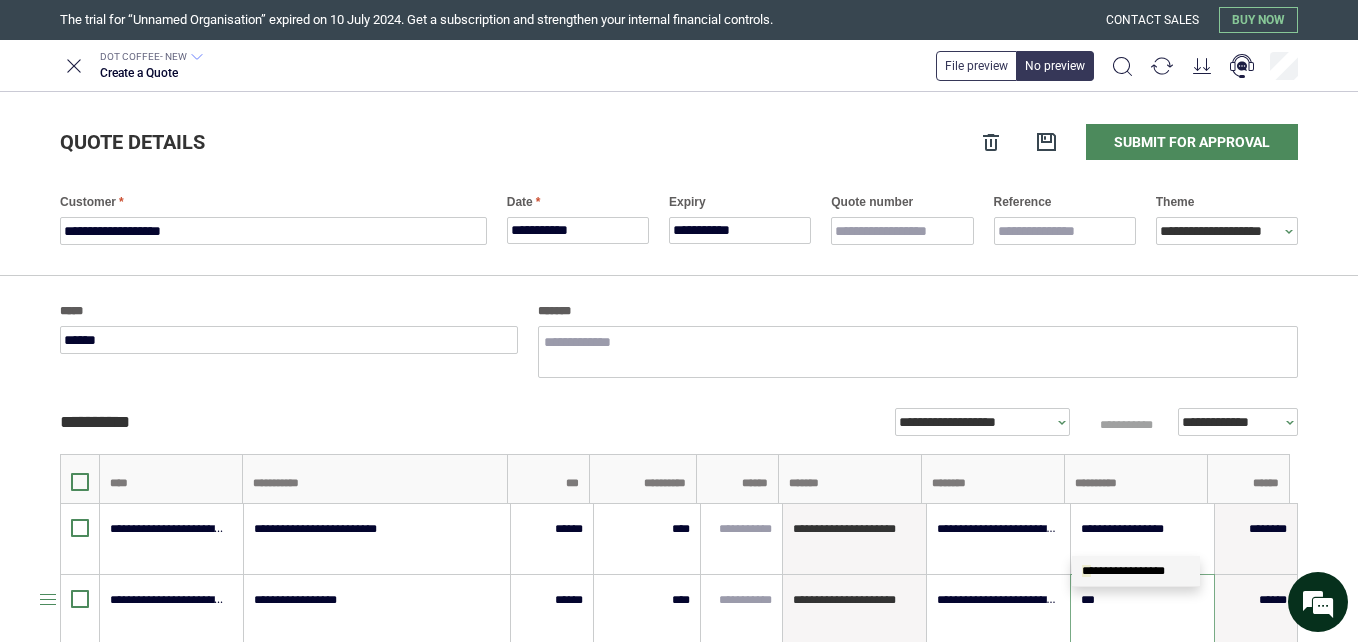 type 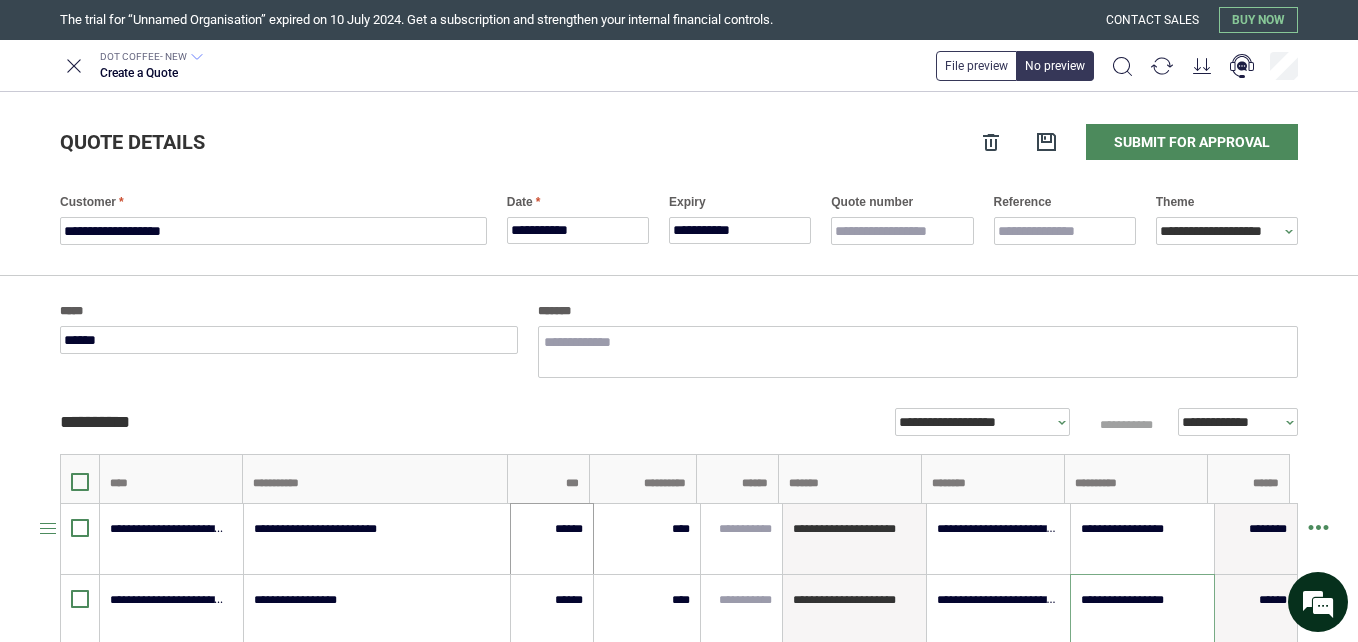 type on "***" 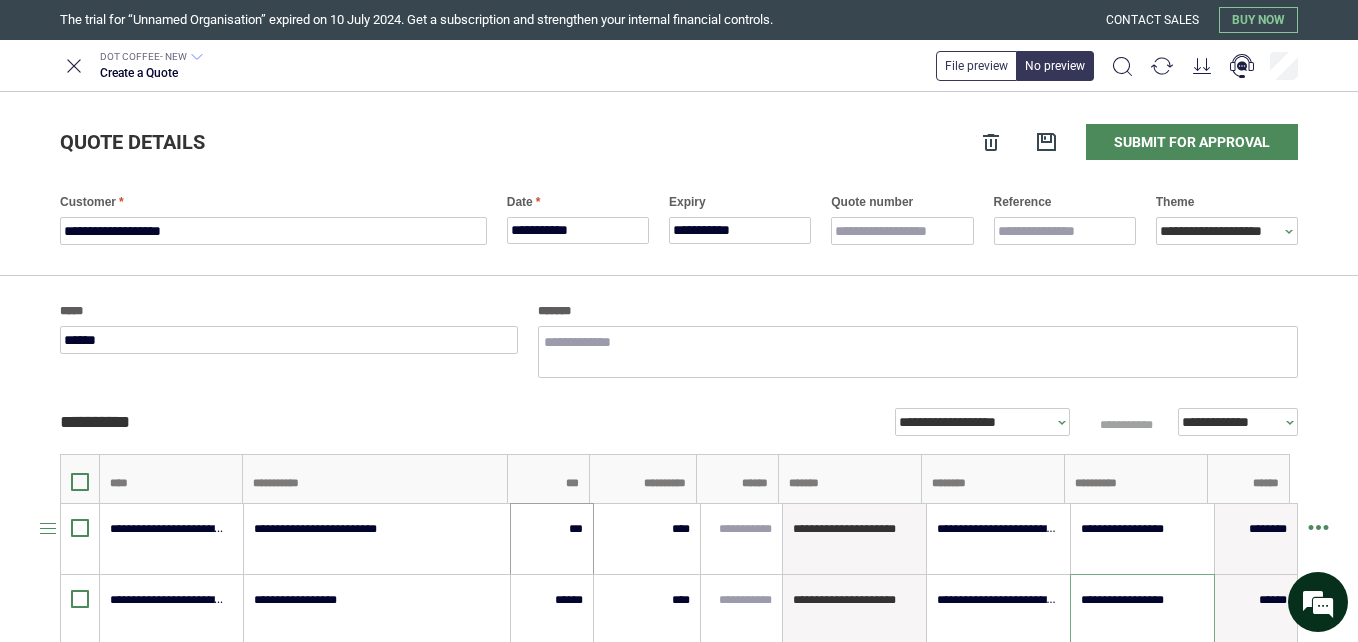 click on "***" at bounding box center (552, 529) 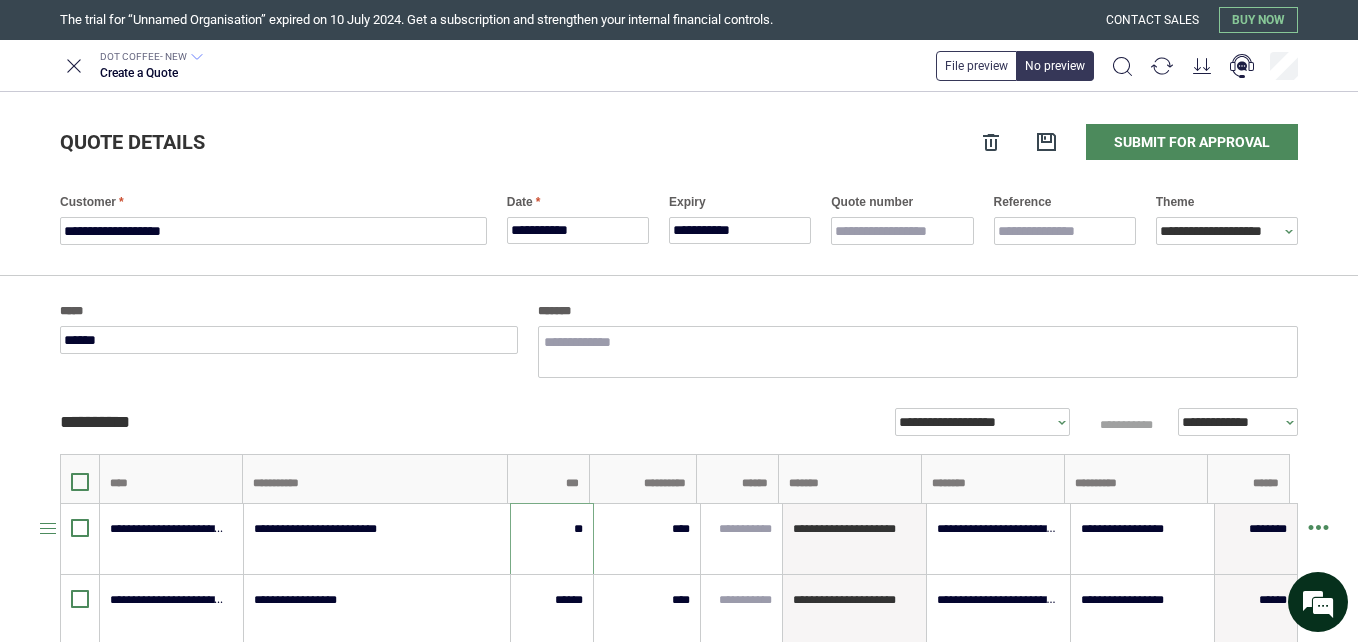 type on "****" 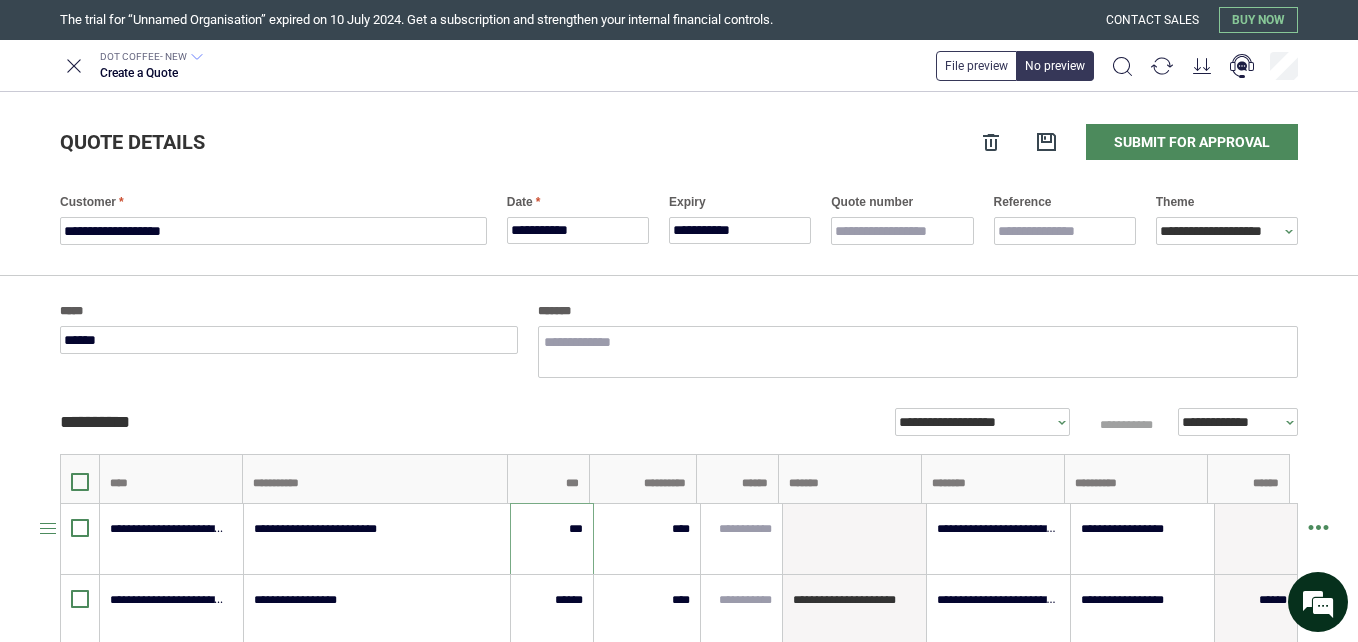 type on "******" 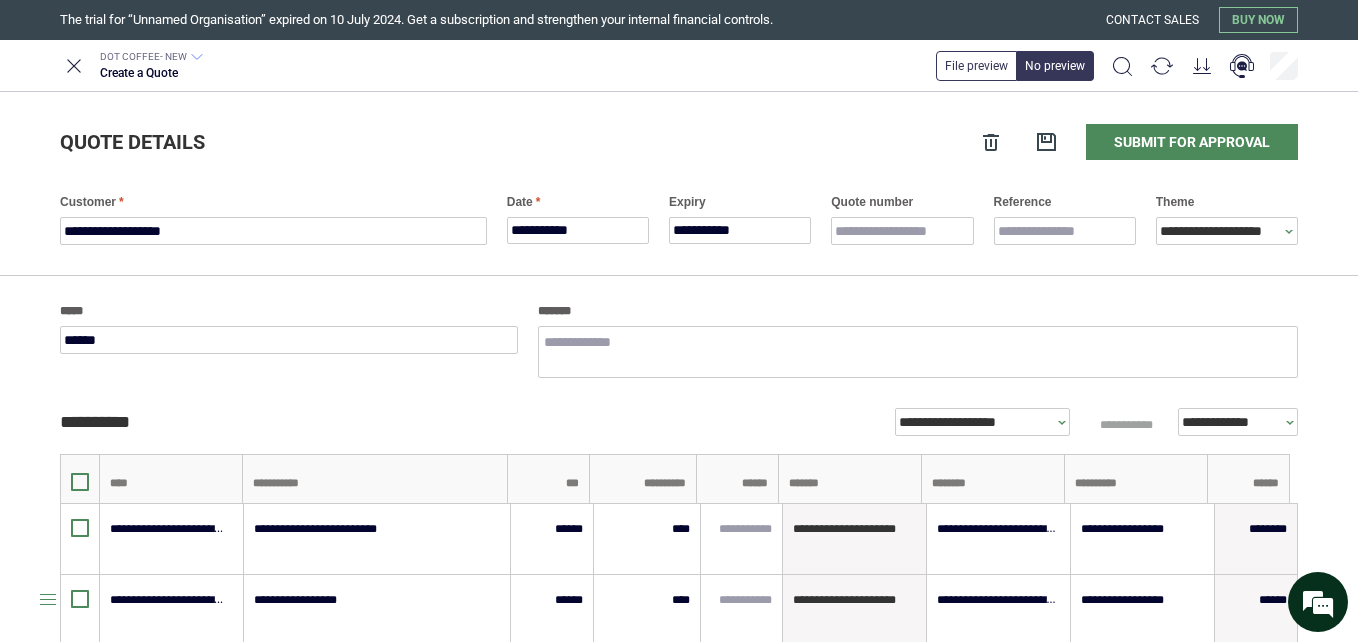 click on "**********" at bounding box center [679, 321] 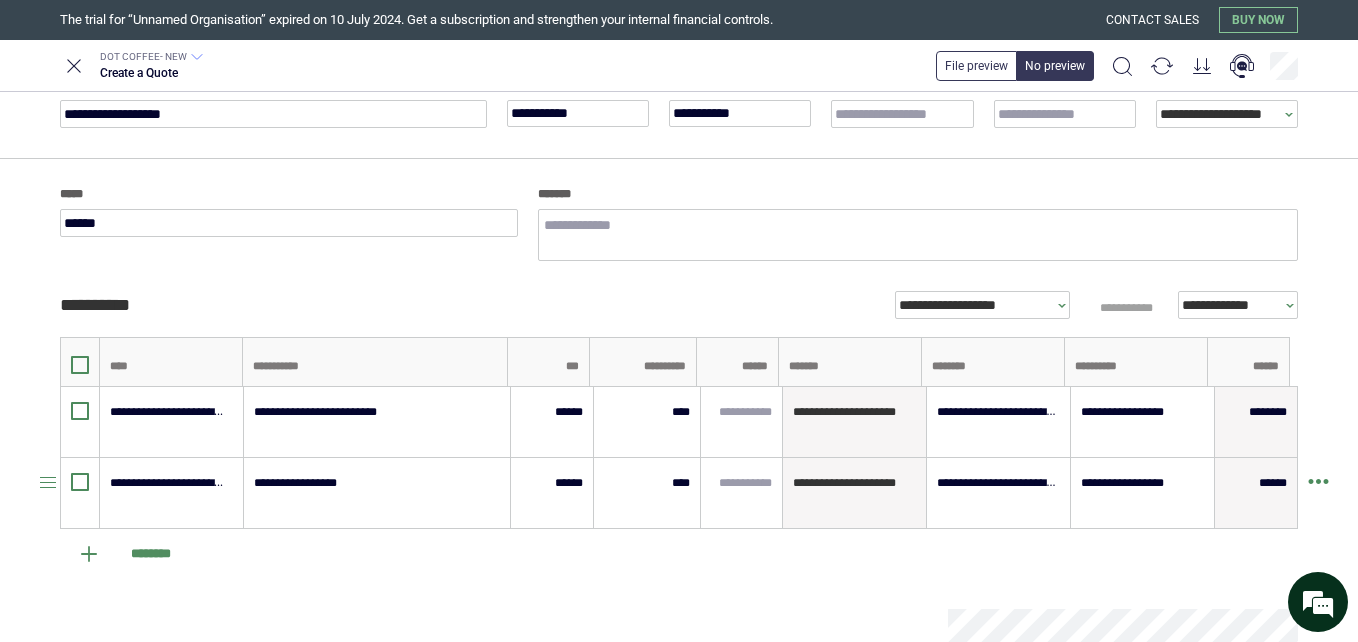 scroll, scrollTop: 120, scrollLeft: 0, axis: vertical 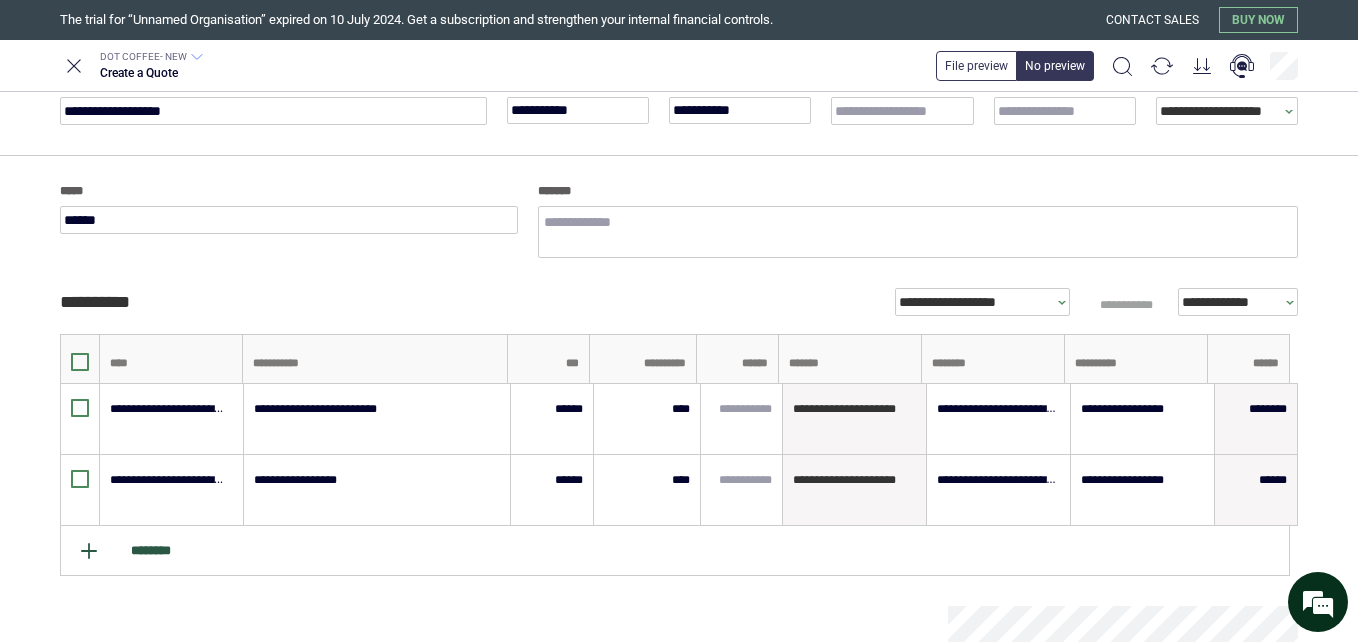 click on "********" at bounding box center (675, 551) 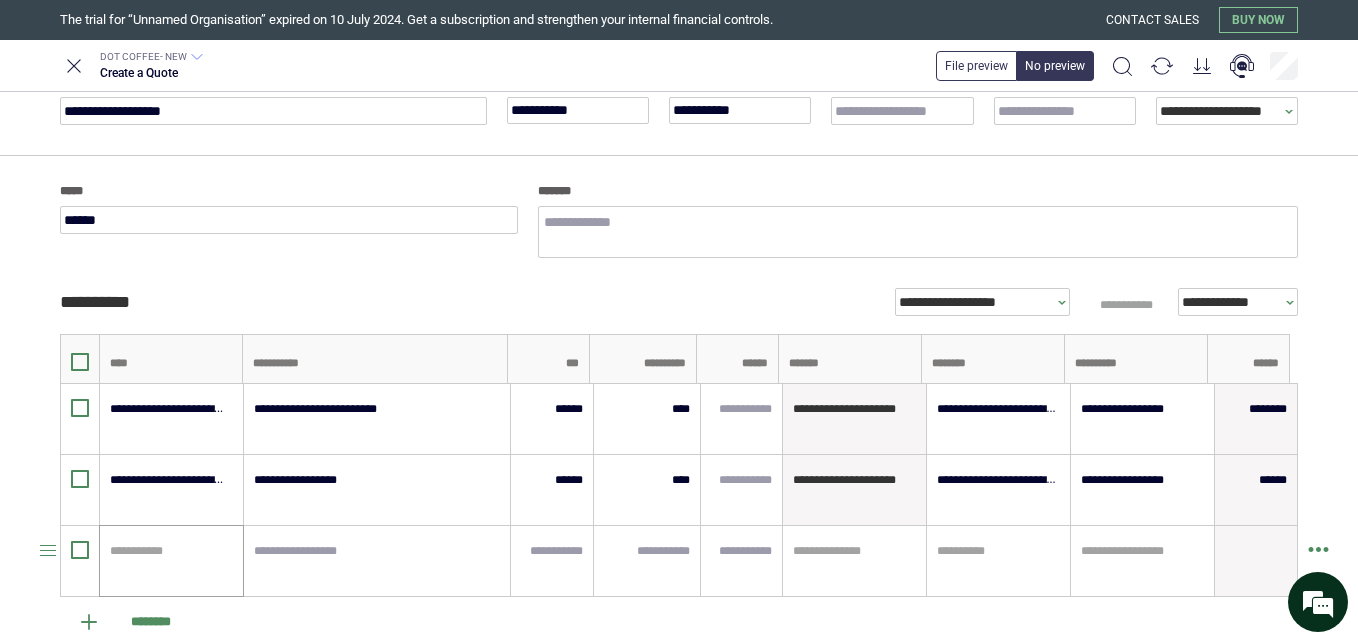 click at bounding box center (168, 551) 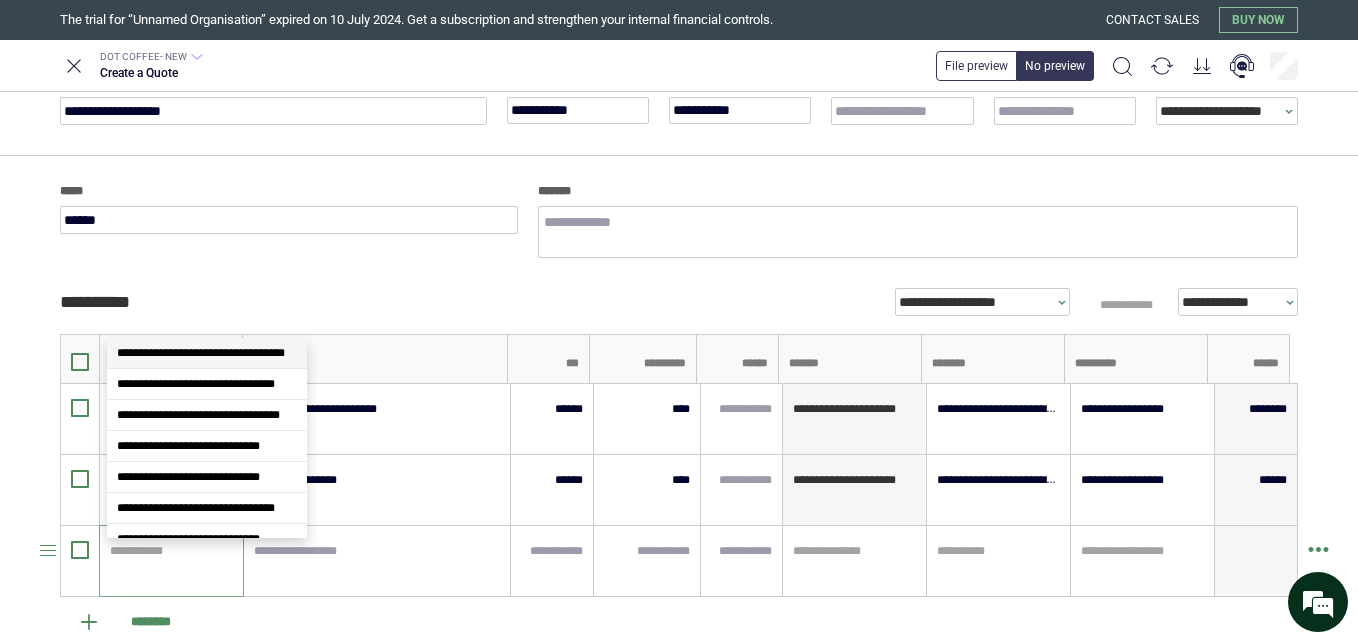 click at bounding box center [168, 551] 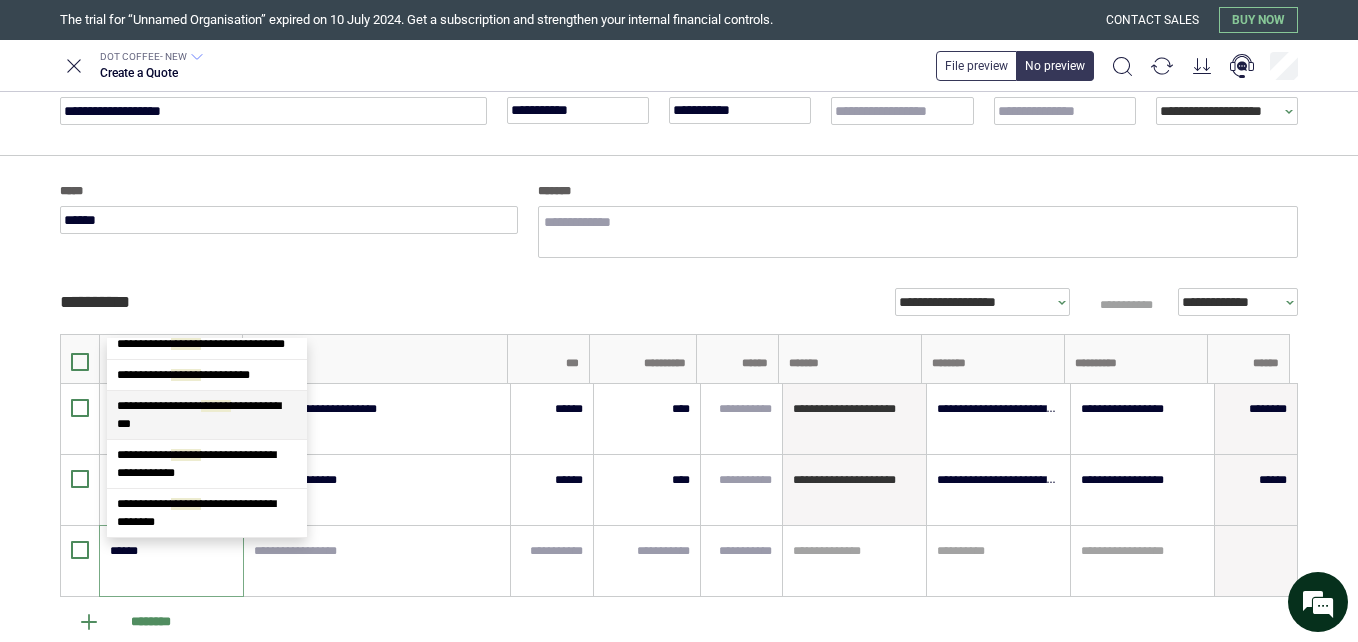 scroll, scrollTop: 0, scrollLeft: 0, axis: both 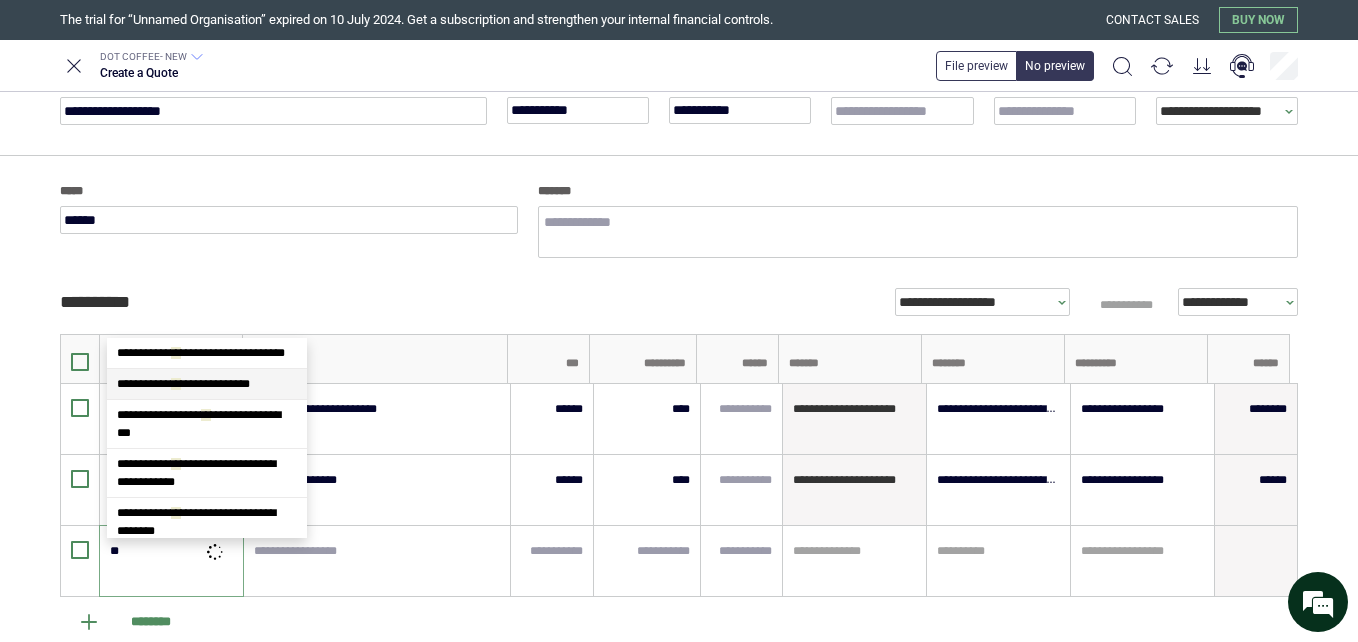 type on "*" 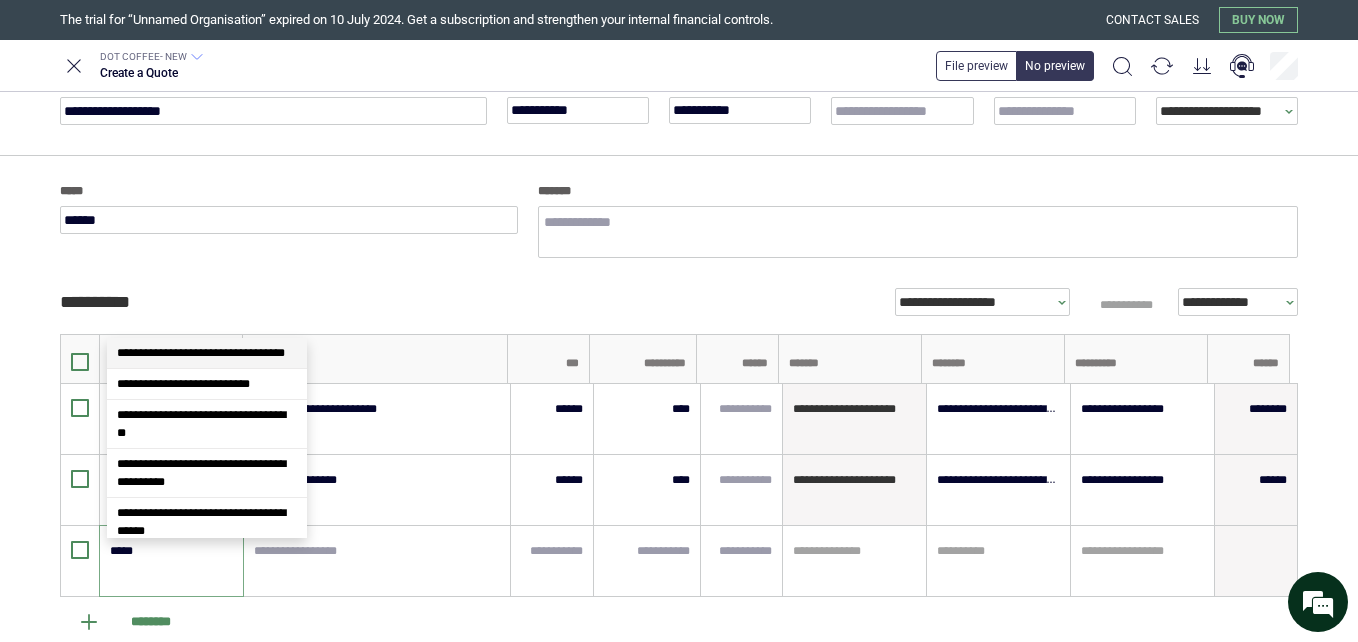 type on "******" 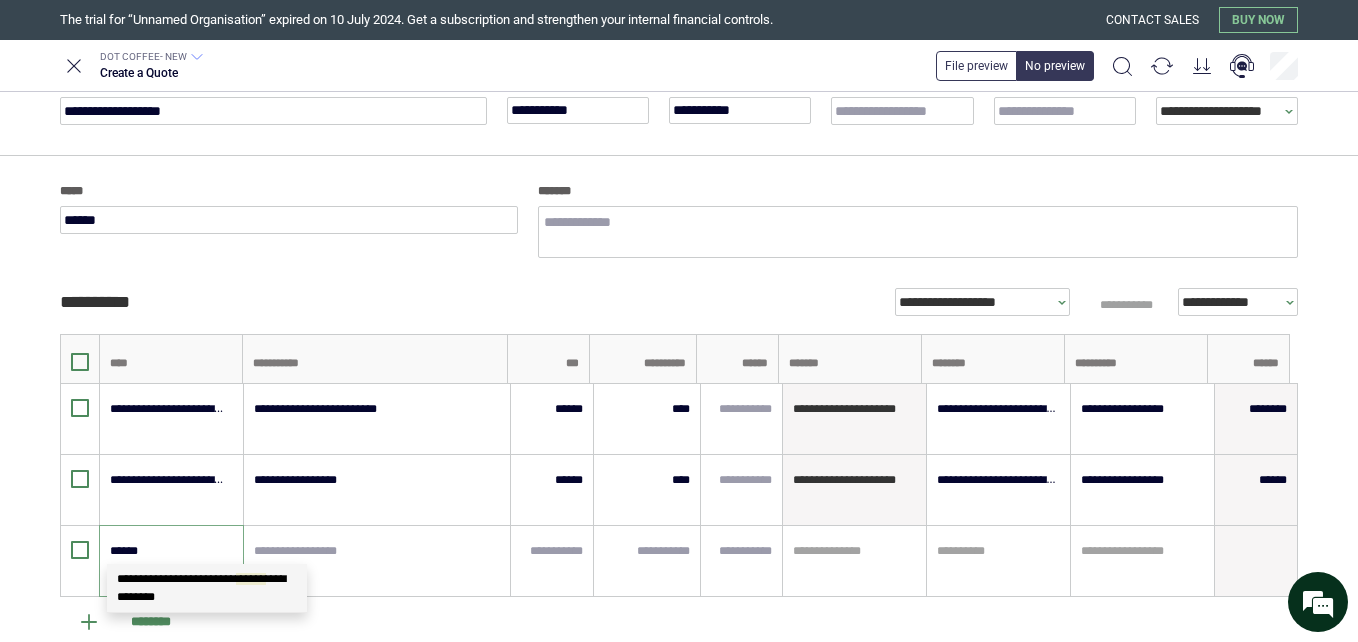 click on "**********" at bounding box center (201, 588) 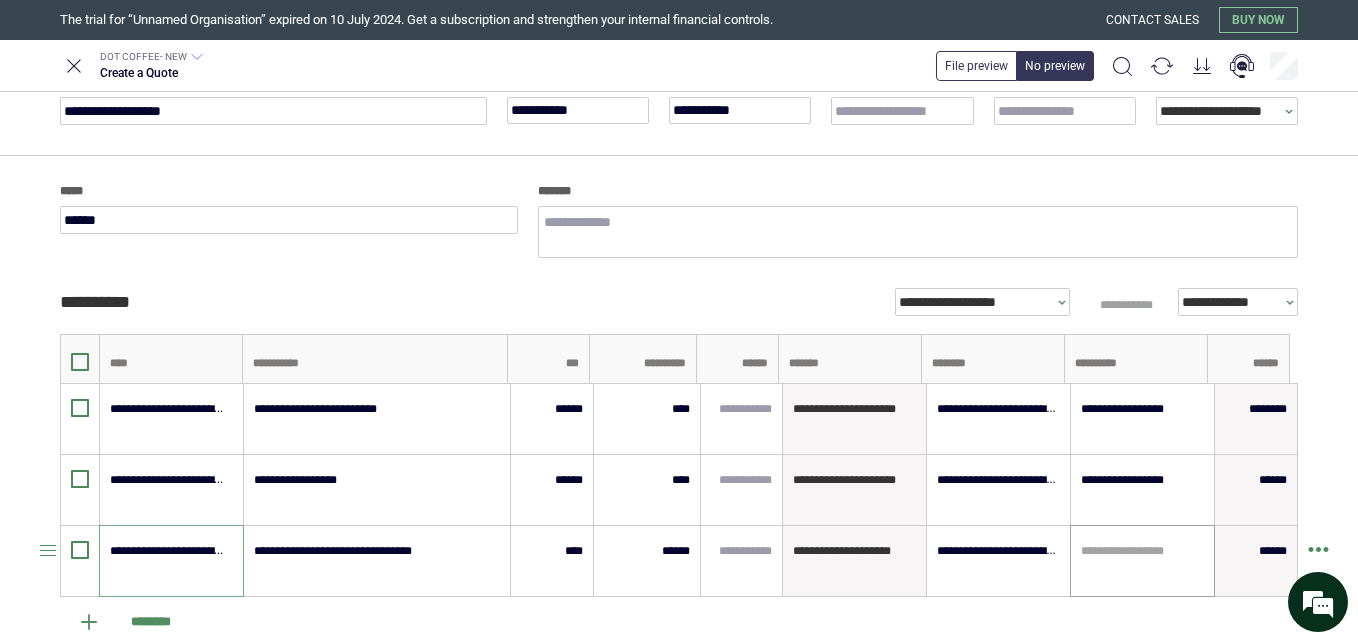 type on "**********" 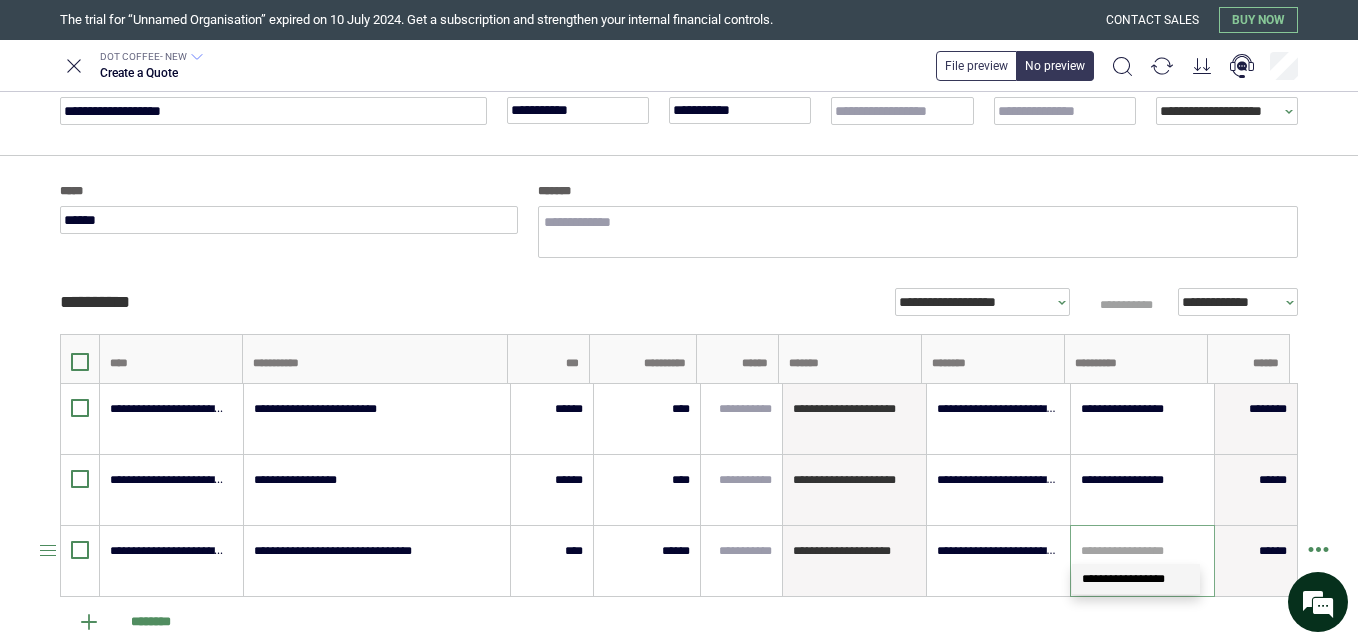 click at bounding box center [1142, 551] 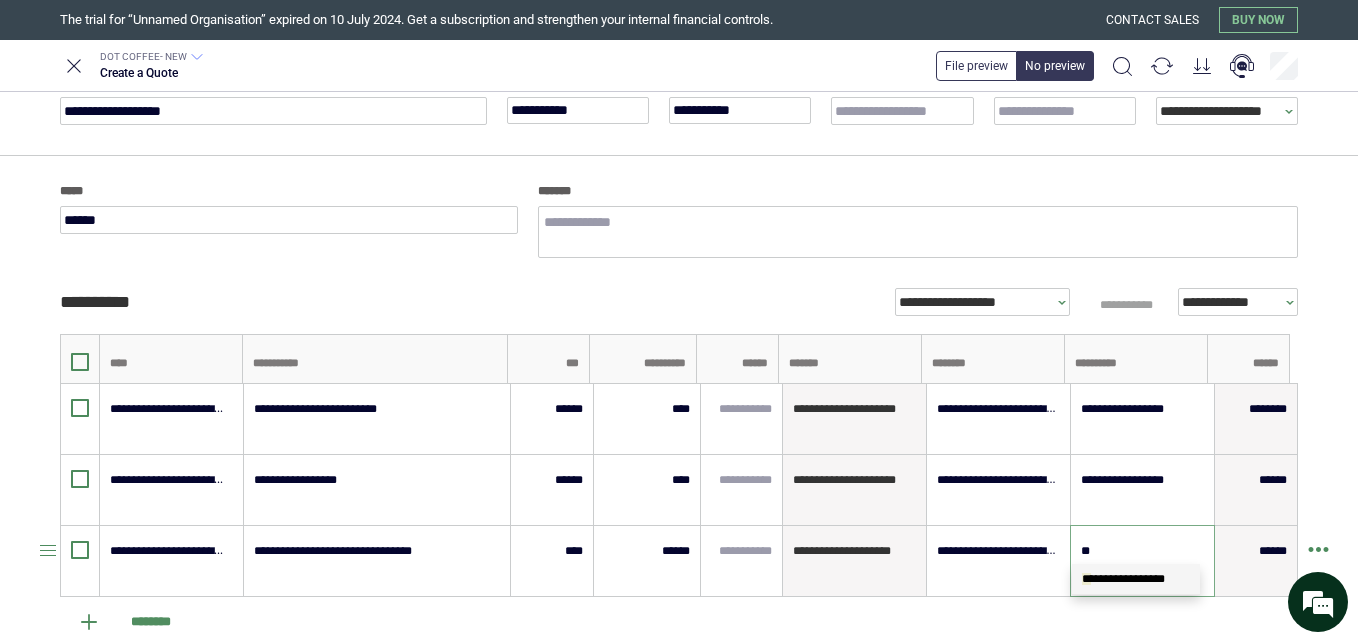 type on "***" 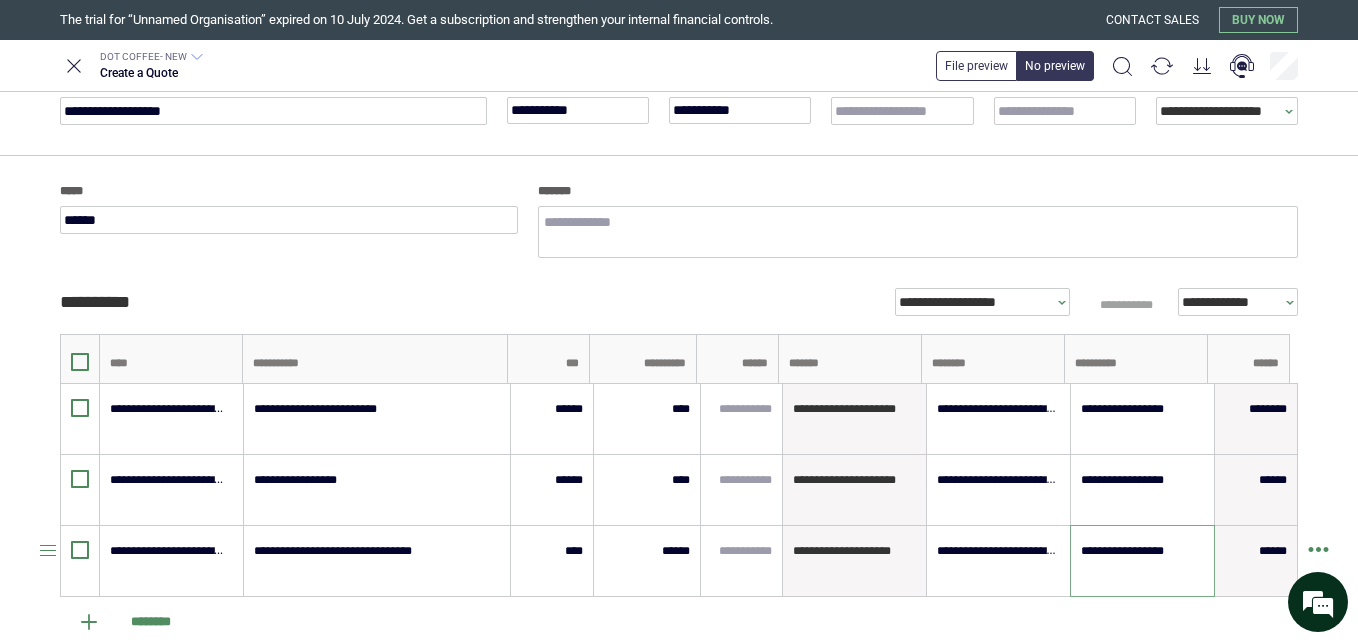 type on "**********" 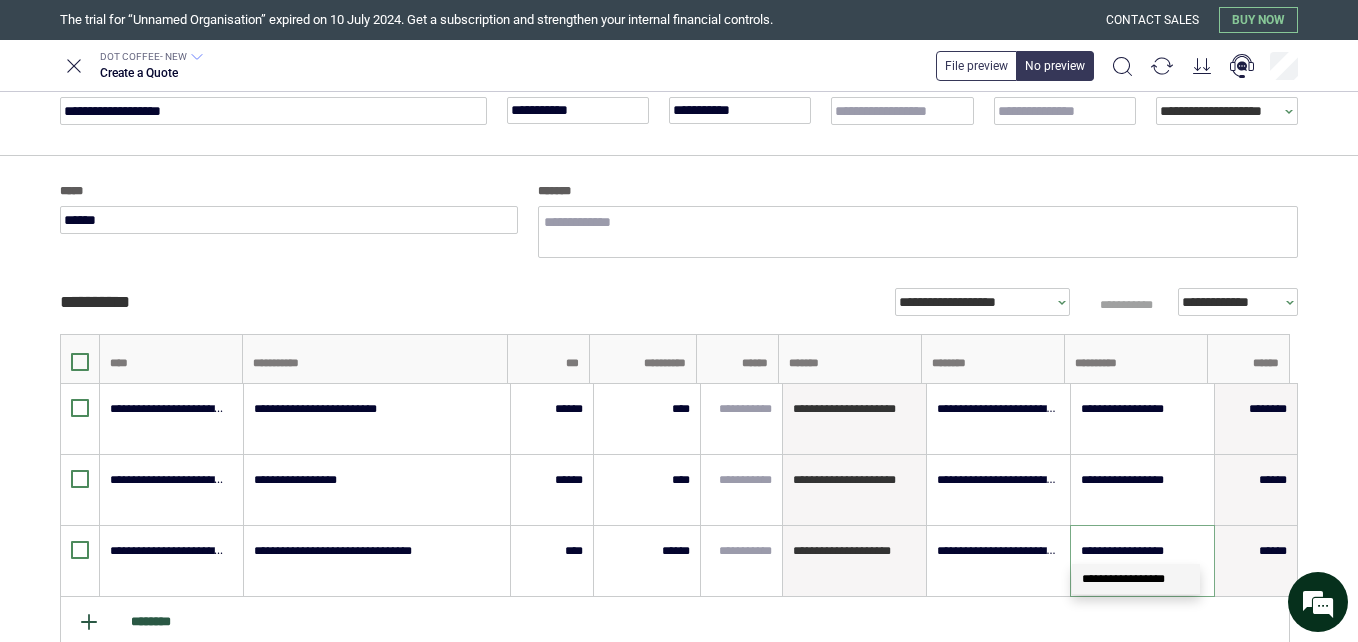 click on "********" at bounding box center (675, 622) 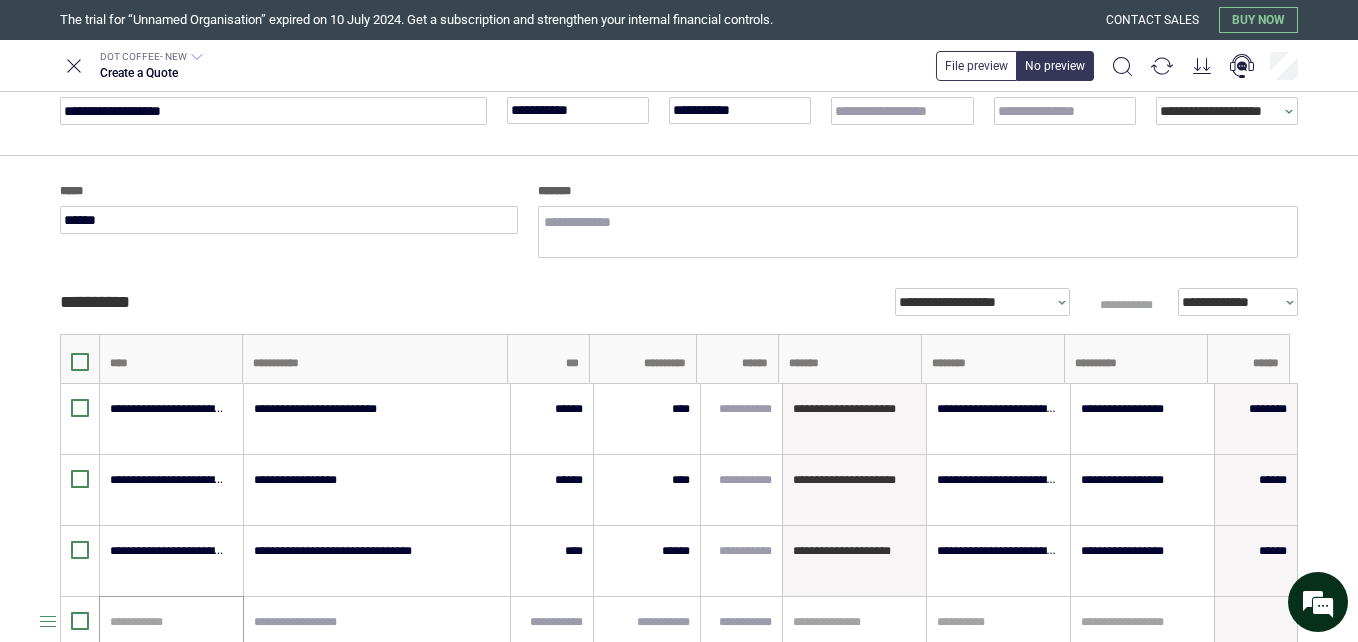 click at bounding box center (168, 622) 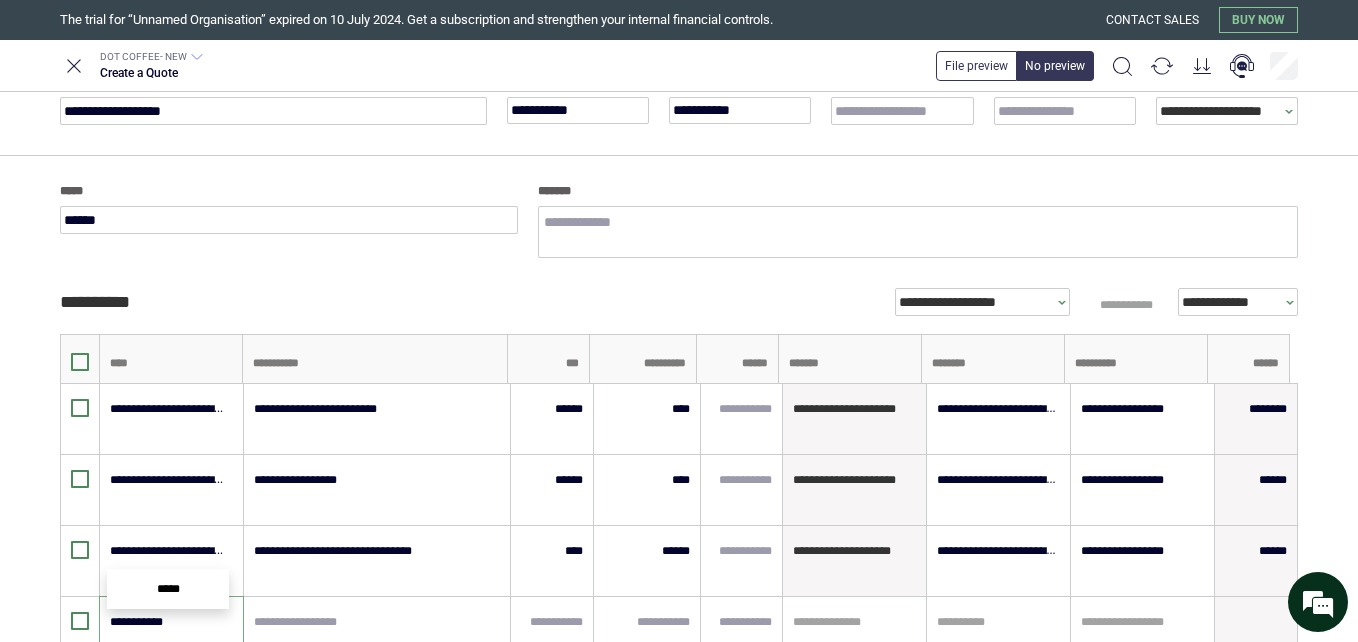 scroll, scrollTop: 0, scrollLeft: 0, axis: both 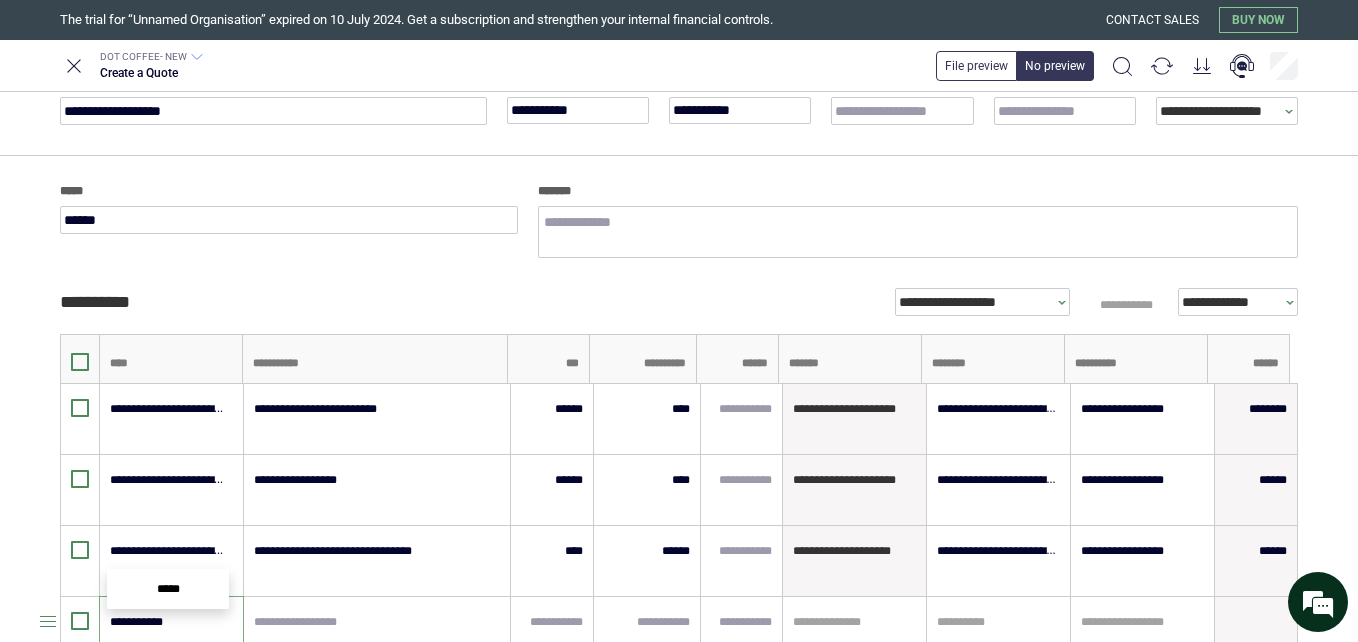 click on "**********" at bounding box center (168, 622) 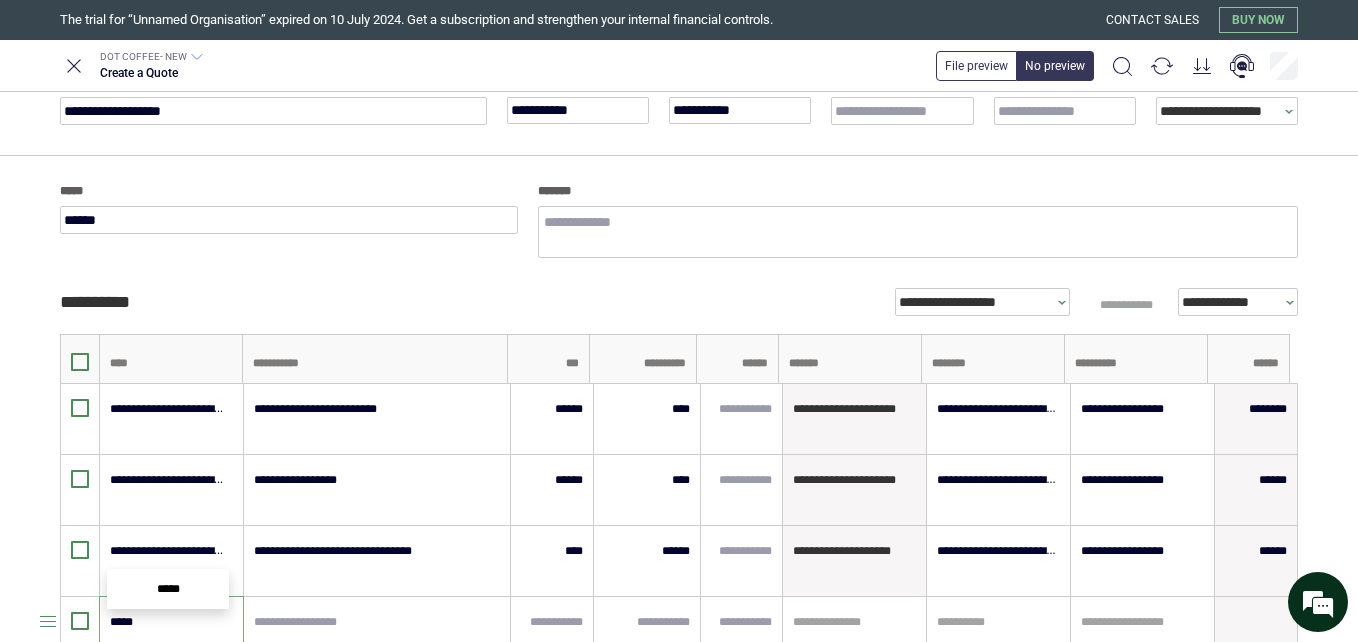 type on "******" 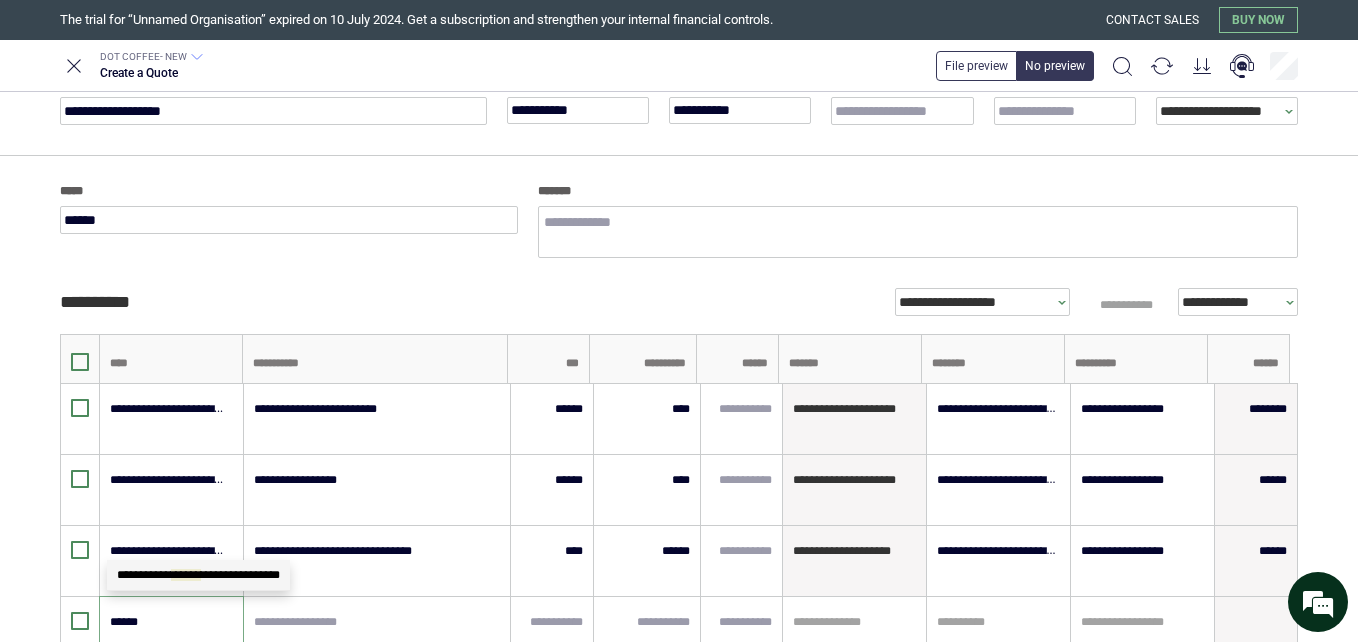 click on "******" at bounding box center [186, 575] 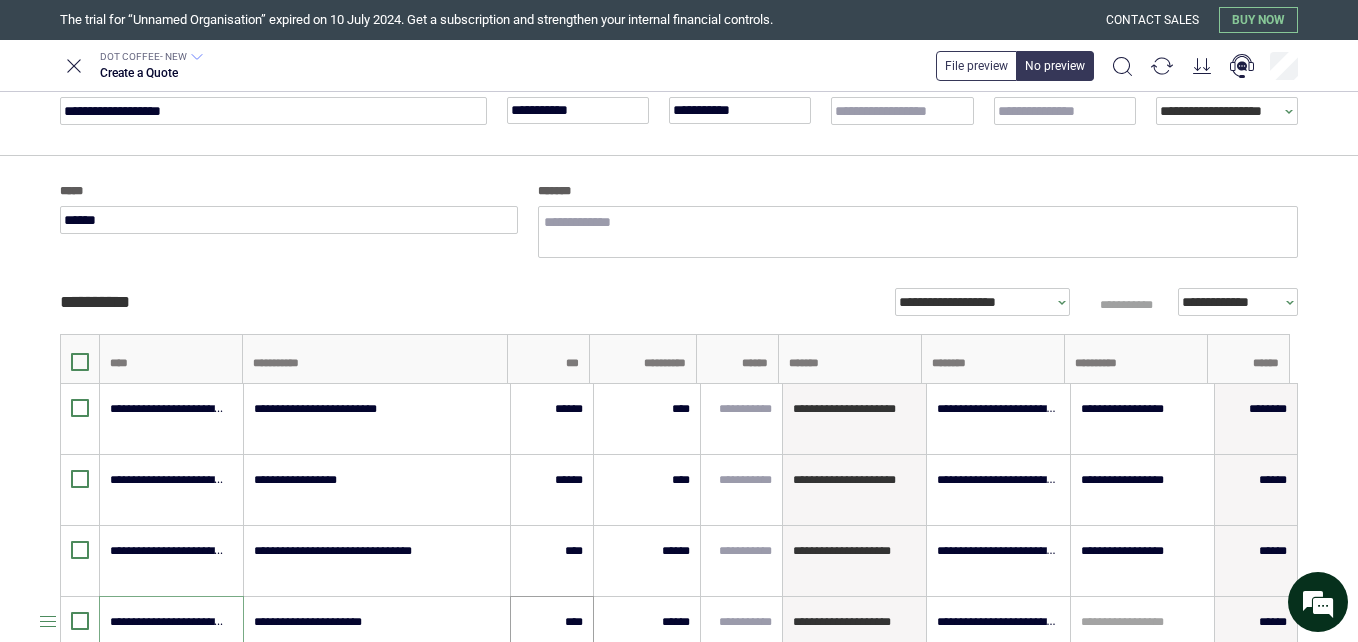 type on "**********" 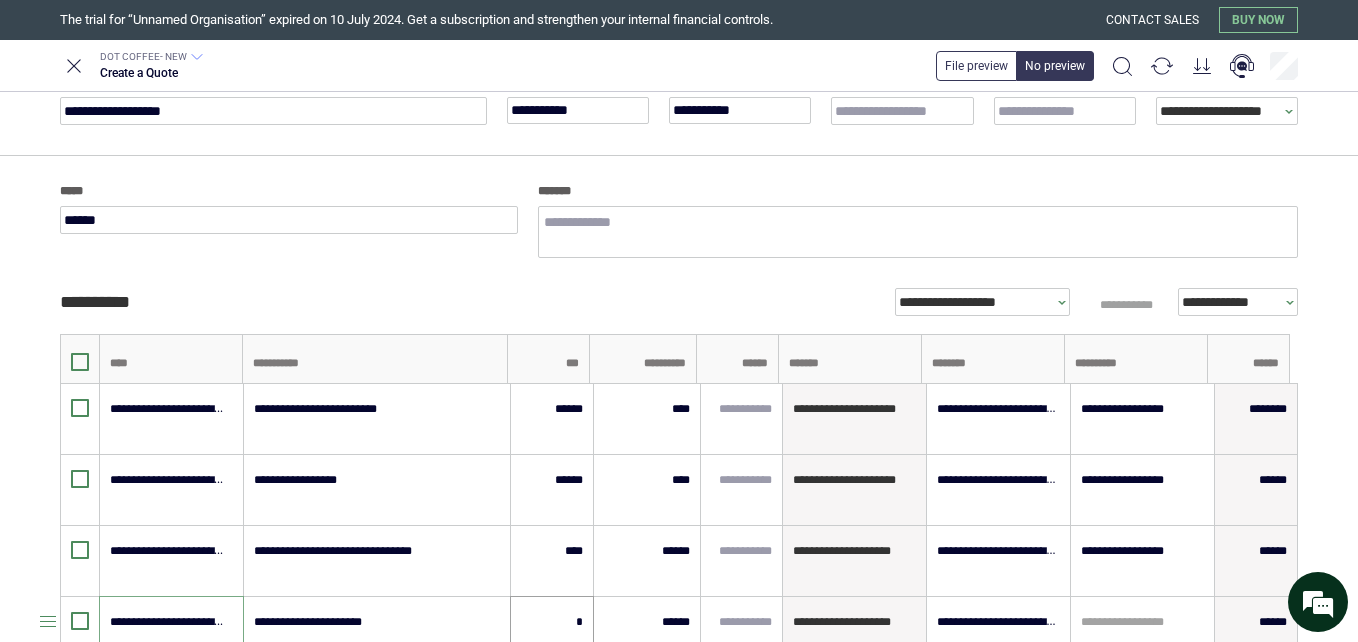 click on "*" at bounding box center (552, 622) 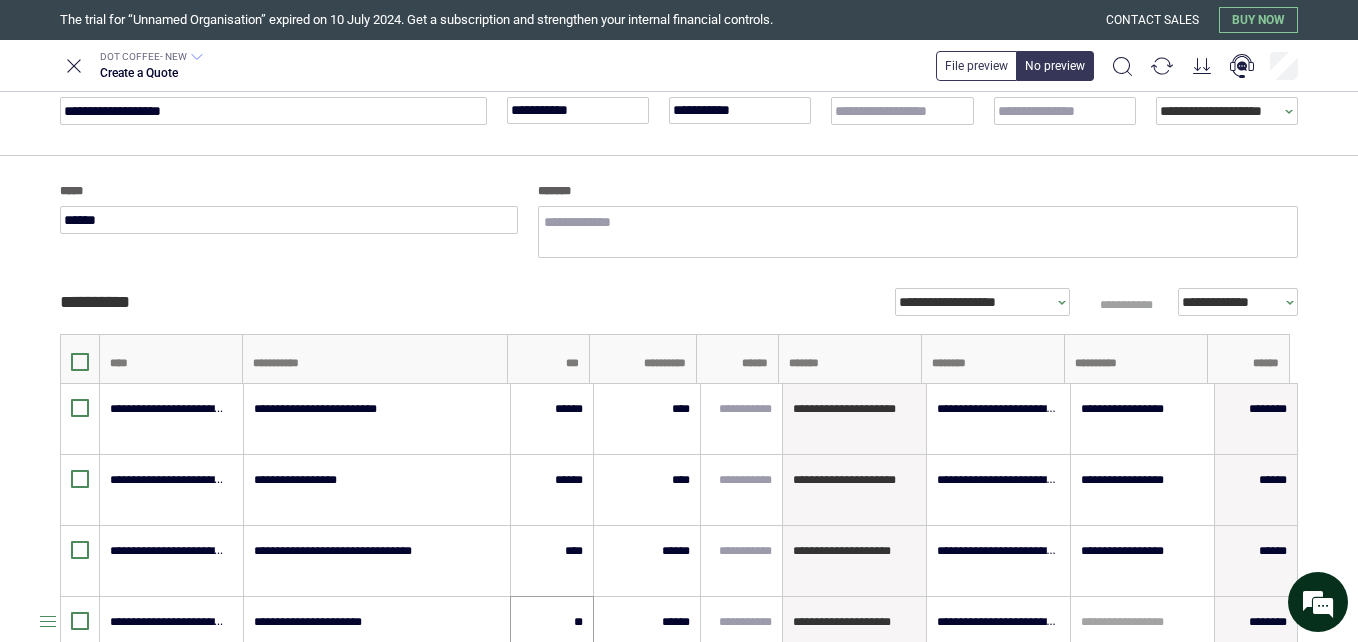 click on "**" at bounding box center (552, 622) 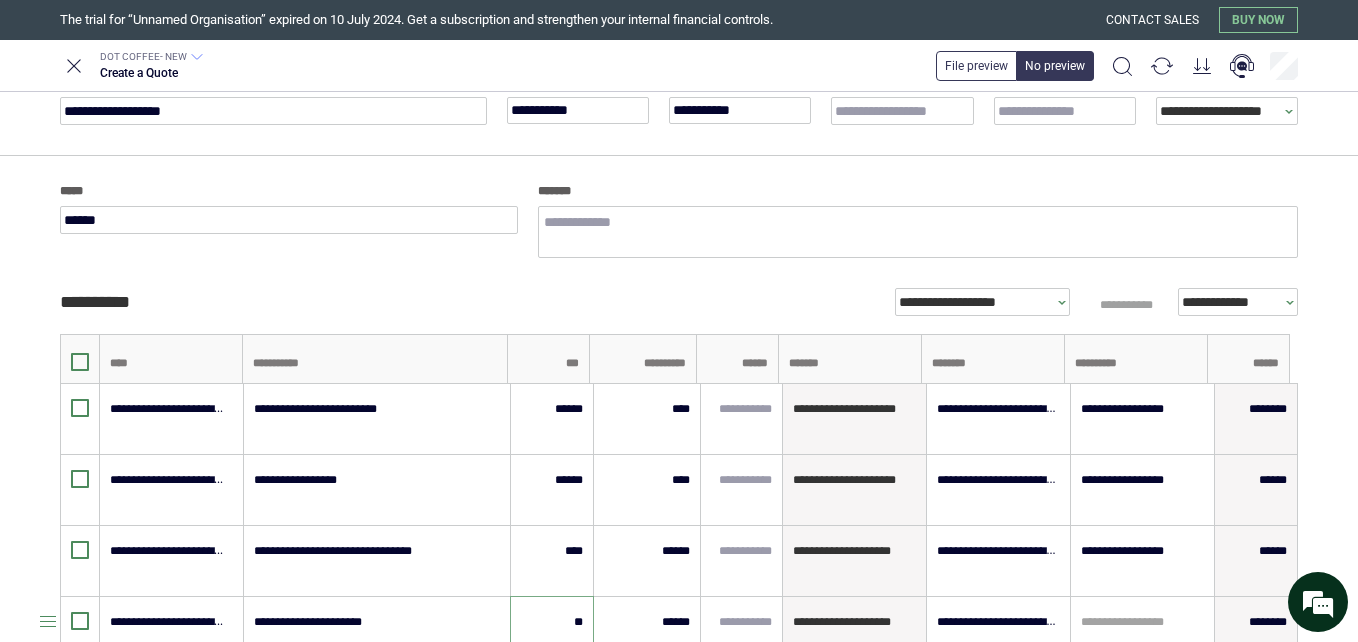 click on "**" at bounding box center (552, 622) 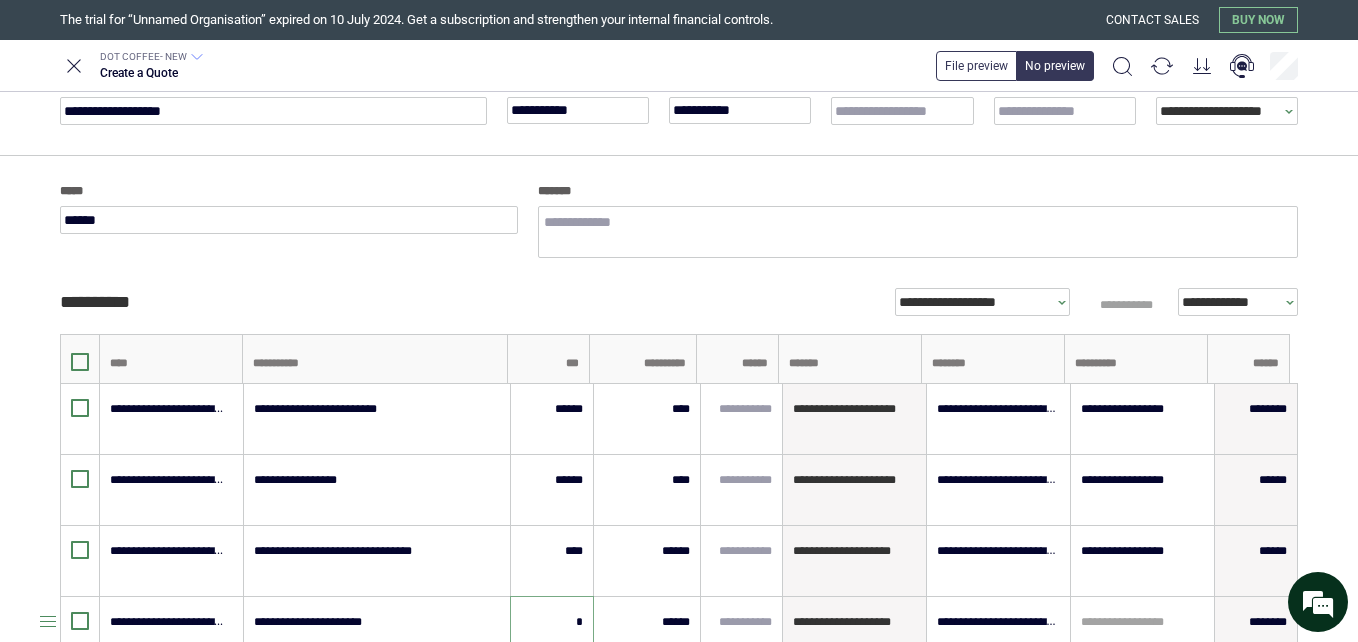 type on "****" 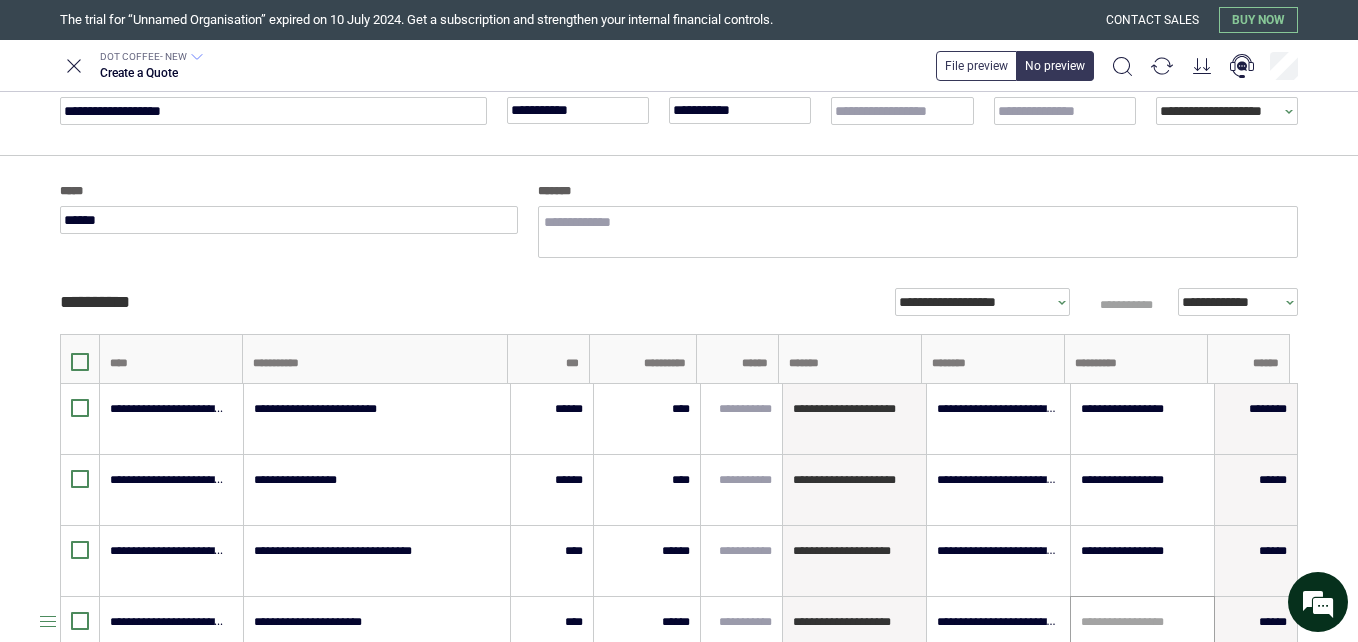click on "**********" at bounding box center (1142, 632) 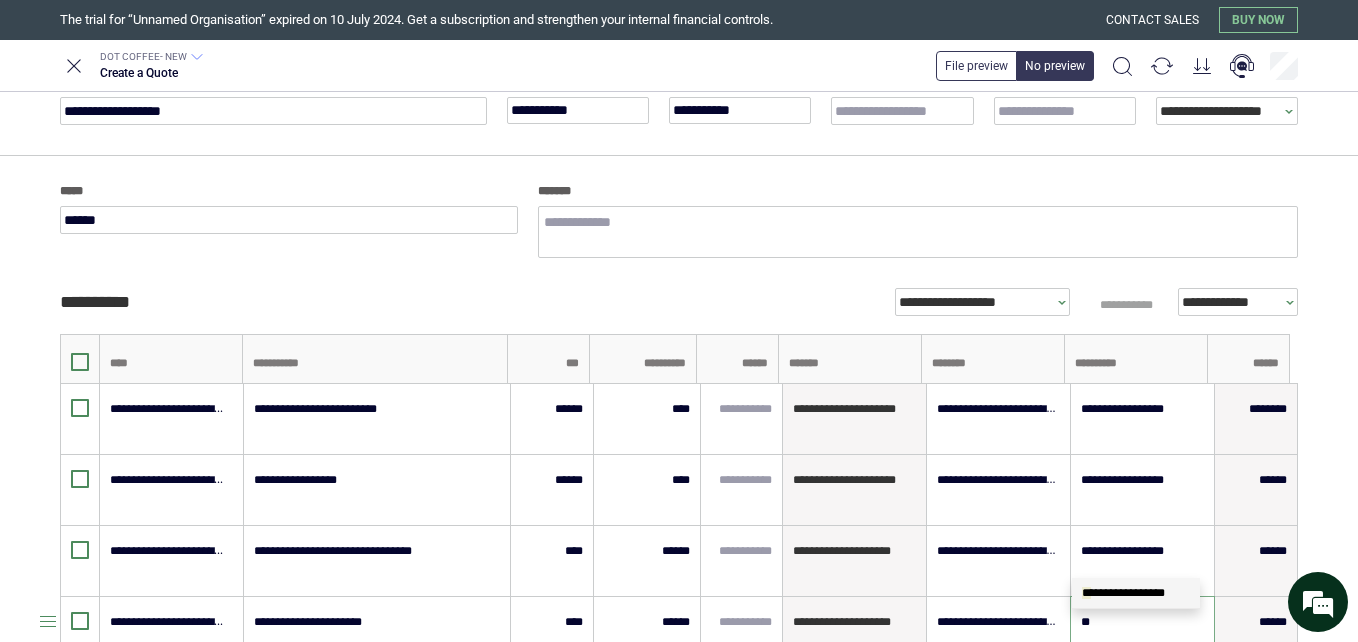type on "***" 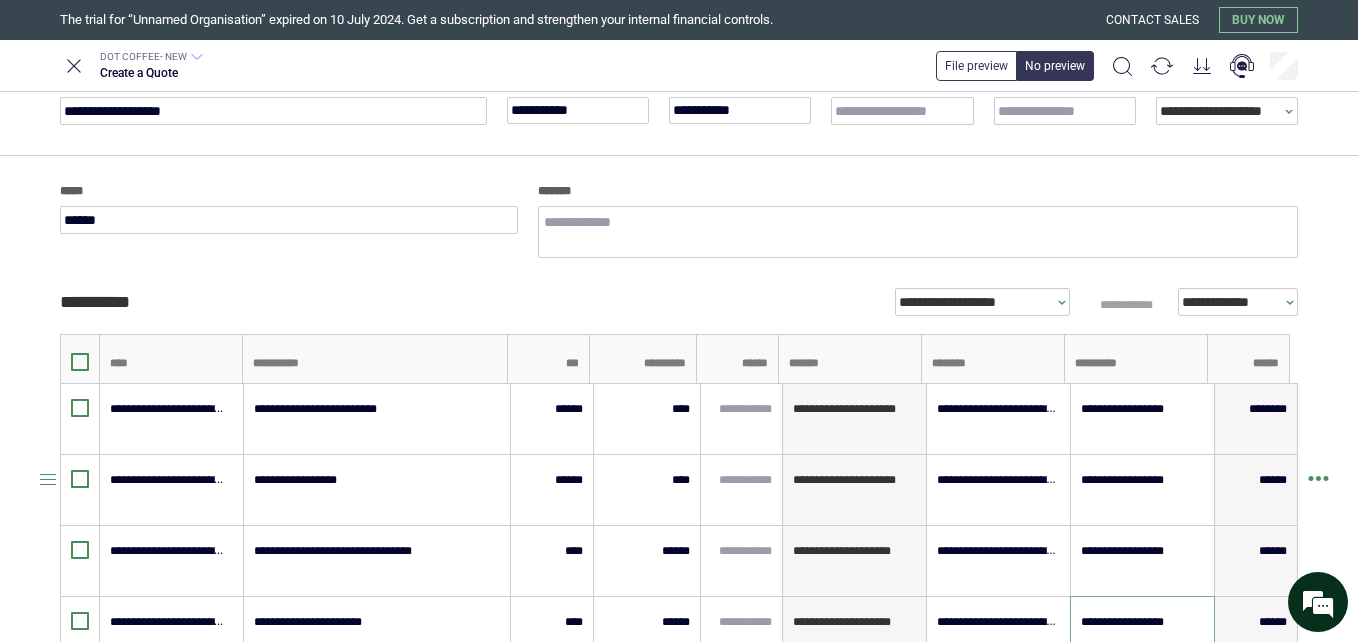 type on "**********" 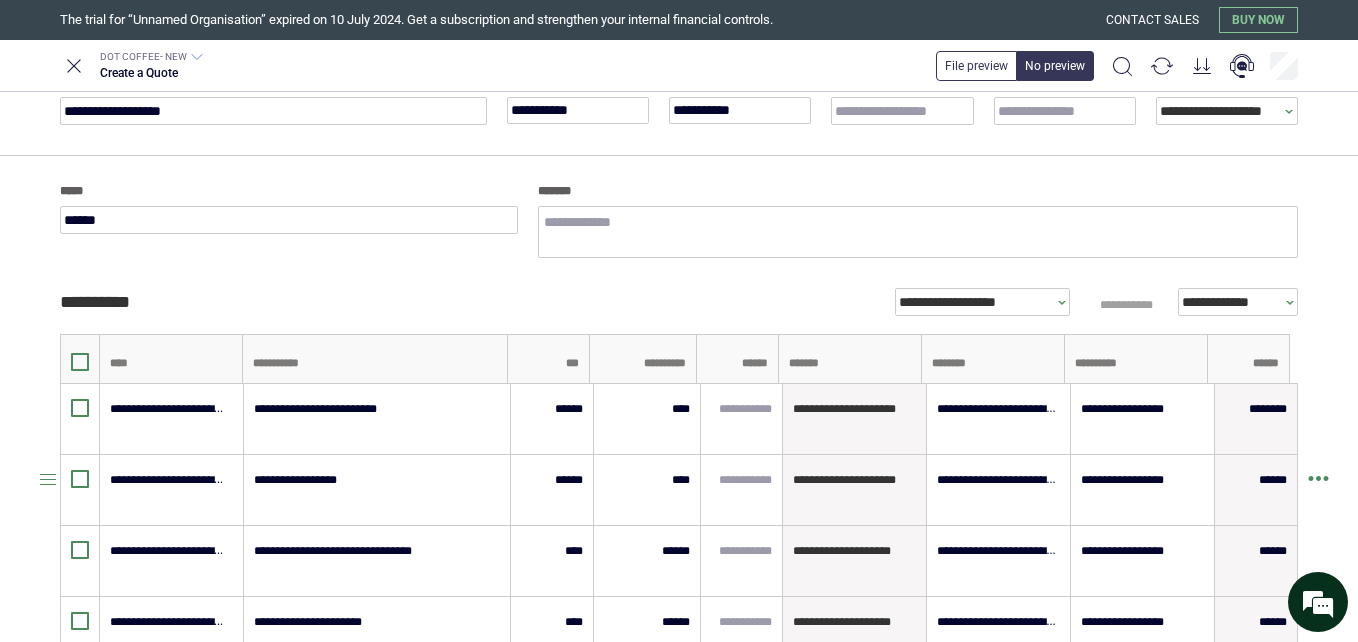 click on "**********" at bounding box center (679, 321) 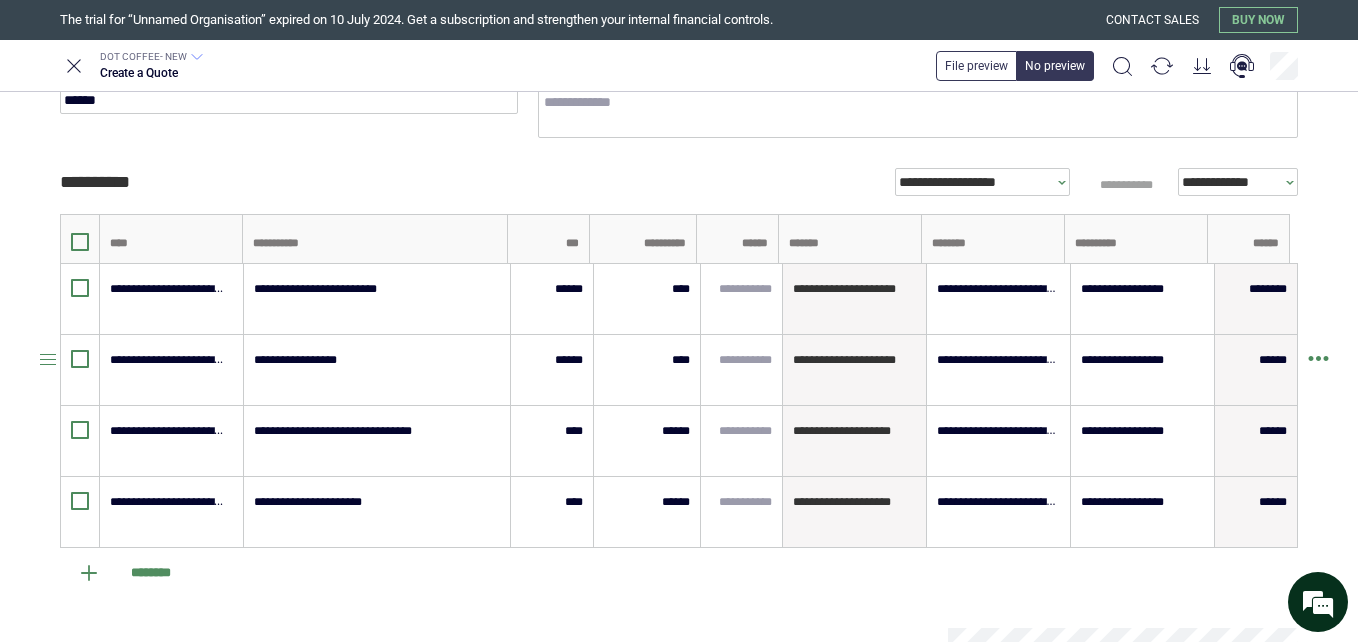 scroll, scrollTop: 280, scrollLeft: 0, axis: vertical 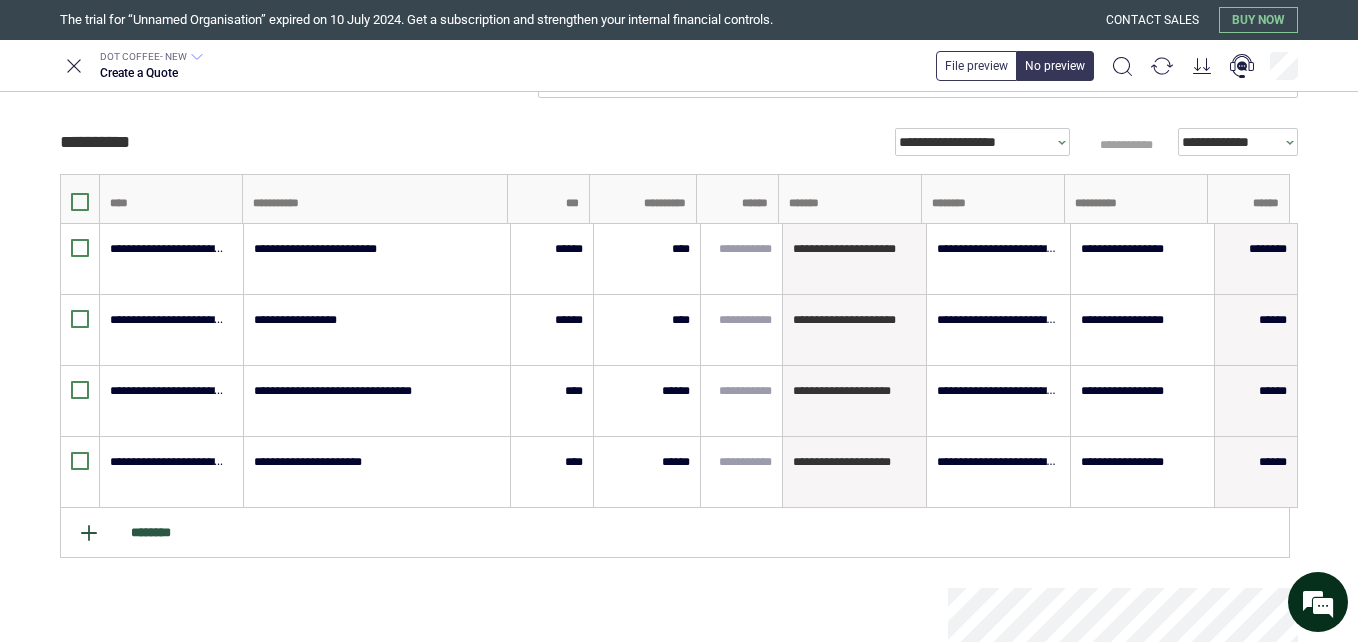 click on "********" at bounding box center (675, 533) 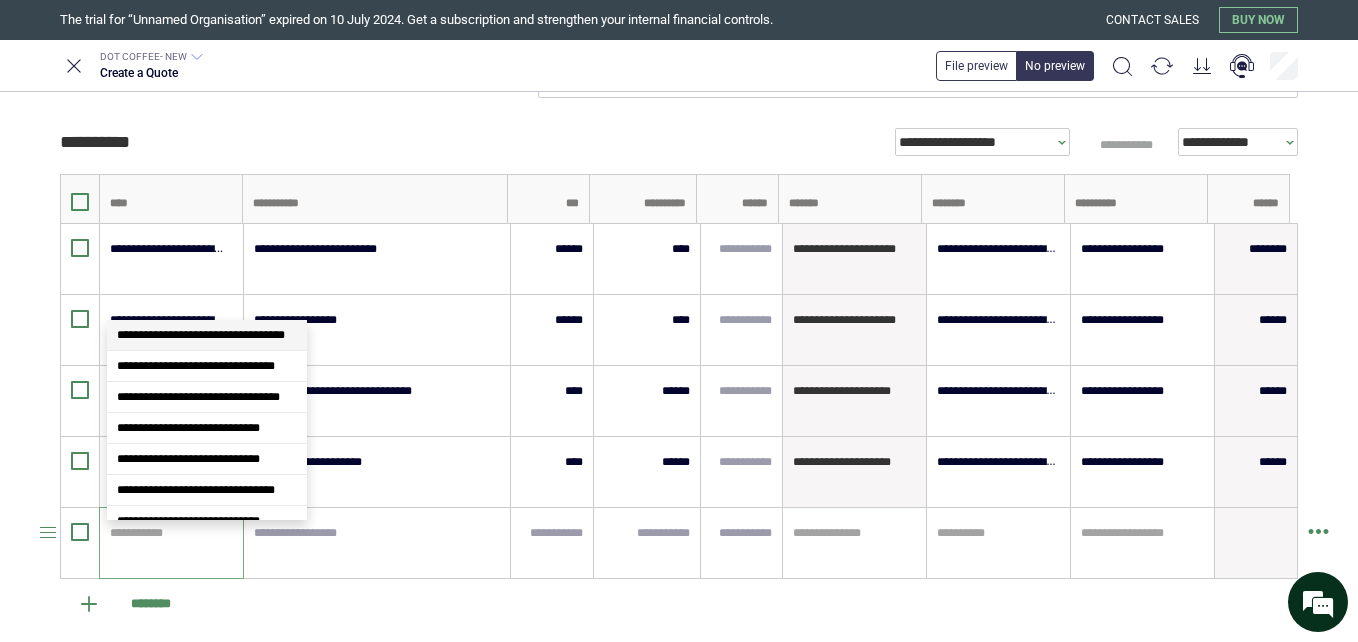click at bounding box center [168, 533] 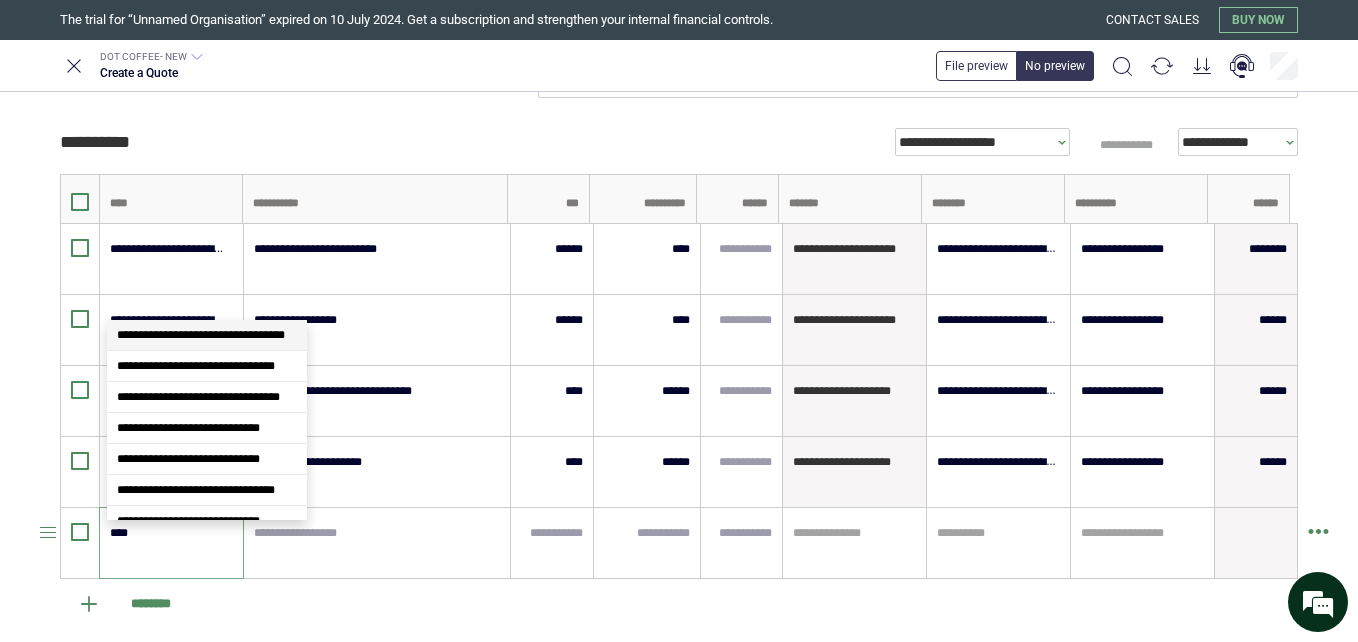 type on "*****" 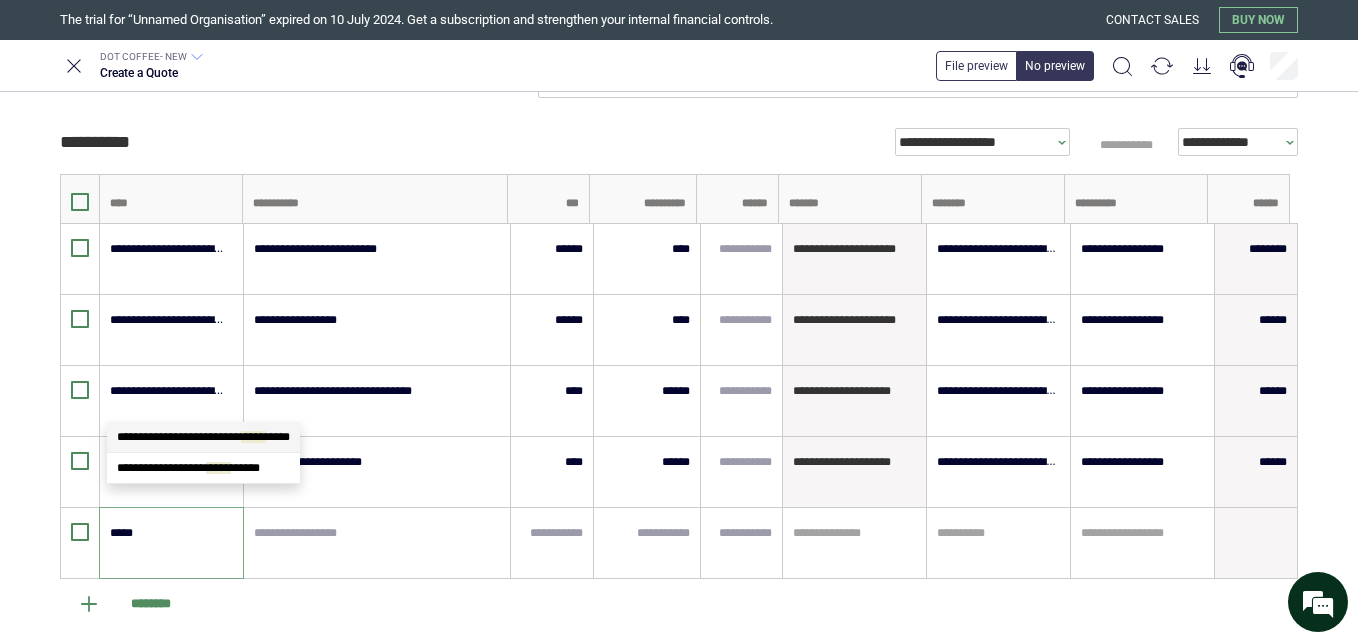 click on "**********" at bounding box center [203, 437] 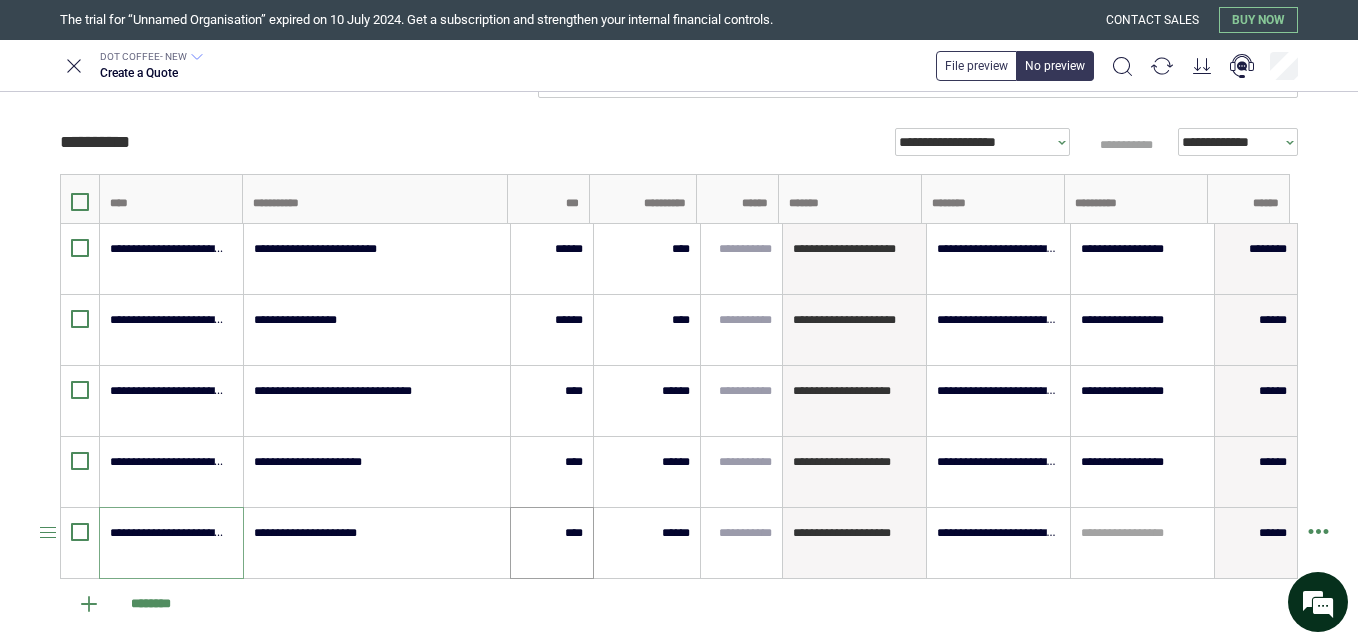 type on "**********" 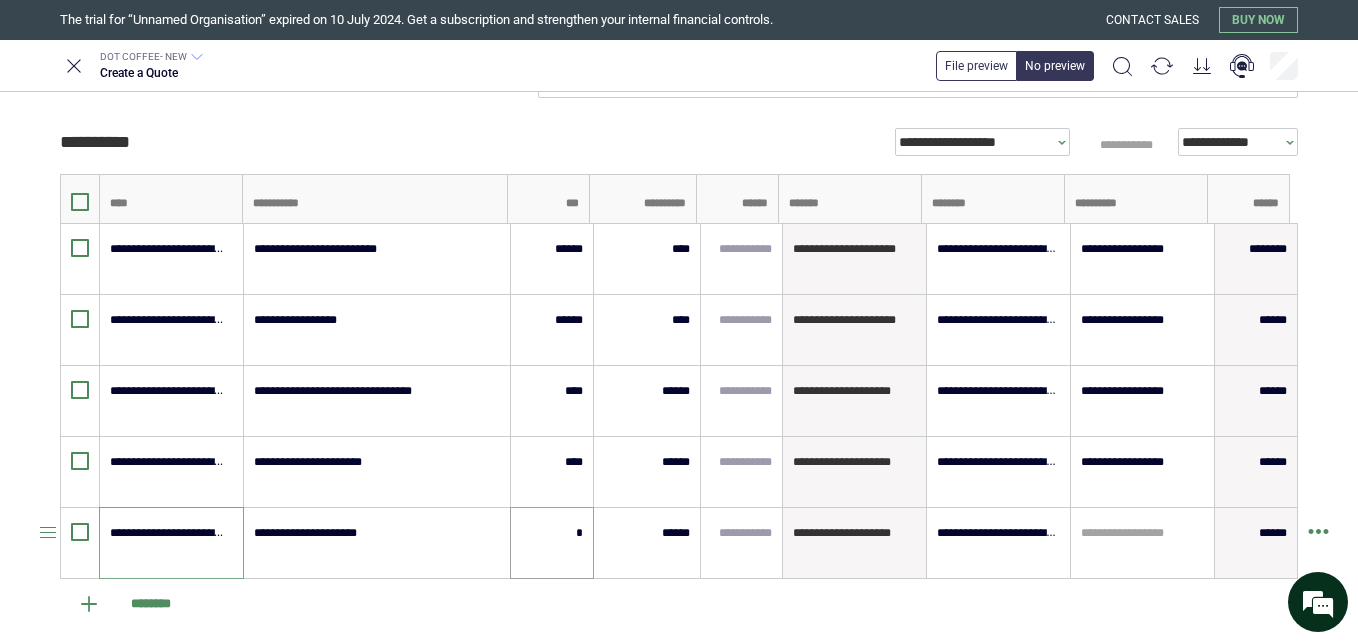 click on "*" at bounding box center [552, 533] 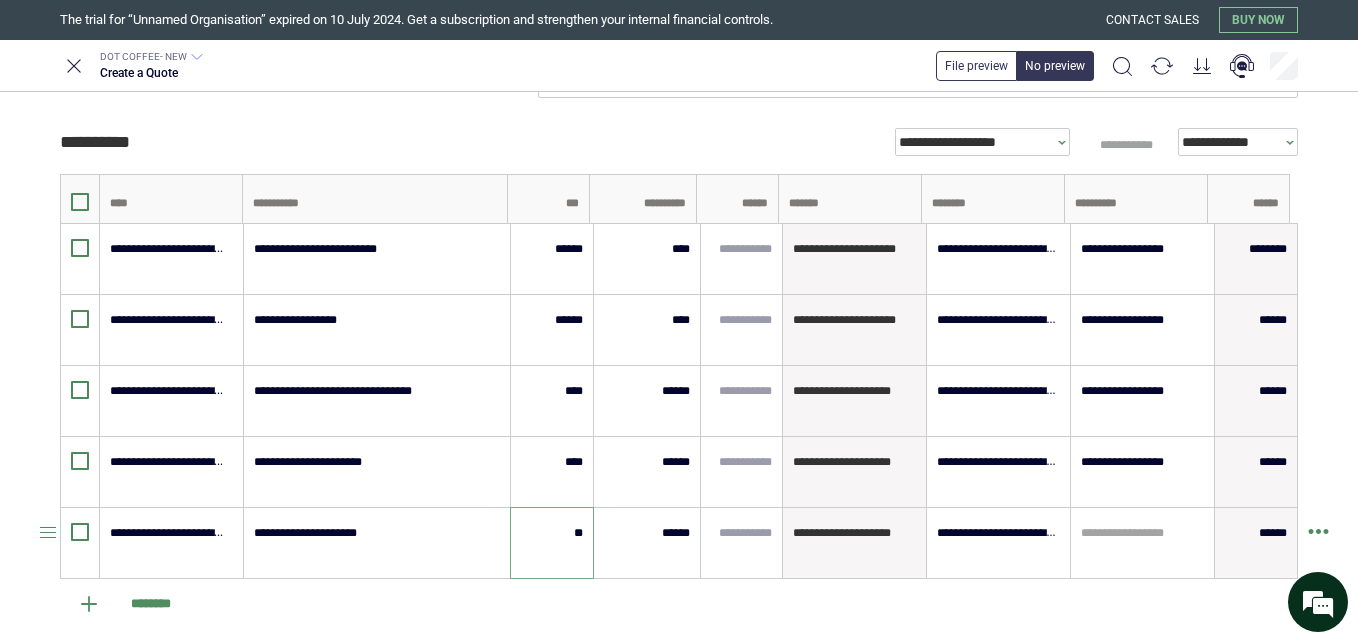 type on "*****" 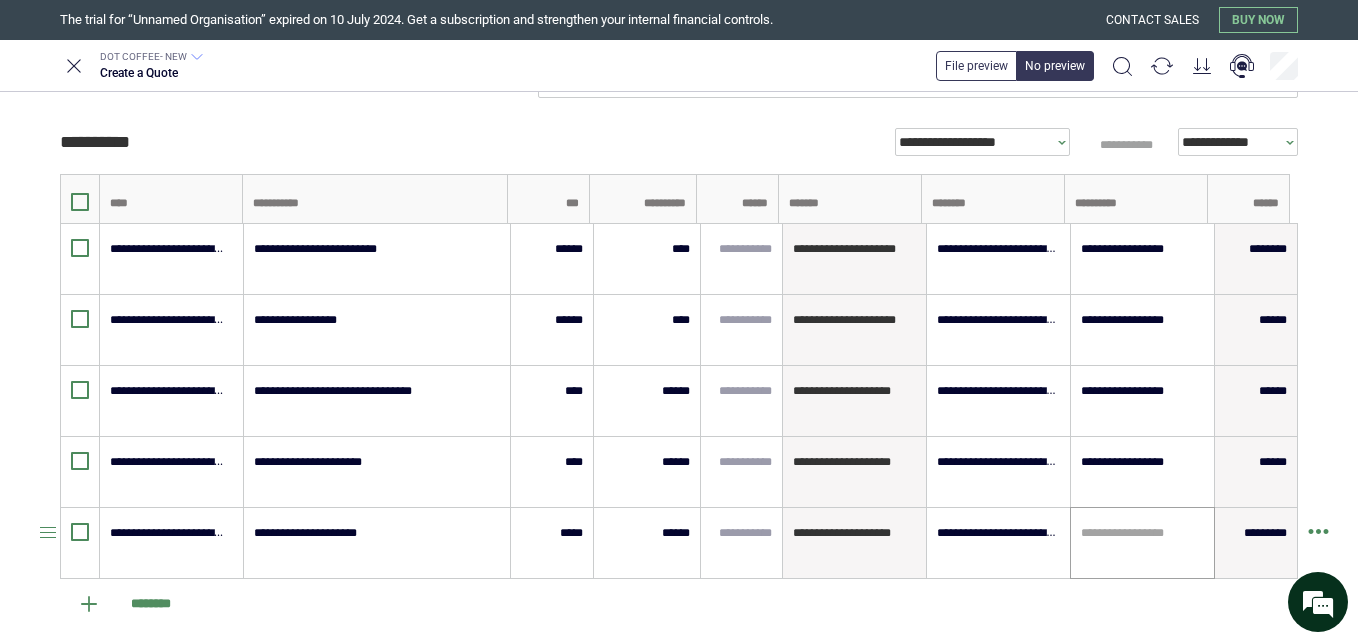 click at bounding box center [1142, 533] 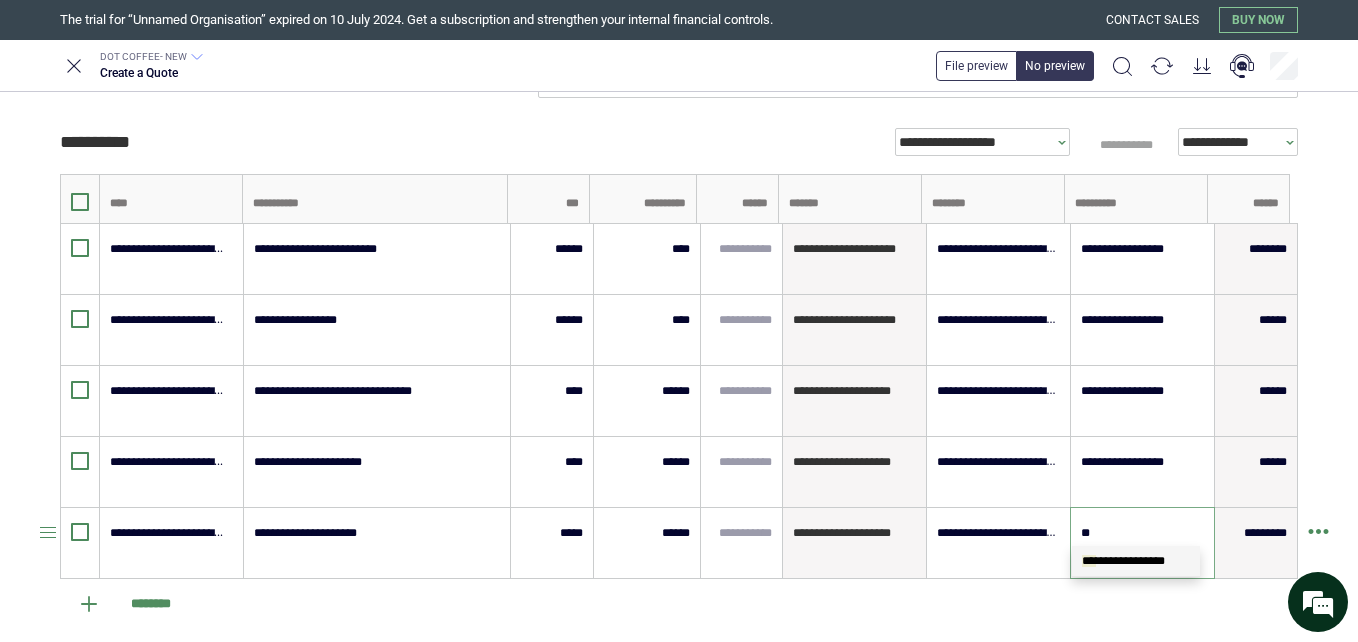 type on "***" 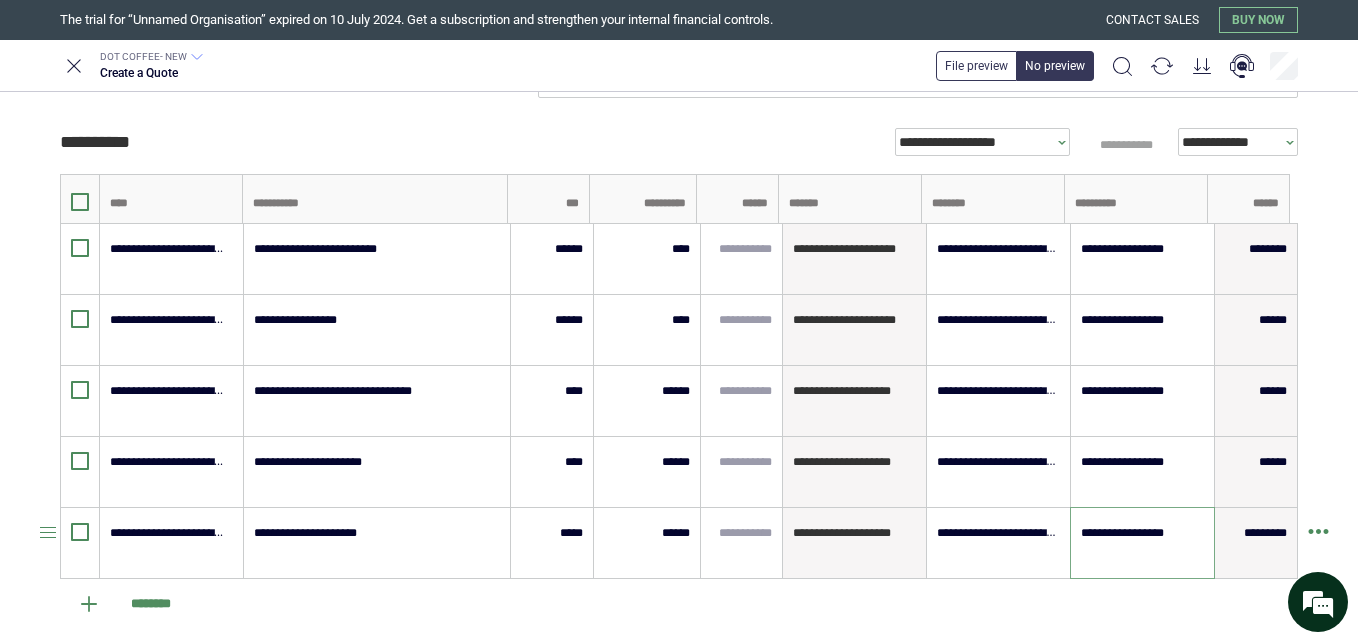 type on "**********" 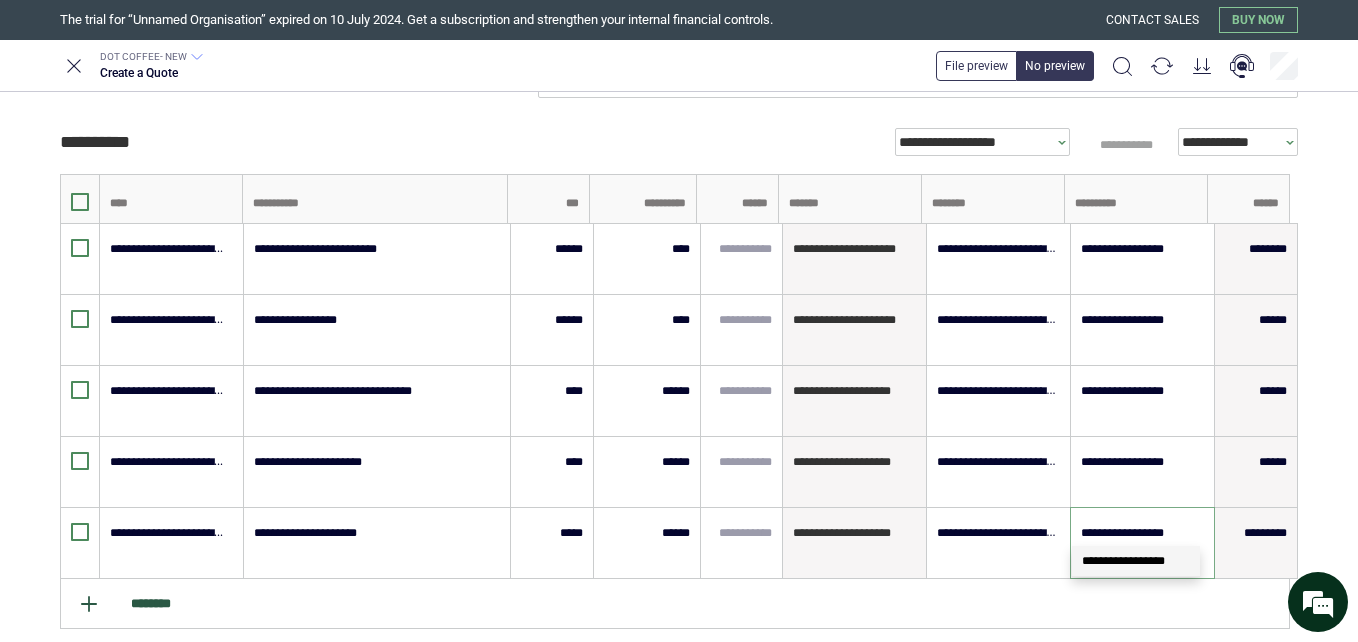 click on "********" at bounding box center [675, 604] 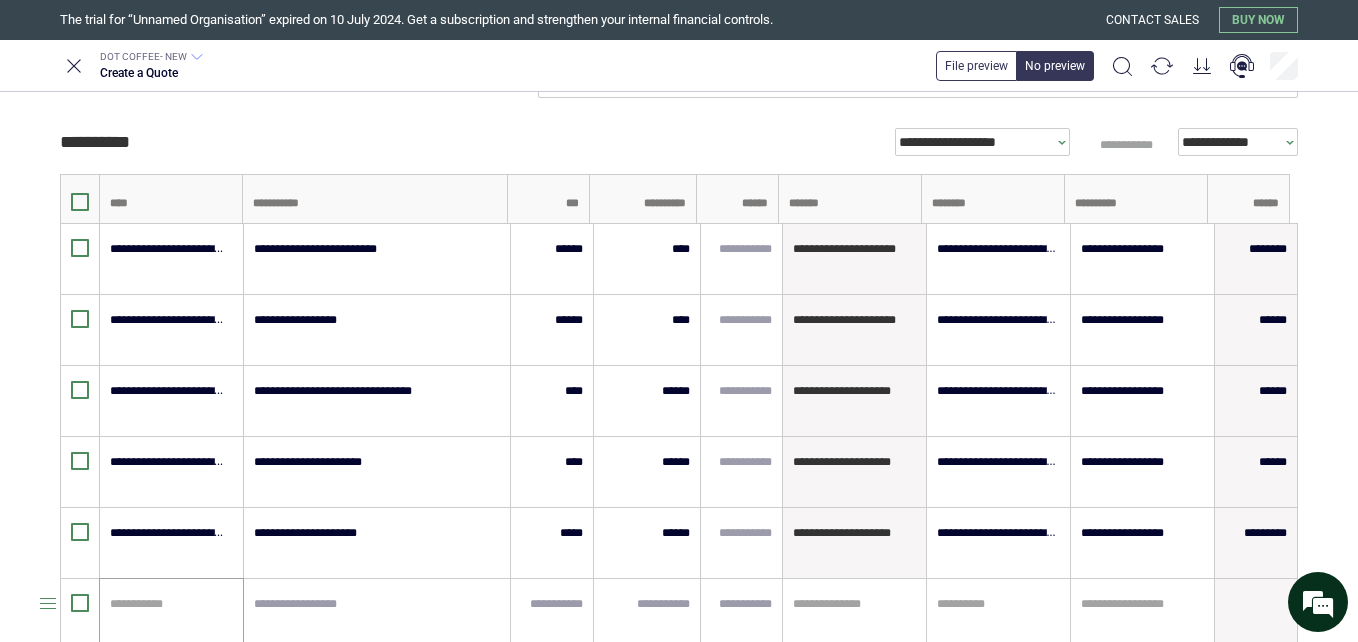 click at bounding box center (168, 604) 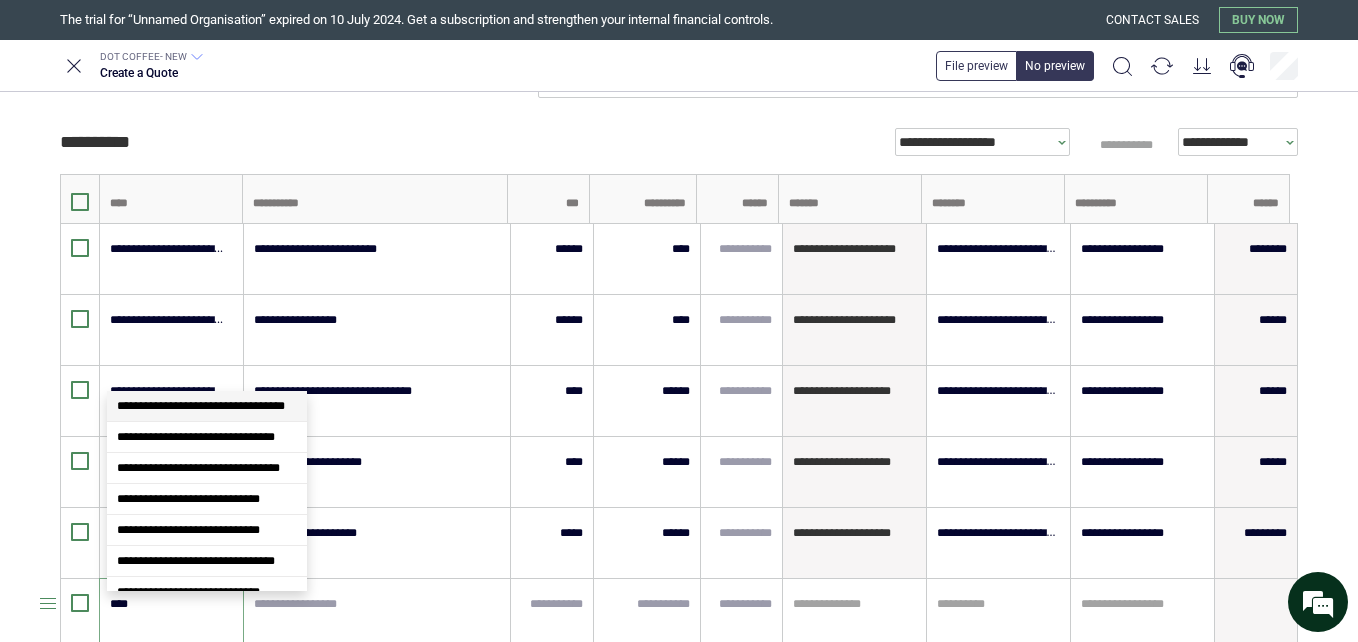 type on "*****" 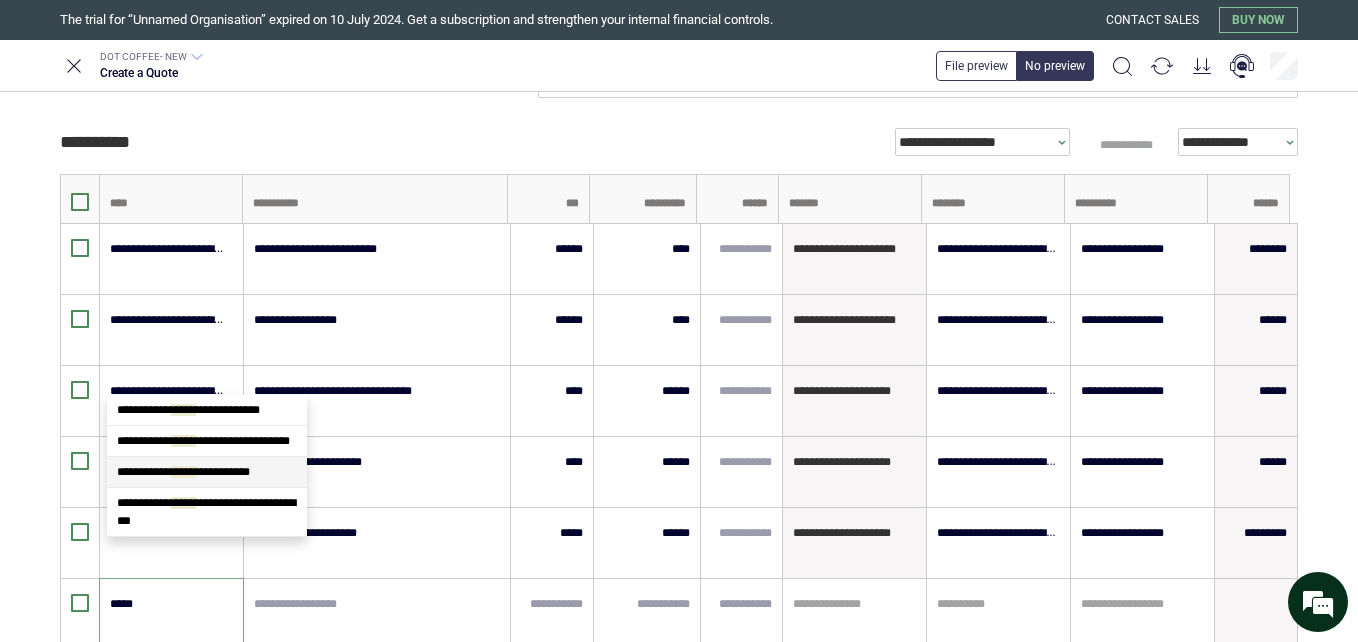 click on "**********" at bounding box center (207, 472) 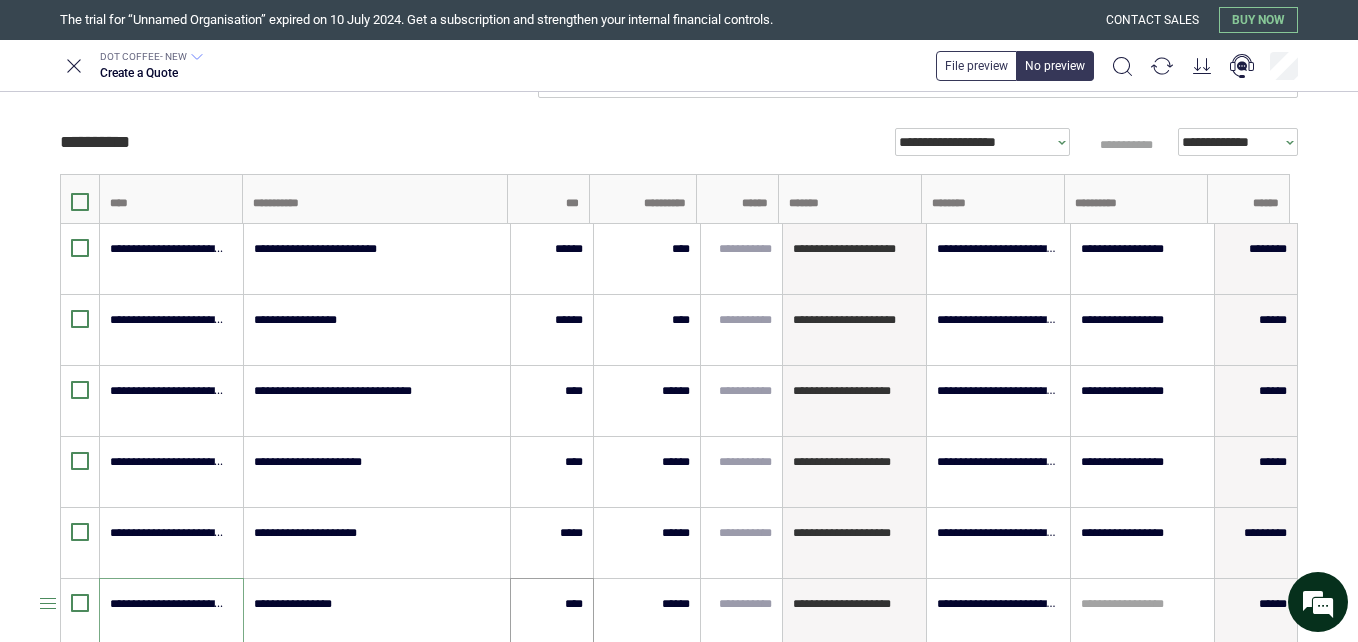 type on "**********" 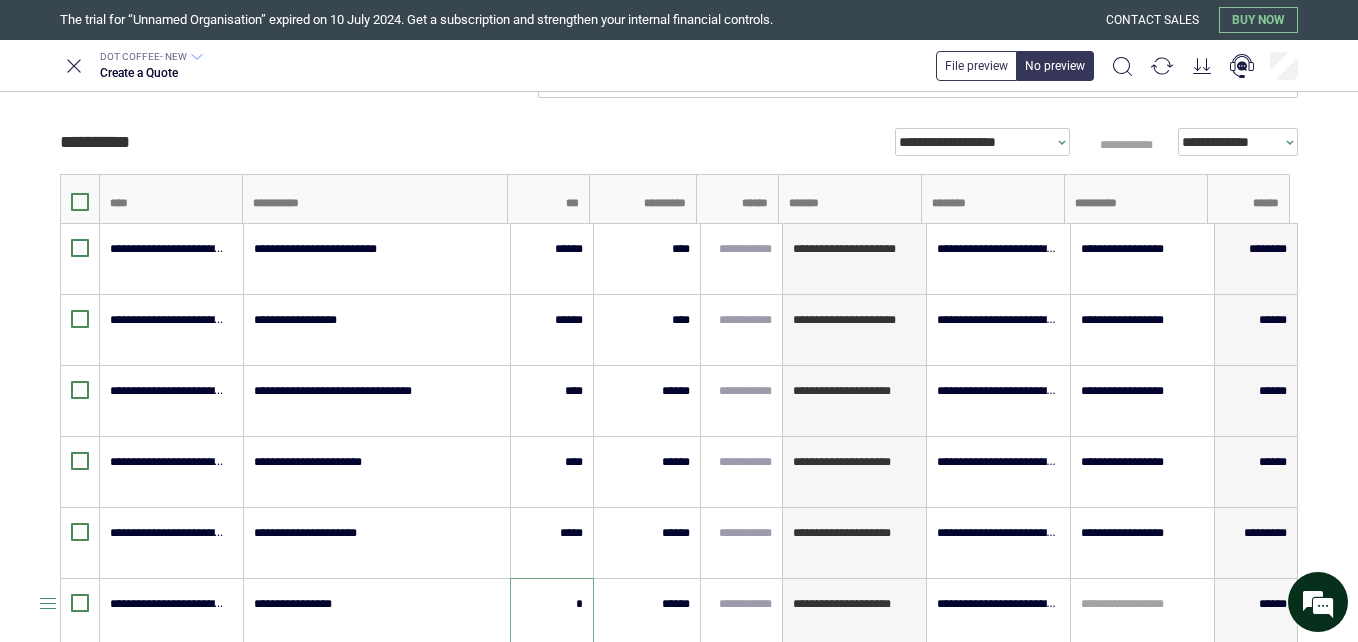type on "****" 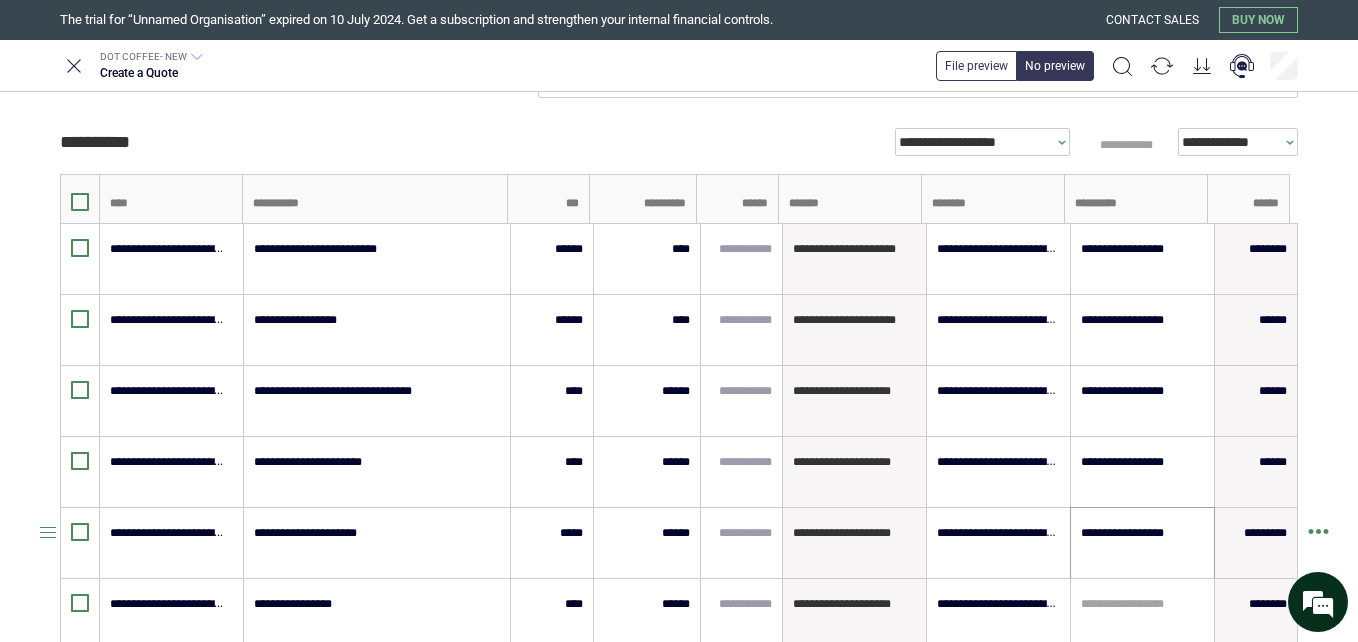 click on "**********" at bounding box center [1142, 543] 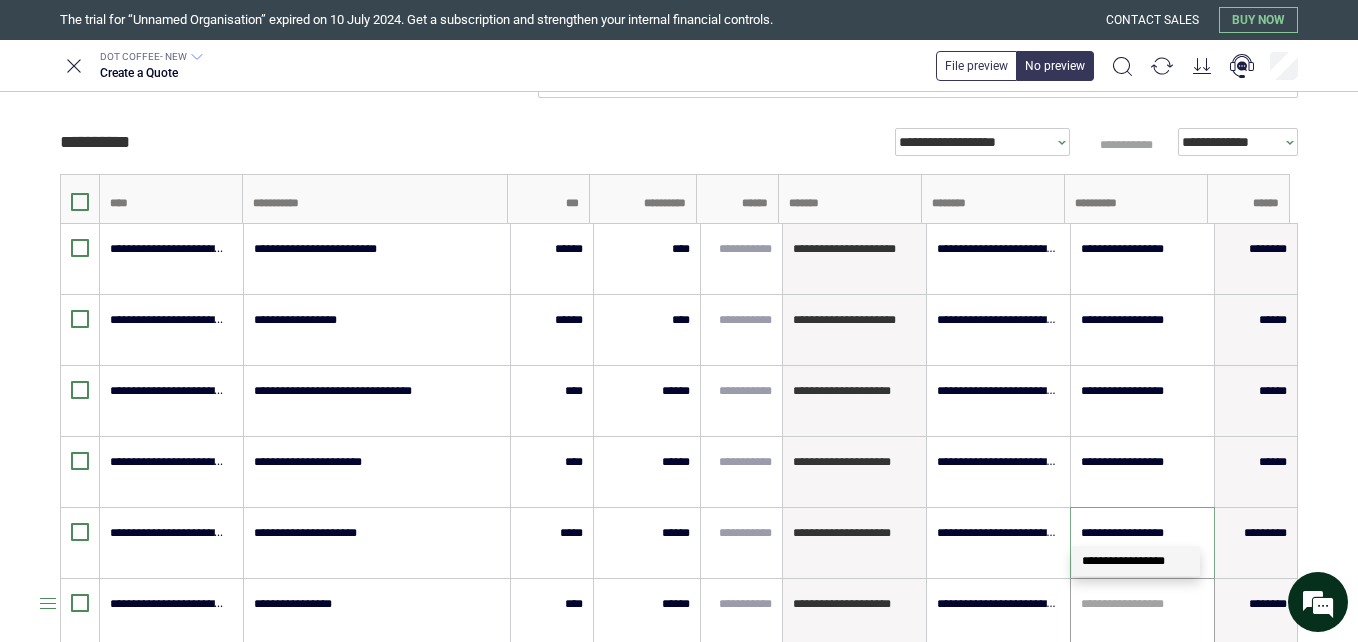 click at bounding box center (1142, 604) 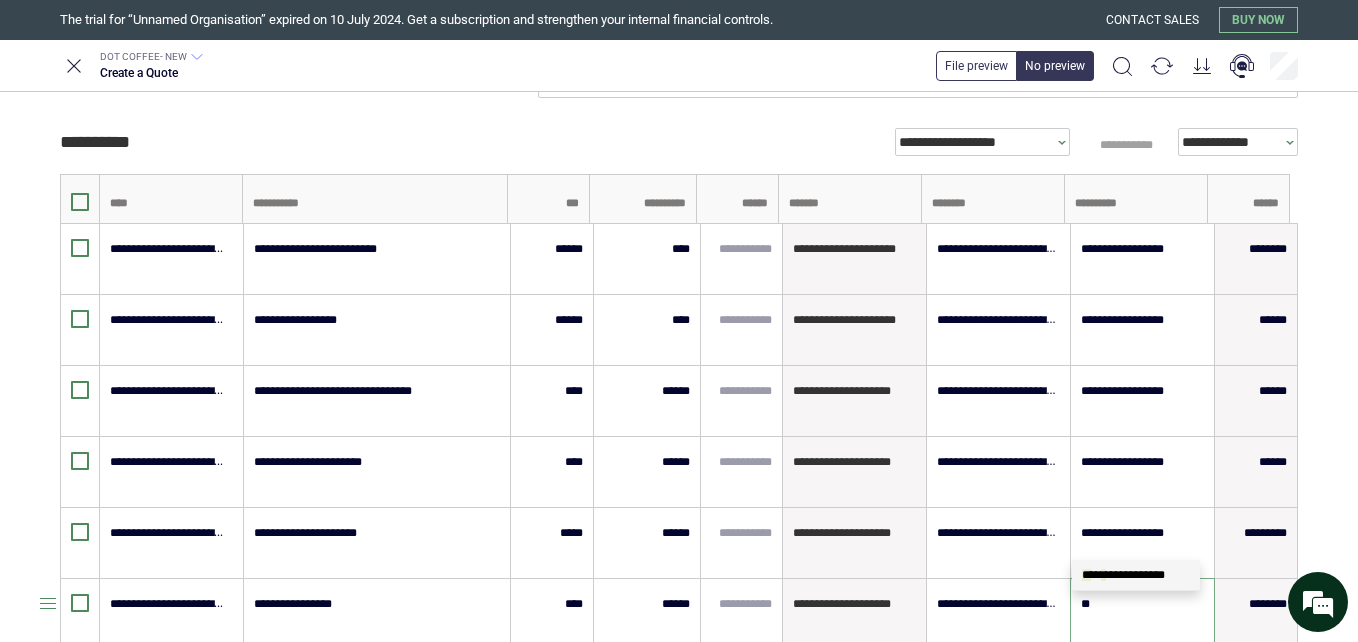 type on "***" 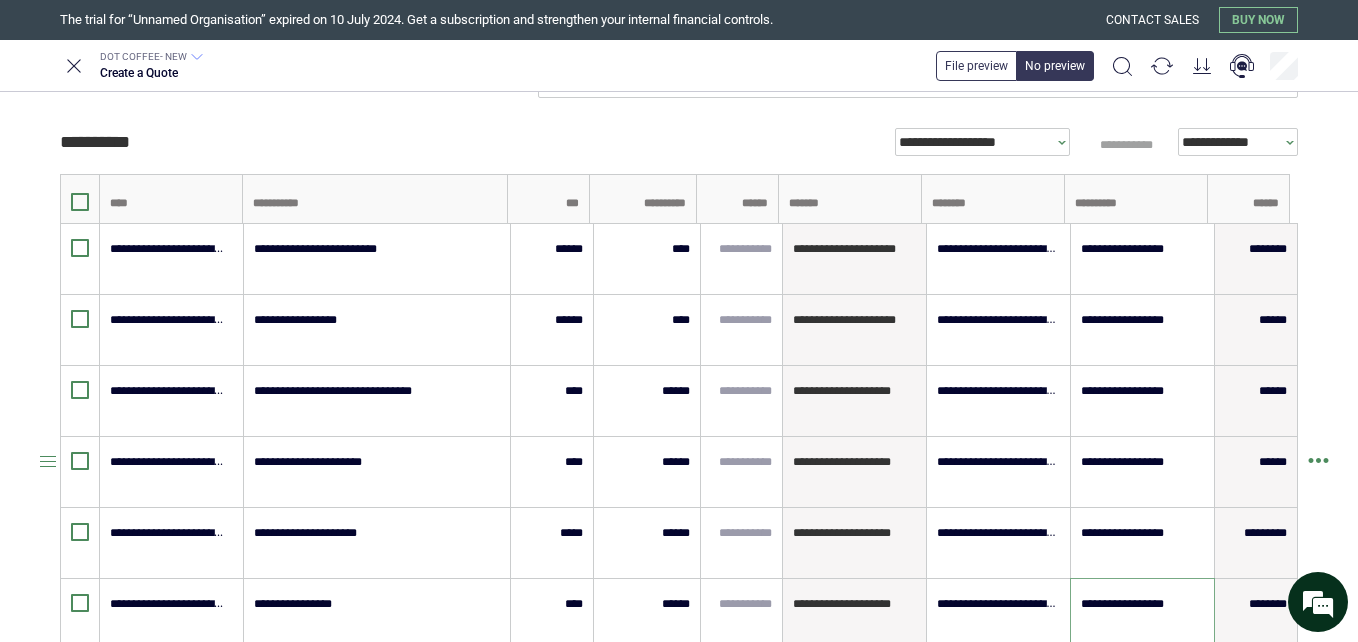 type on "**********" 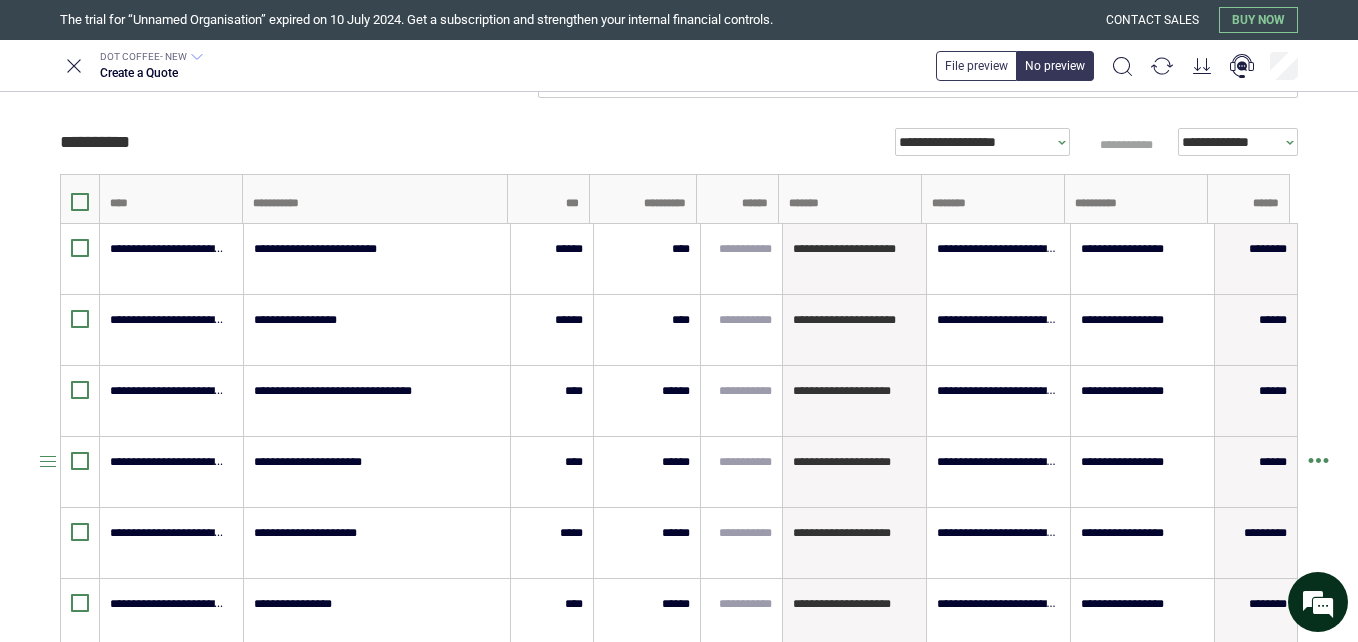click on "**********" at bounding box center (679, 321) 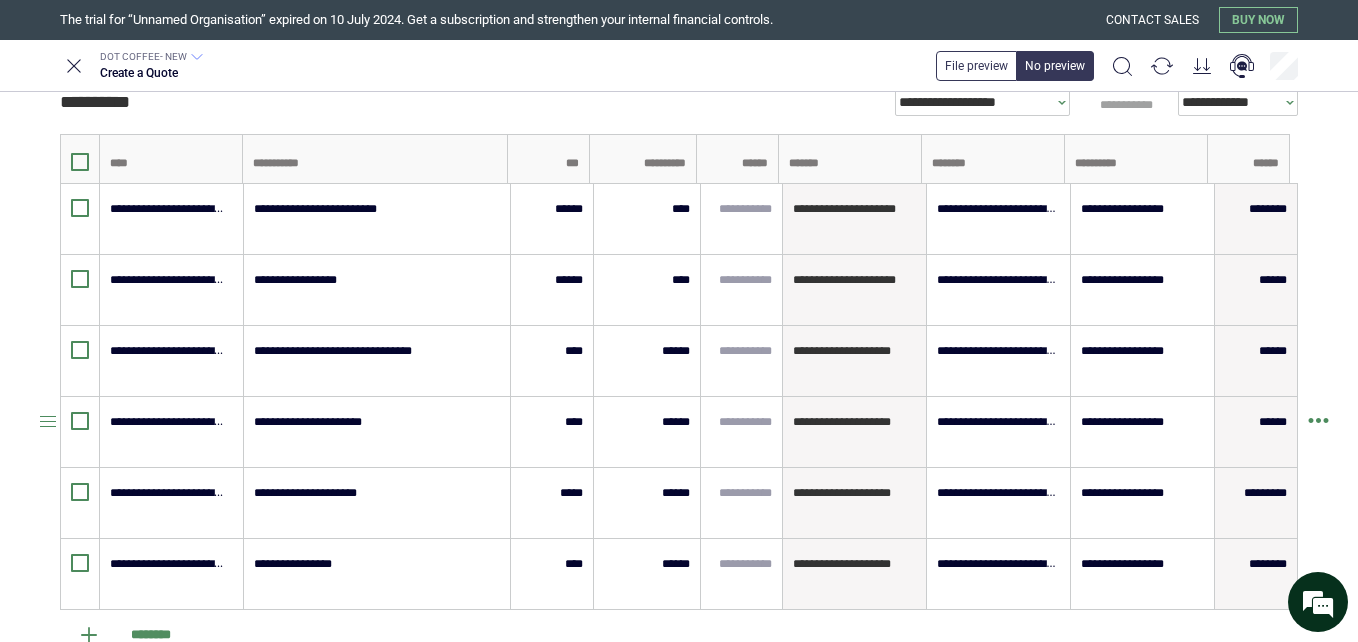 scroll, scrollTop: 440, scrollLeft: 0, axis: vertical 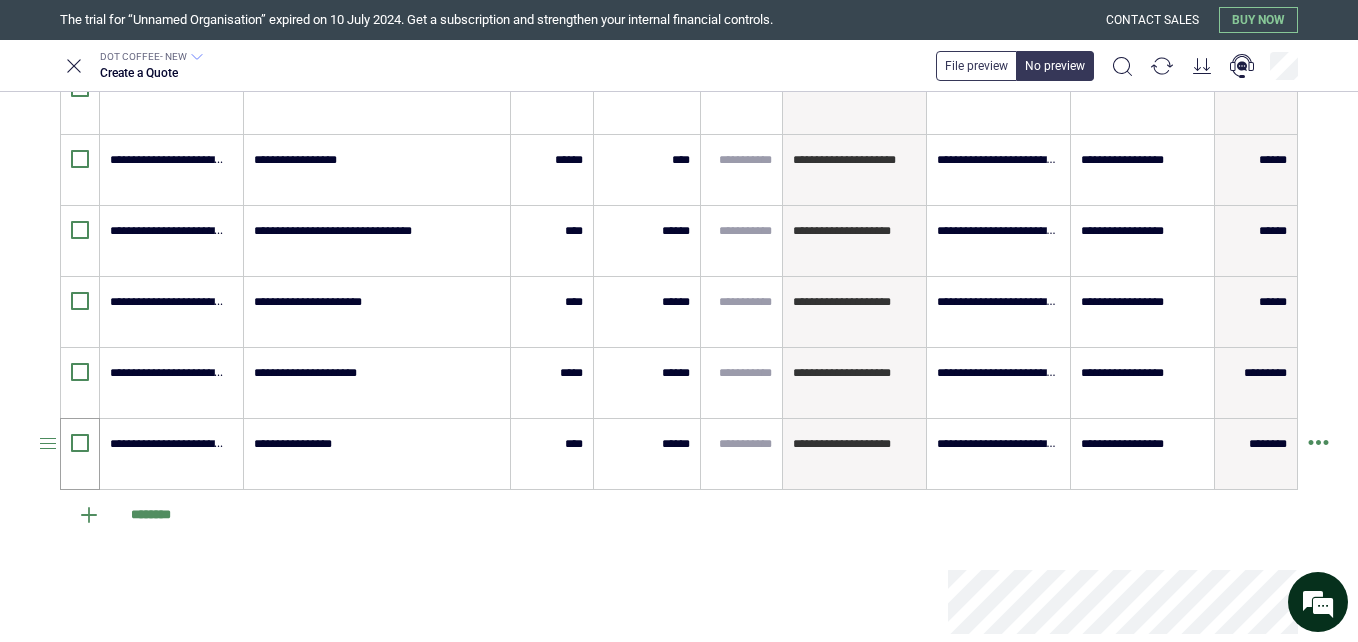 click at bounding box center (80, 454) 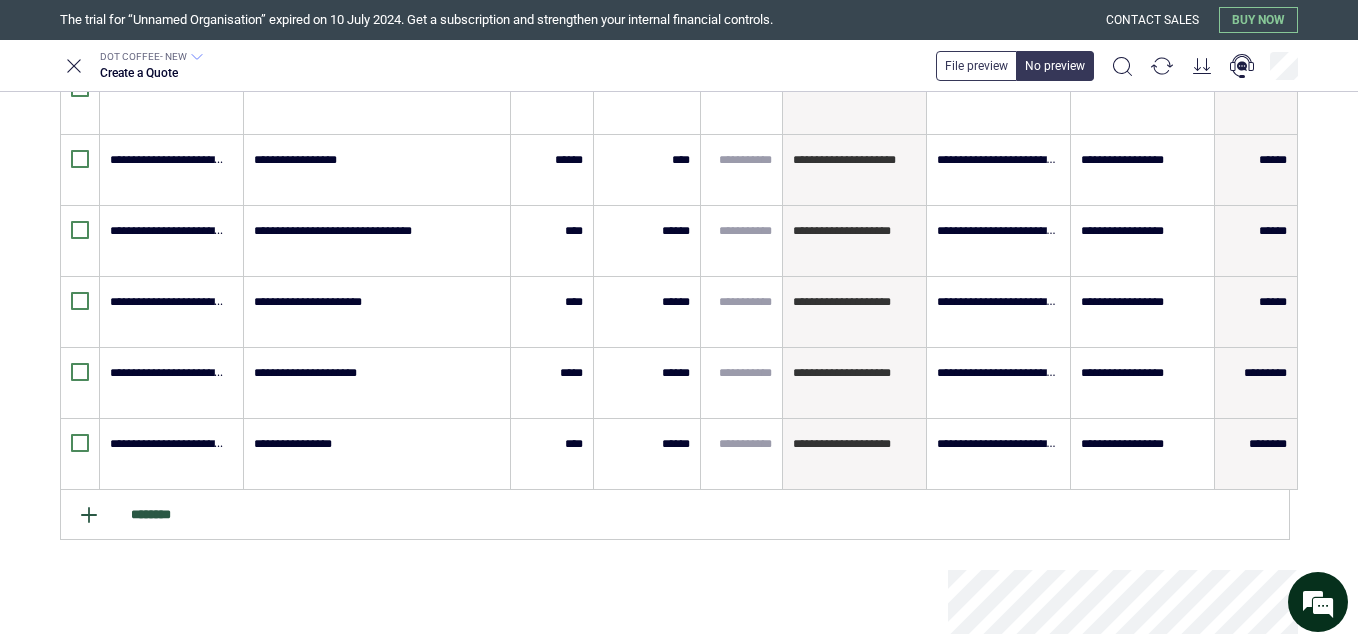 click on "********" at bounding box center (675, 515) 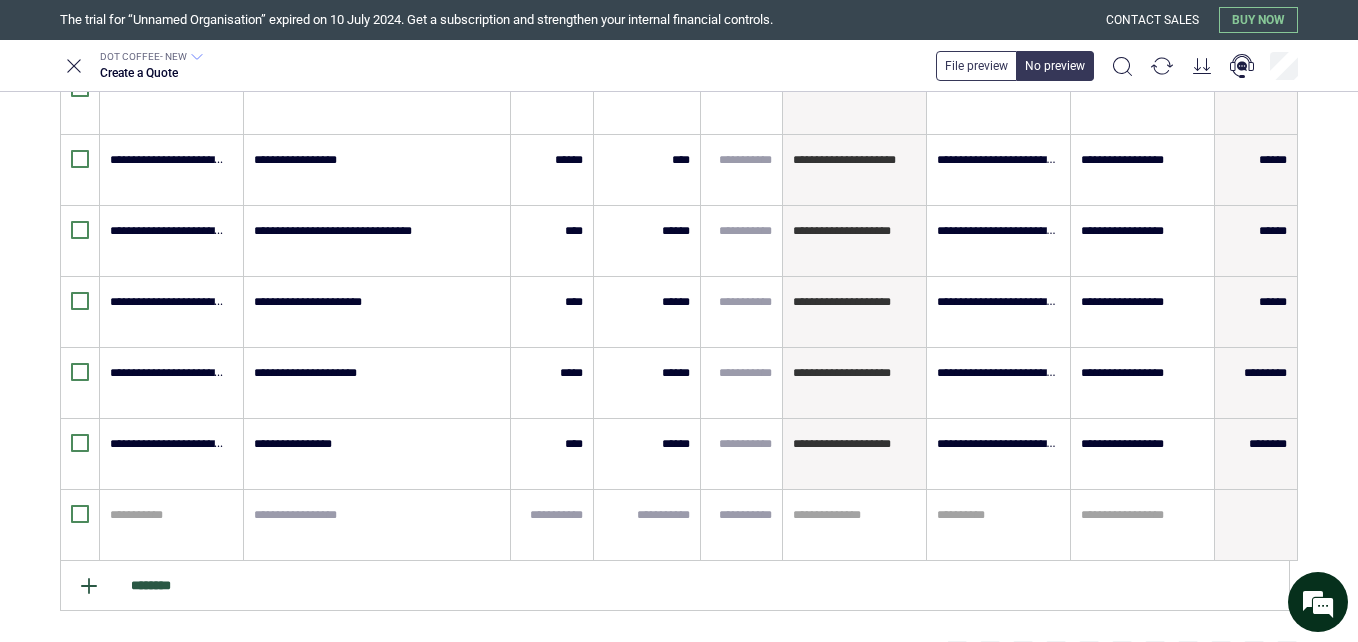 click on "********" at bounding box center [675, 586] 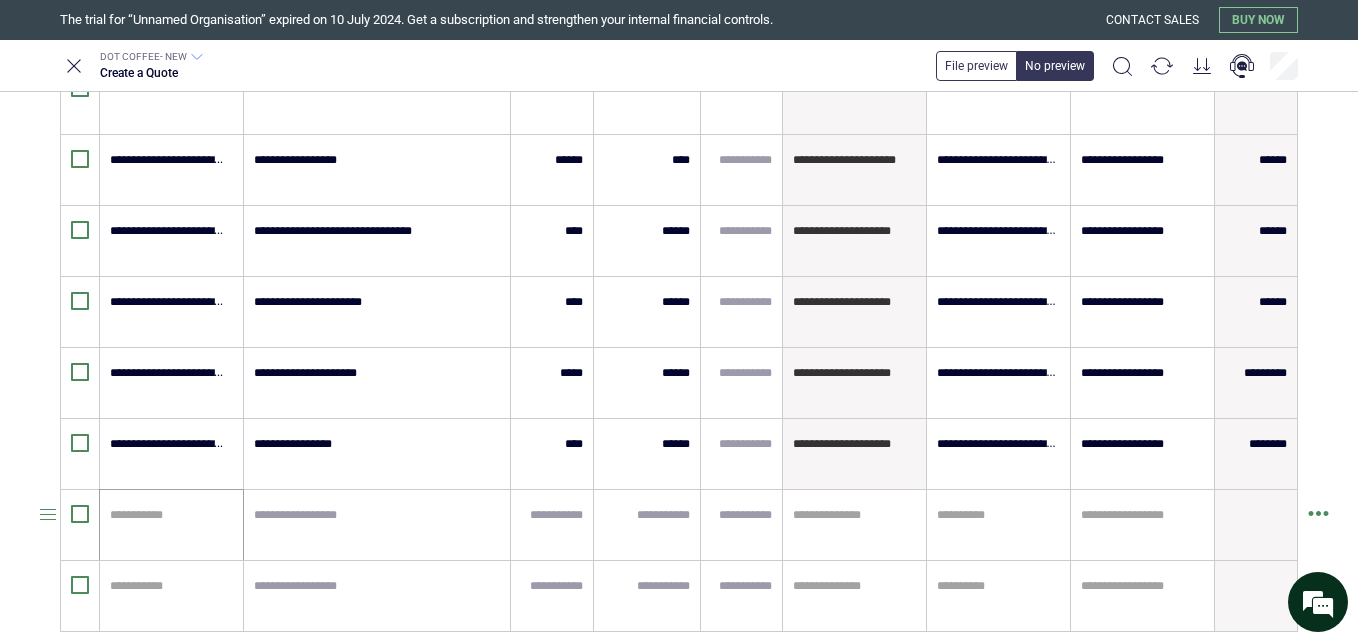 click on "**********" at bounding box center (171, 525) 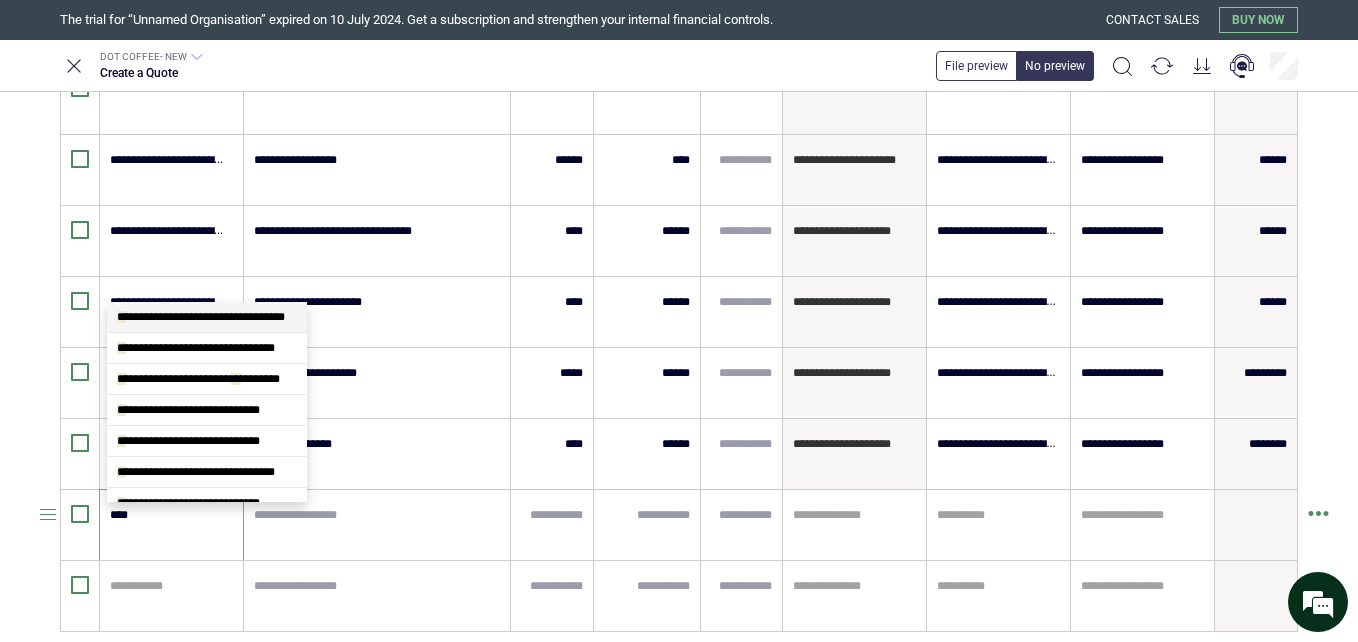 type on "*****" 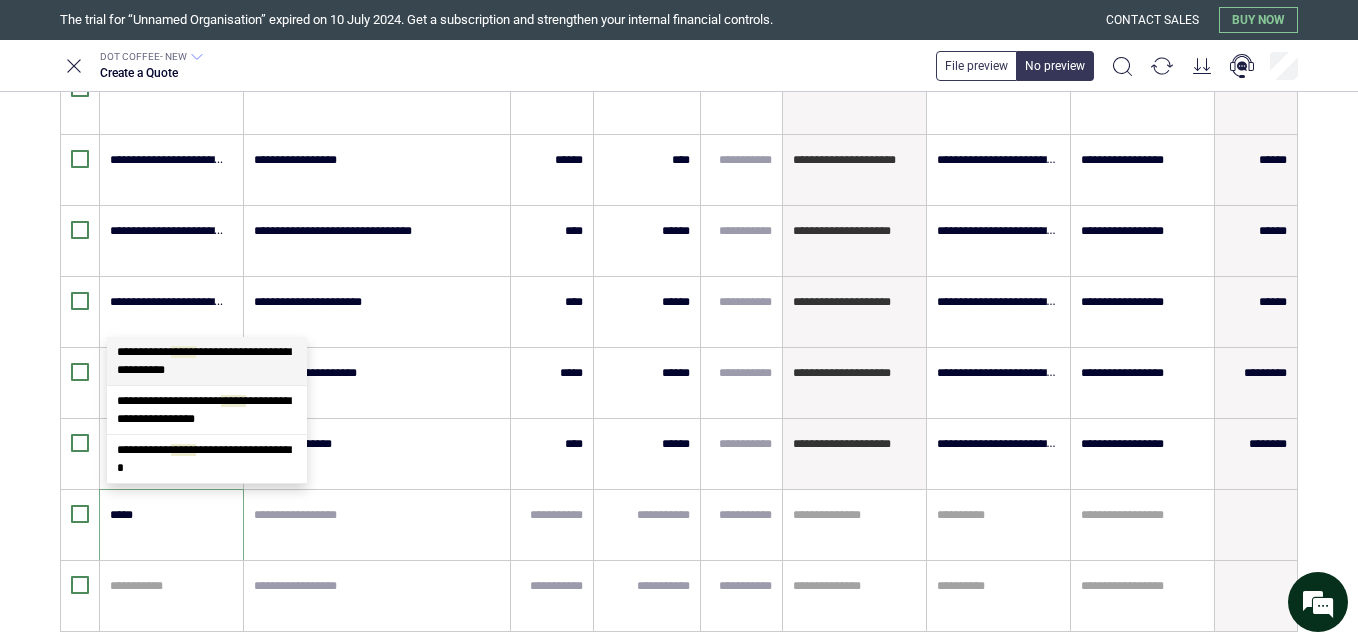 click on "*****" at bounding box center [183, 352] 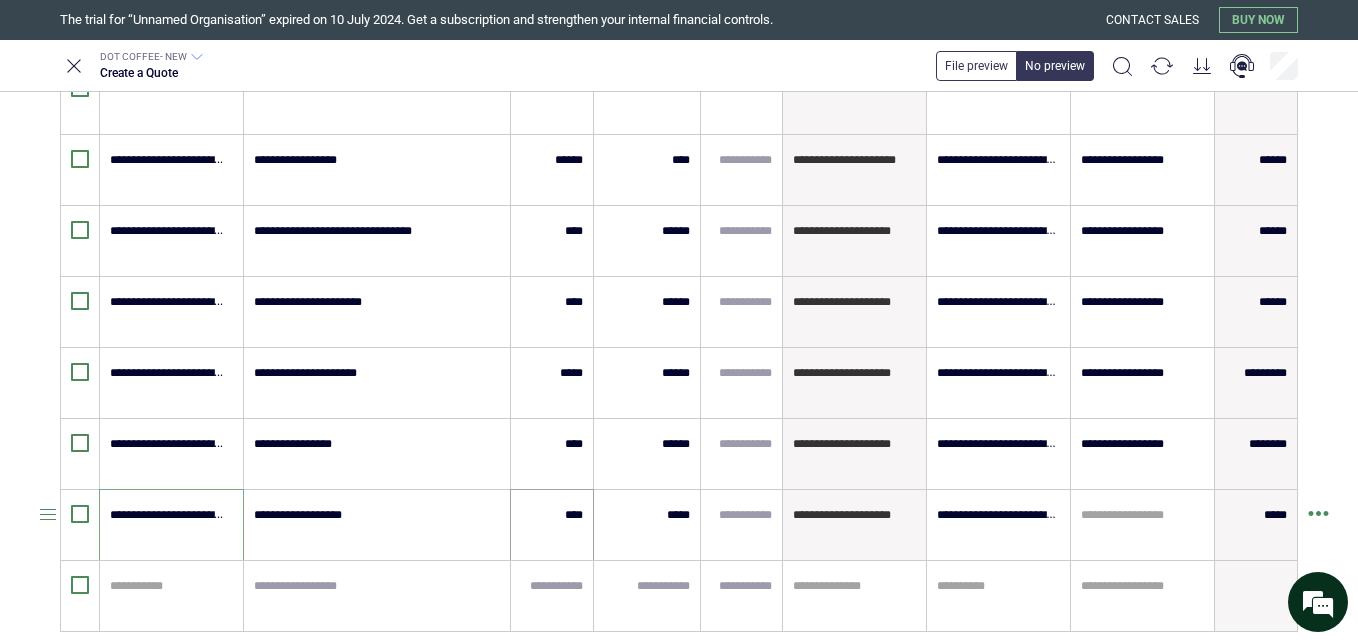 type on "**********" 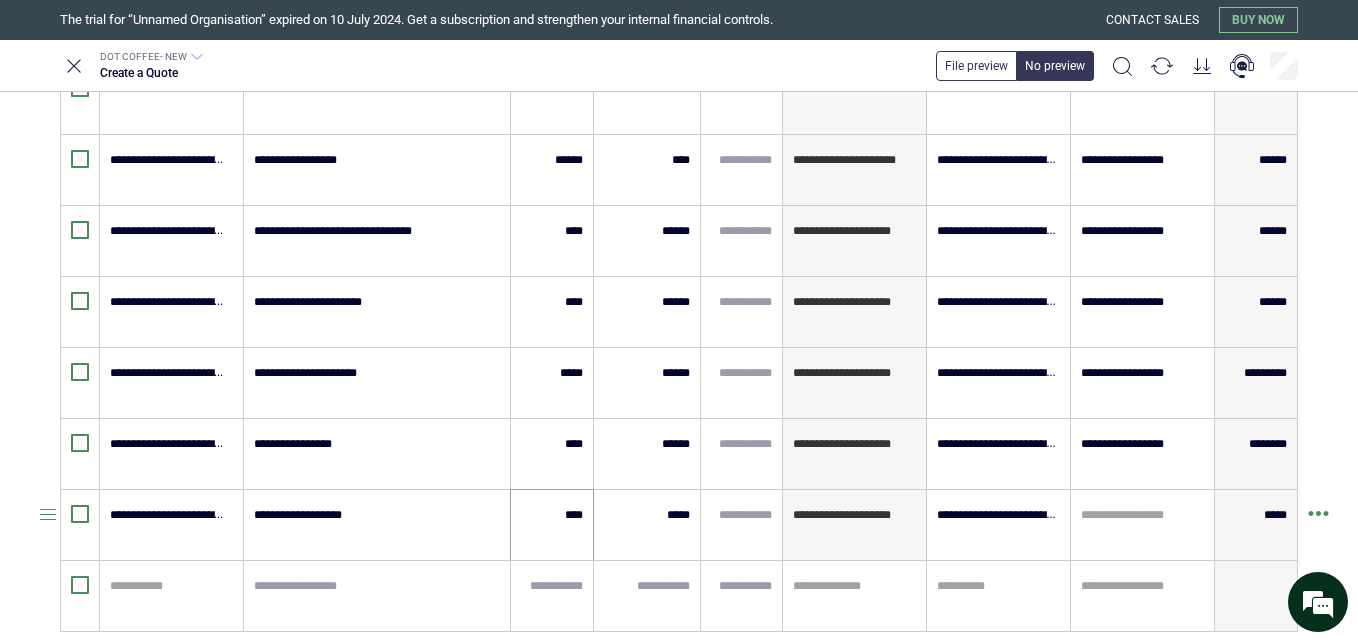click on "****" at bounding box center (552, 525) 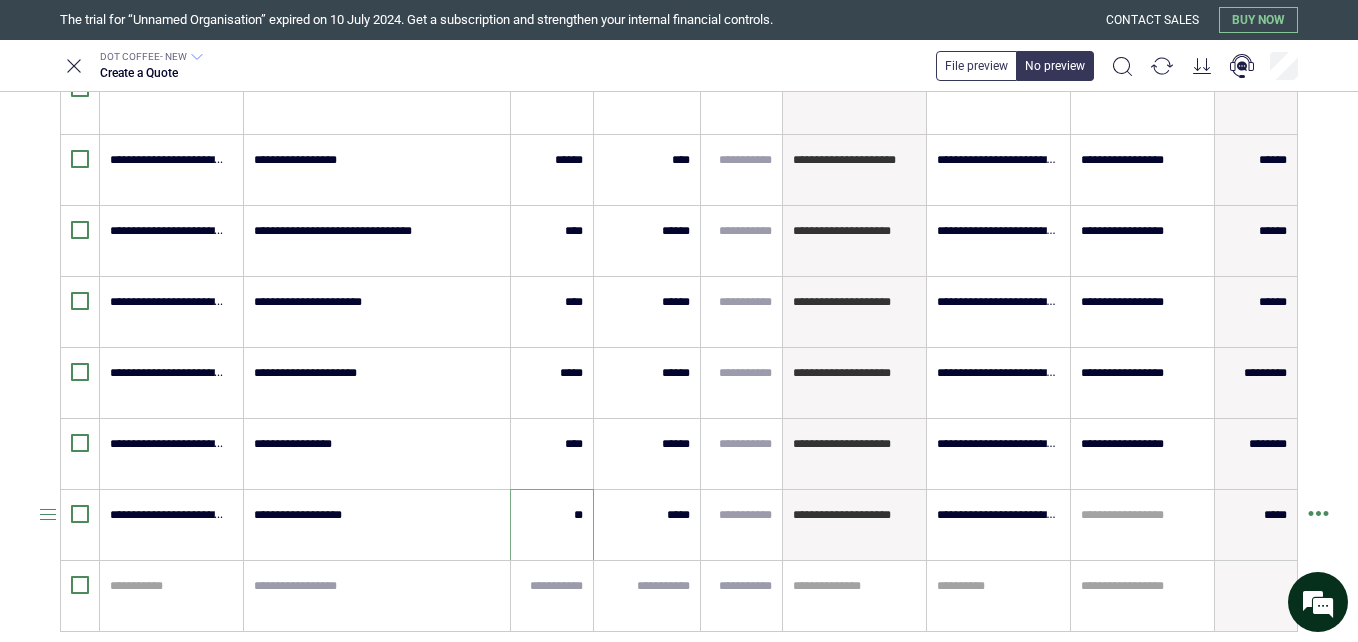 type on "*****" 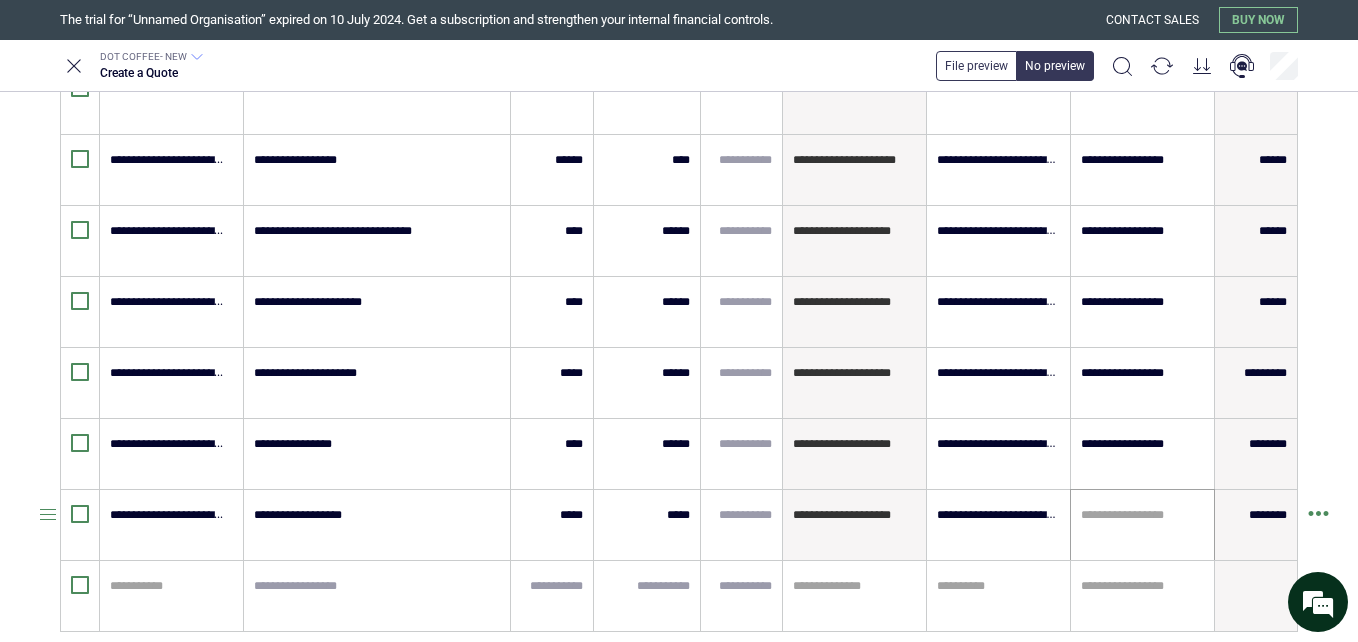 click on "**********" at bounding box center [1142, 525] 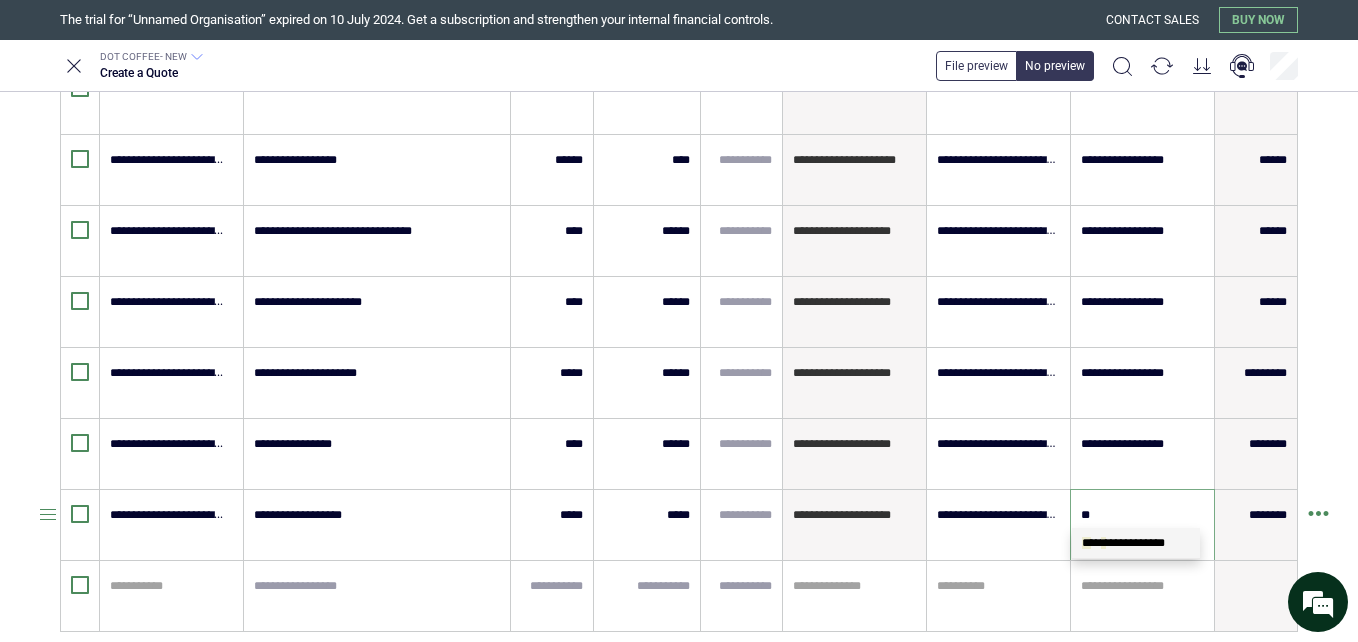 type on "***" 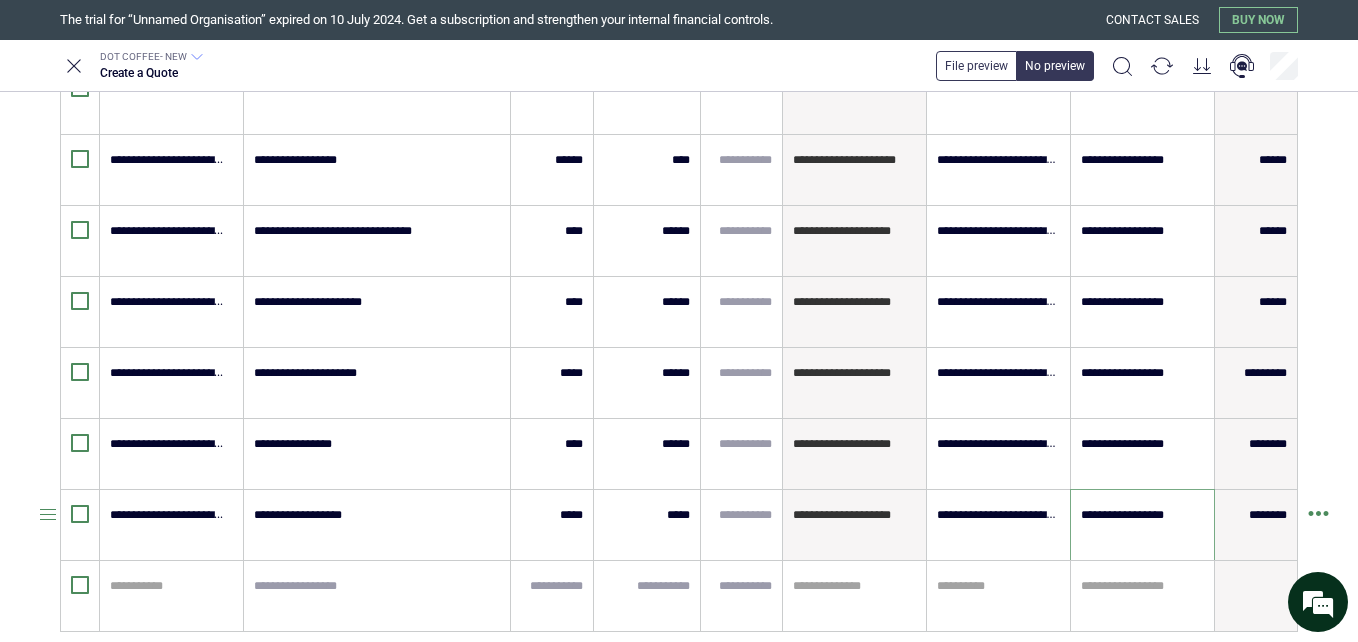 type on "**********" 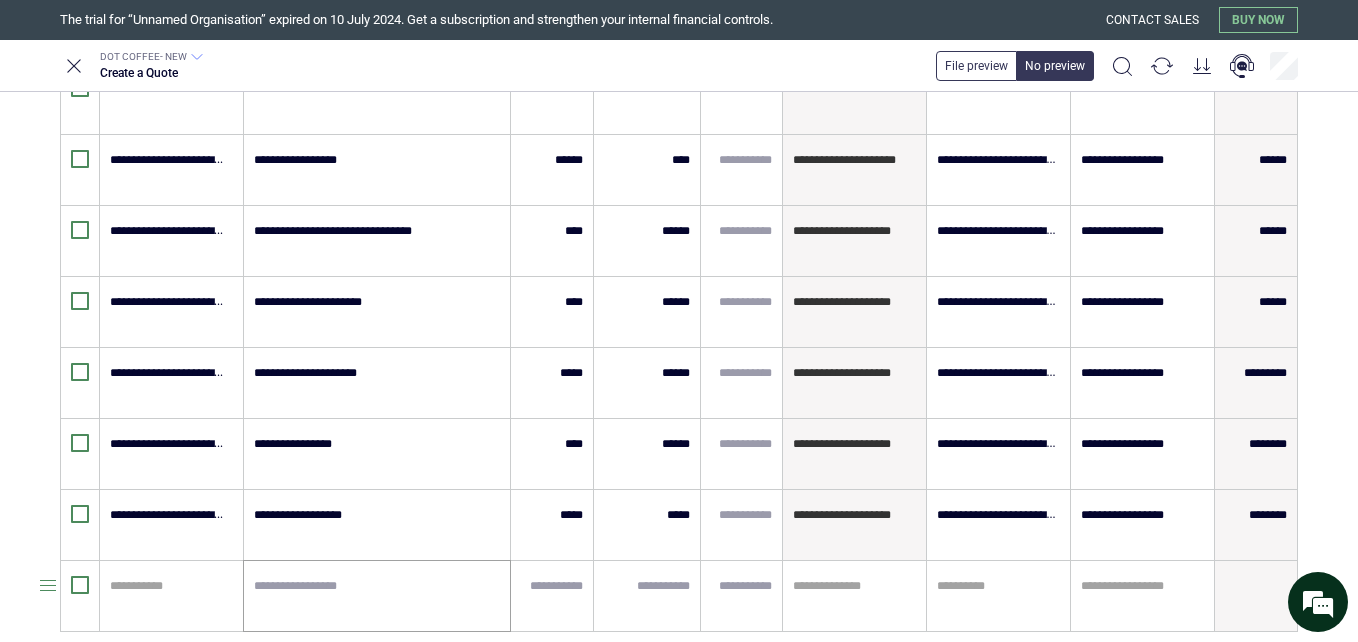 click at bounding box center (377, 596) 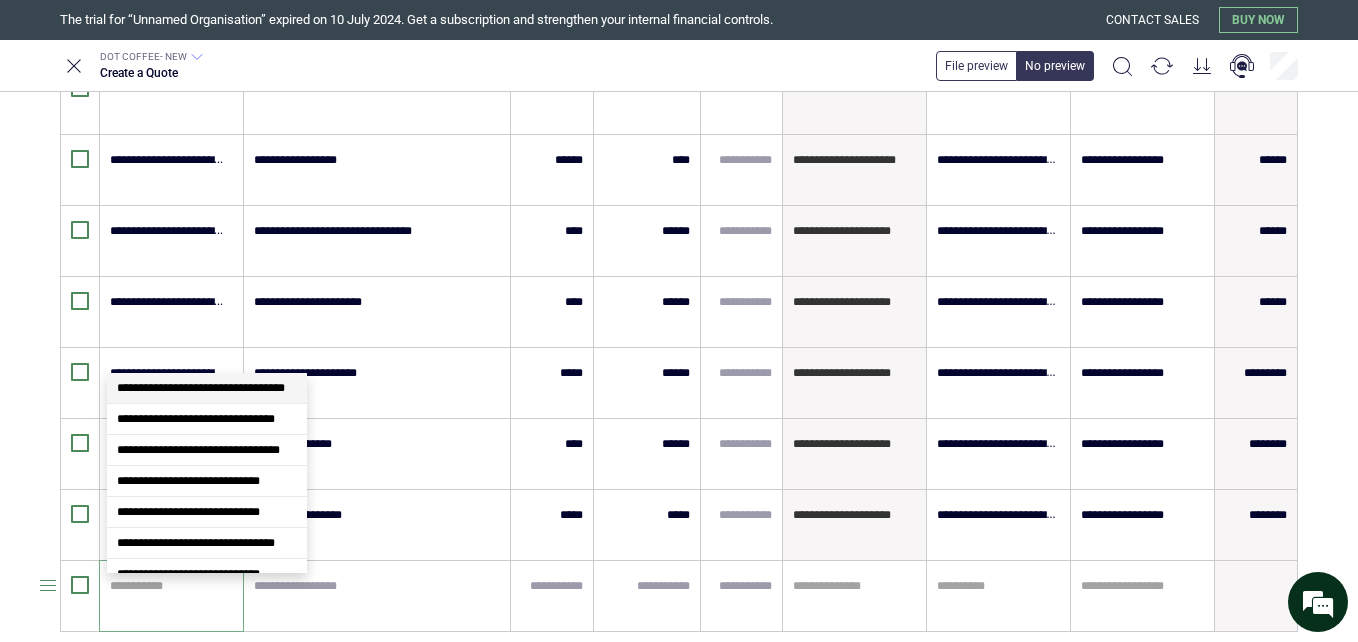 click at bounding box center (168, 586) 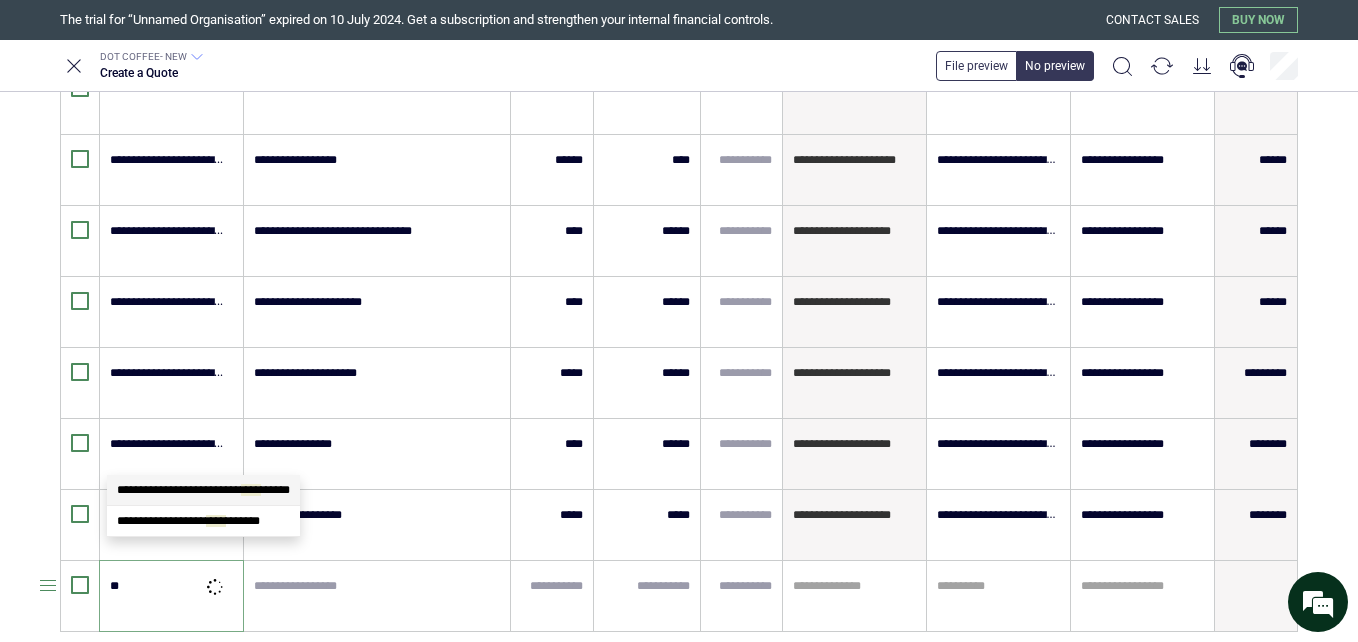type on "*" 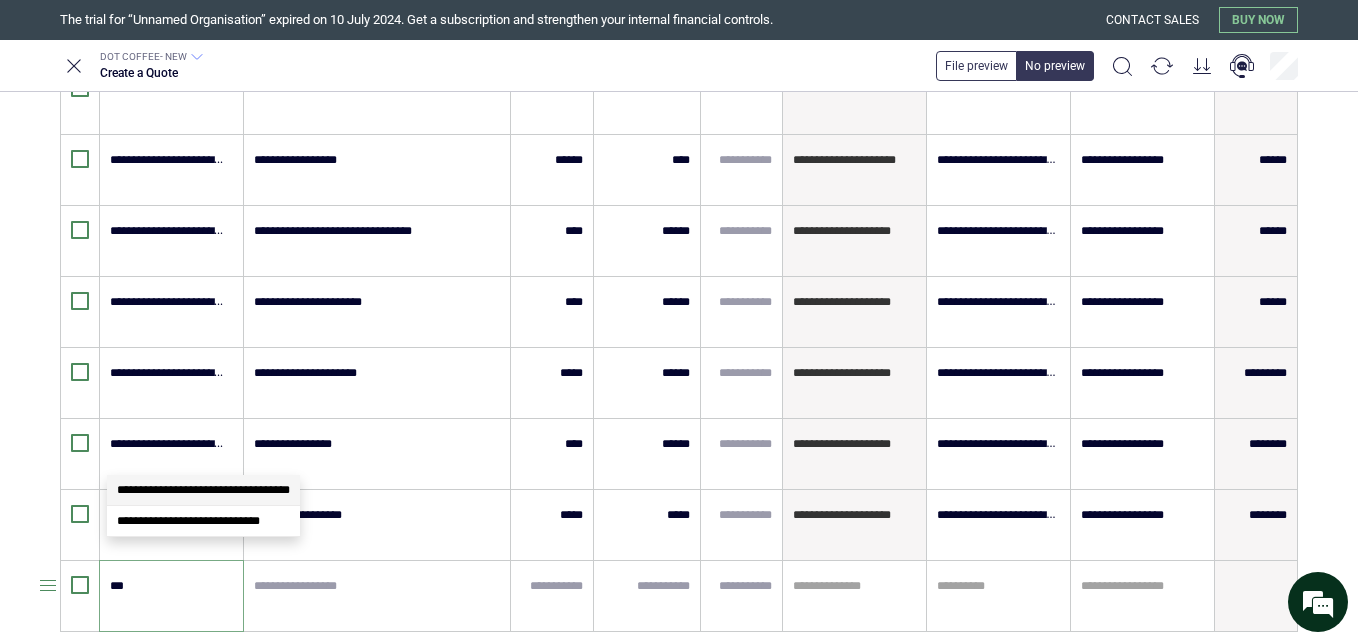 type on "****" 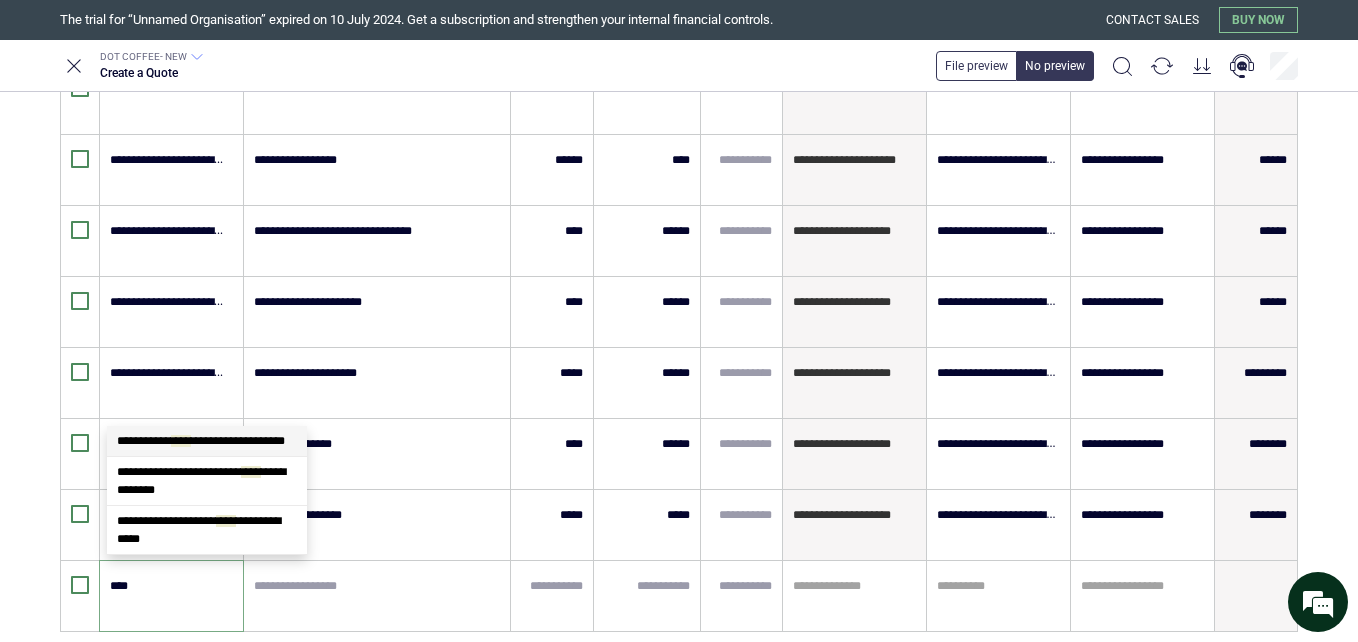 click on "**********" at bounding box center (207, 441) 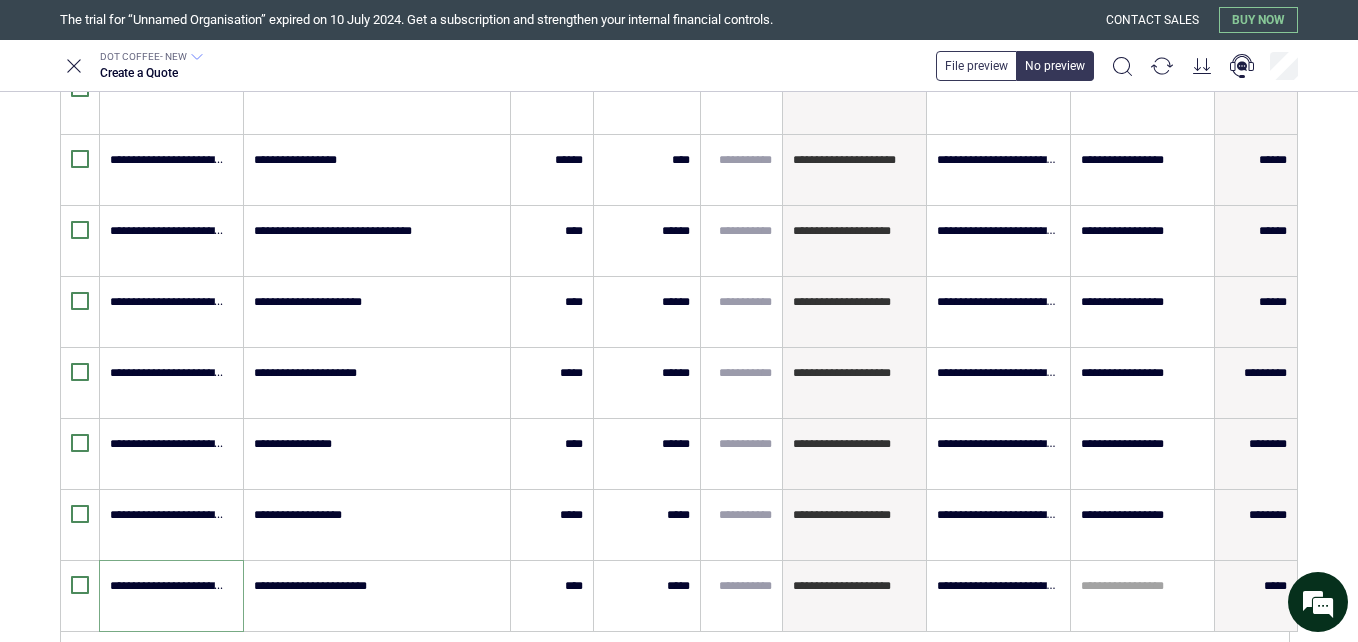 type on "**********" 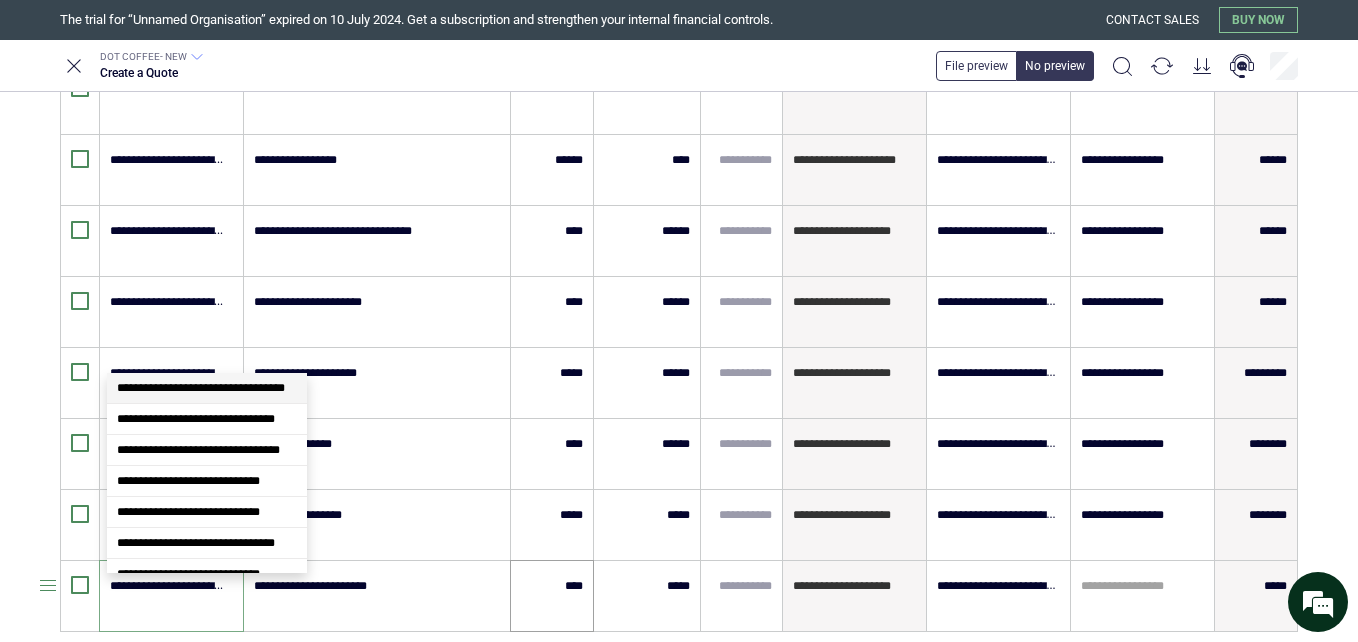 click on "****" at bounding box center (552, 596) 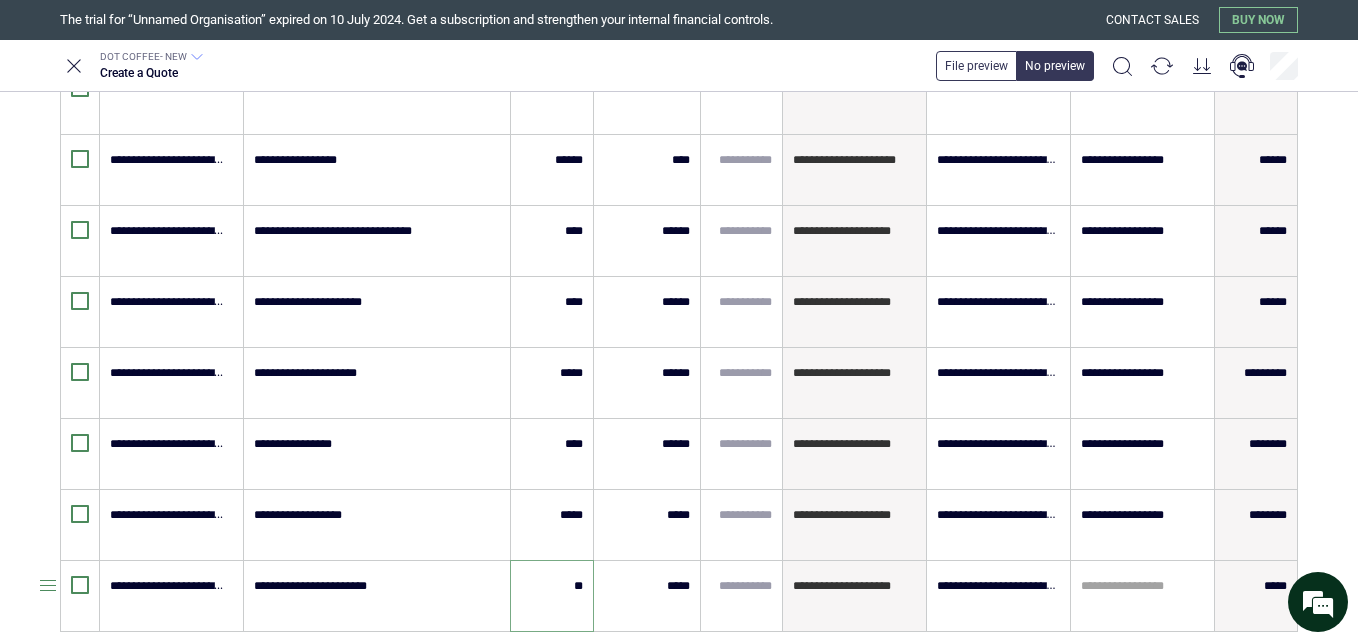 type on "*****" 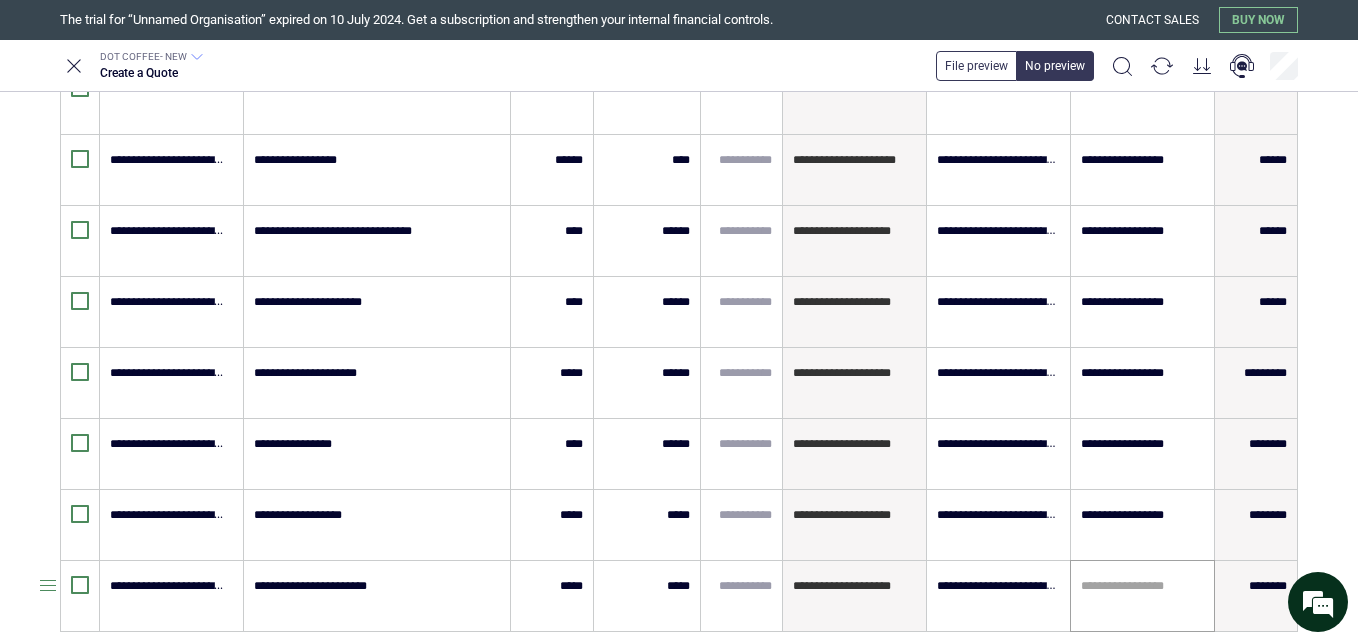 click on "**********" at bounding box center [1142, 596] 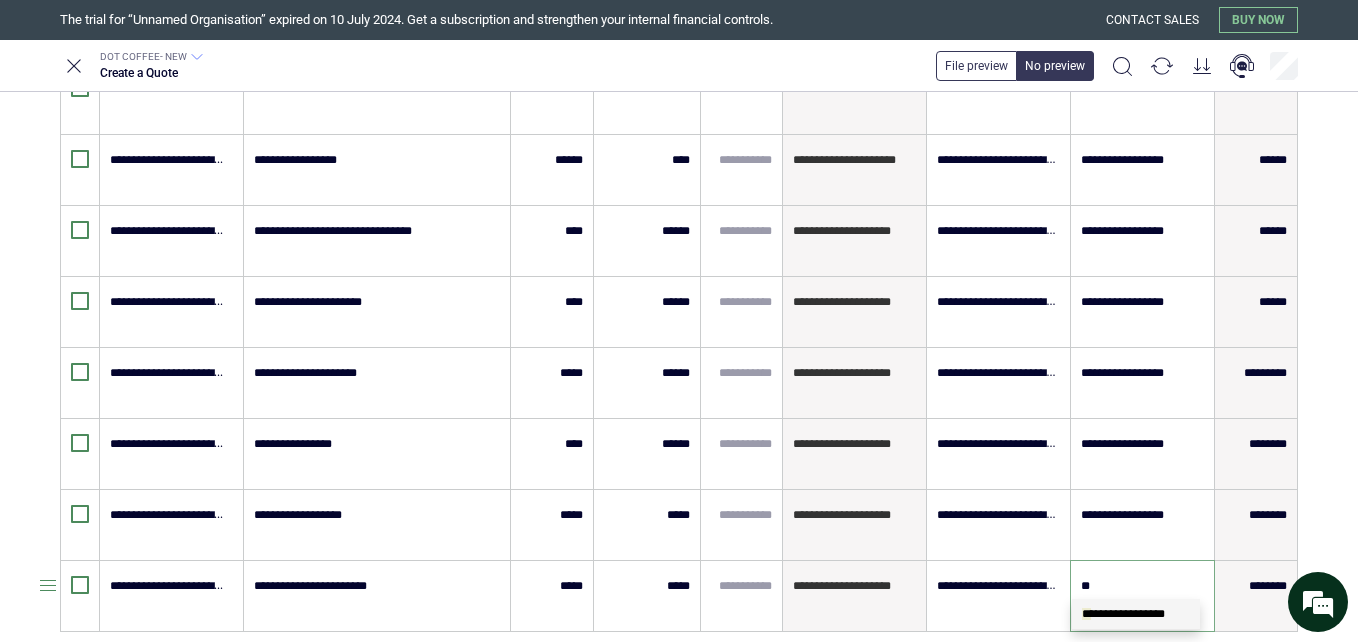 type on "***" 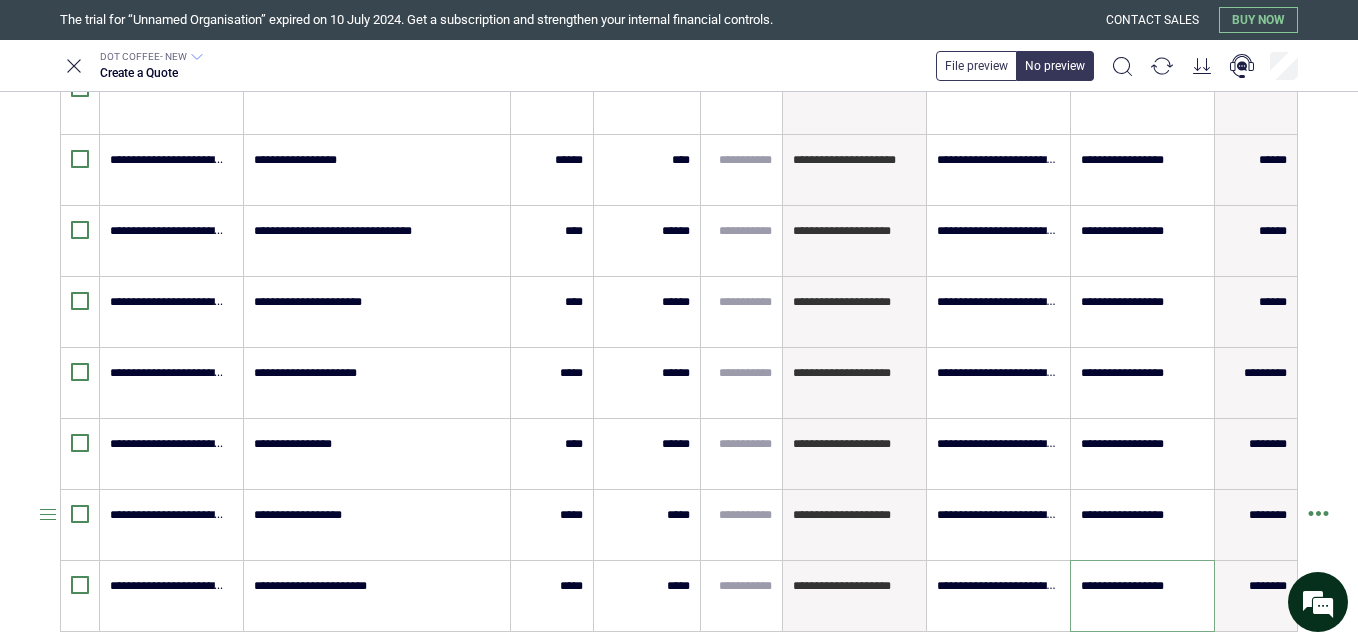 type on "**********" 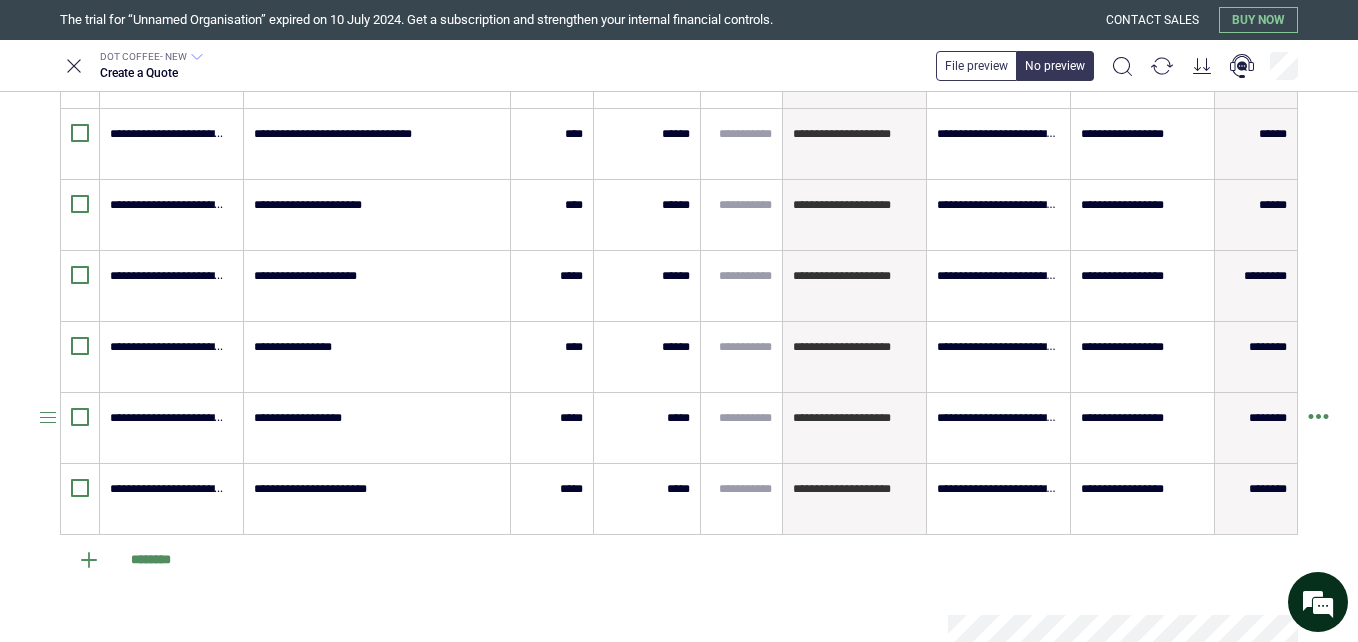 scroll, scrollTop: 560, scrollLeft: 0, axis: vertical 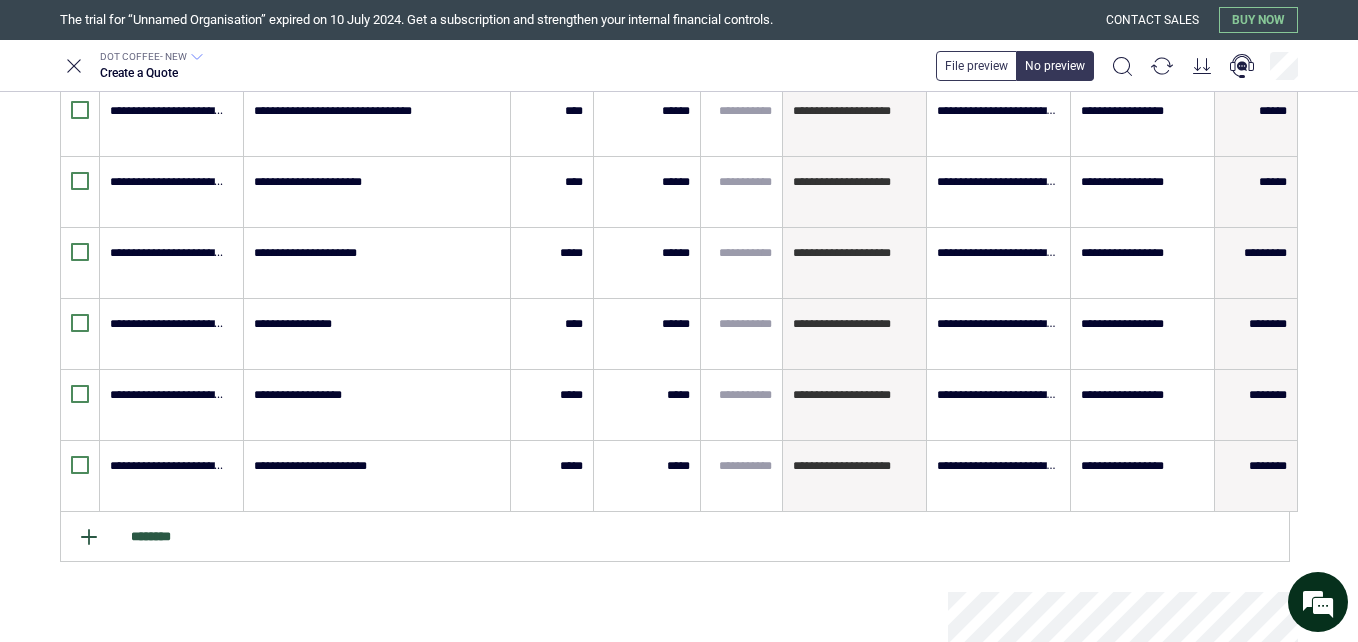 click on "********" at bounding box center (675, 537) 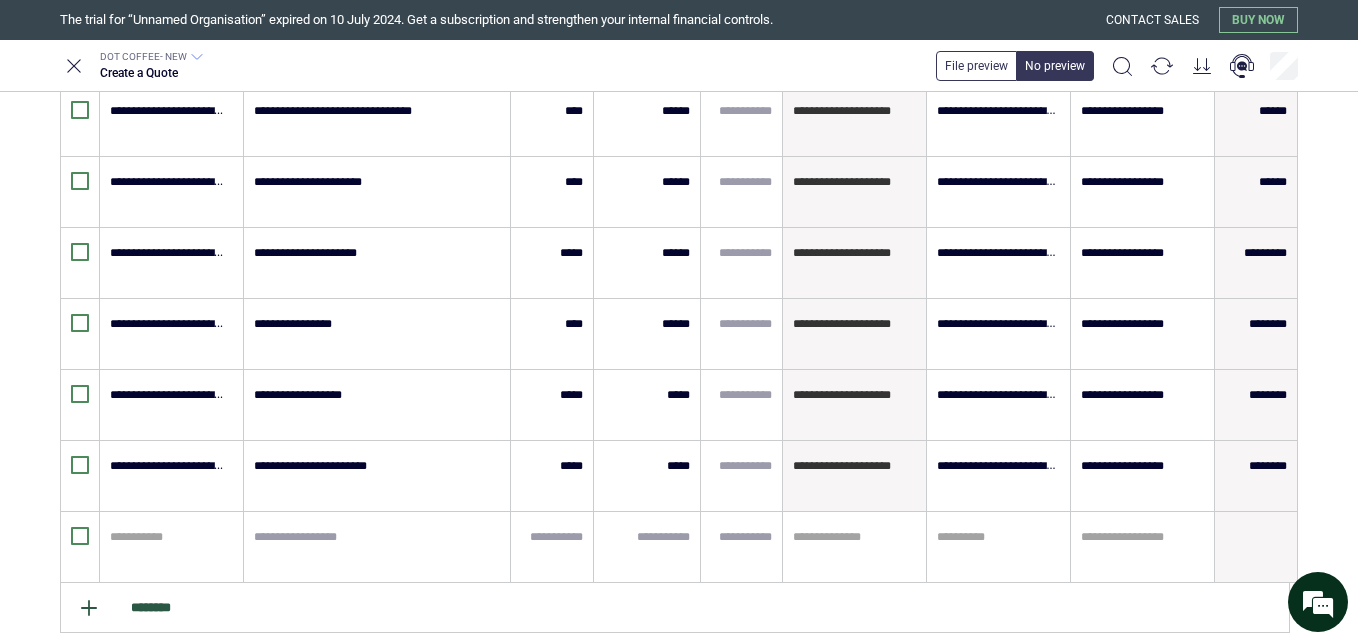 click on "********" at bounding box center (675, 608) 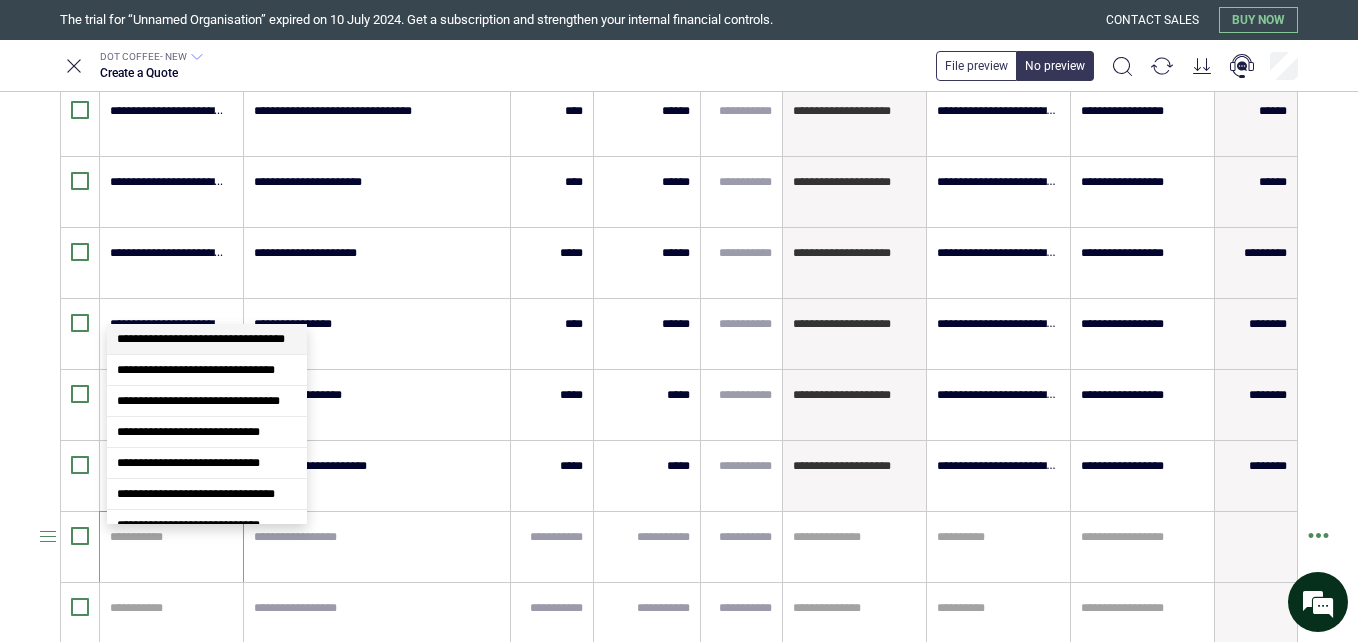 click at bounding box center [168, 537] 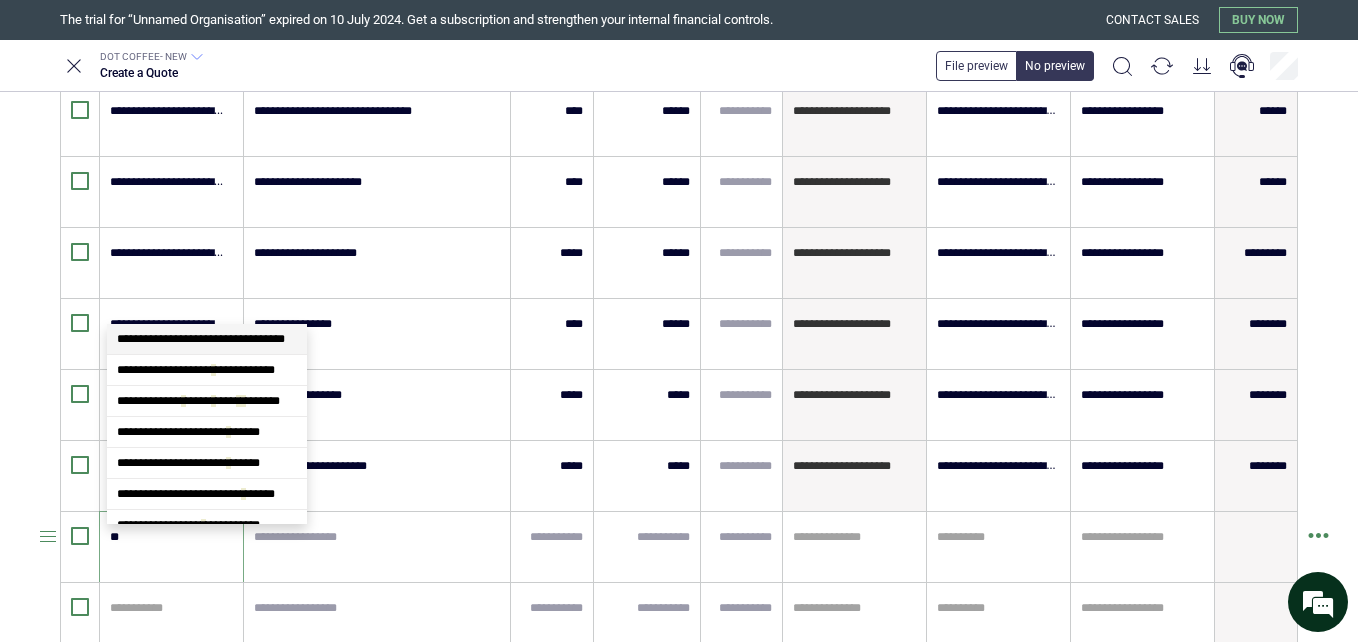 type on "***" 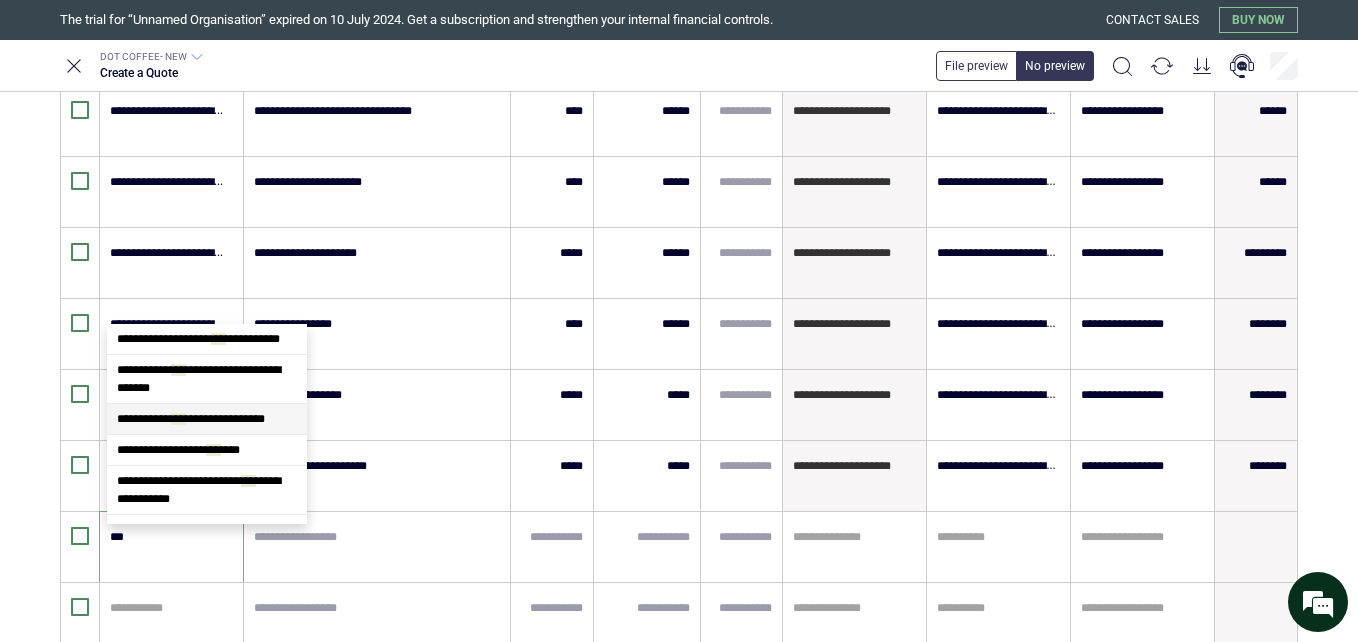 click on "**********" at bounding box center [207, 419] 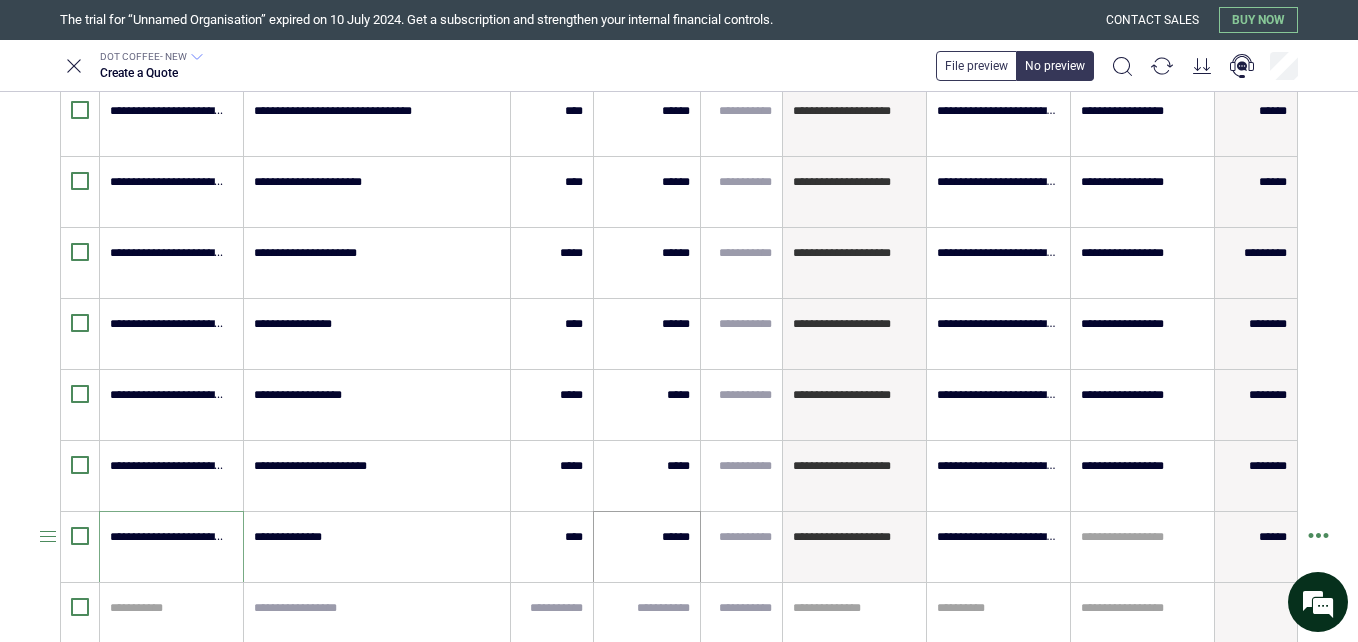type on "**********" 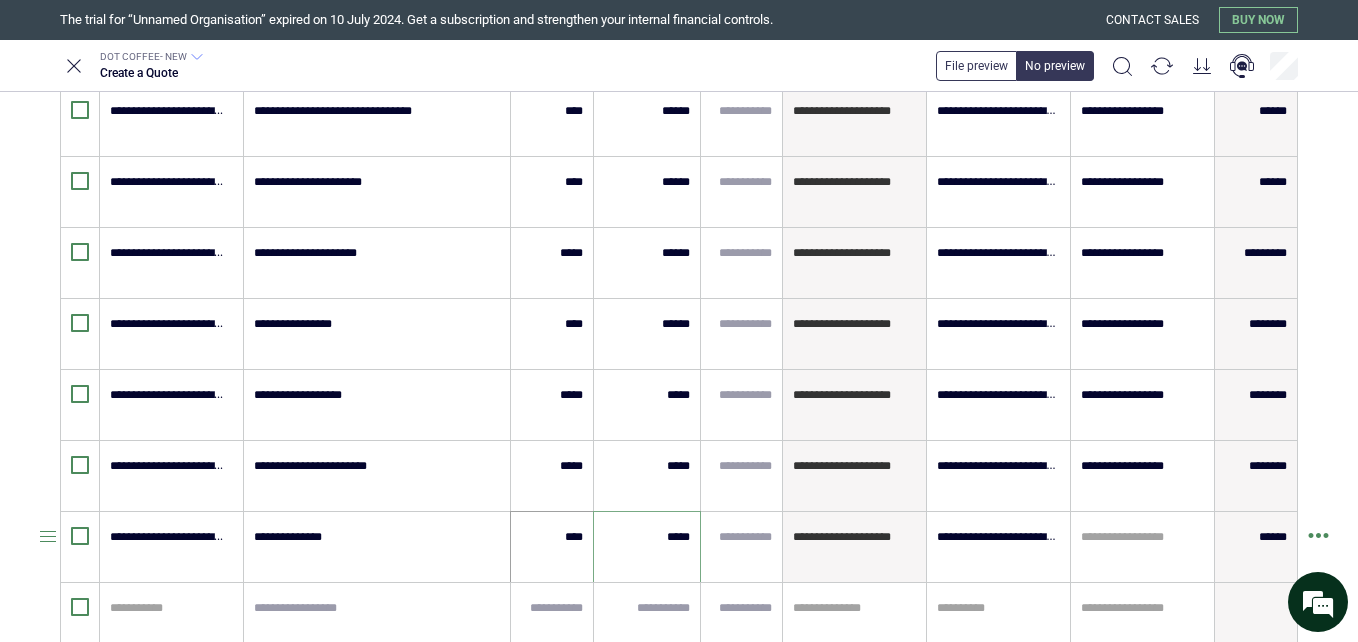type on "******" 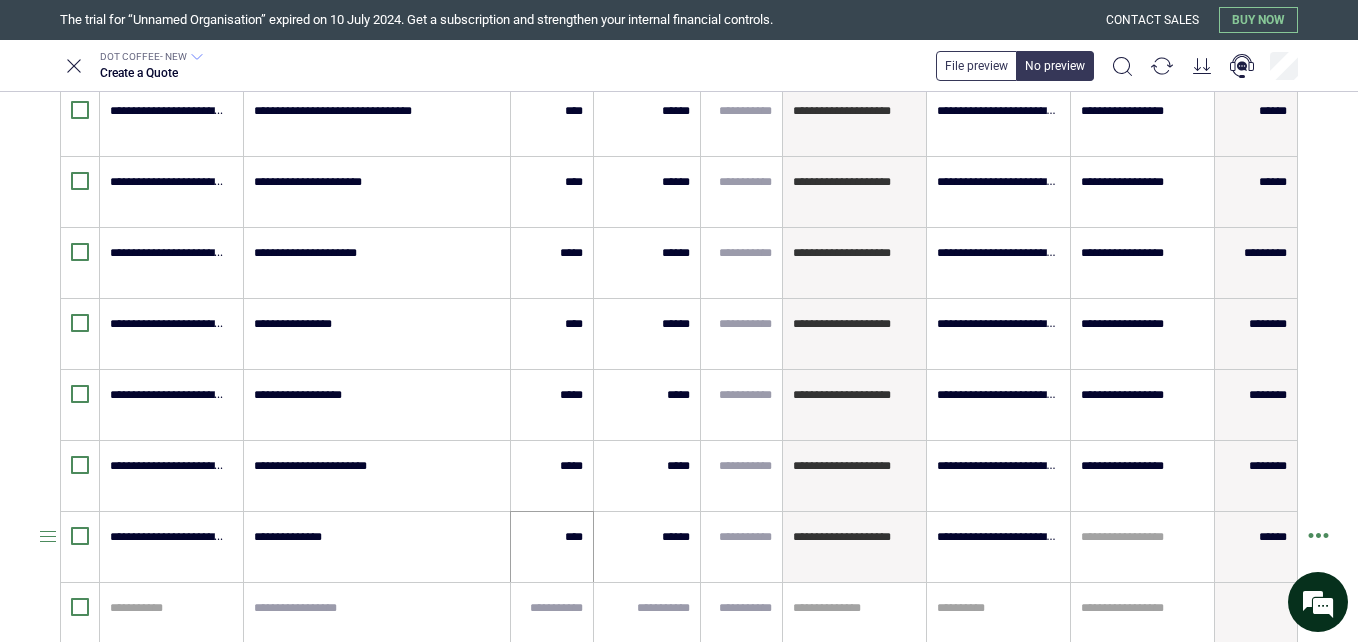 click on "****" at bounding box center [552, 547] 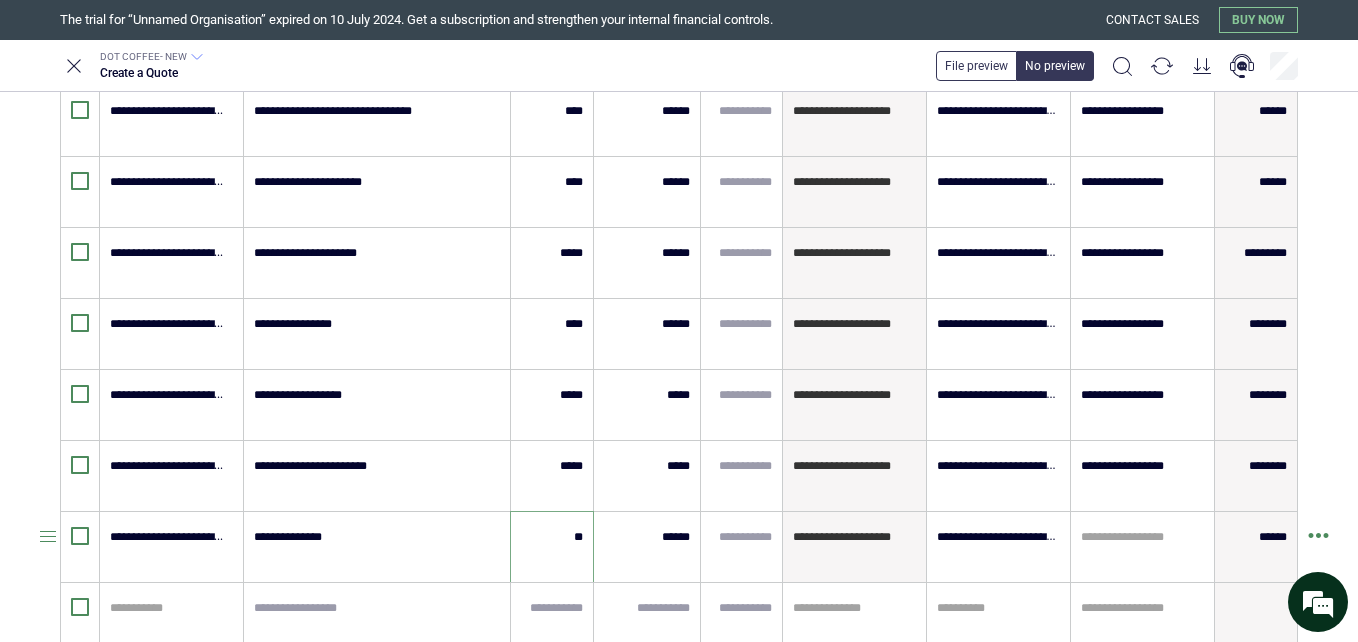 type on "*****" 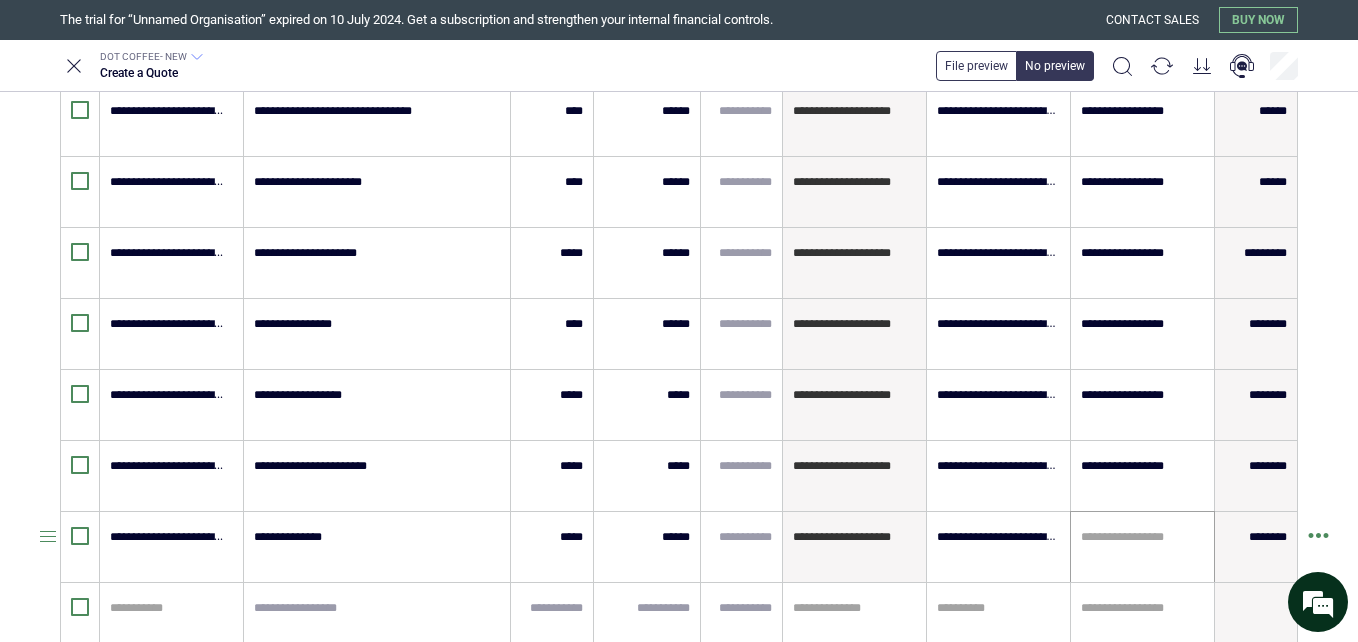 click on "**********" at bounding box center [1142, 547] 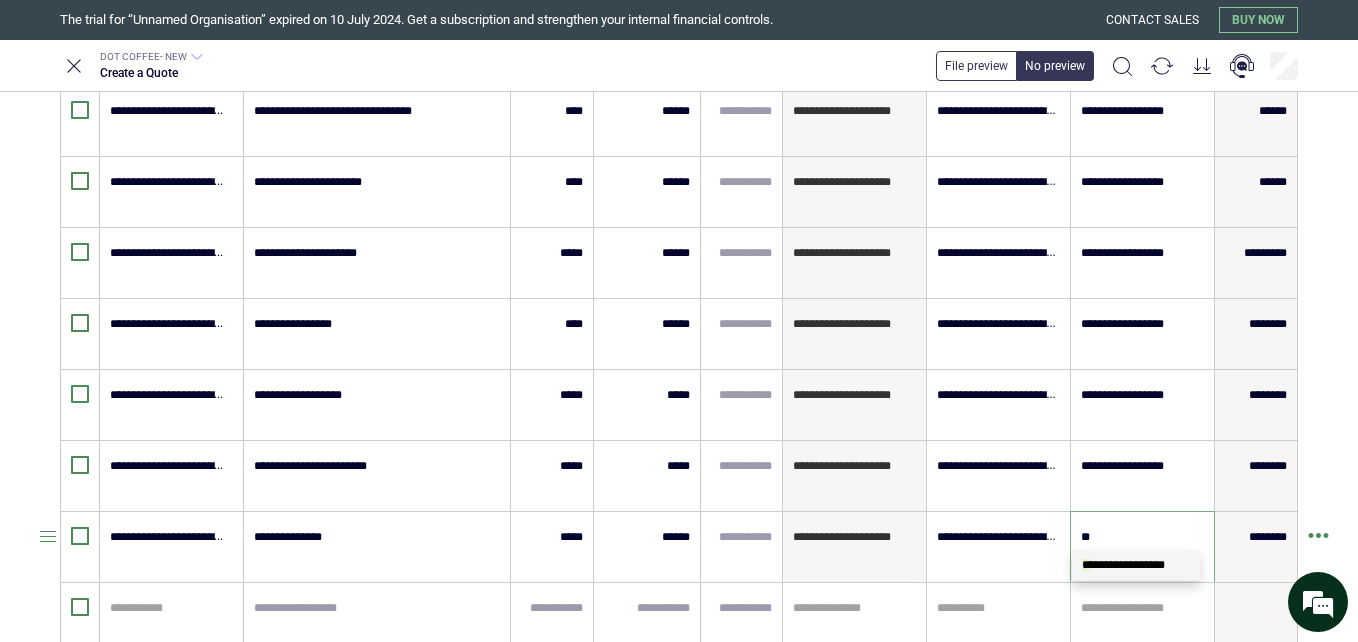 type on "***" 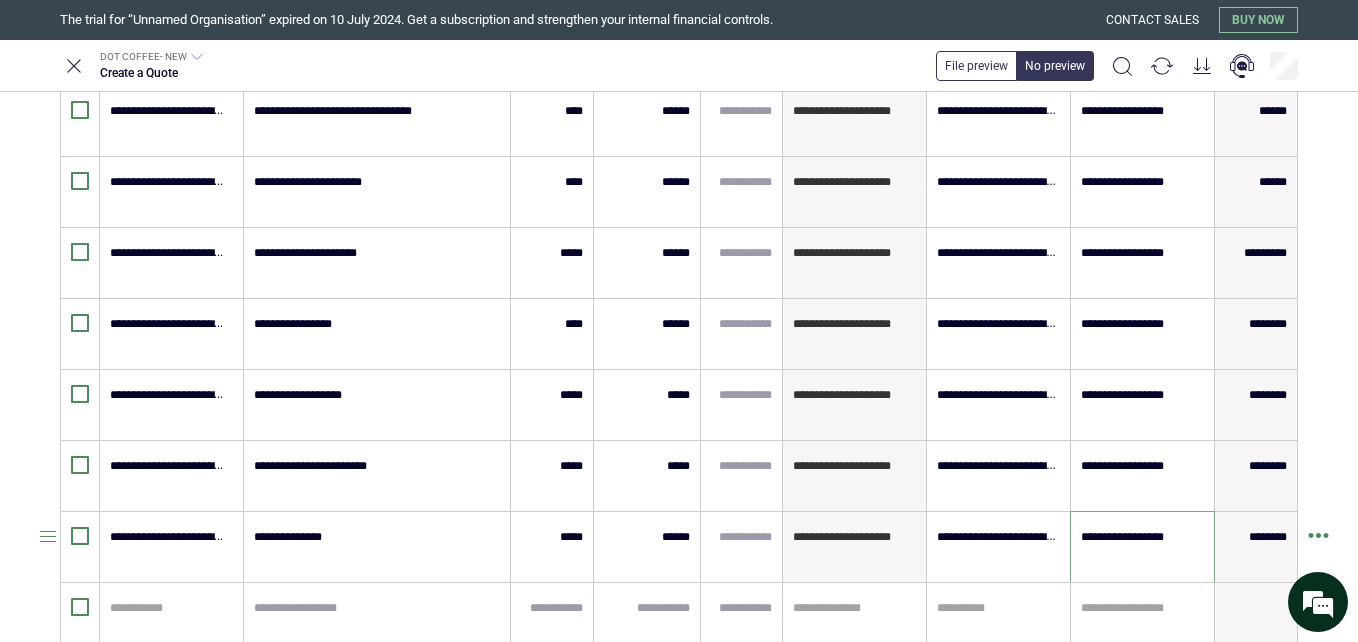 type on "**********" 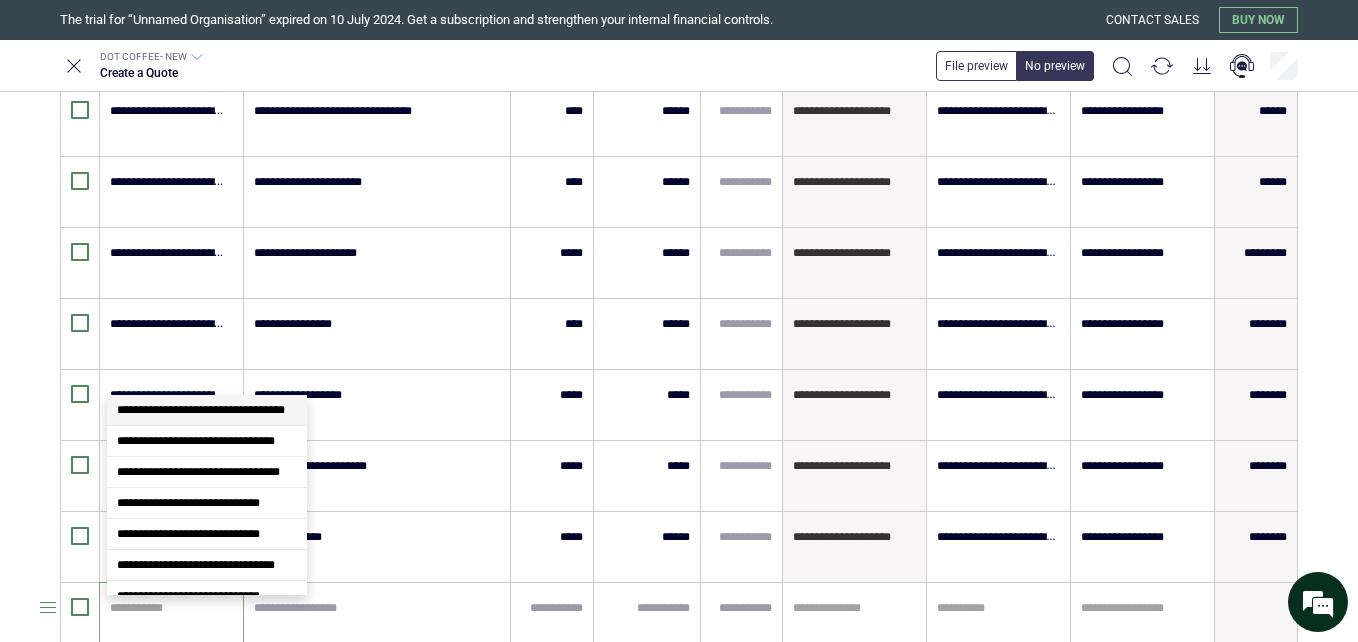 click at bounding box center (168, 608) 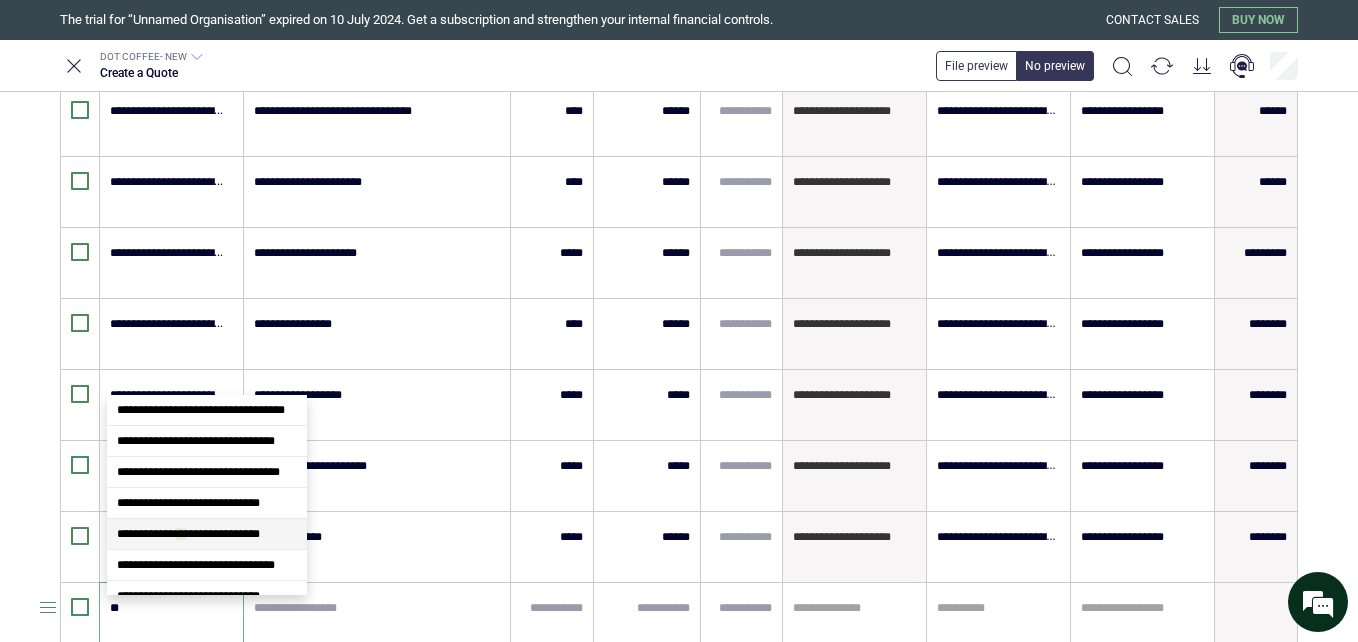scroll, scrollTop: 45, scrollLeft: 0, axis: vertical 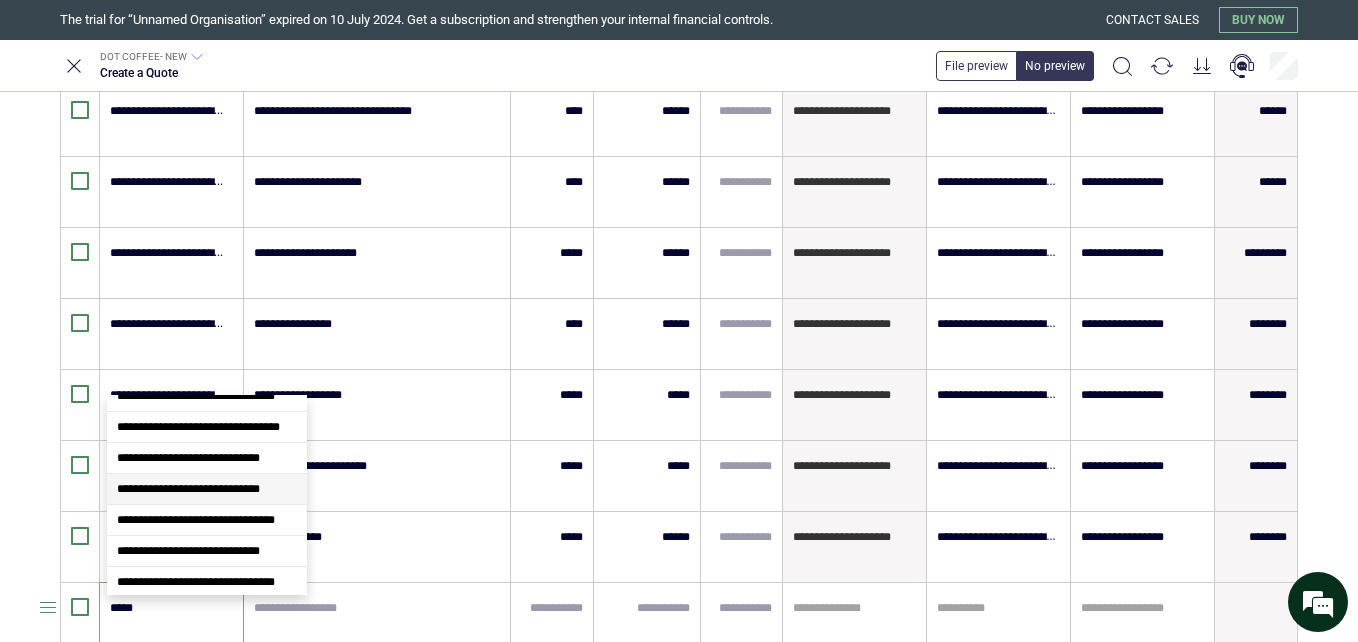 type on "******" 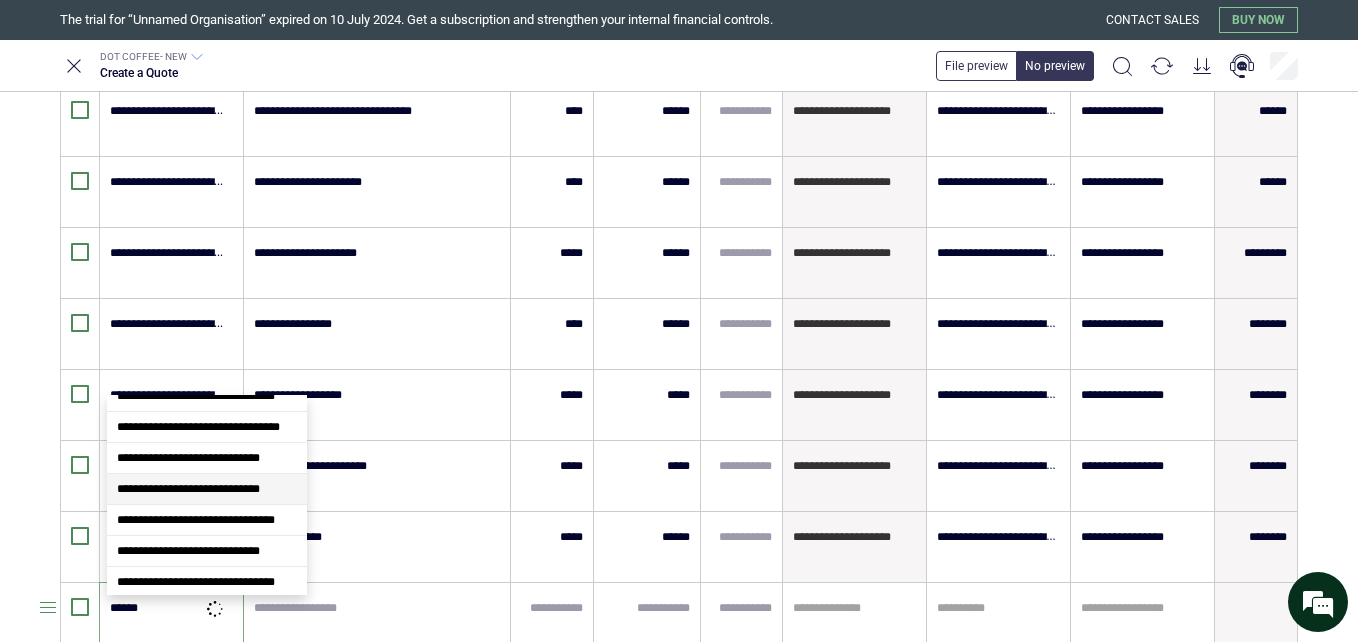 scroll, scrollTop: 0, scrollLeft: 0, axis: both 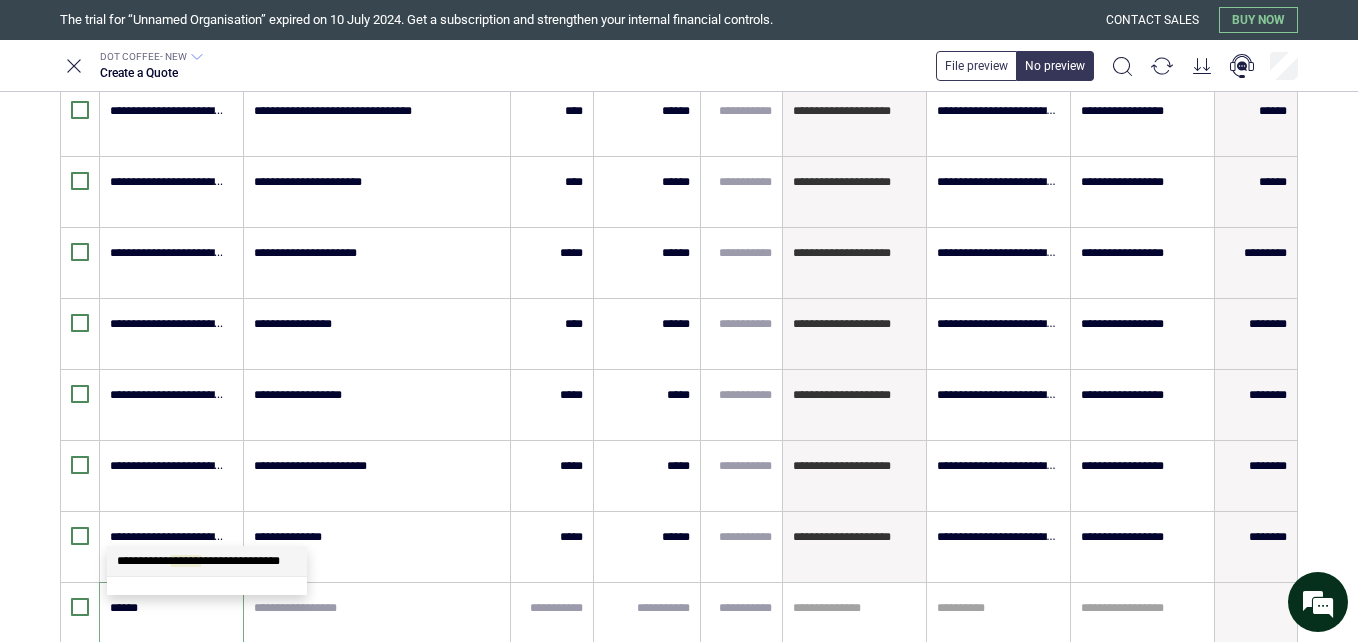 click on "**********" at bounding box center (198, 561) 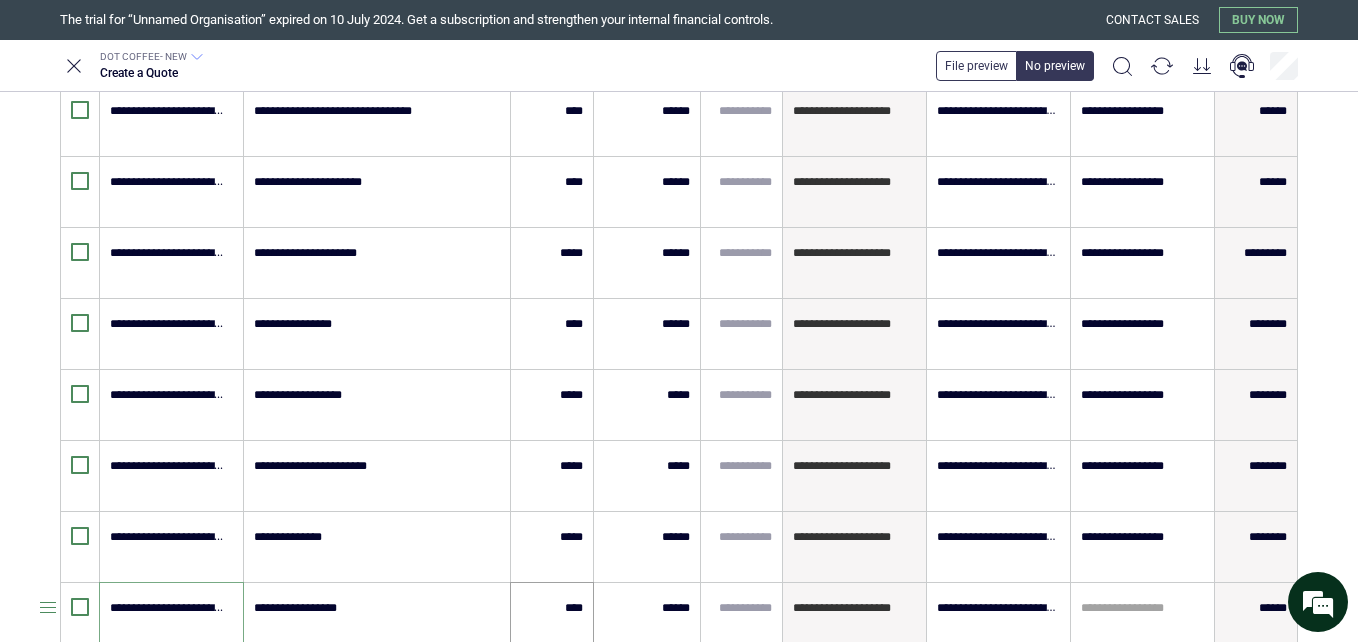 type on "**********" 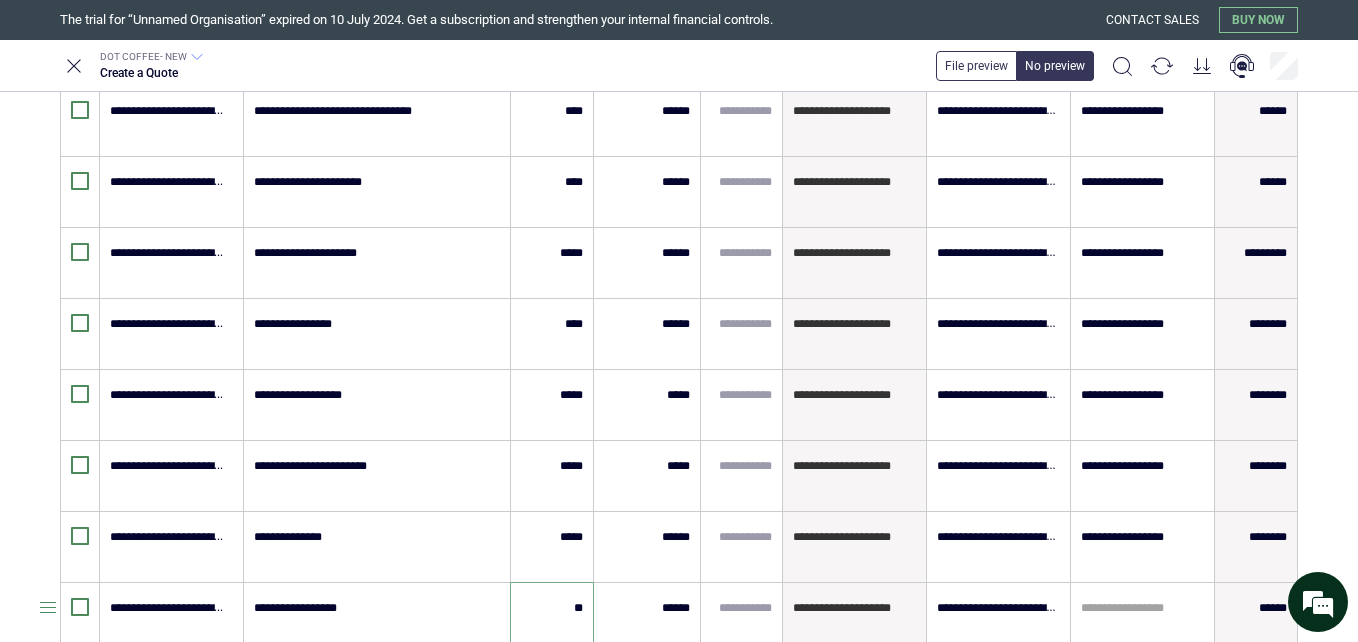 type on "*****" 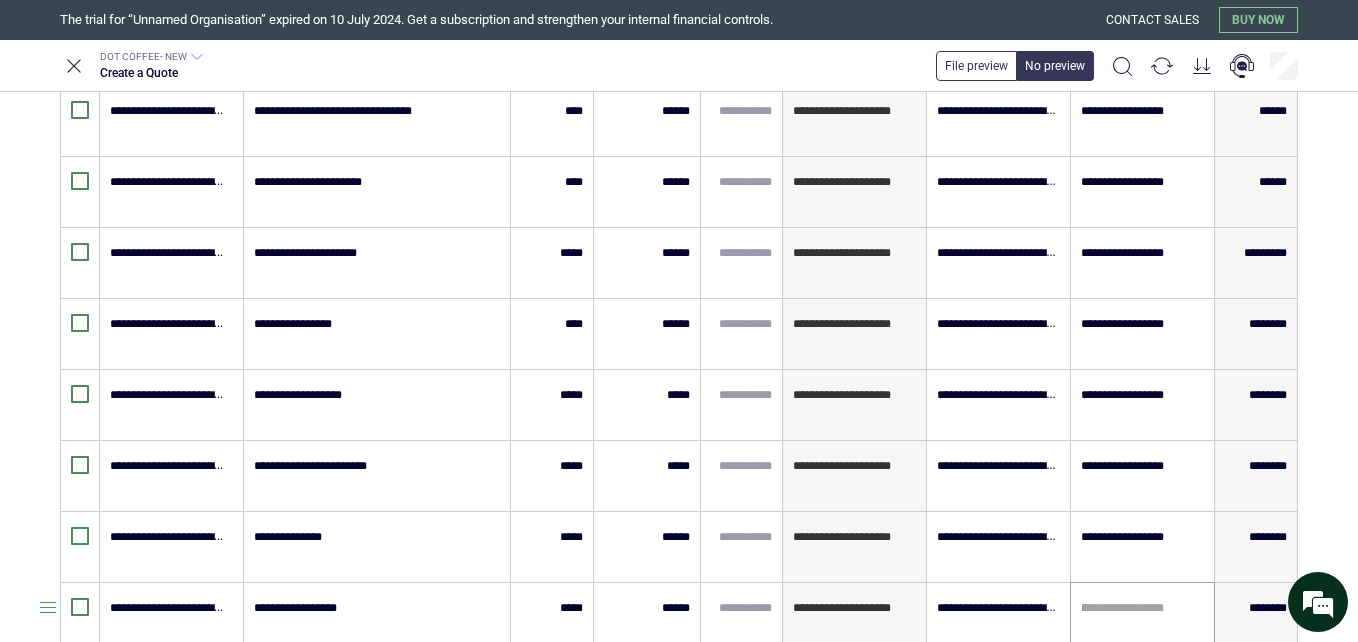 click on "*" at bounding box center (1142, 608) 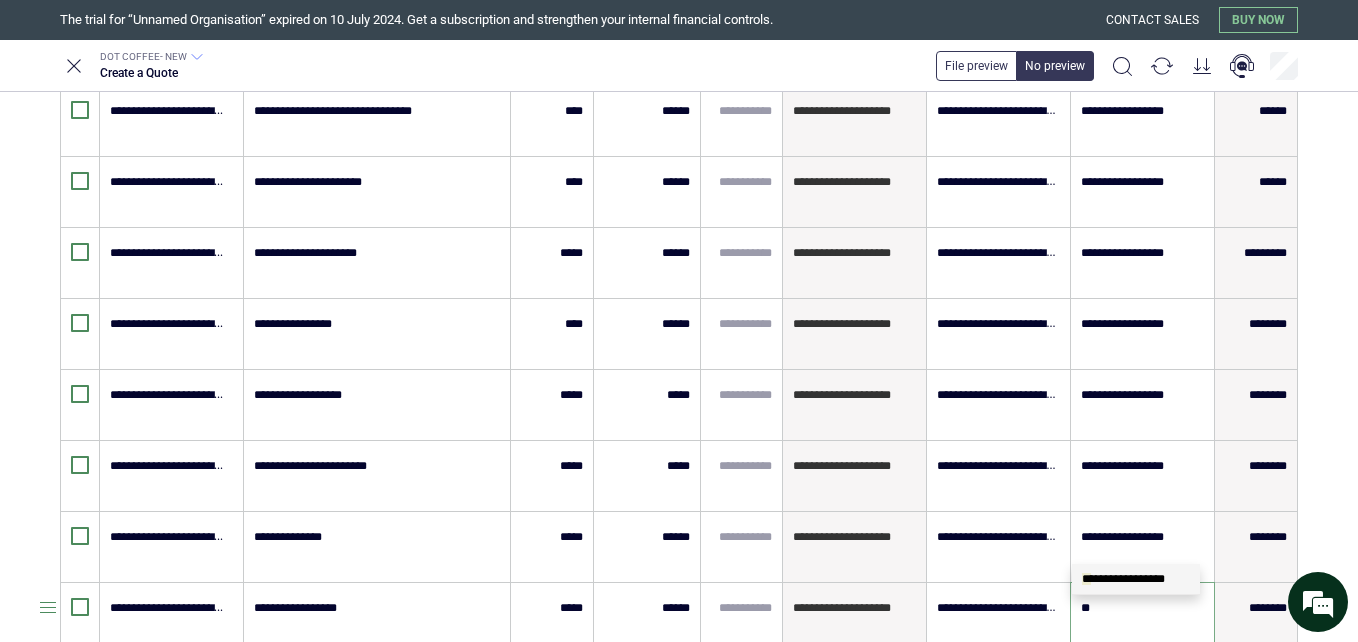 type on "***" 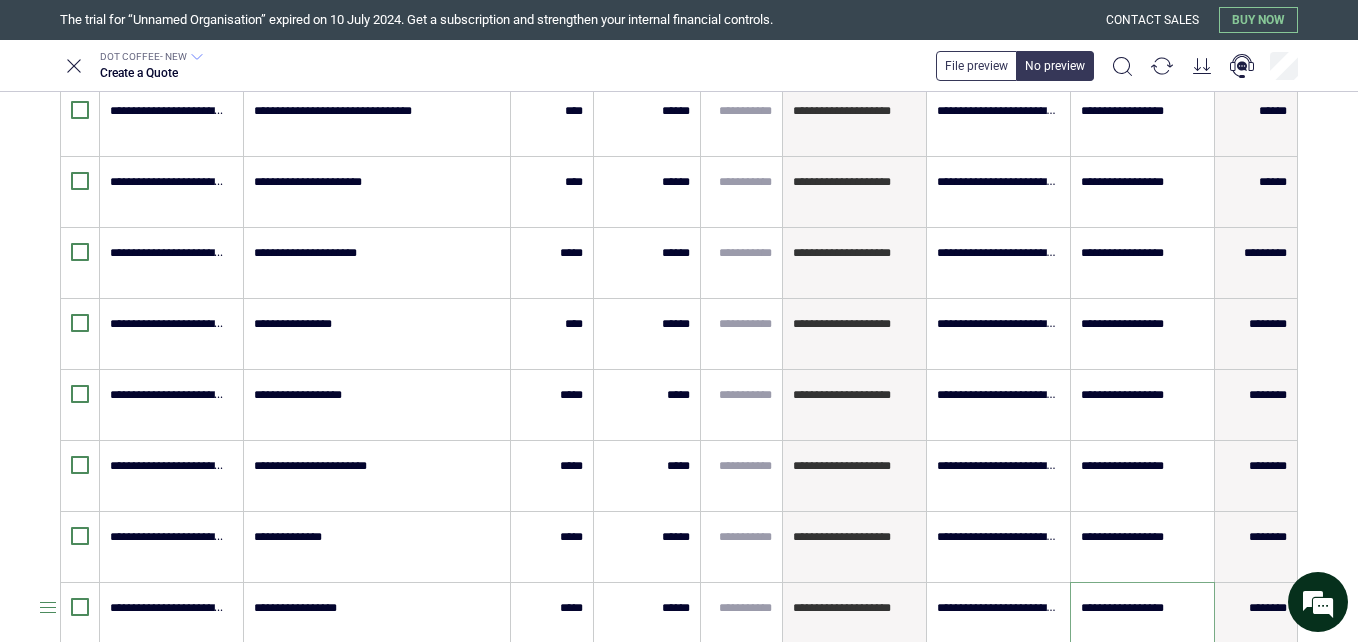 type on "**********" 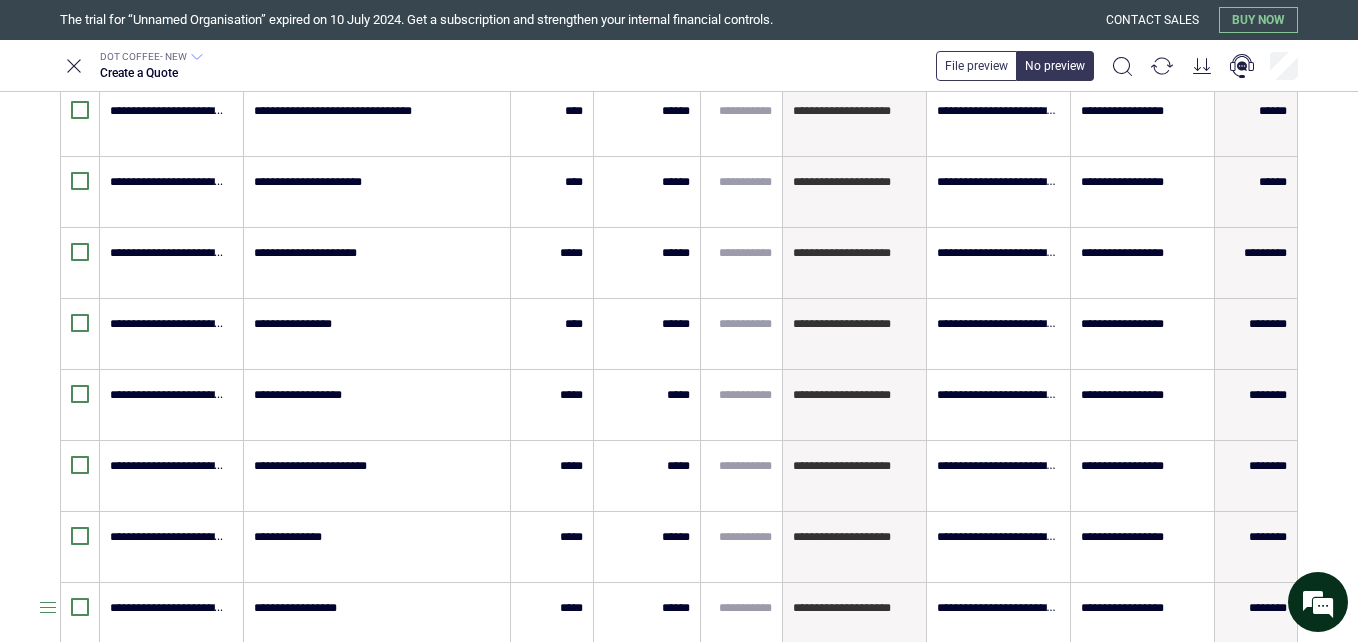 drag, startPoint x: 0, startPoint y: 565, endPoint x: 30, endPoint y: 583, distance: 34.98571 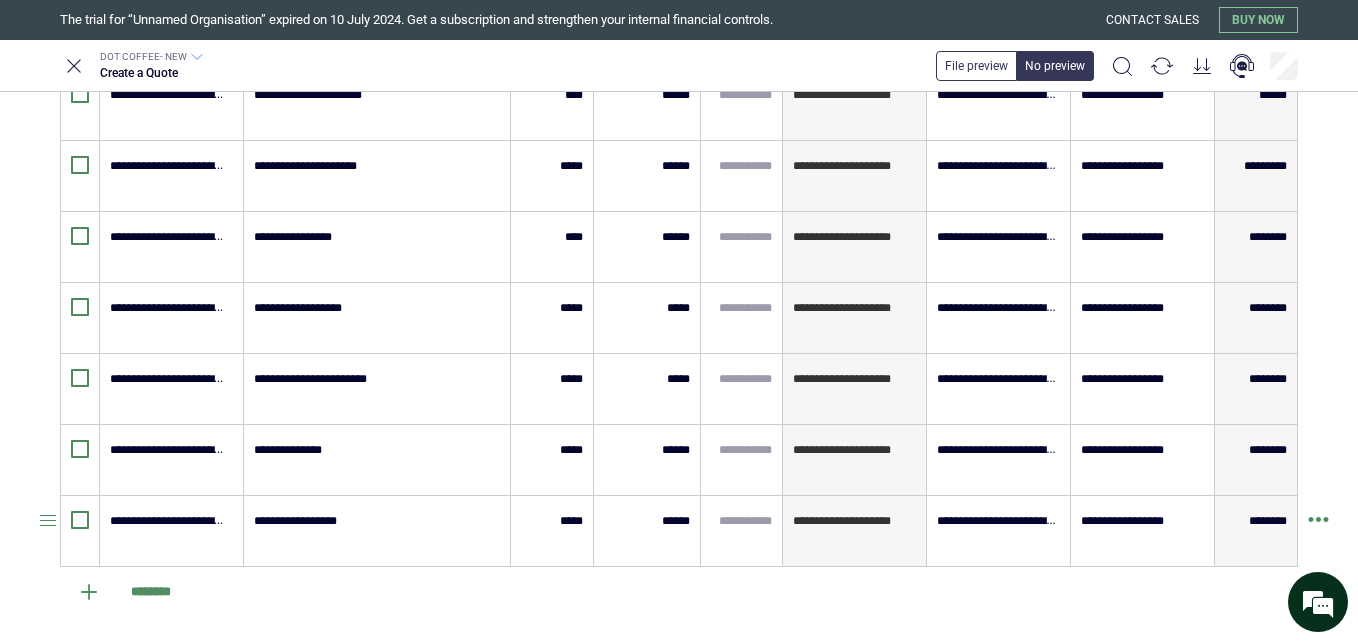 scroll, scrollTop: 680, scrollLeft: 0, axis: vertical 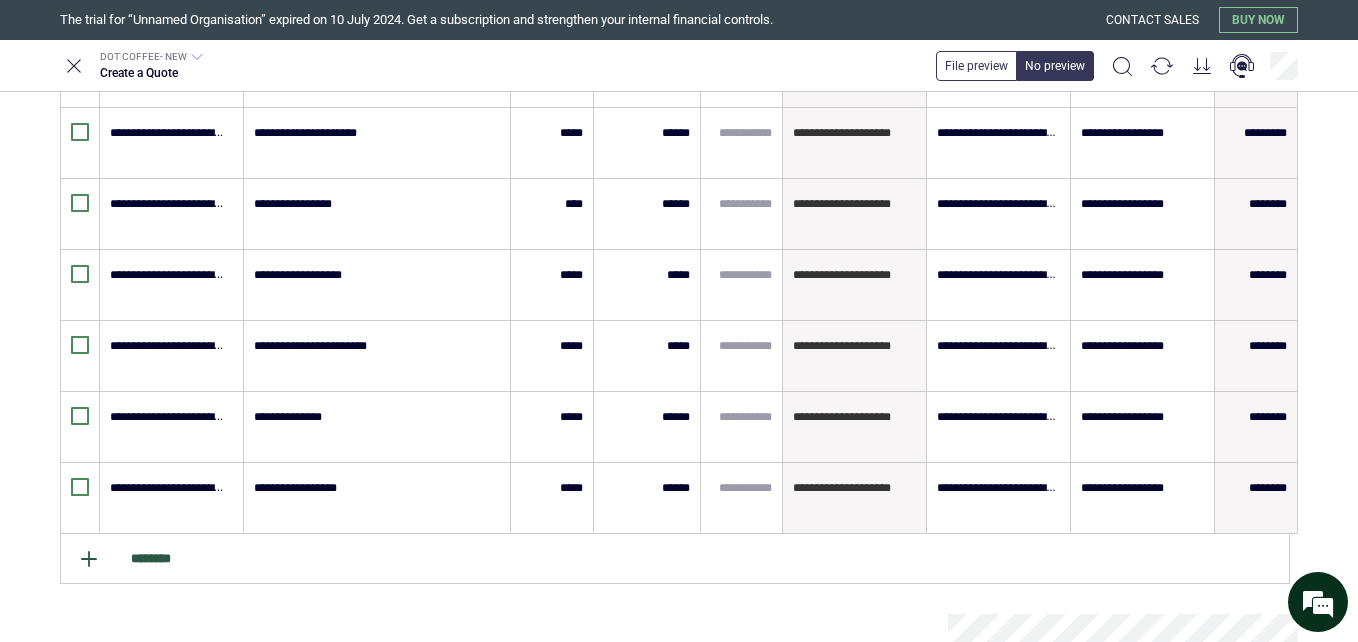 click on "********" at bounding box center (675, 559) 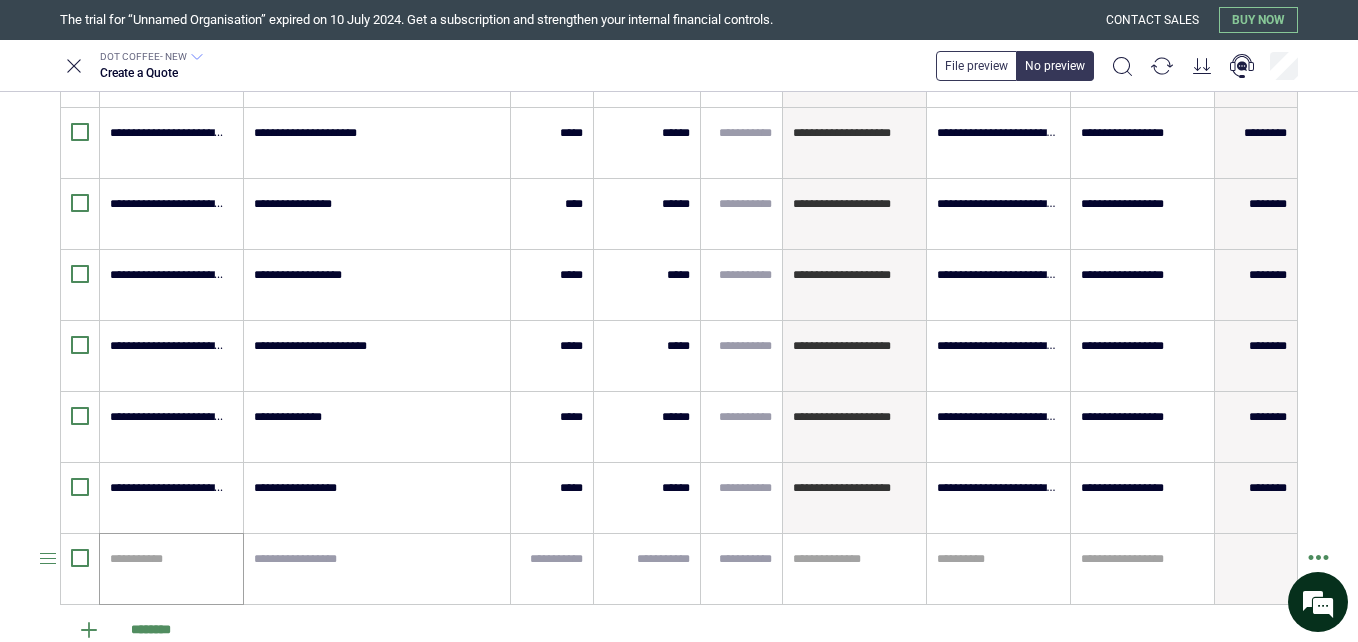 click at bounding box center (168, 559) 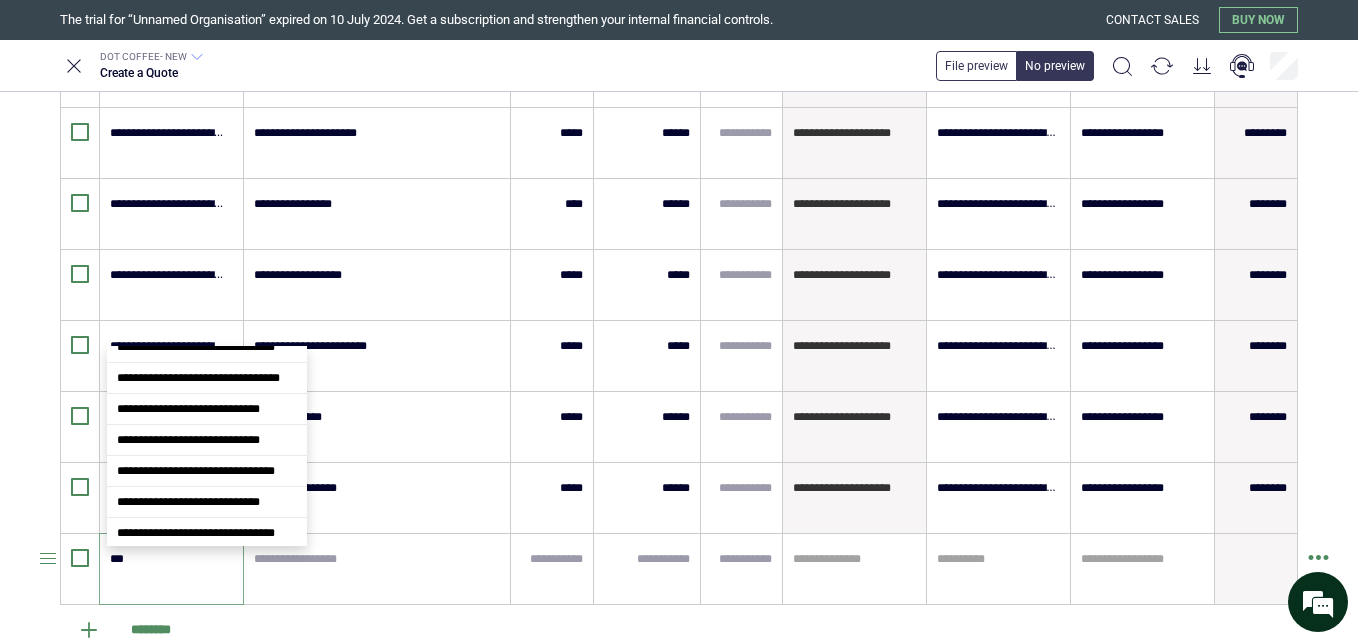 scroll, scrollTop: 2358, scrollLeft: 0, axis: vertical 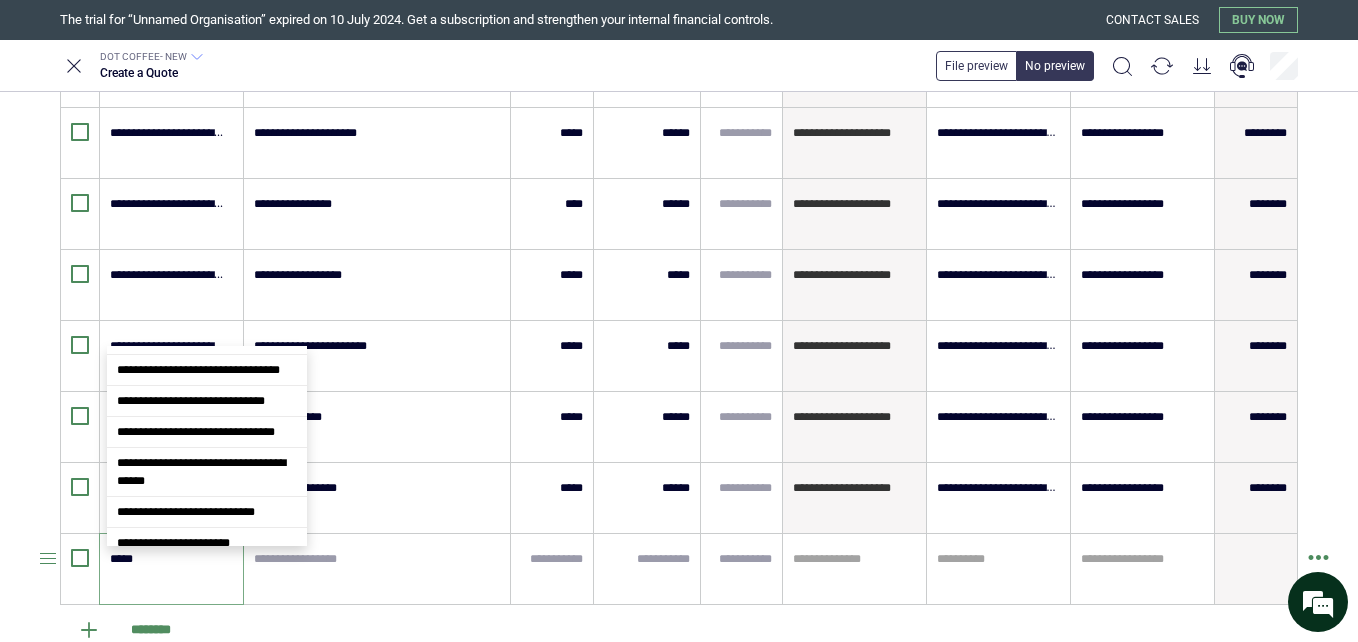 type on "******" 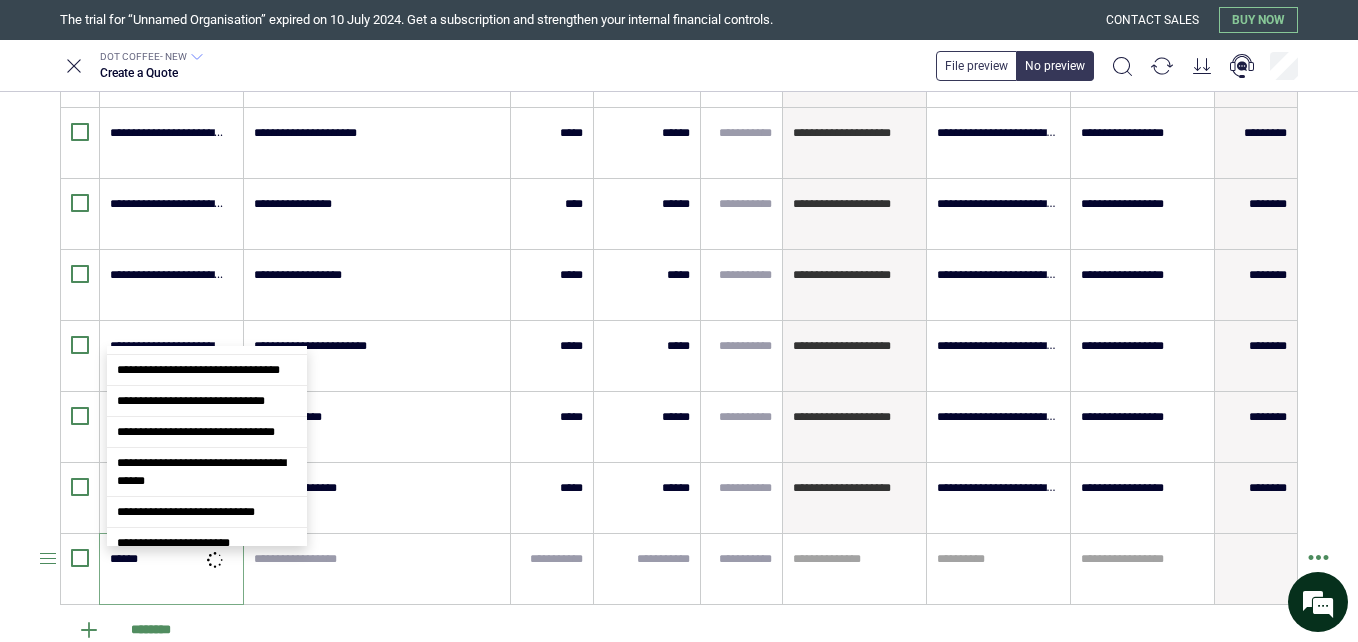 scroll, scrollTop: 0, scrollLeft: 0, axis: both 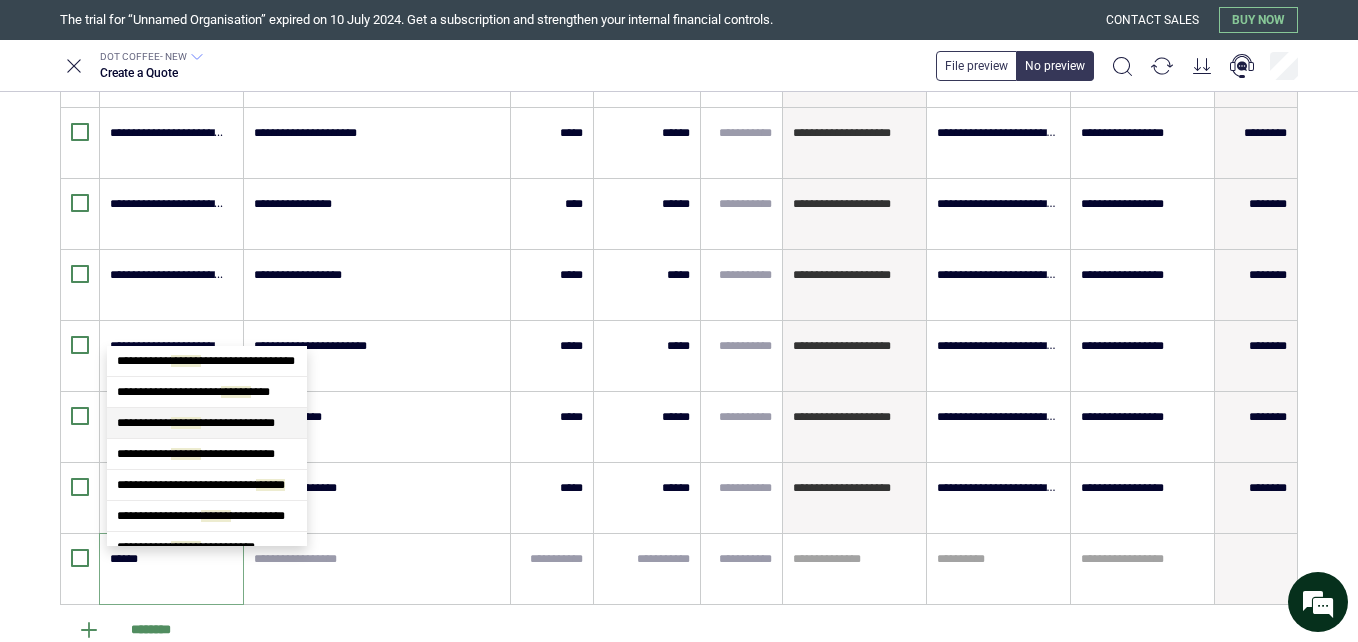 click on "**********" at bounding box center (207, 423) 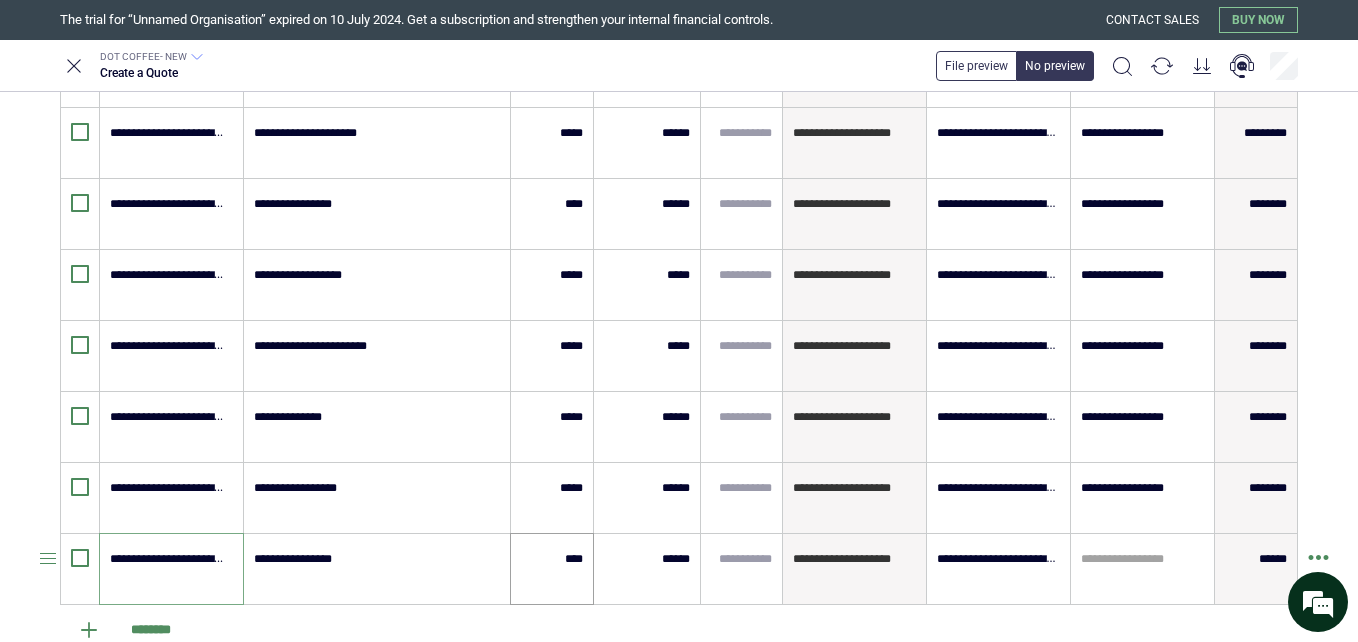 type on "**********" 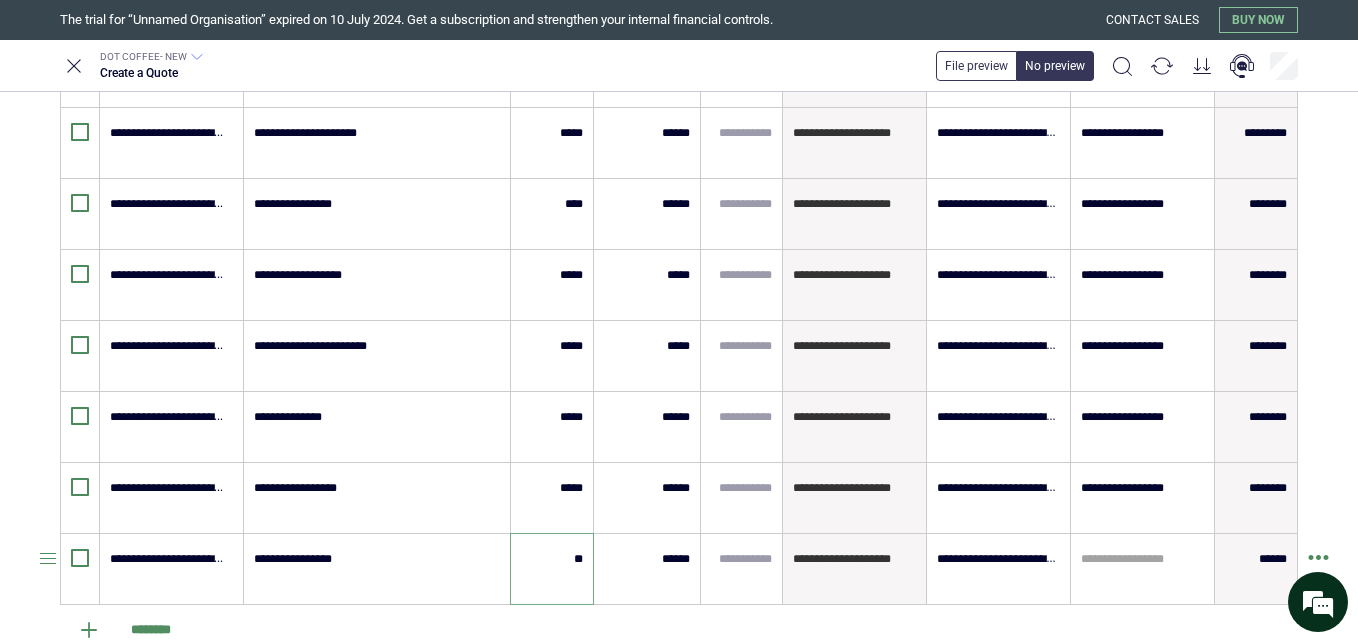 type on "*****" 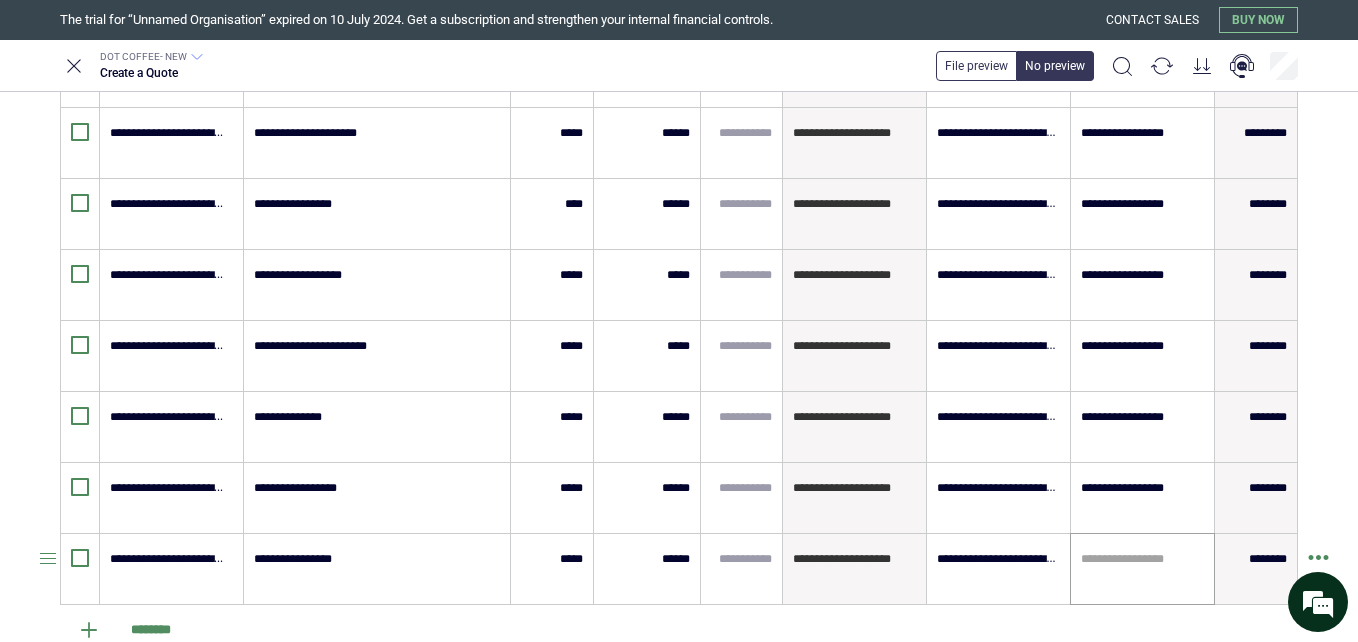 click at bounding box center (1142, 559) 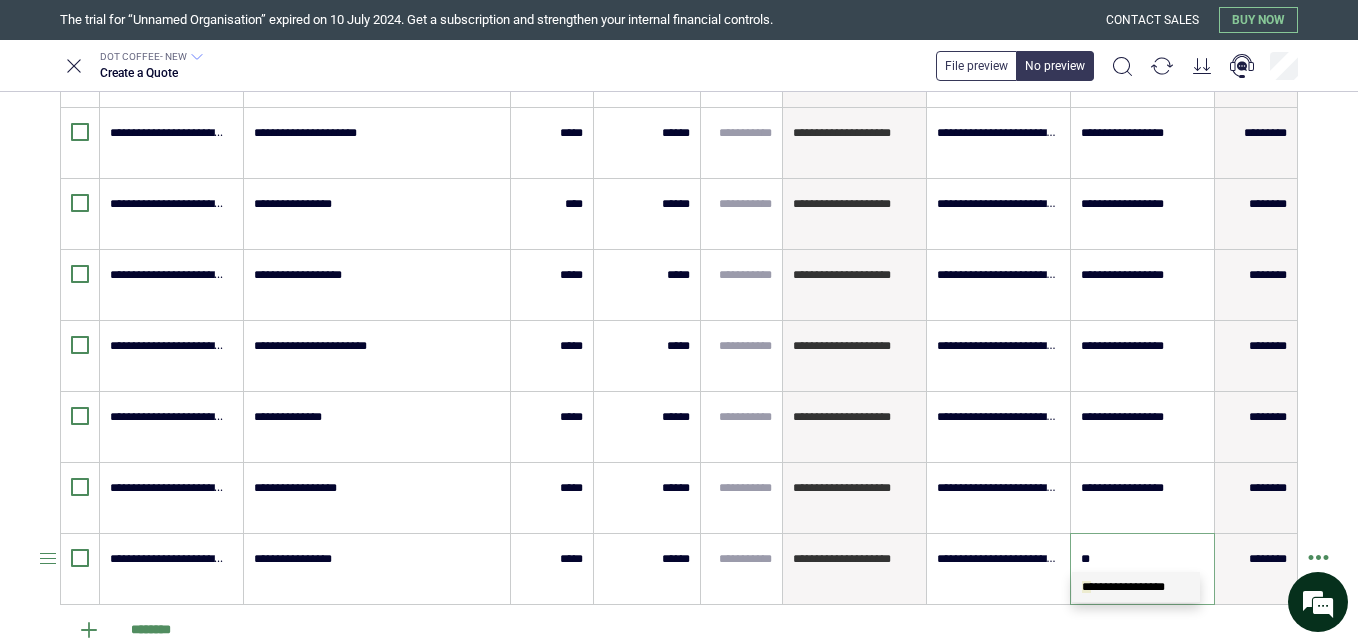 type on "***" 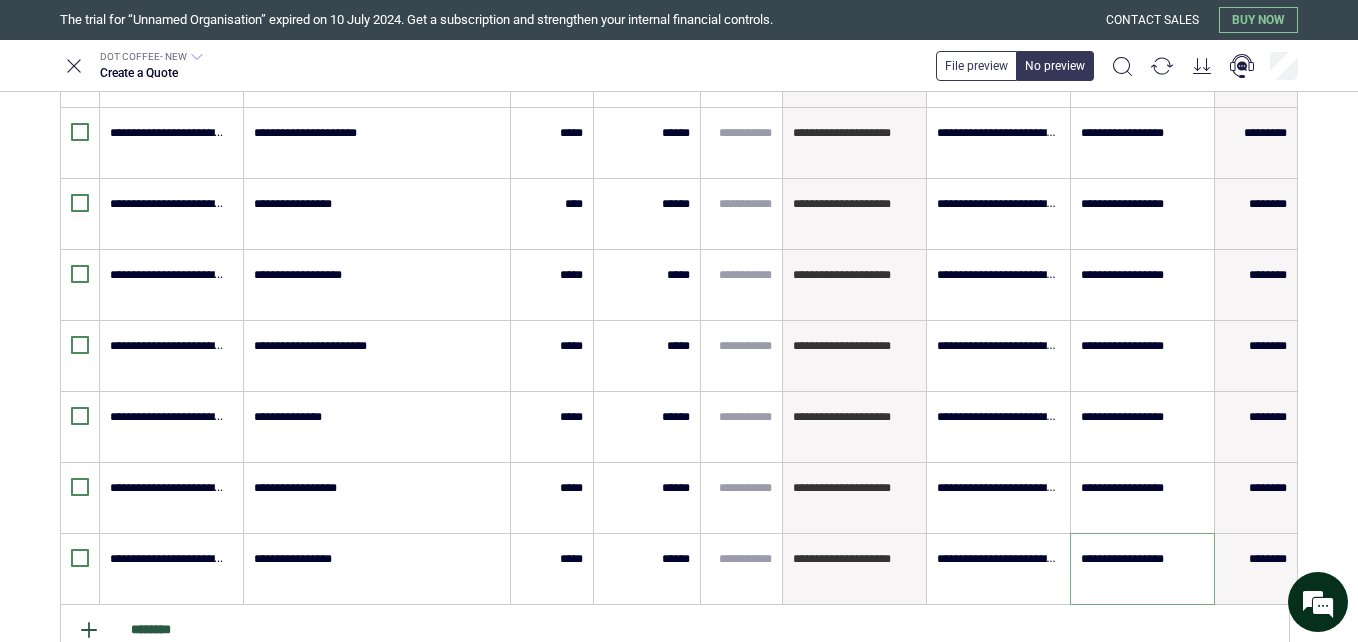 type on "**********" 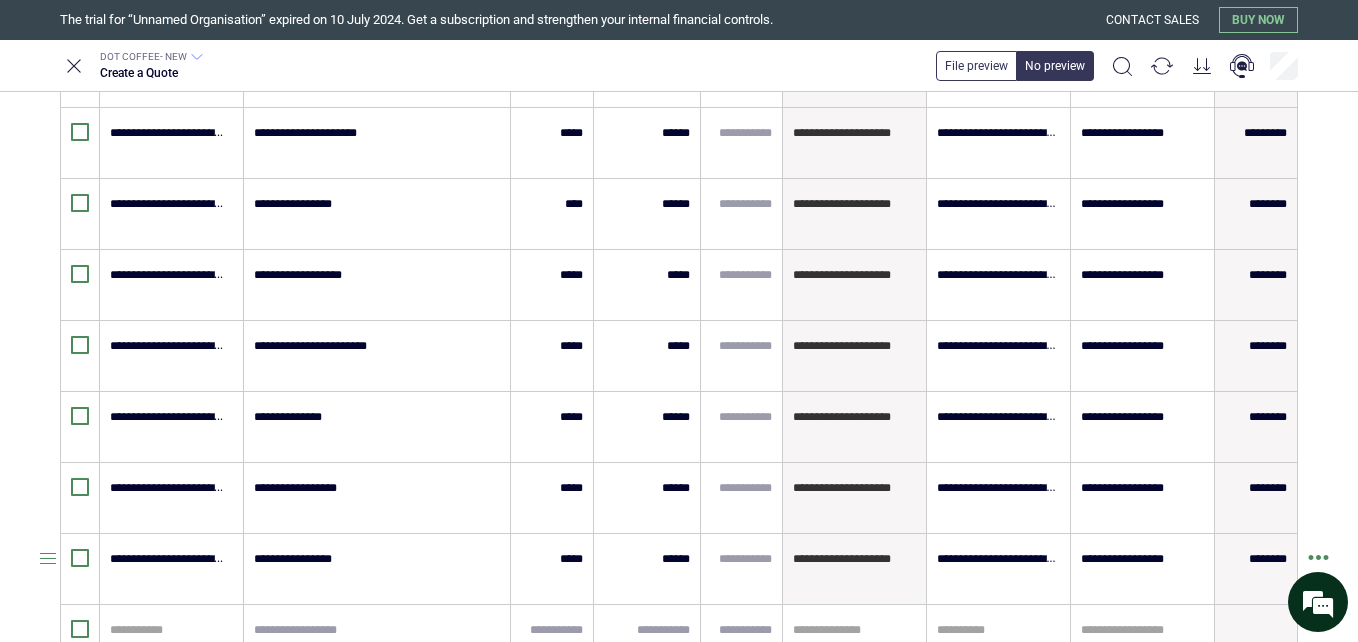 click at bounding box center (30, 569) 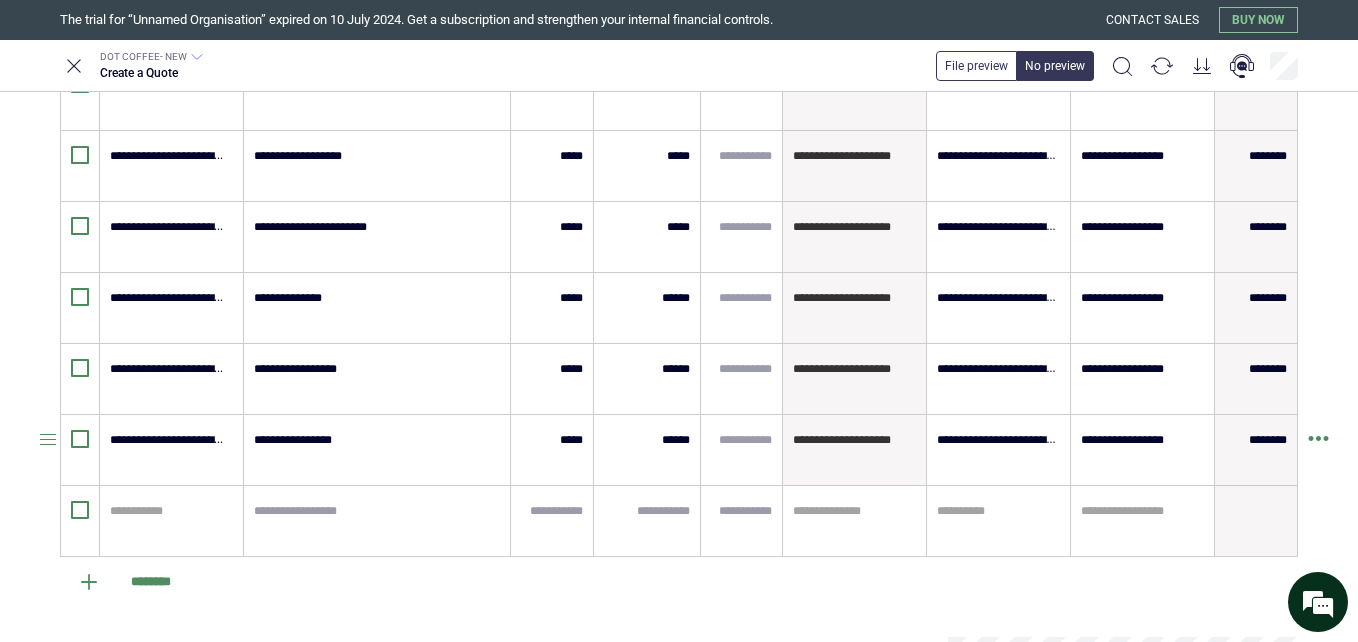 scroll, scrollTop: 800, scrollLeft: 0, axis: vertical 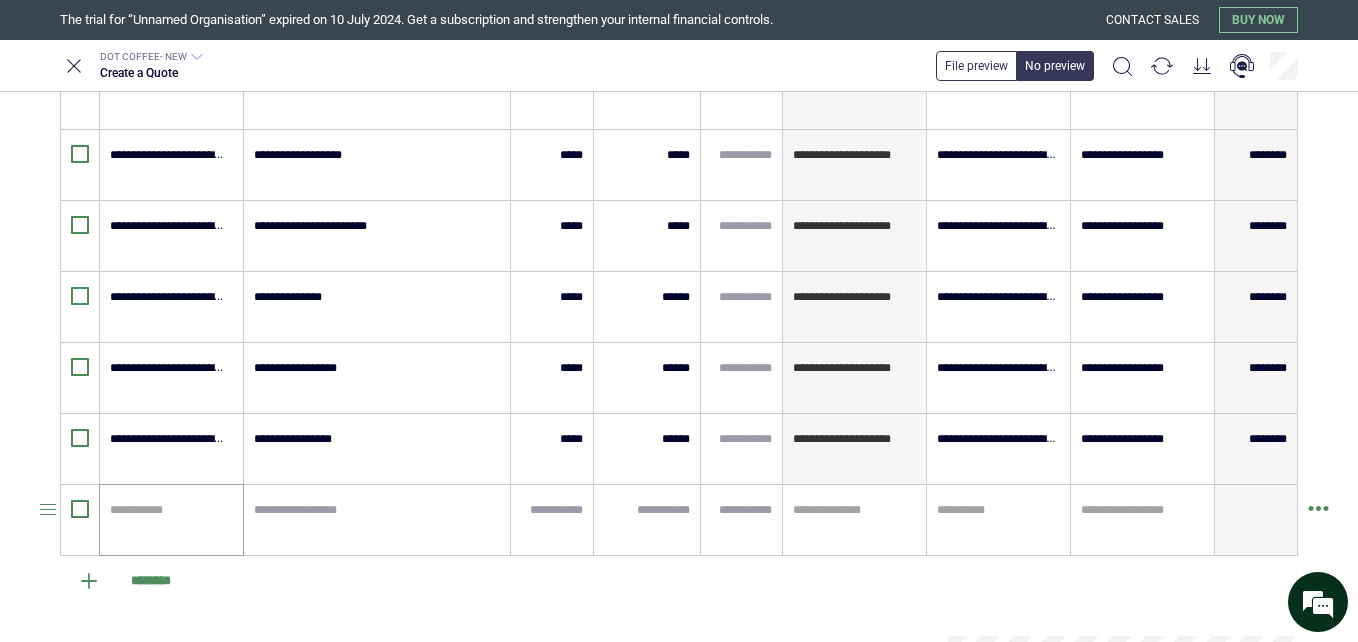 click on "**********" at bounding box center [171, 520] 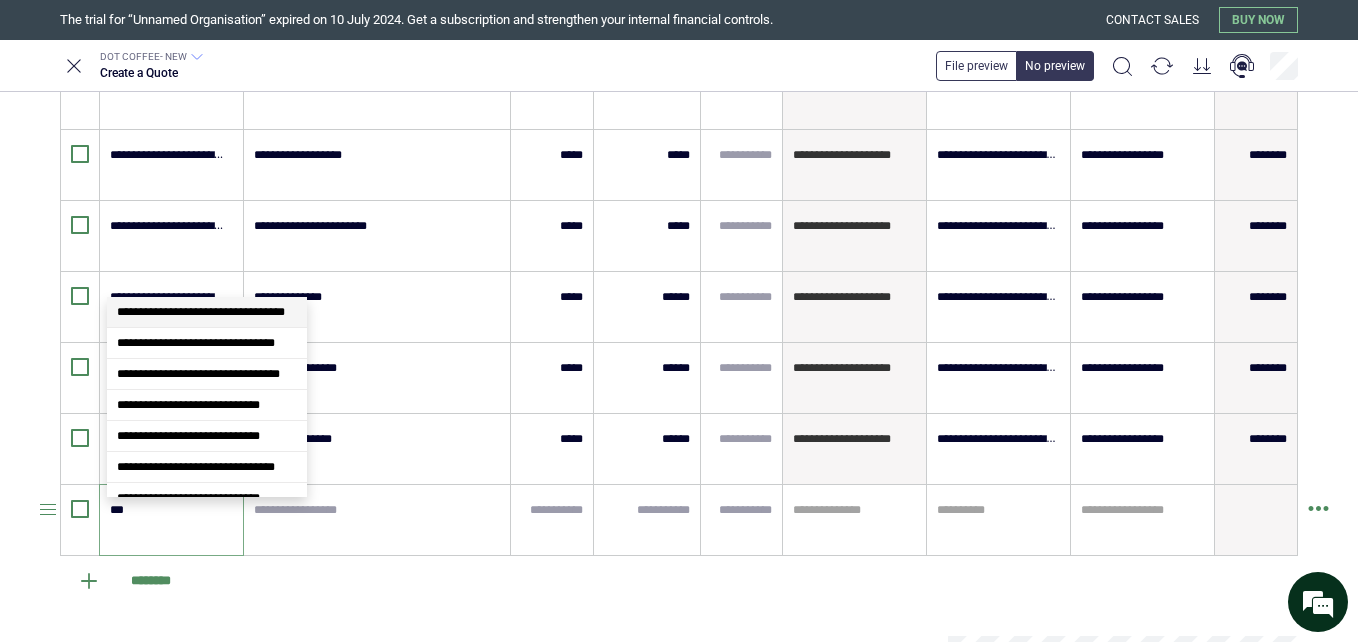type on "****" 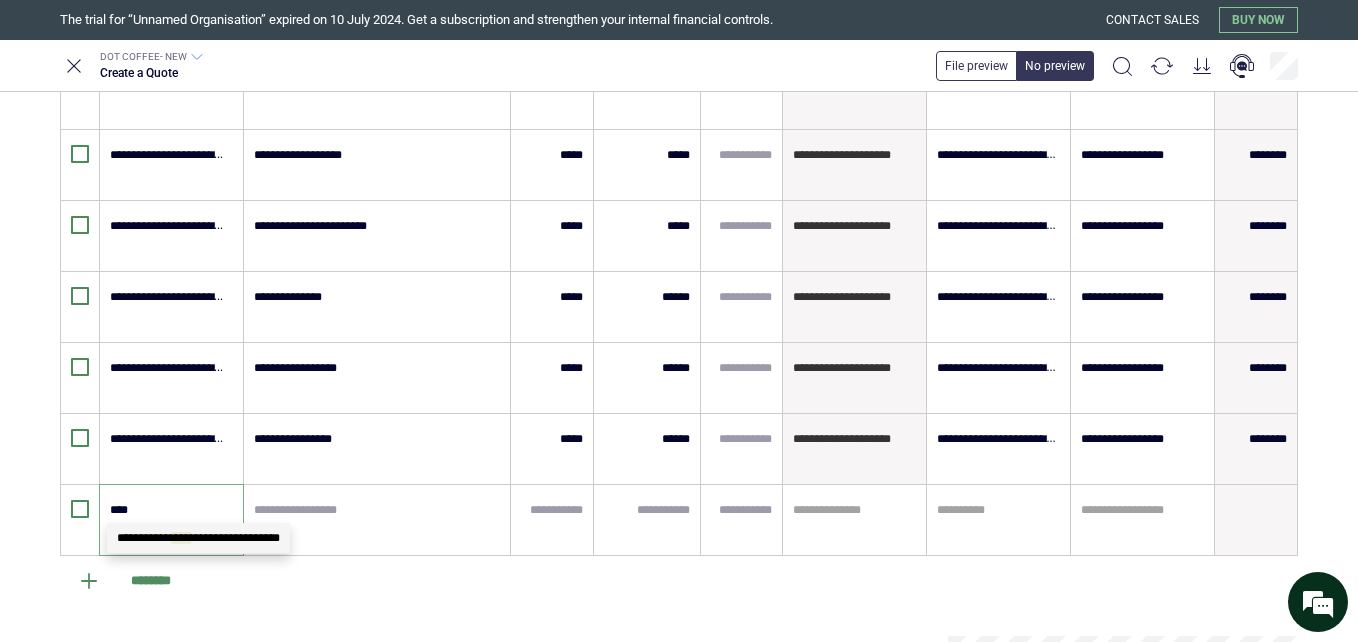 click on "**********" at bounding box center (198, 538) 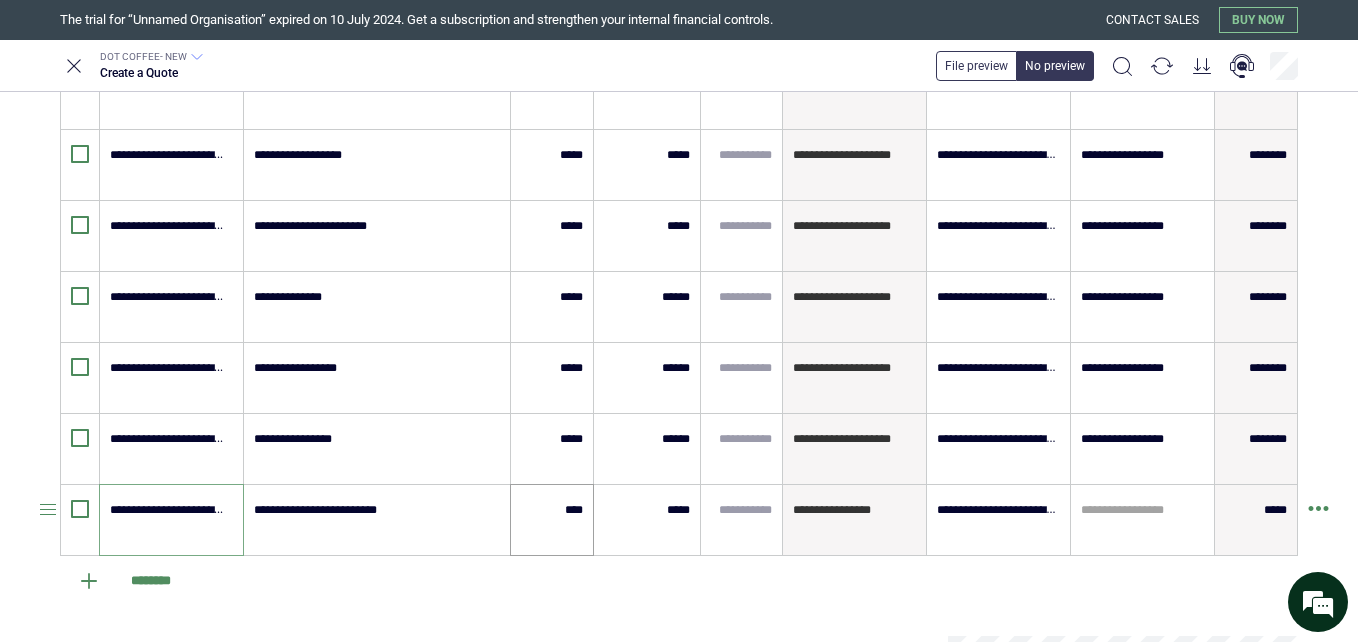 type on "**********" 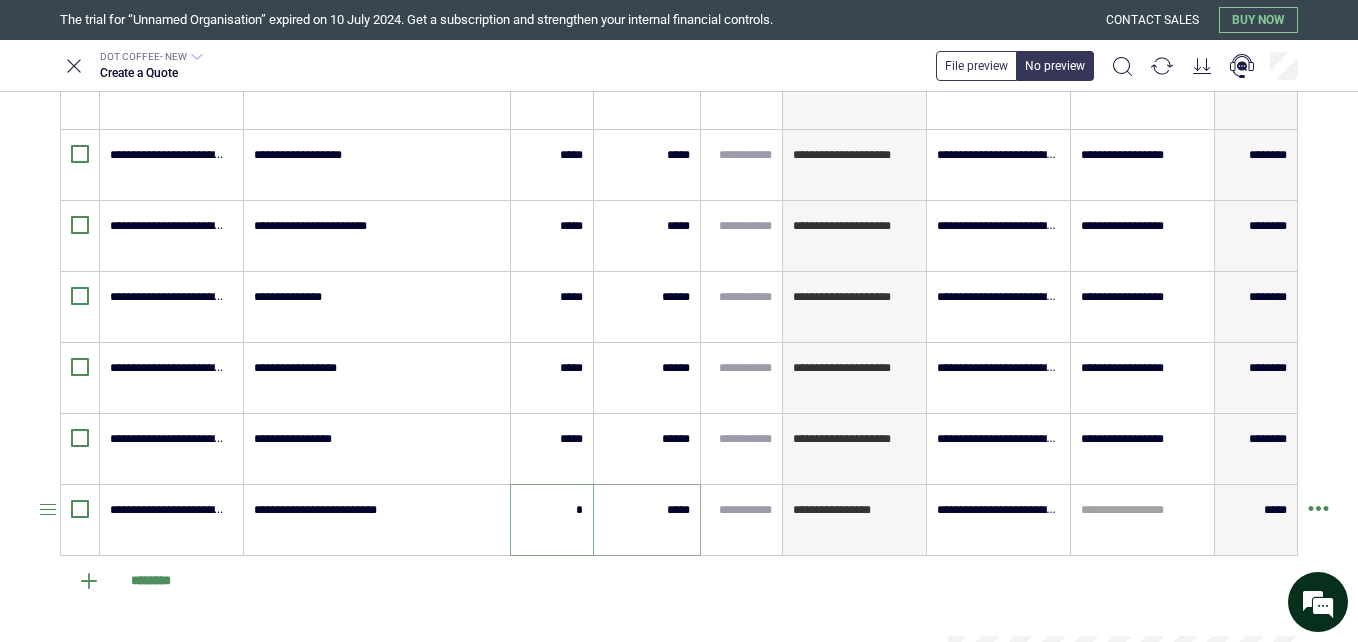 type on "****" 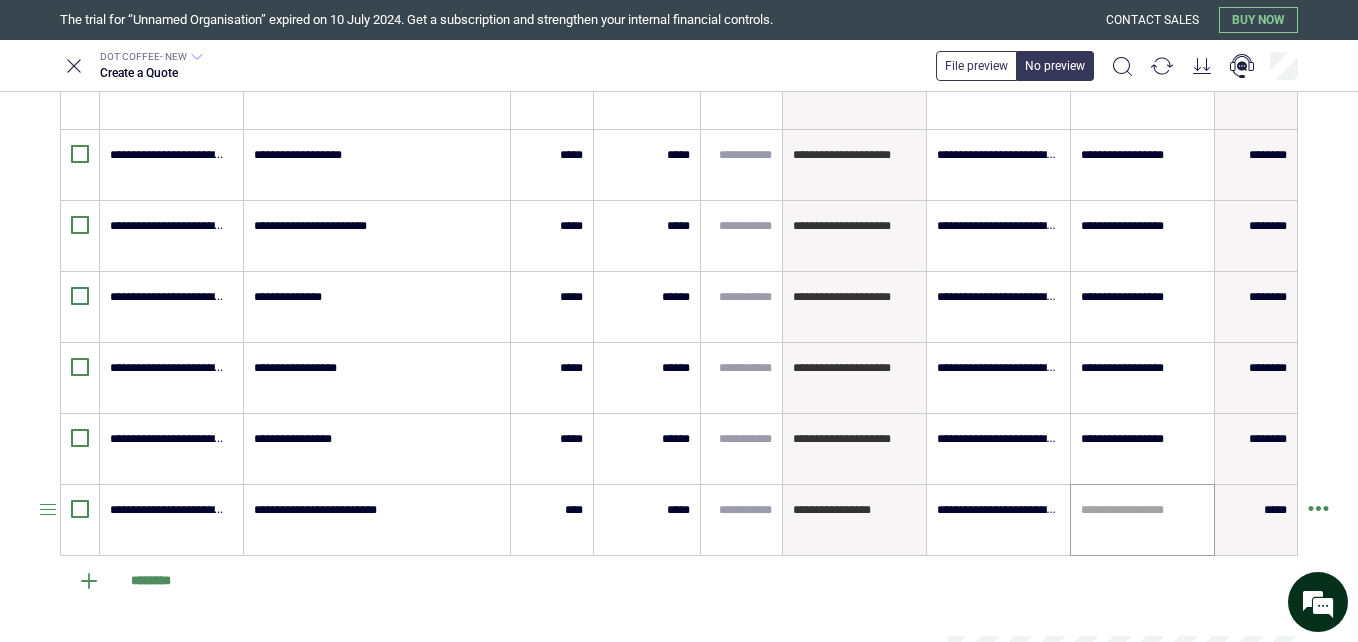 click on "**********" at bounding box center (1142, 520) 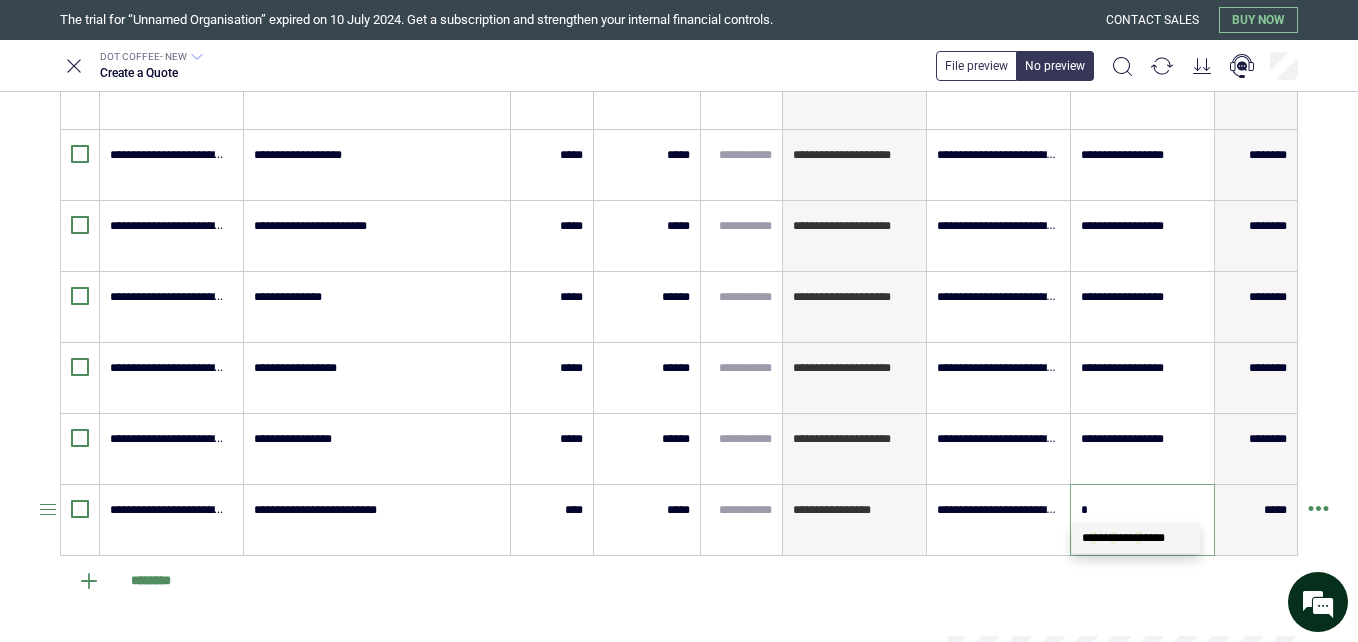 type on "**" 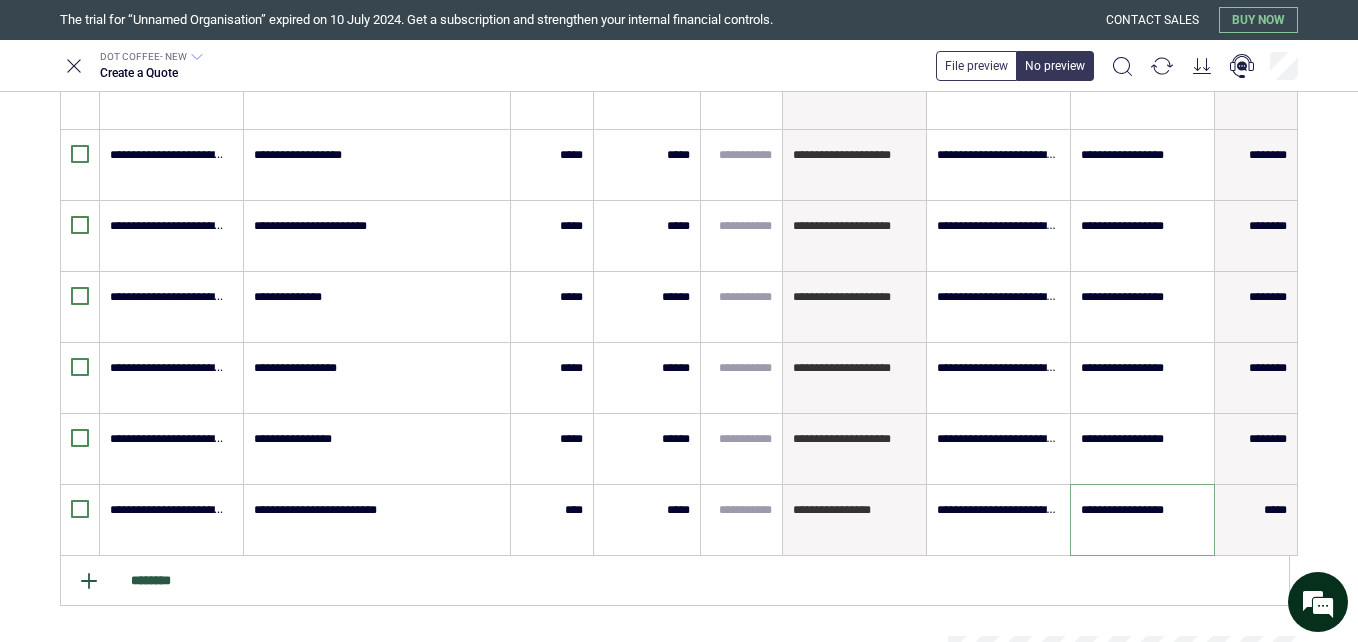 type on "**********" 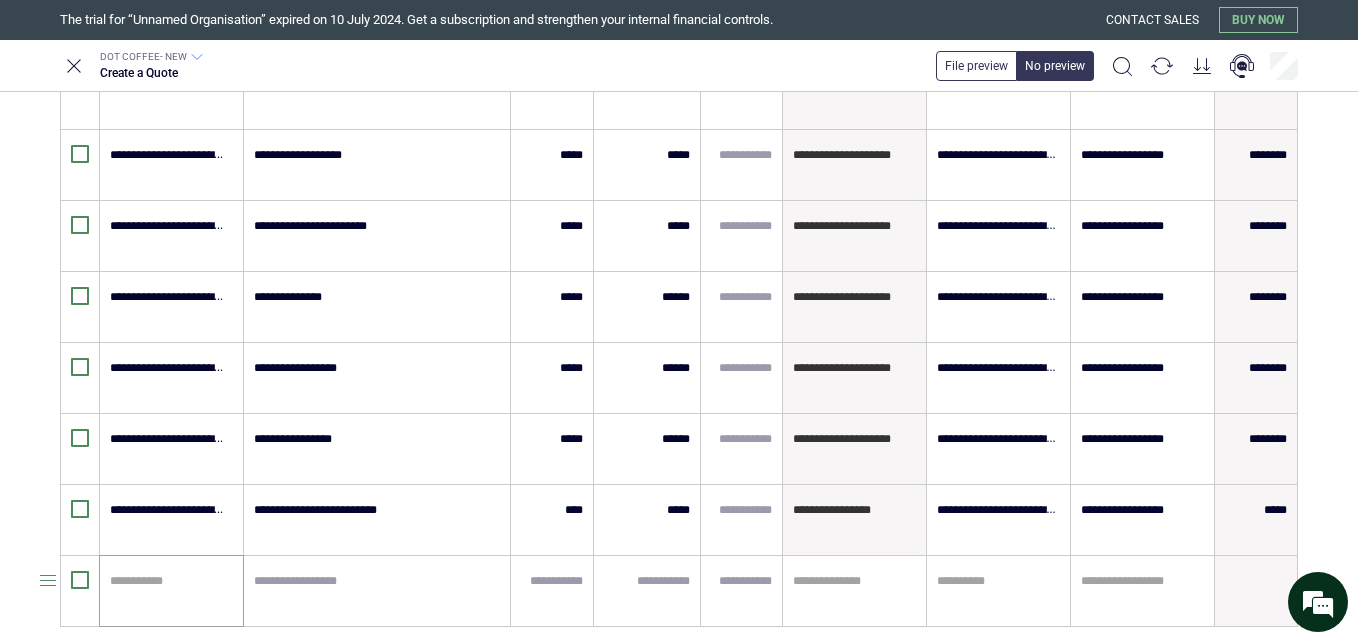 click at bounding box center [168, 581] 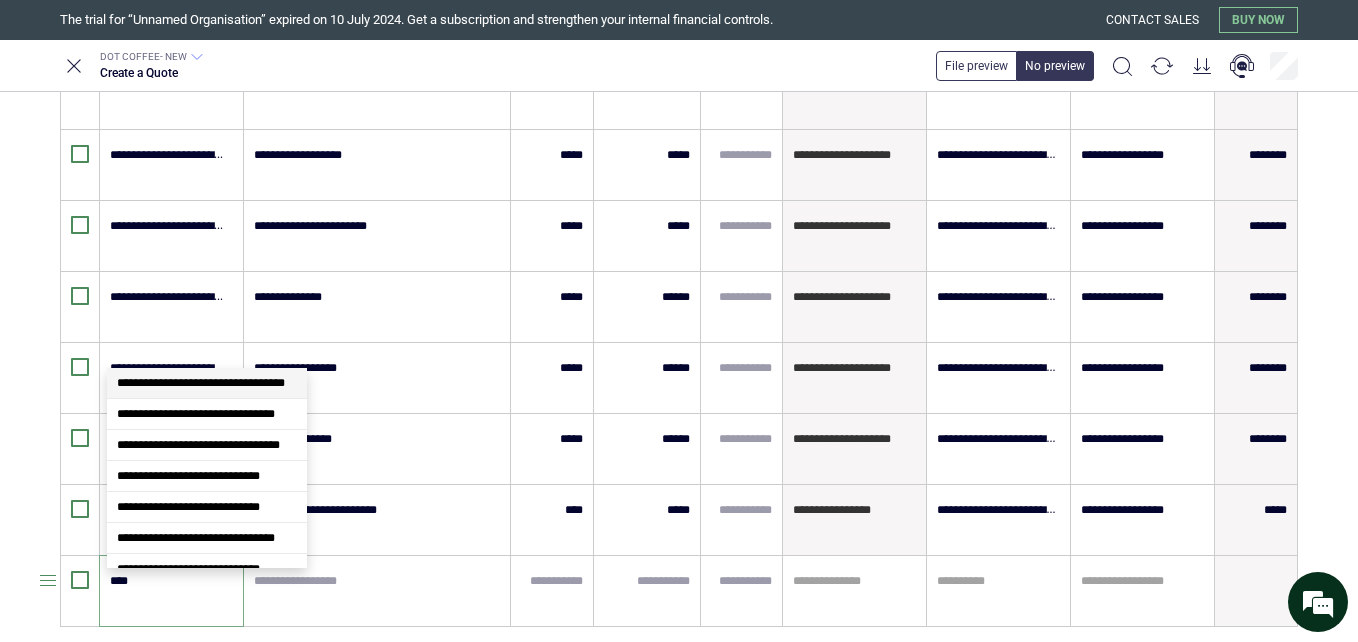 type on "*****" 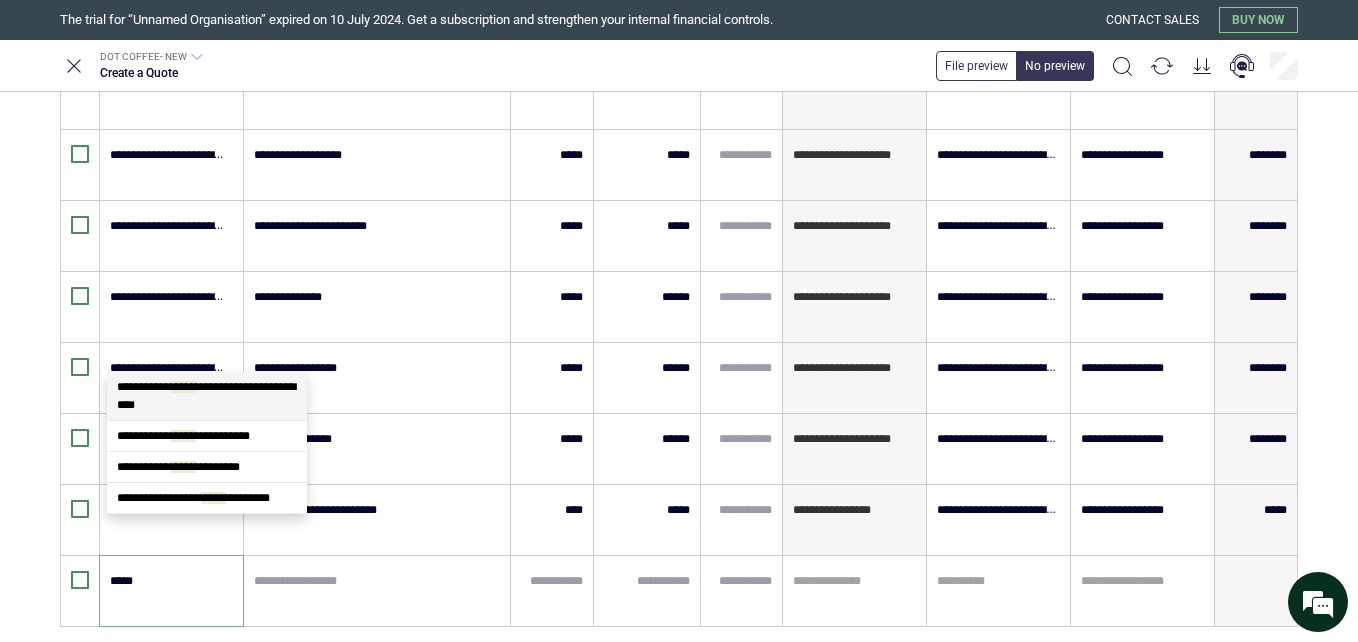 click on "**********" at bounding box center (206, 396) 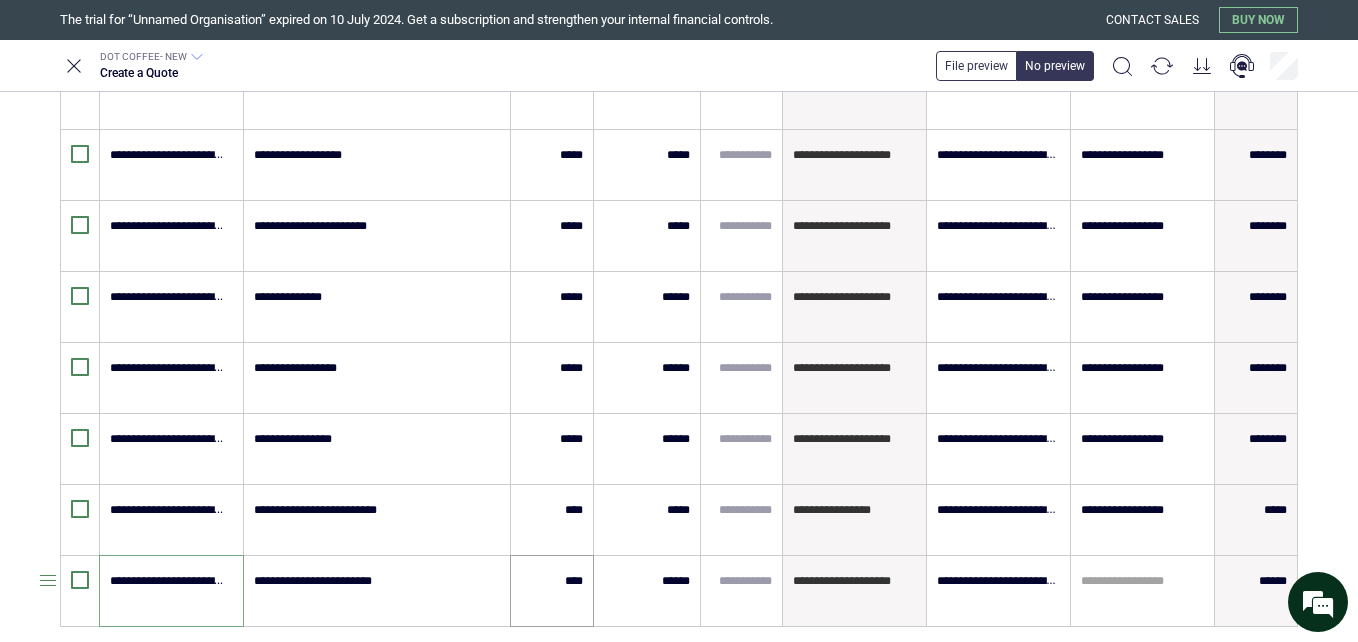 type on "**********" 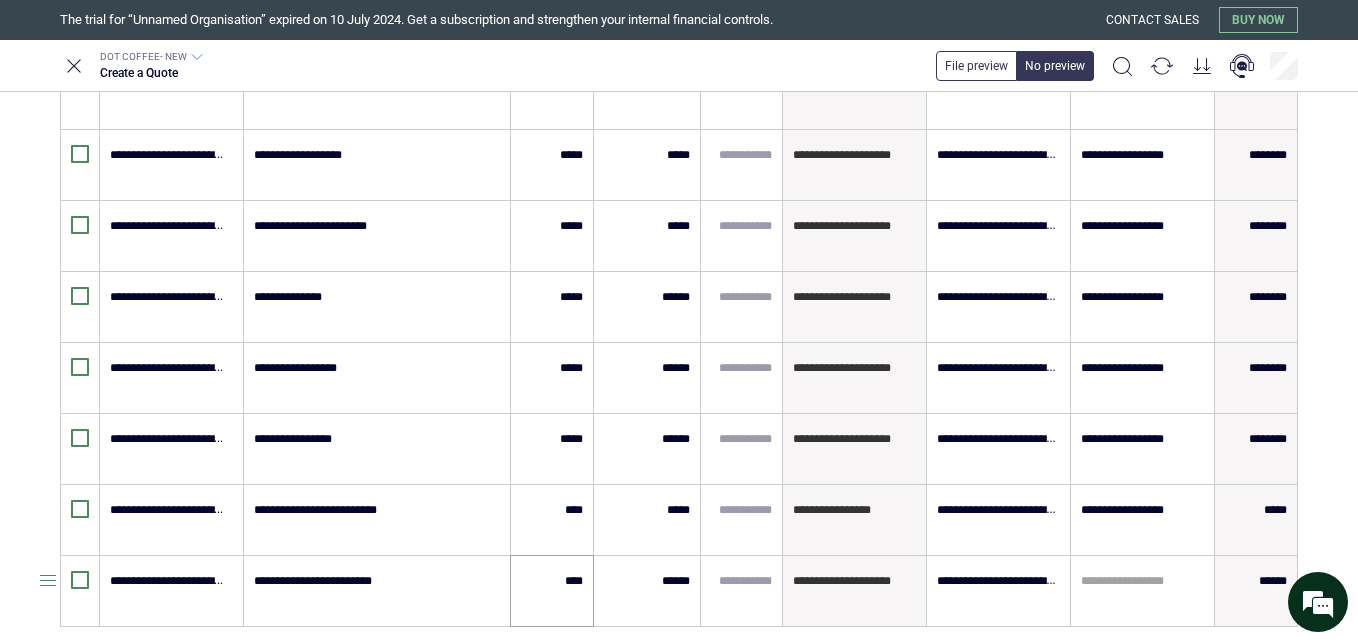 click on "****" at bounding box center [552, 591] 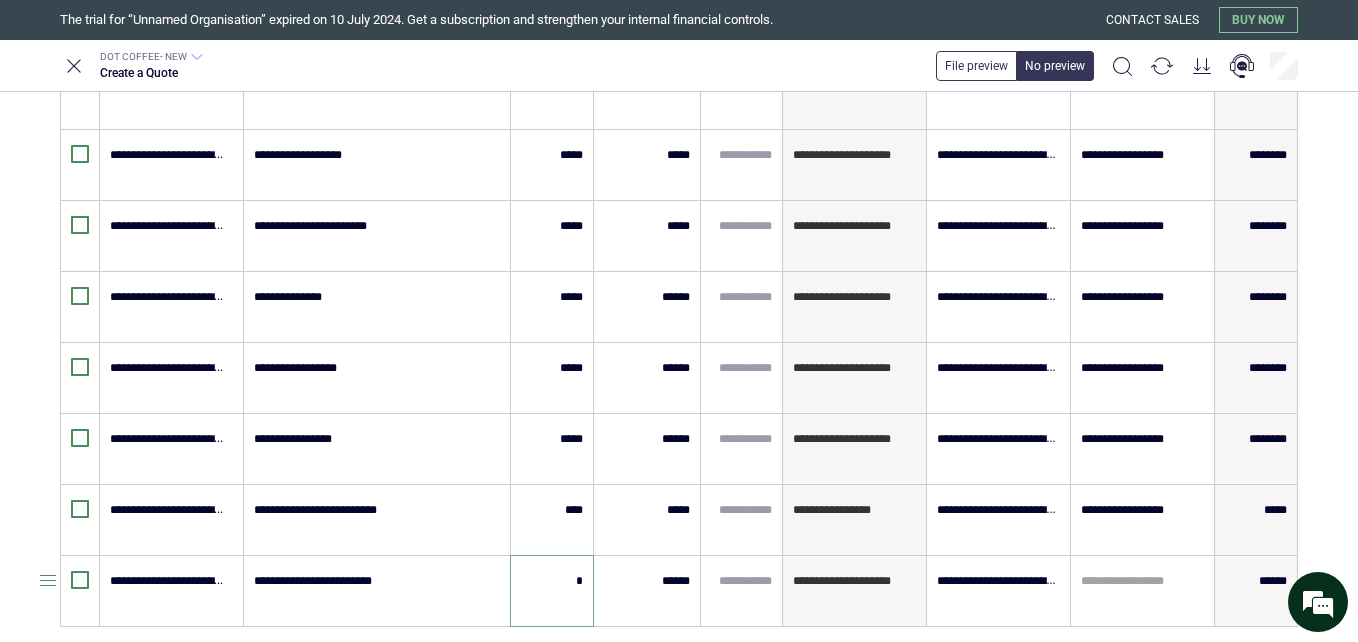 type on "****" 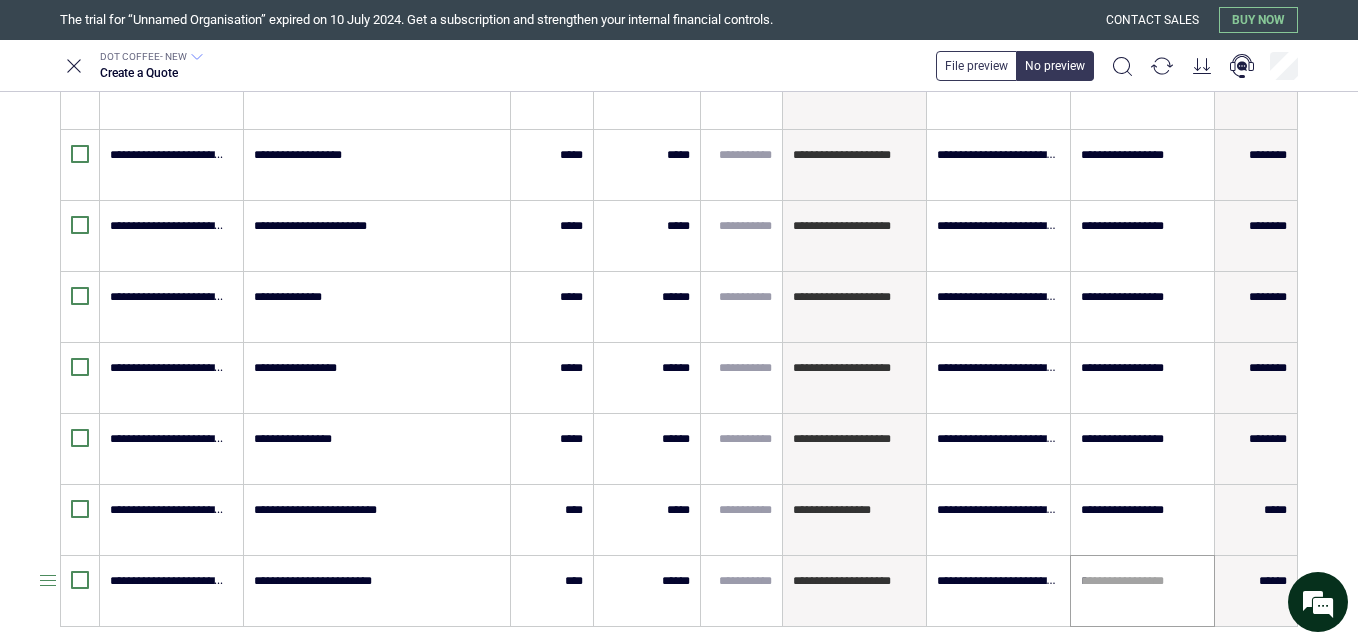 click on "*" at bounding box center [1142, 581] 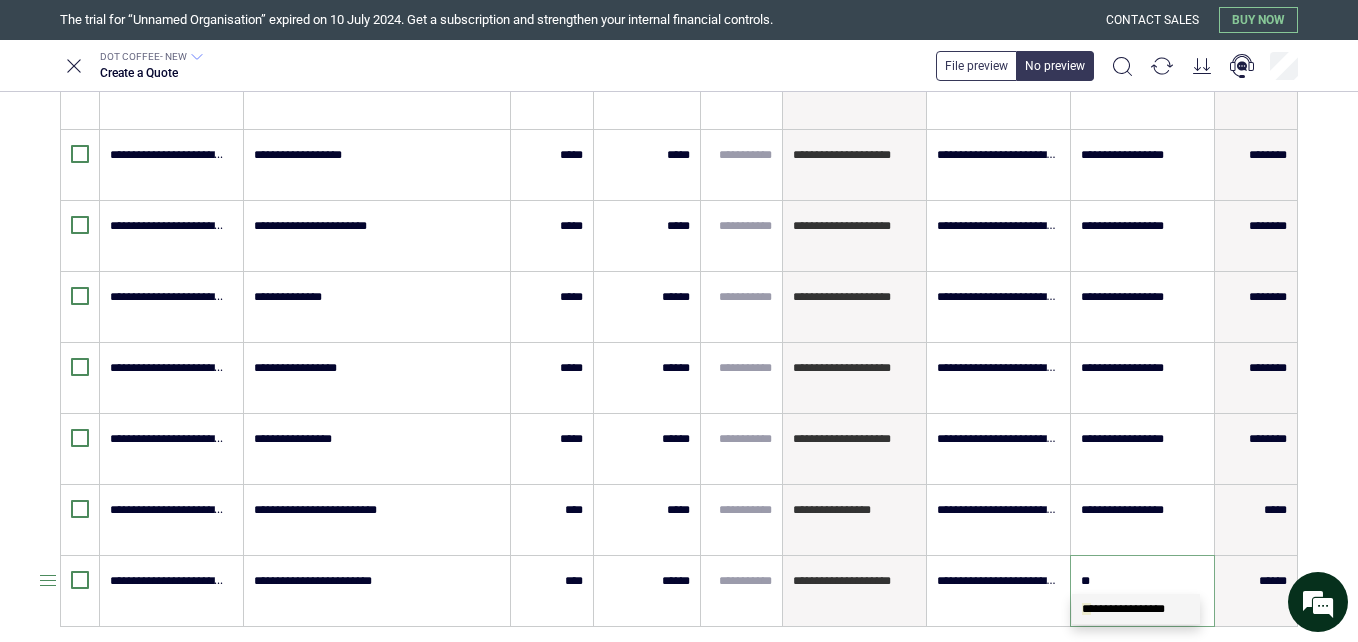 type on "***" 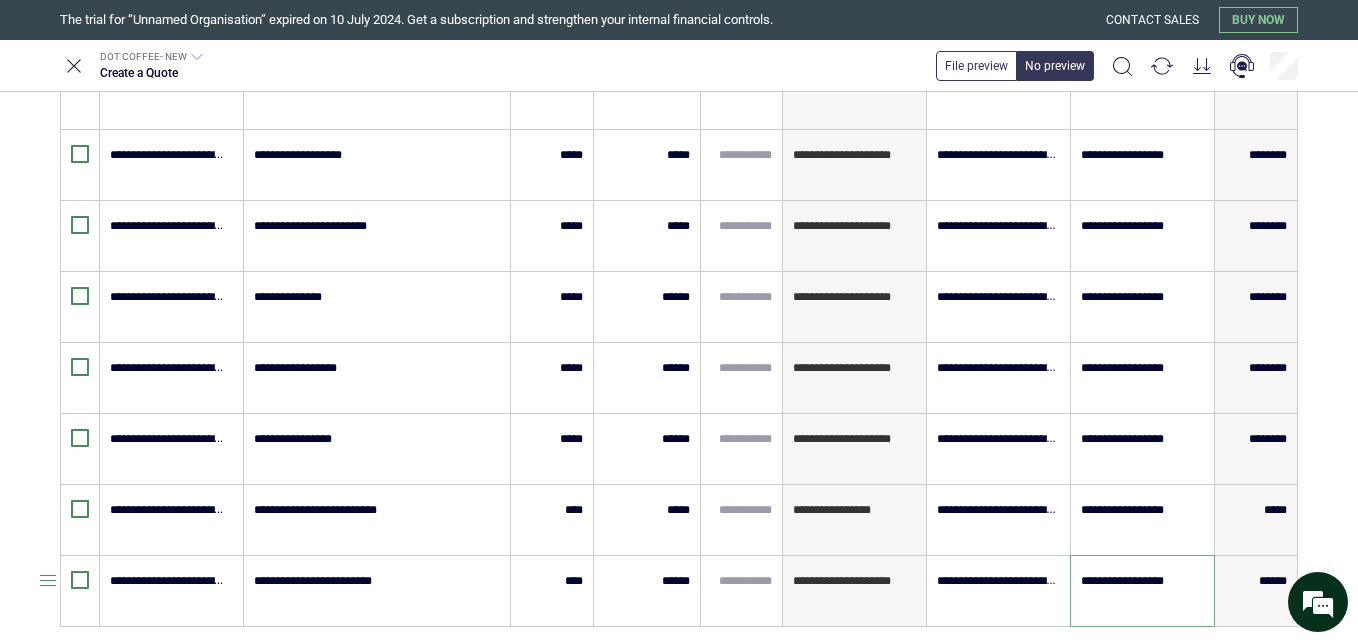 type on "**********" 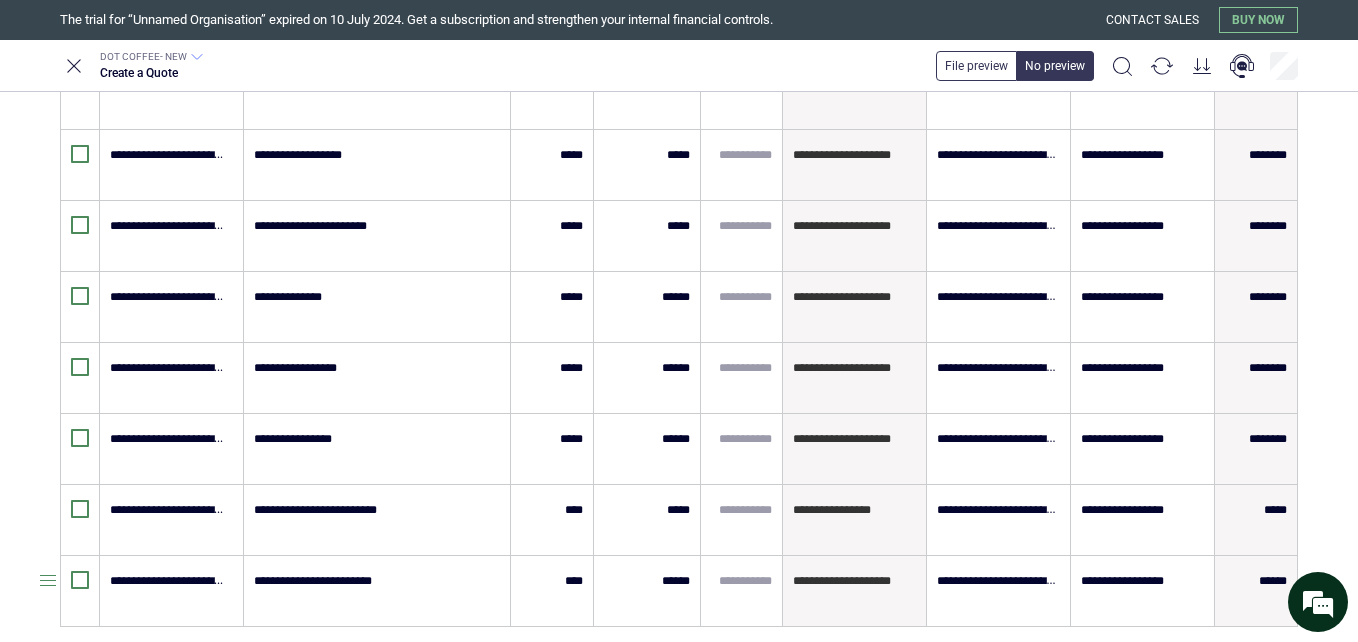 click at bounding box center [30, 591] 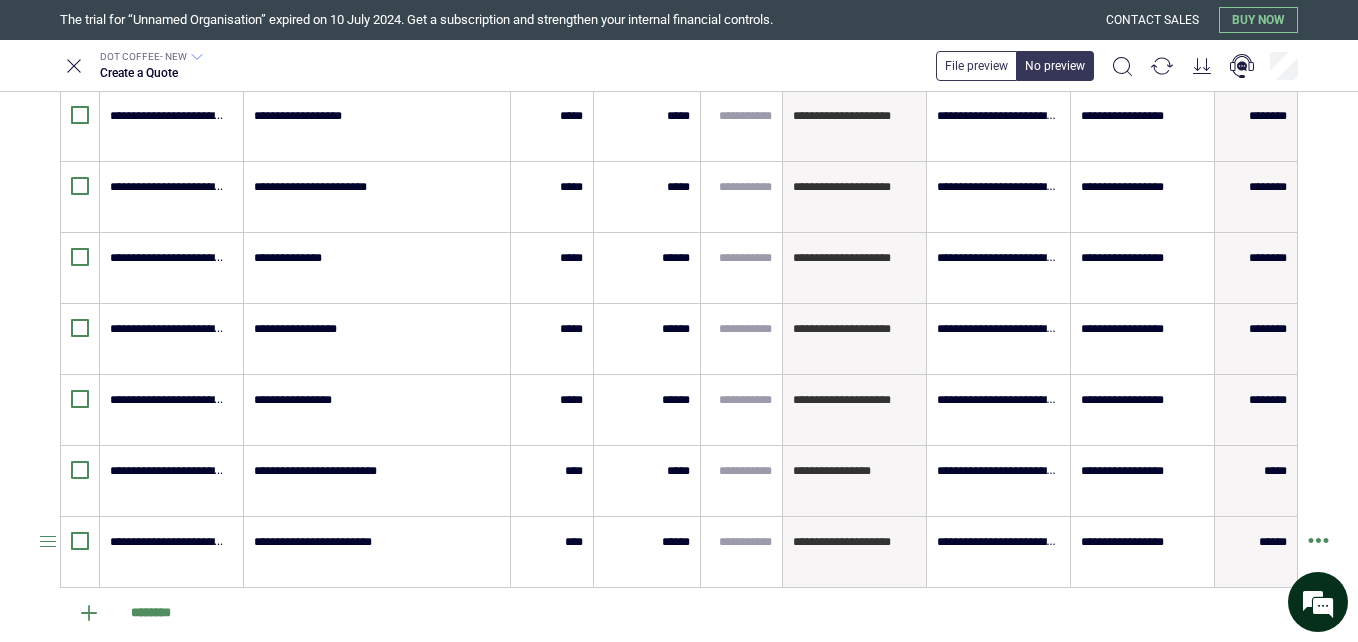 scroll, scrollTop: 840, scrollLeft: 0, axis: vertical 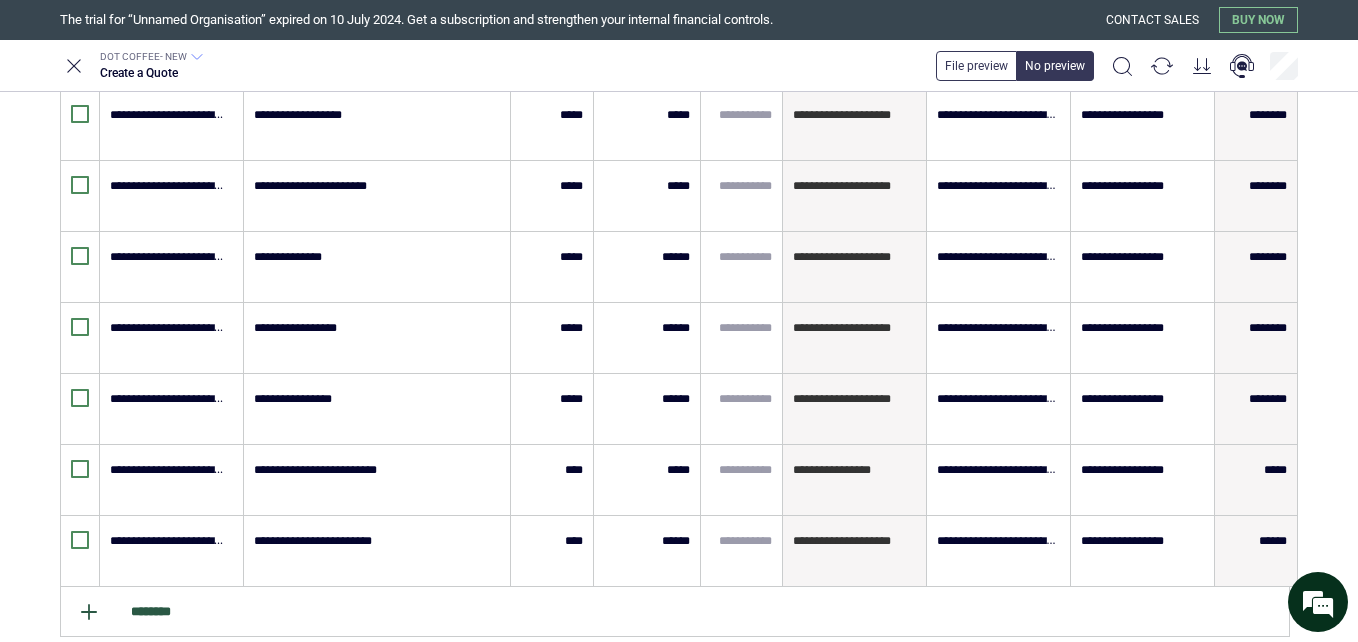 click on "********" at bounding box center [675, 612] 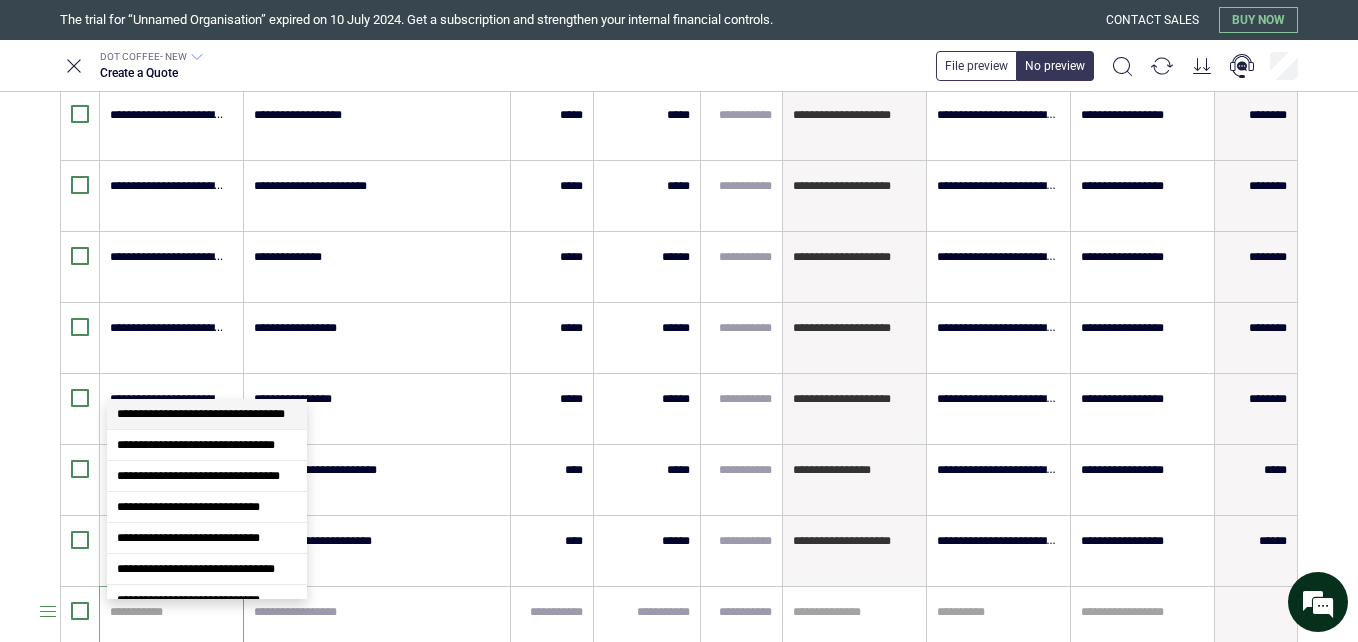 click at bounding box center (168, 612) 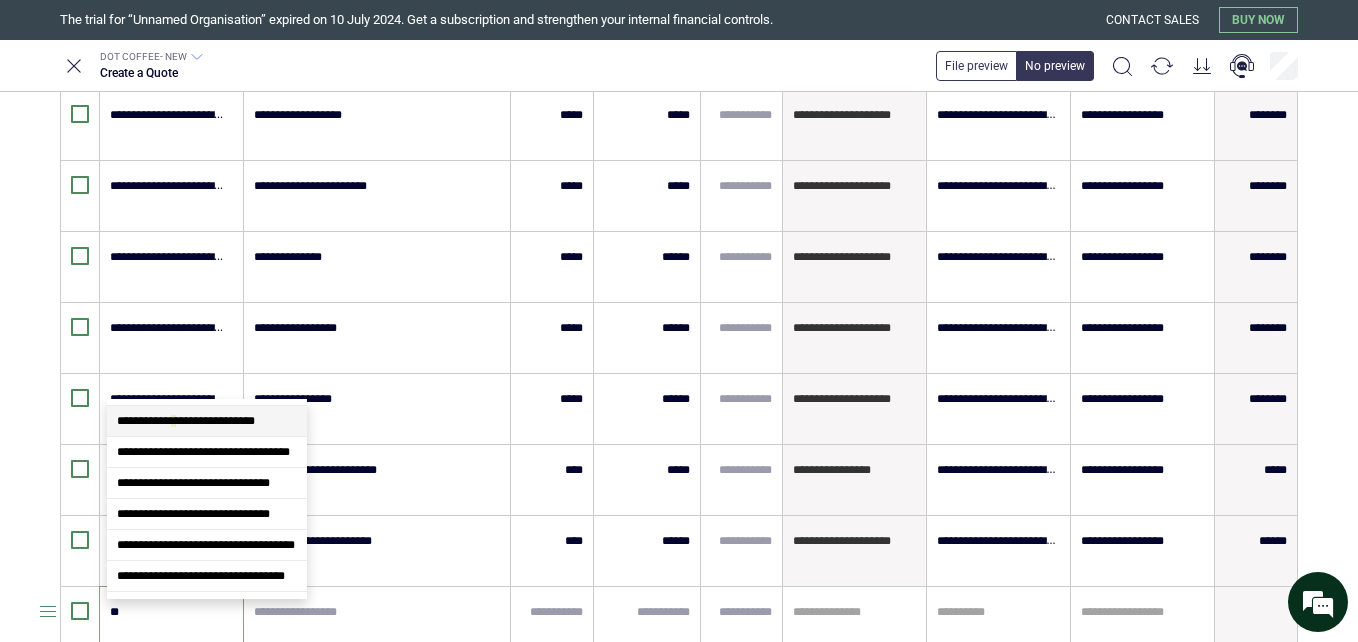 scroll, scrollTop: 1489, scrollLeft: 0, axis: vertical 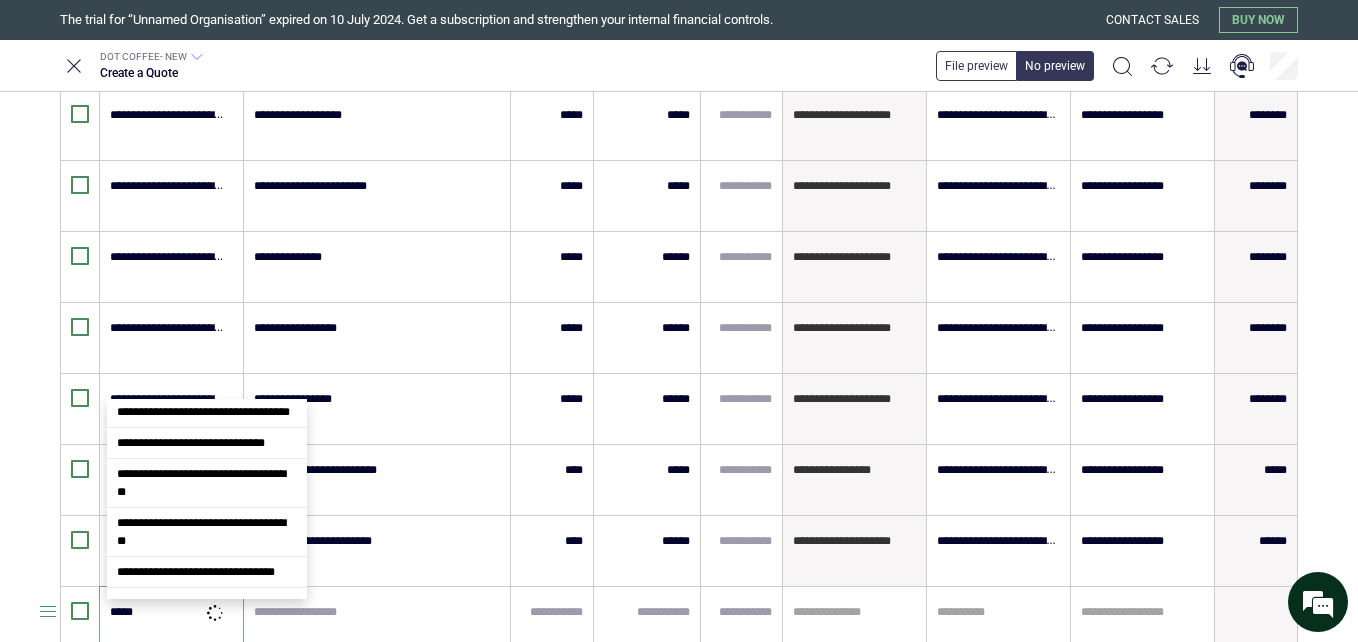 type on "******" 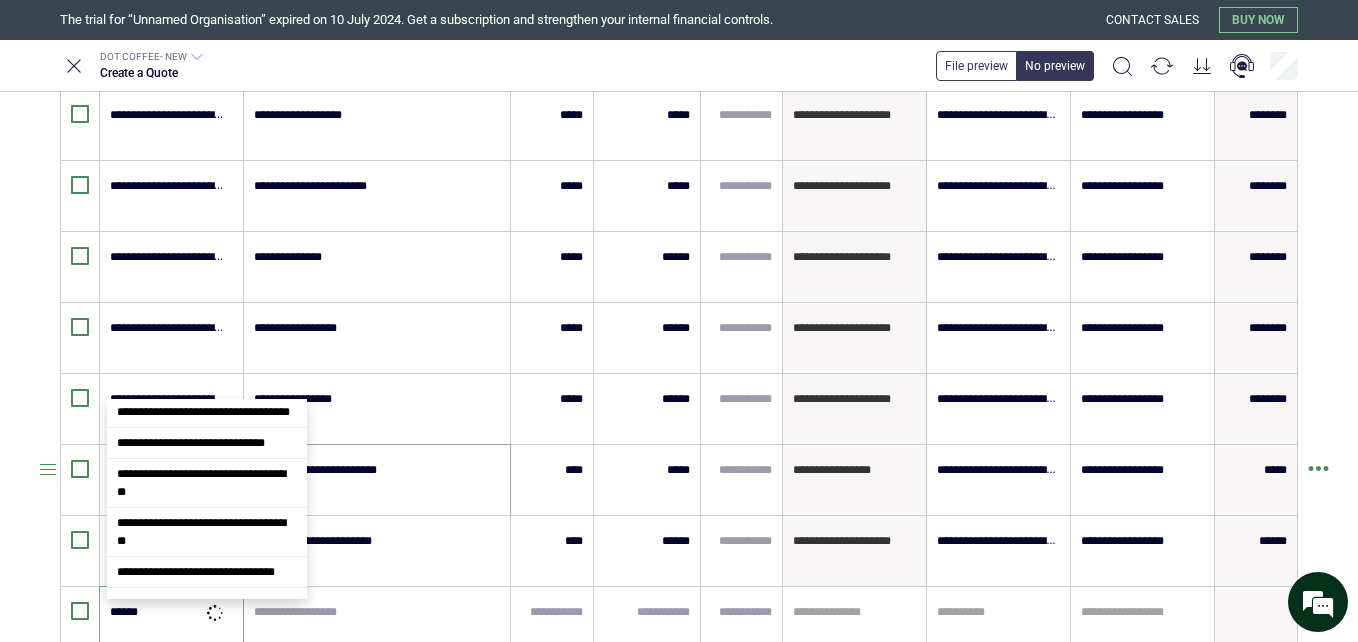 scroll, scrollTop: 0, scrollLeft: 0, axis: both 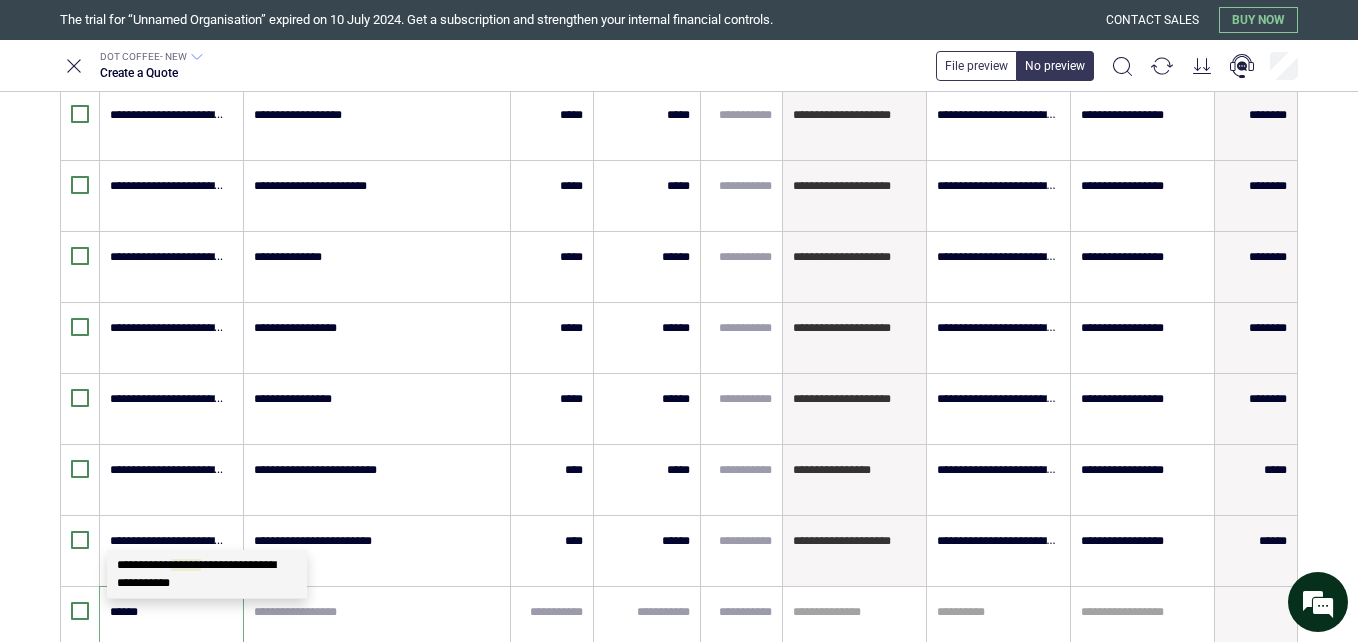 click on "******" at bounding box center [186, 565] 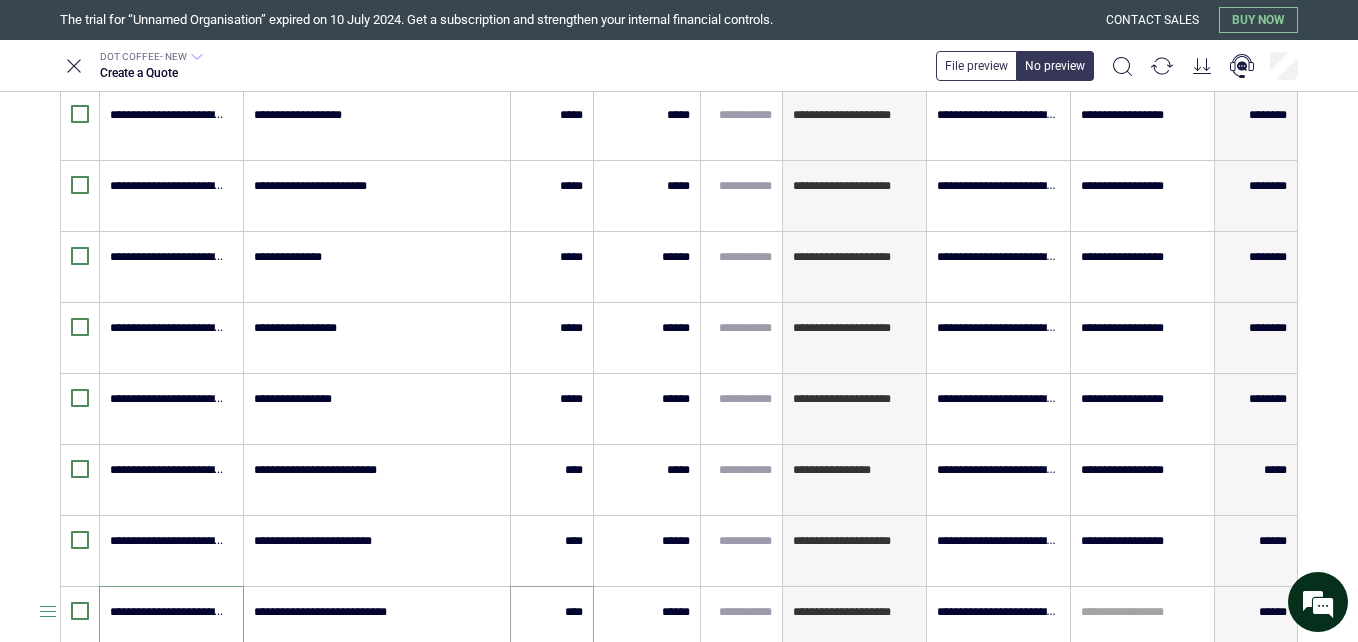 type on "**********" 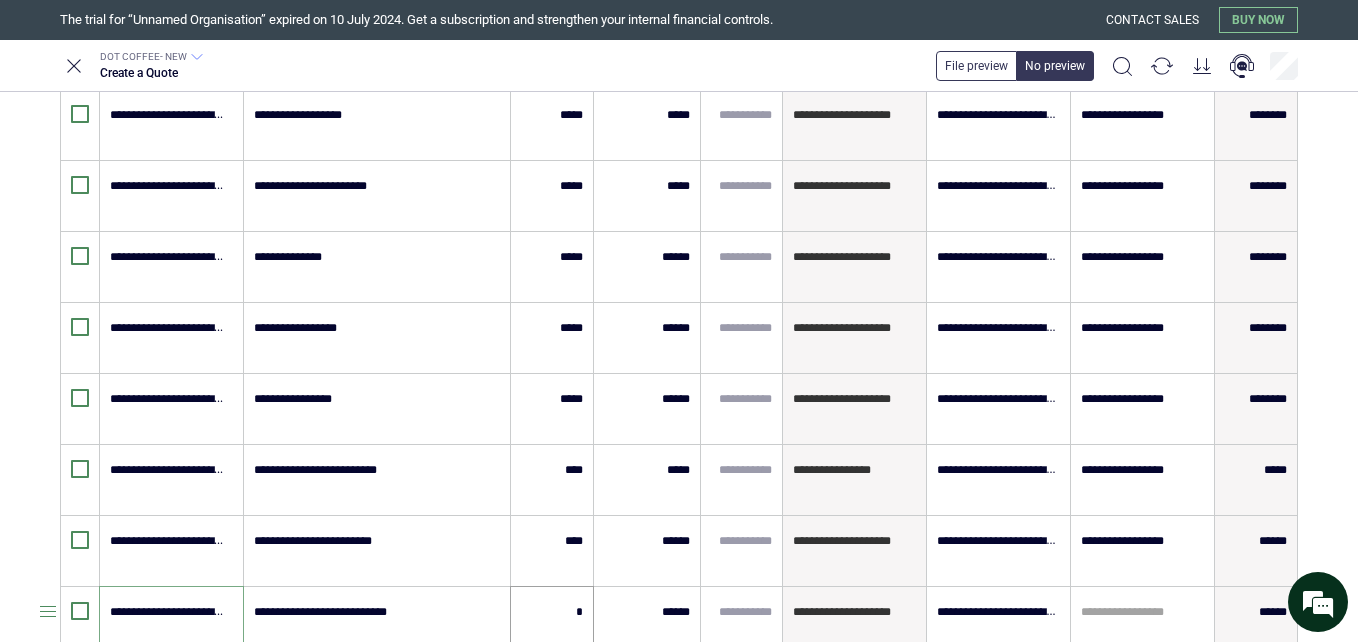 click on "*" at bounding box center [552, 612] 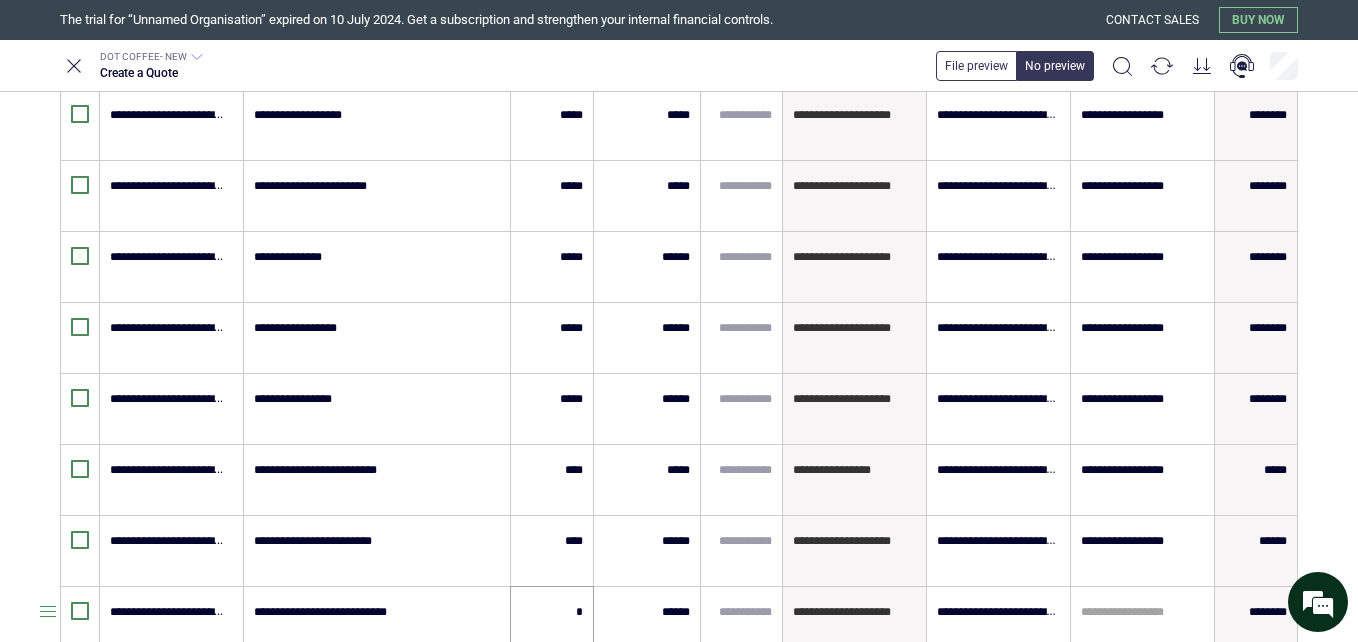 type on "****" 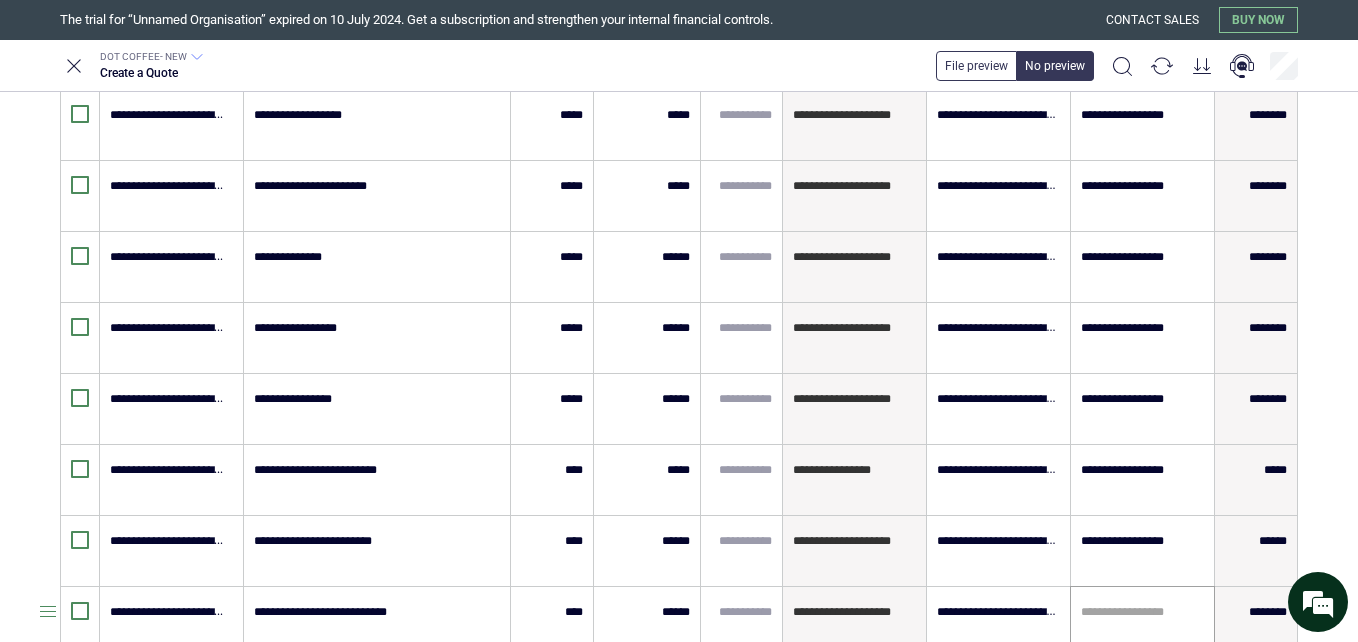 click on "**********" at bounding box center (1142, 622) 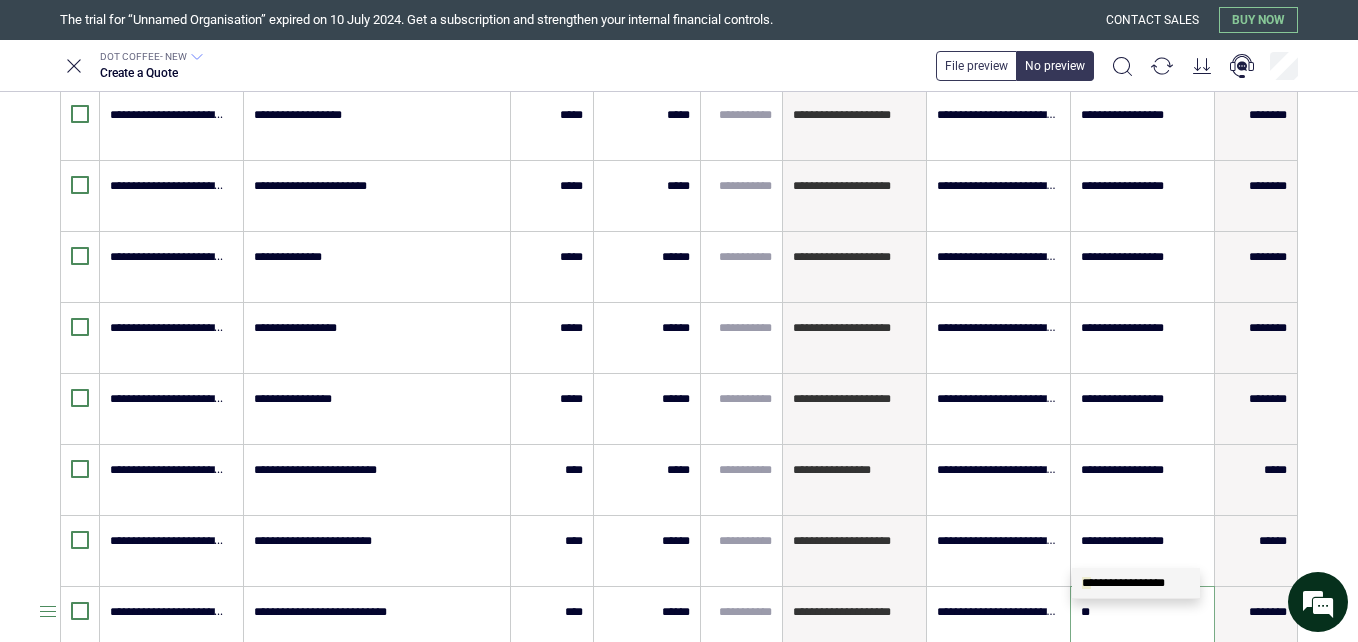 type on "***" 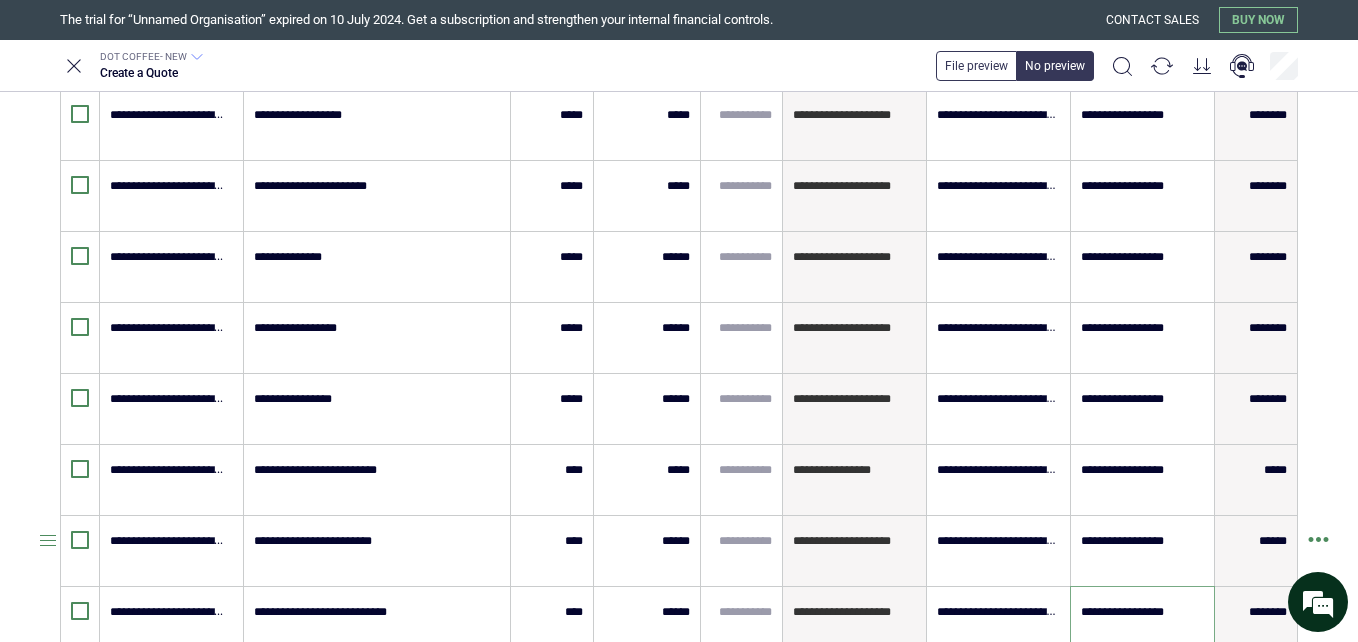 type on "**********" 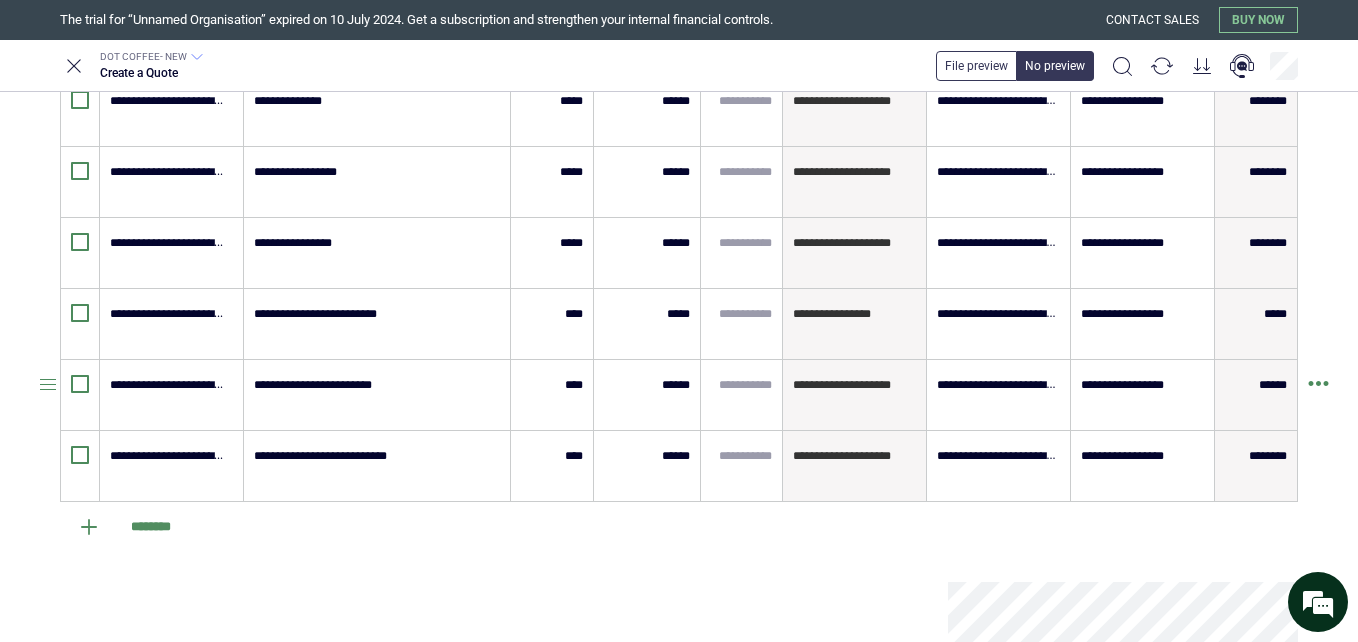 scroll, scrollTop: 1000, scrollLeft: 0, axis: vertical 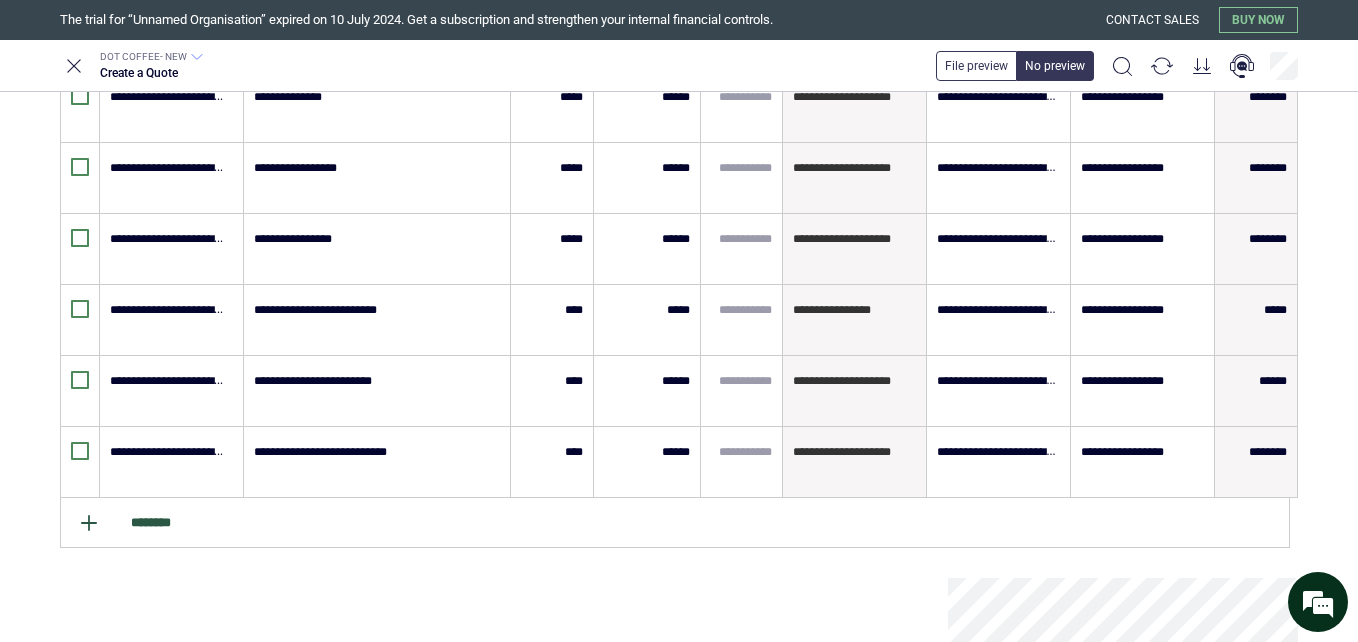 click on "********" at bounding box center (675, 523) 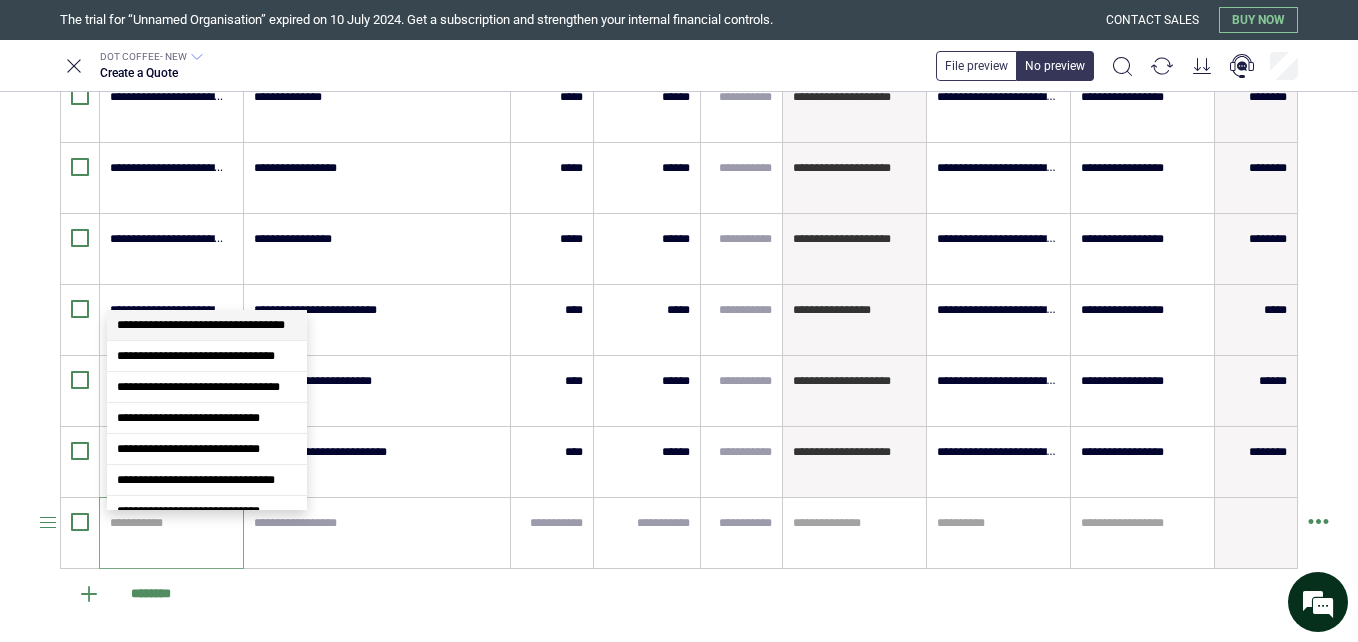 click at bounding box center (168, 523) 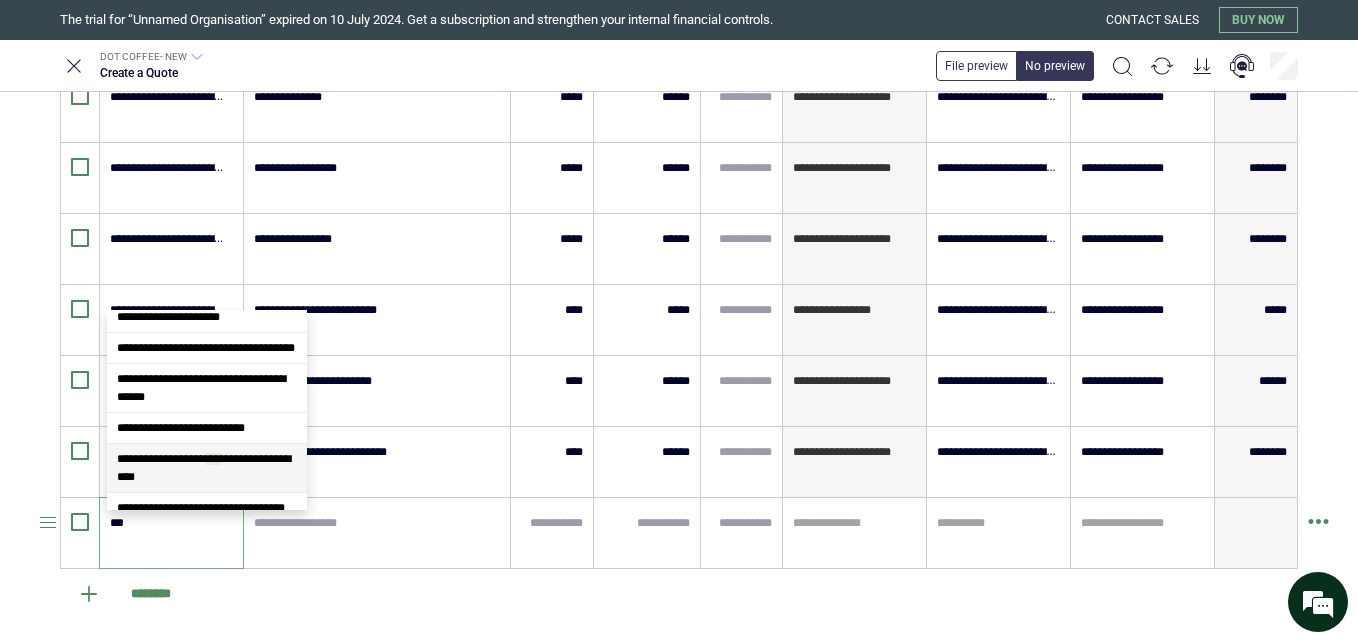 scroll, scrollTop: 829, scrollLeft: 0, axis: vertical 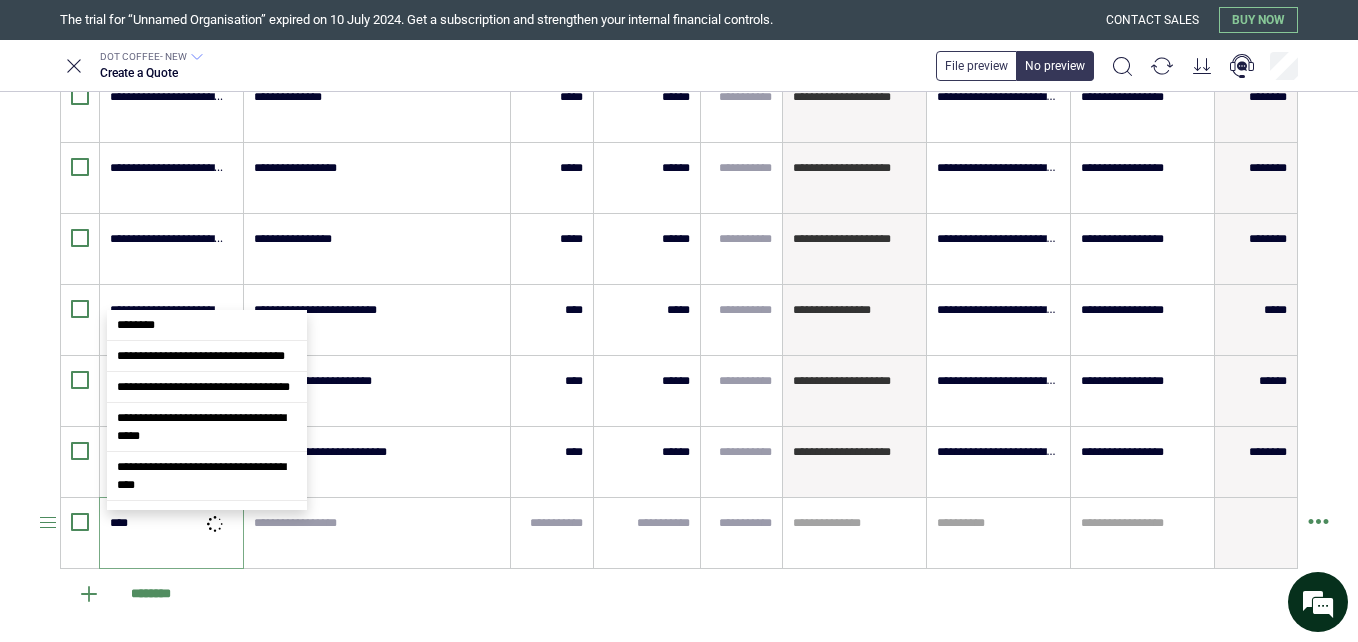 type on "*****" 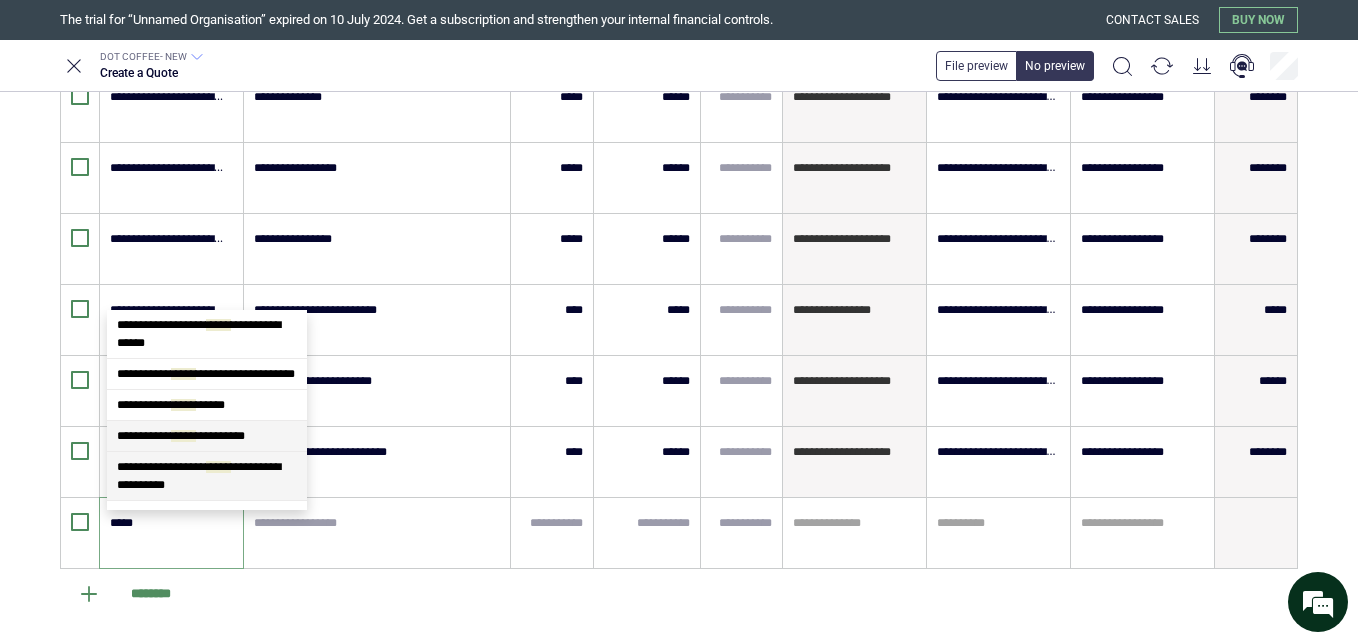 scroll, scrollTop: 0, scrollLeft: 0, axis: both 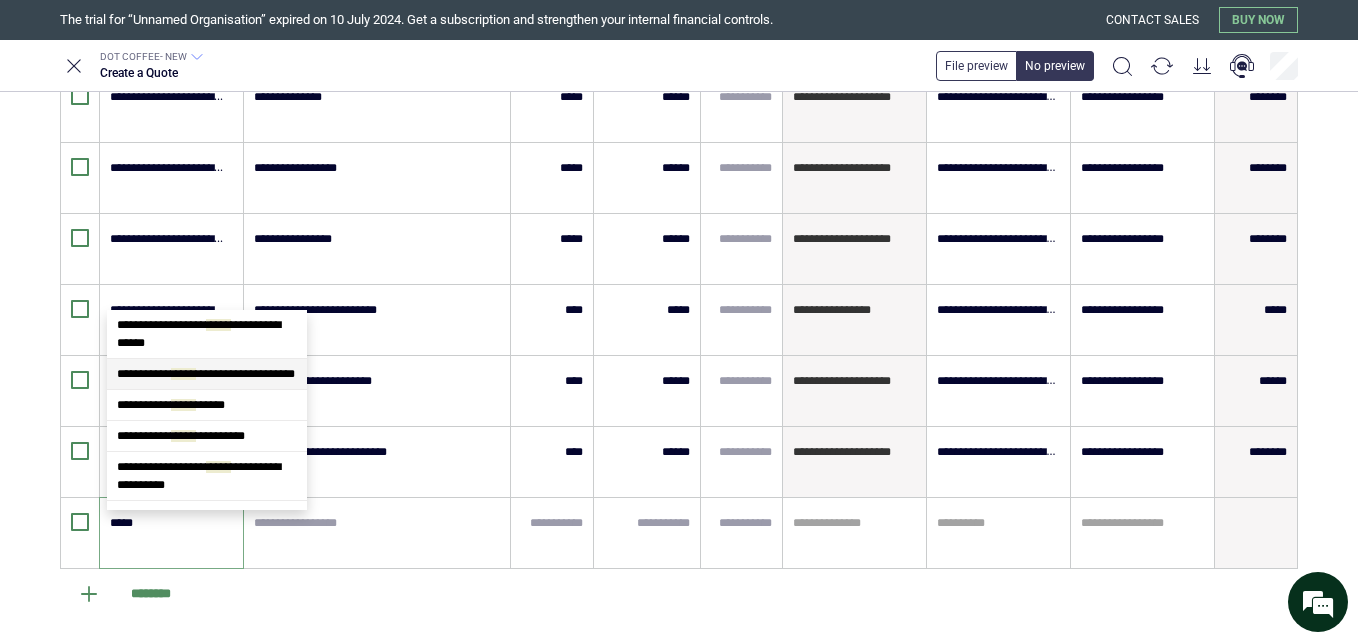 click on "**********" at bounding box center [206, 374] 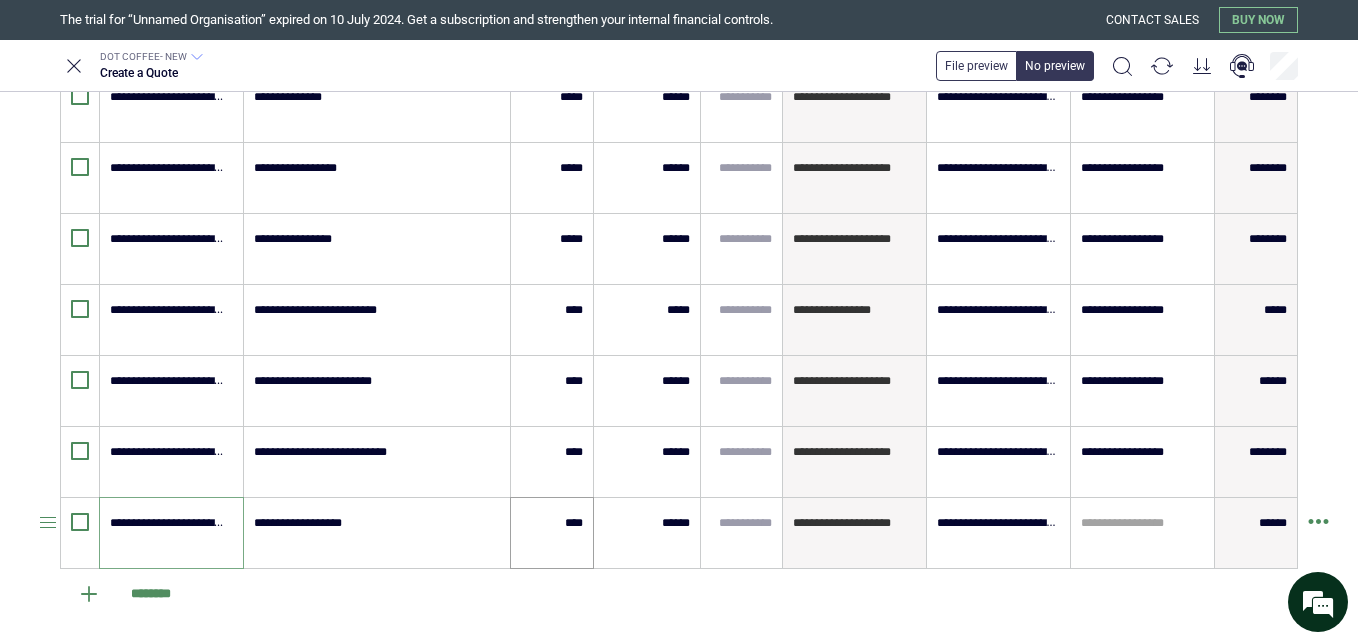 type on "**********" 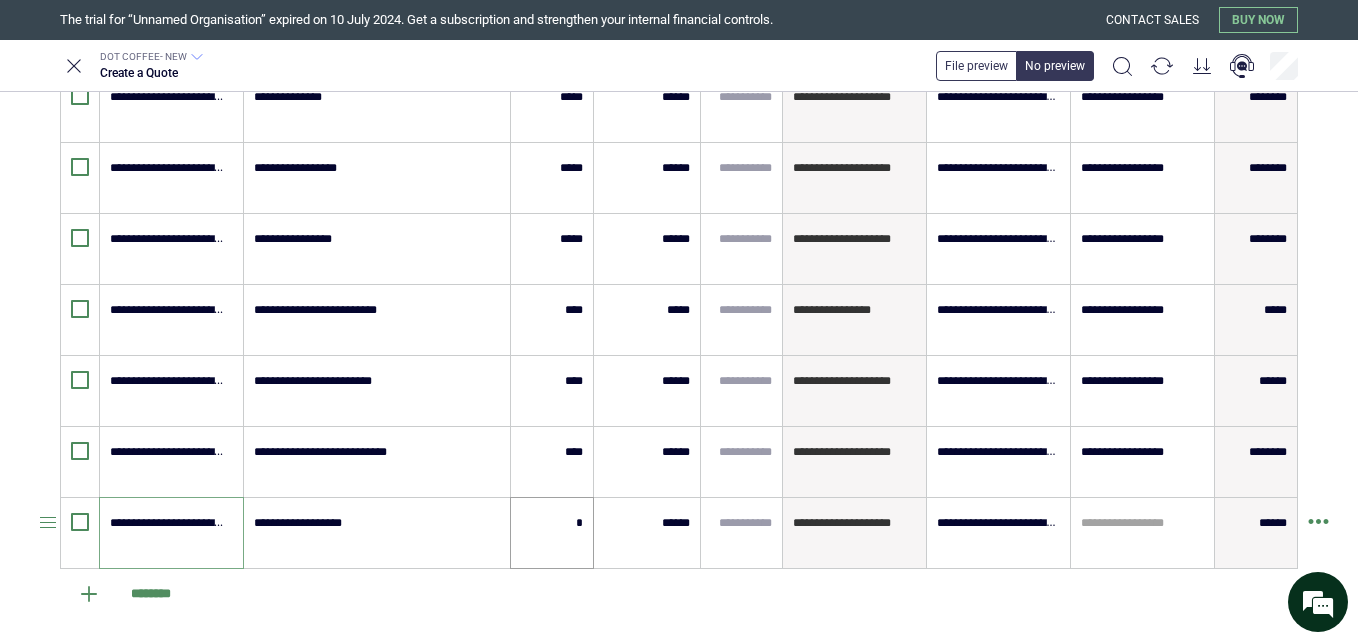 click on "*" at bounding box center [552, 523] 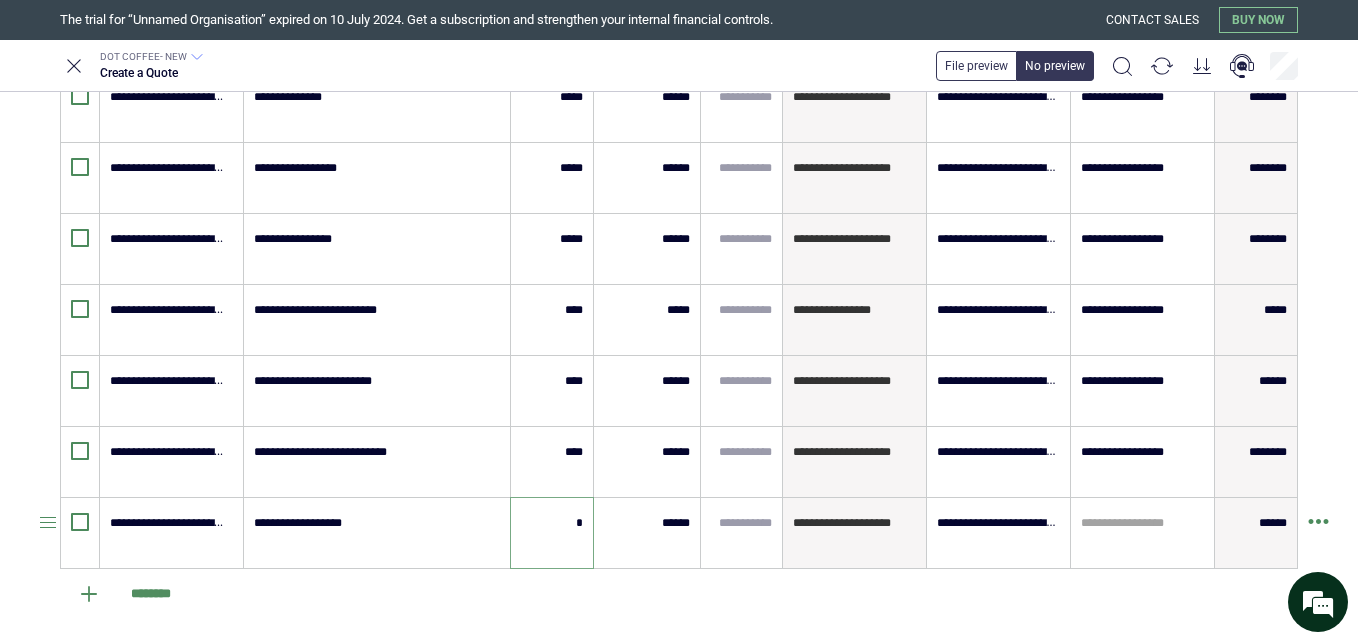 type on "****" 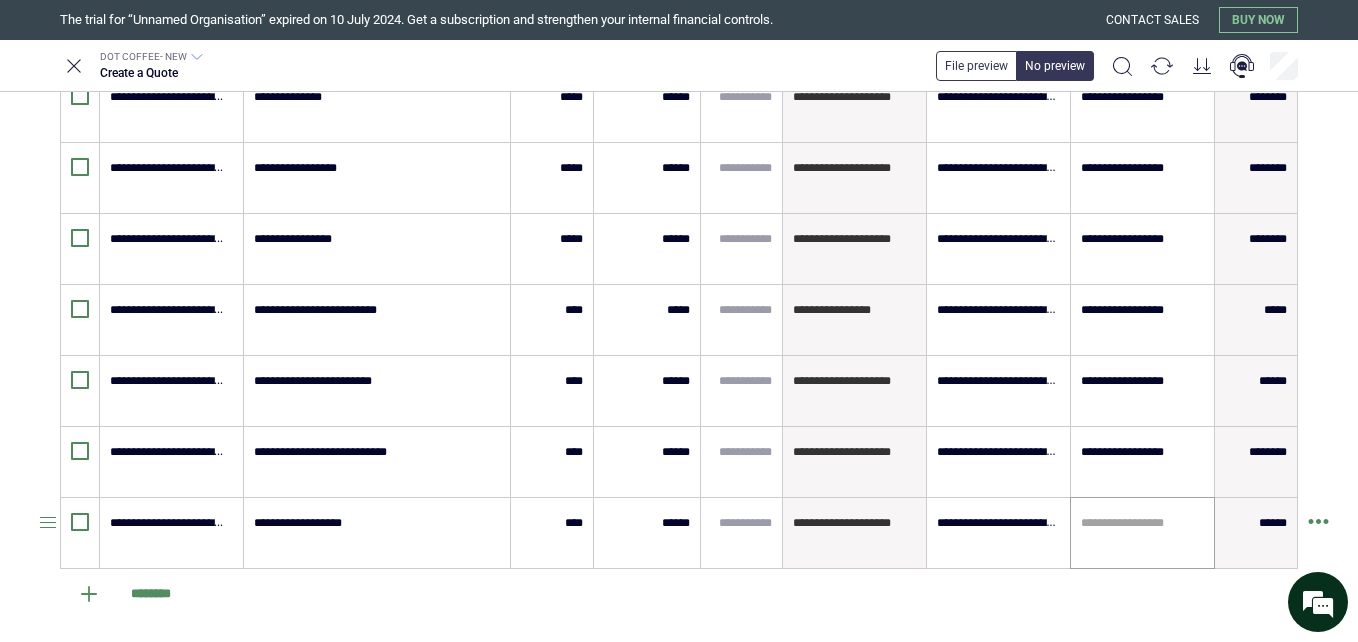 click on "**********" at bounding box center (1142, 533) 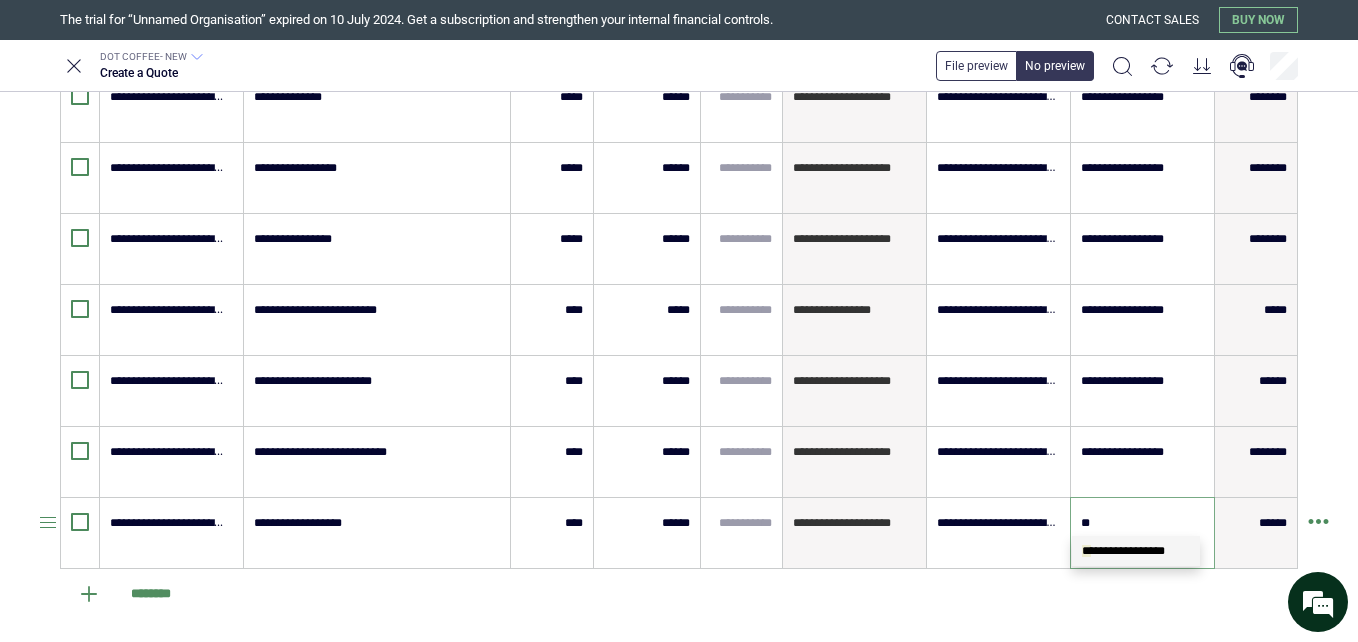 type on "***" 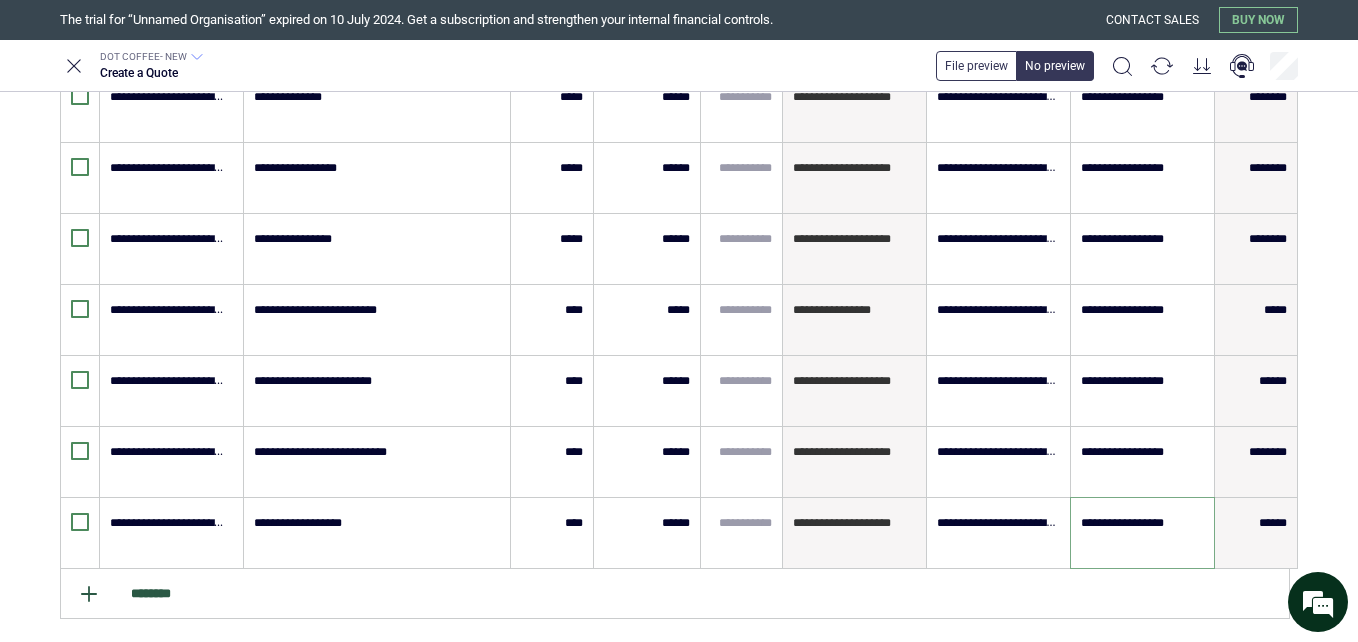 type on "**********" 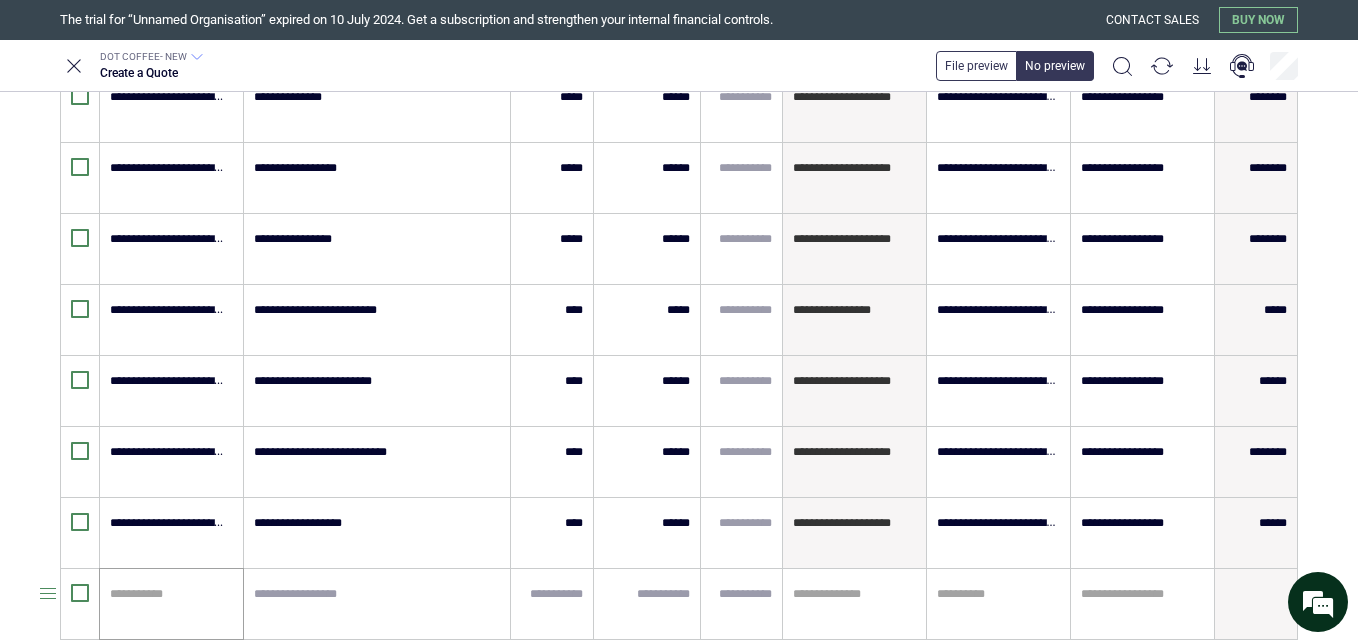 click on "**********" at bounding box center [171, 604] 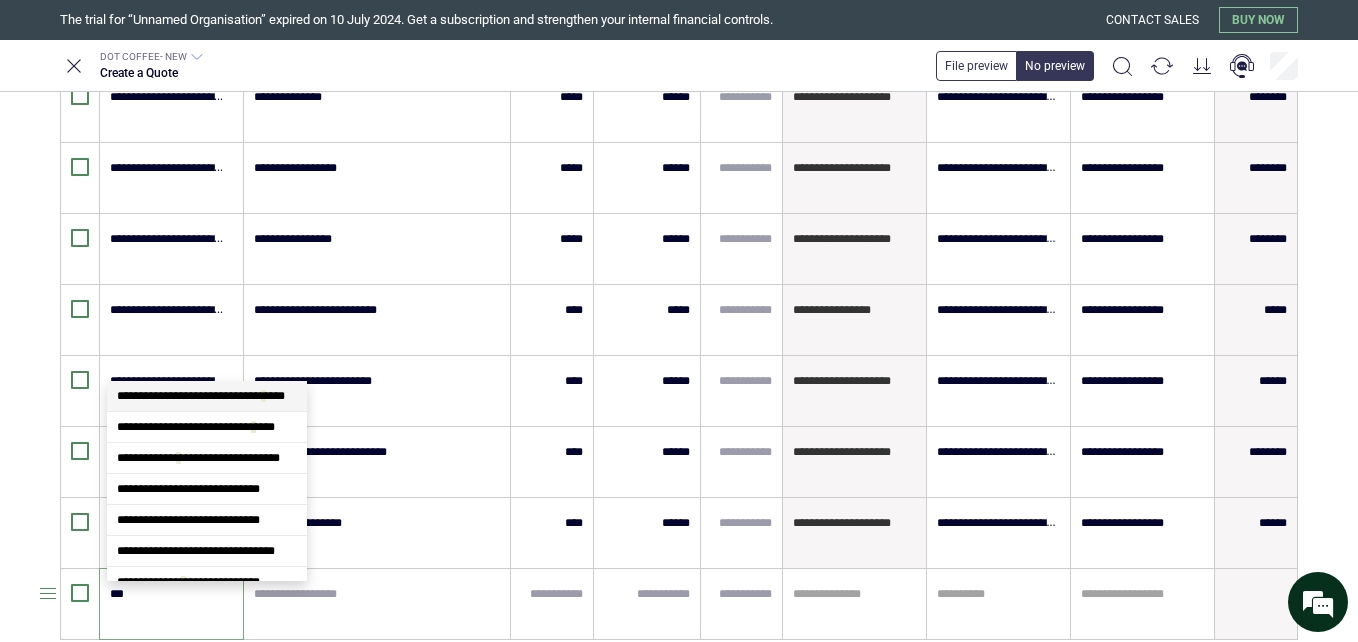 scroll, scrollTop: 4336, scrollLeft: 0, axis: vertical 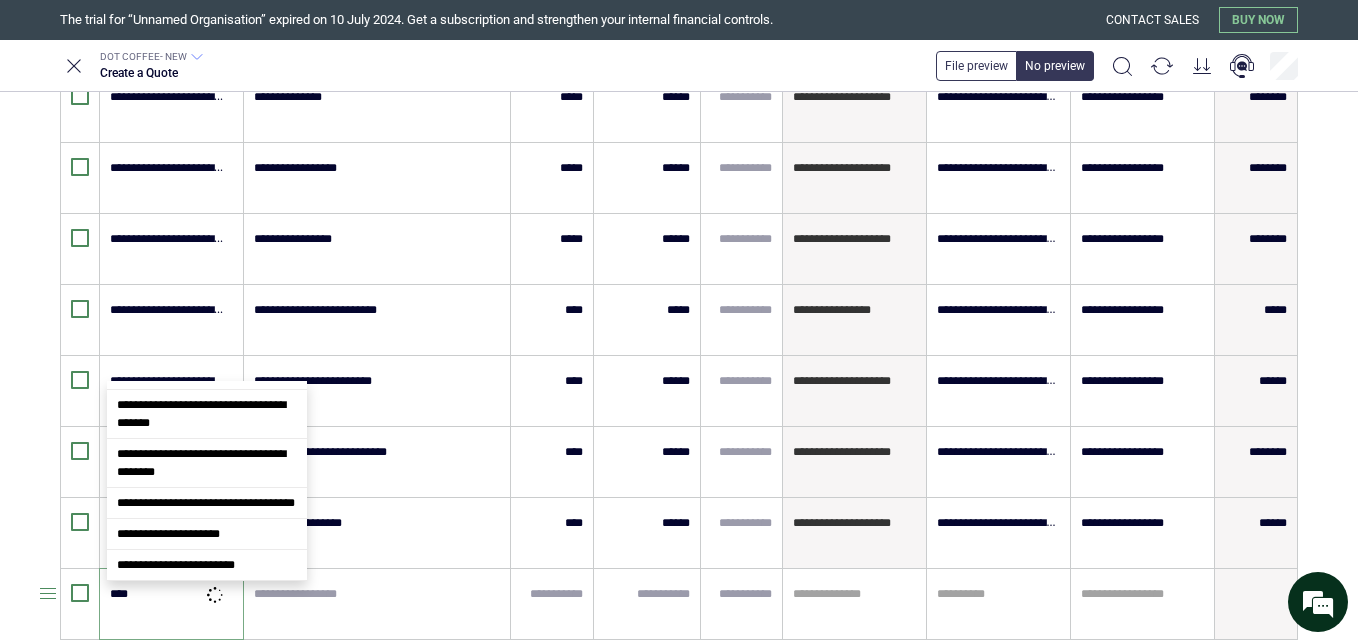 type on "****" 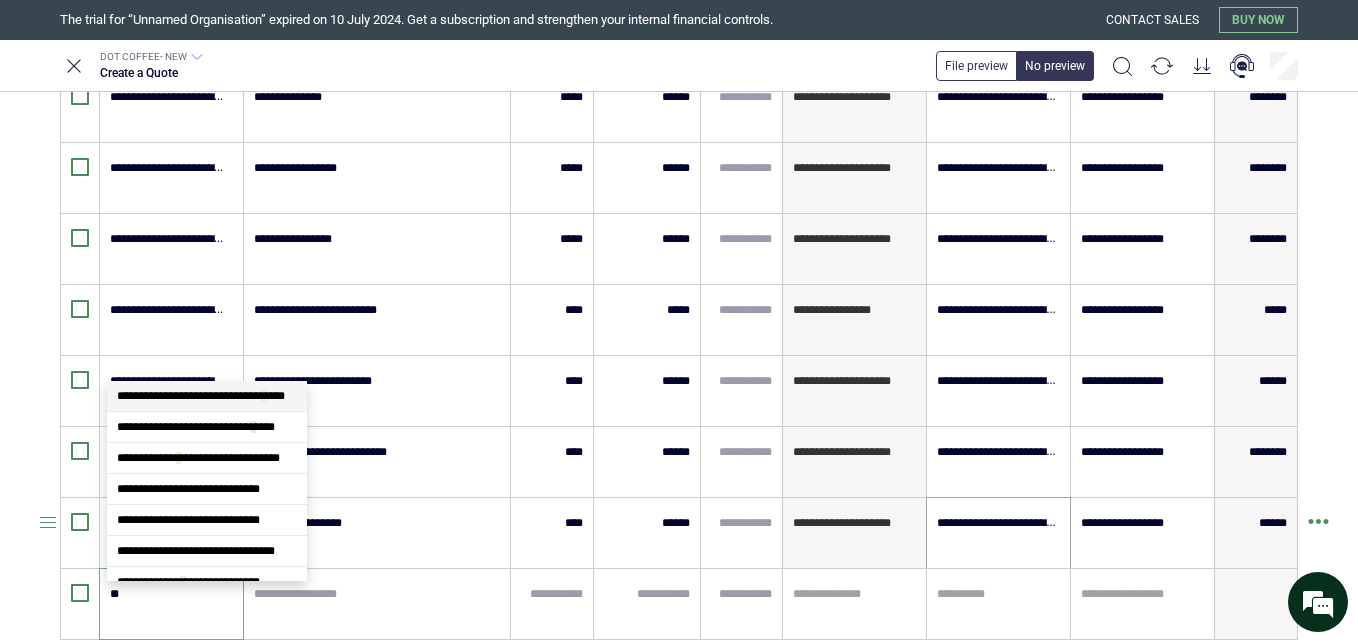 scroll, scrollTop: 4336, scrollLeft: 0, axis: vertical 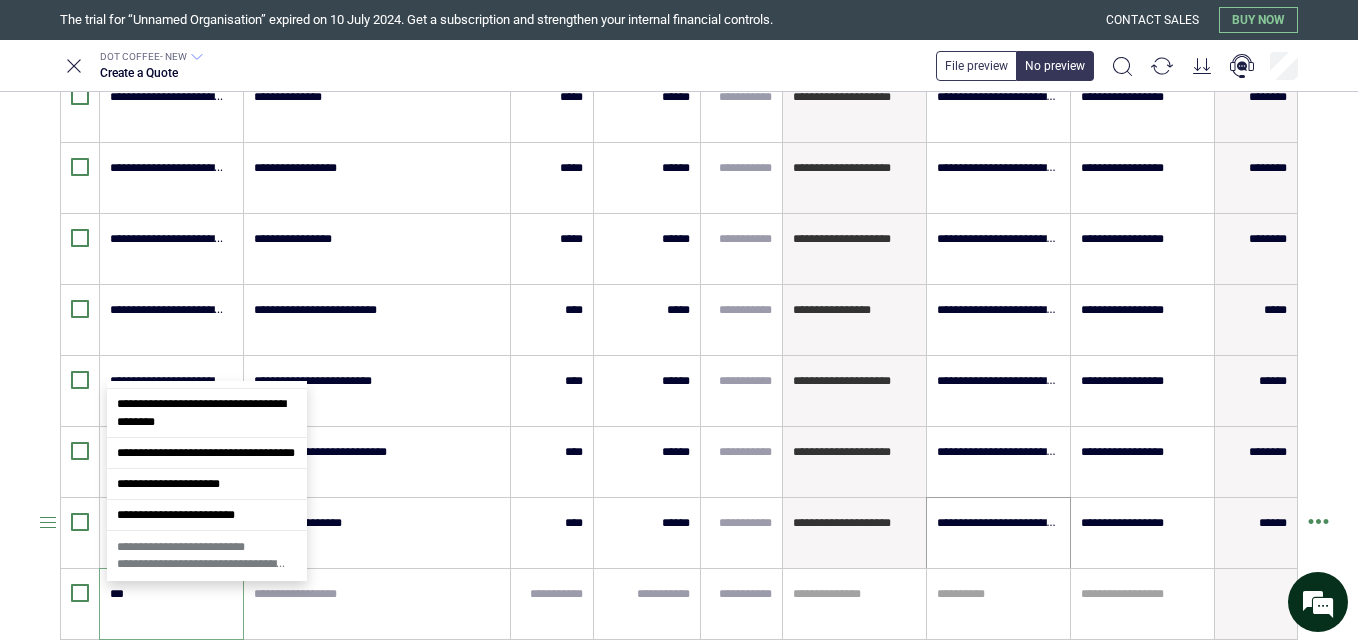 type on "****" 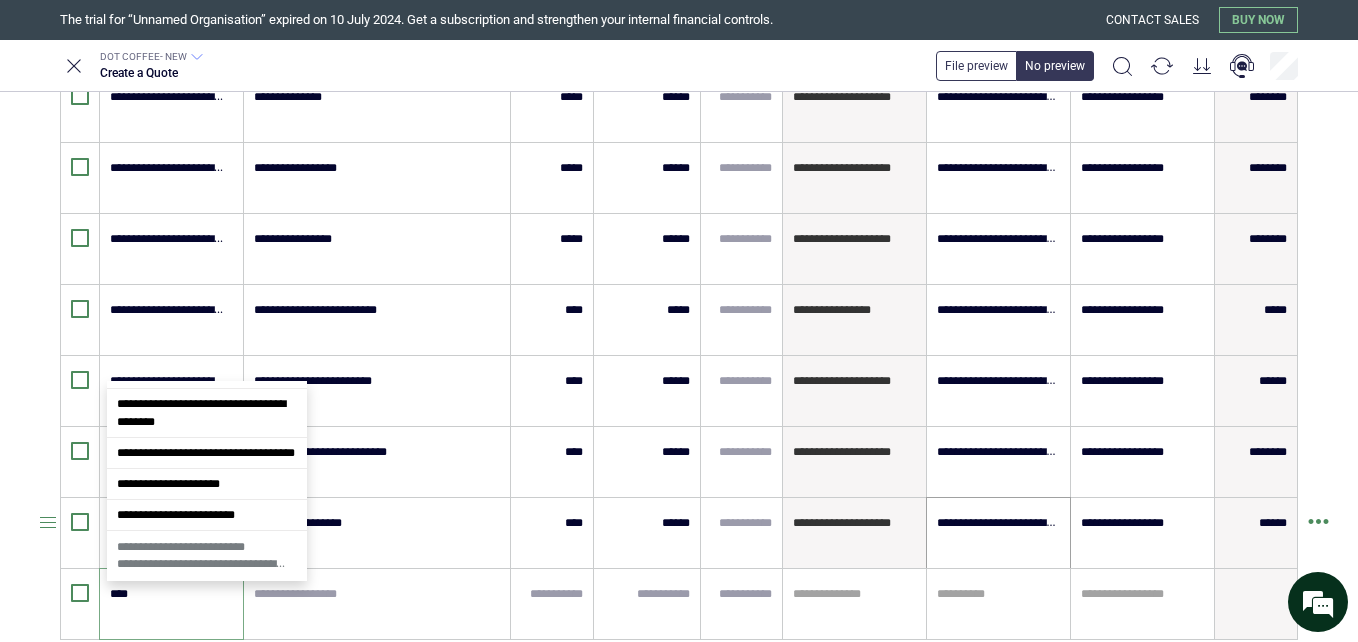 scroll, scrollTop: 0, scrollLeft: 0, axis: both 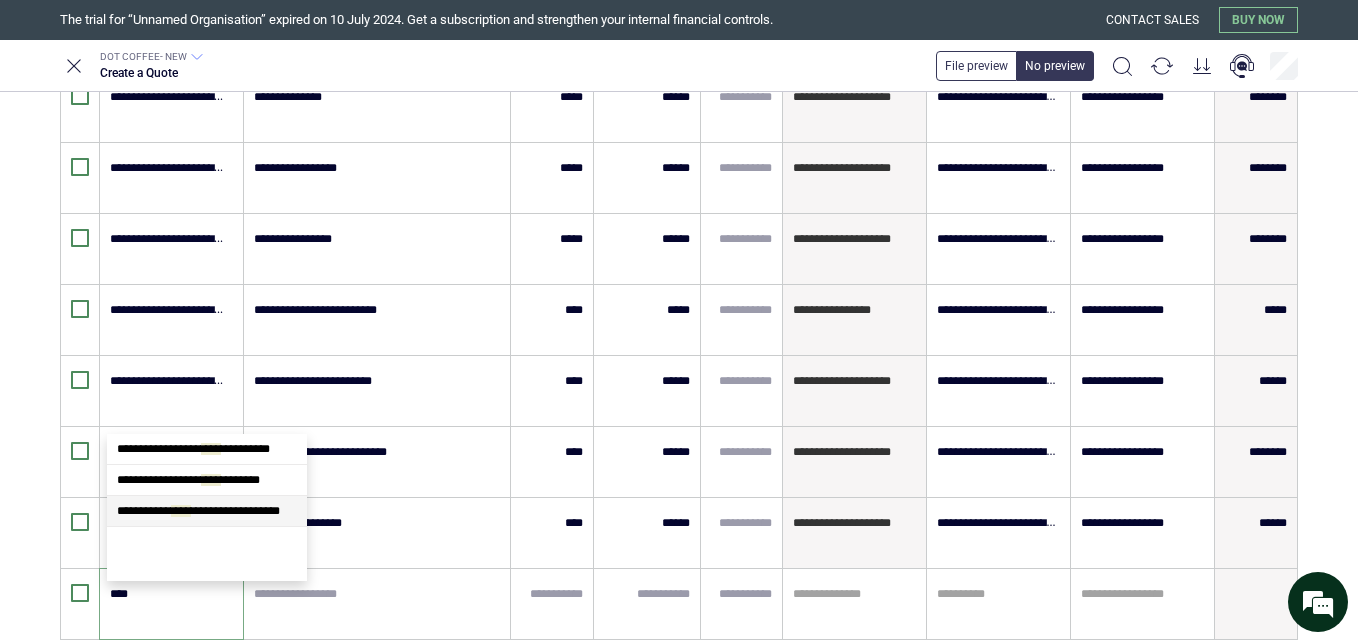 click on "**********" at bounding box center [207, 511] 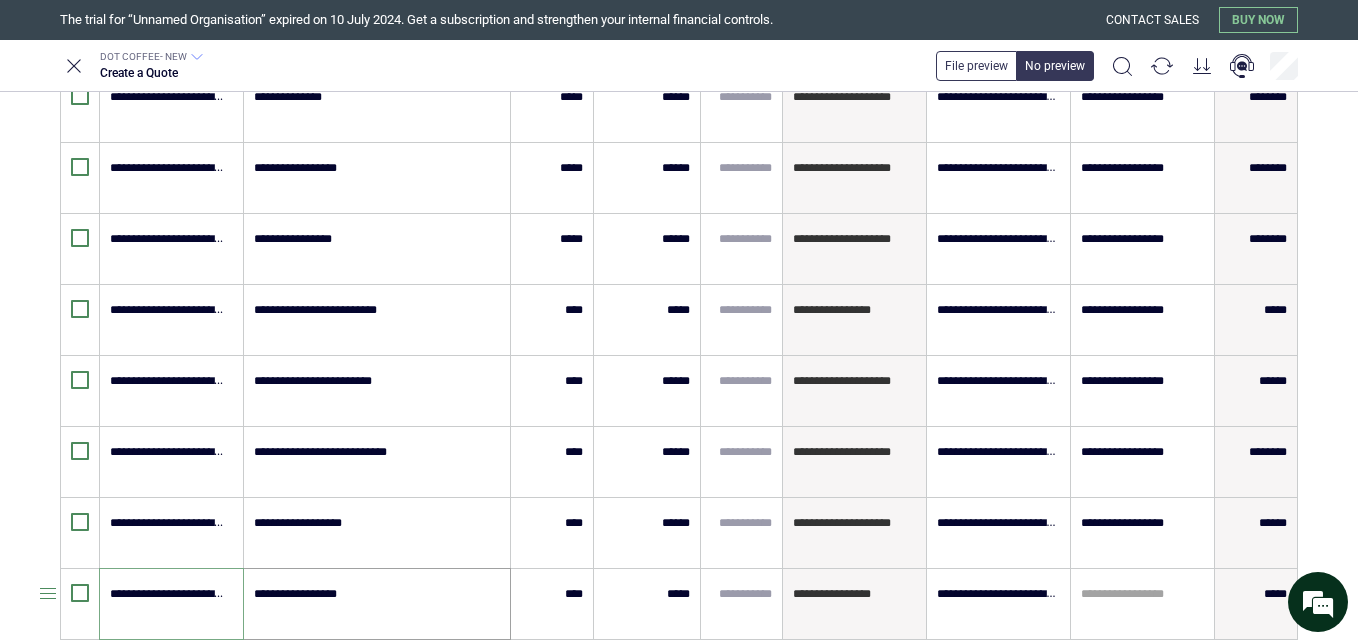 type on "**********" 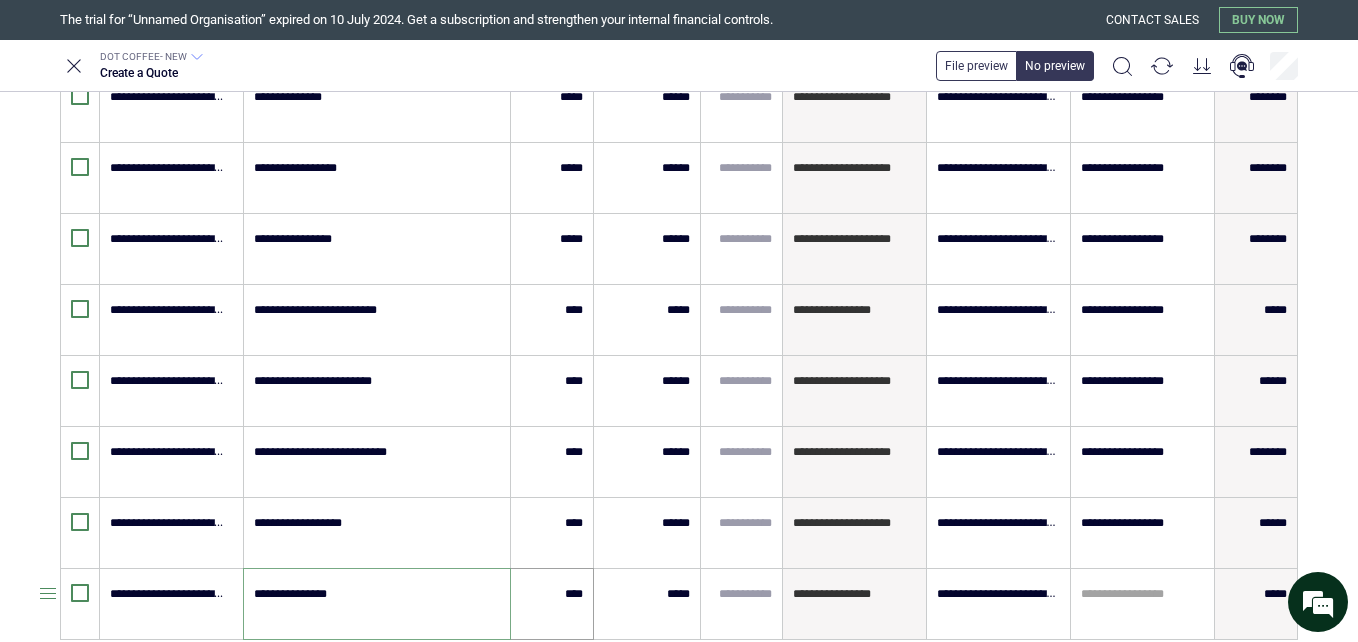 type on "**********" 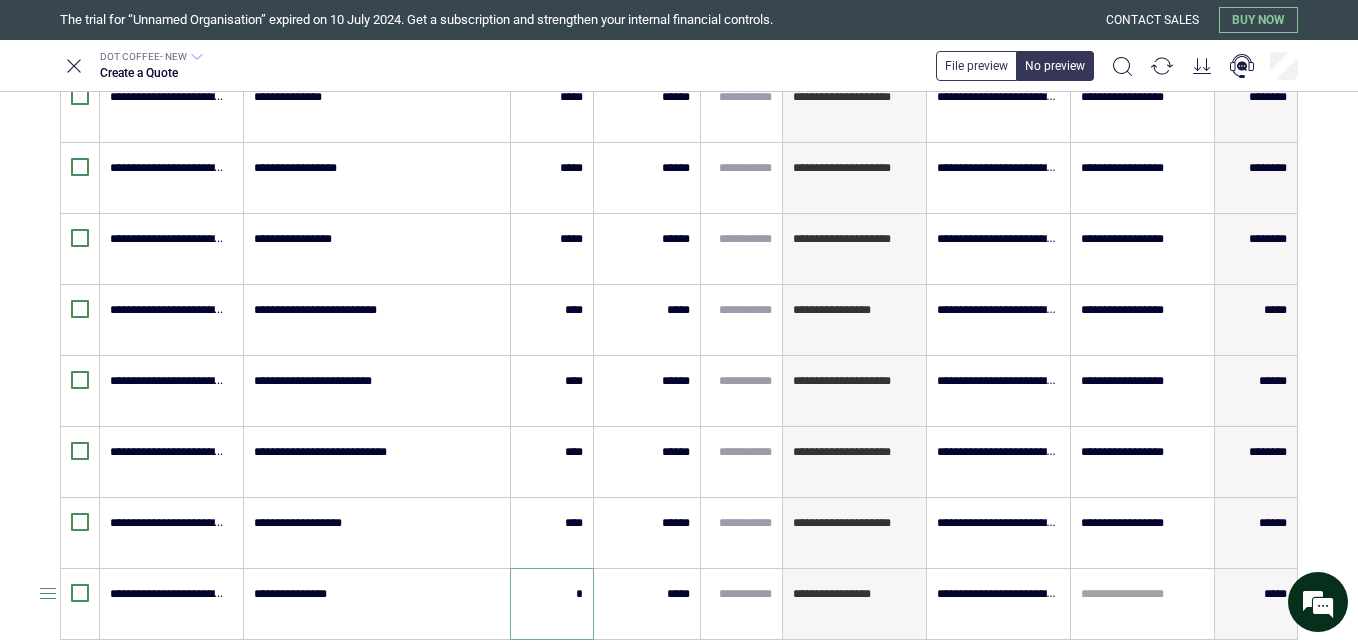 click on "*" at bounding box center [552, 594] 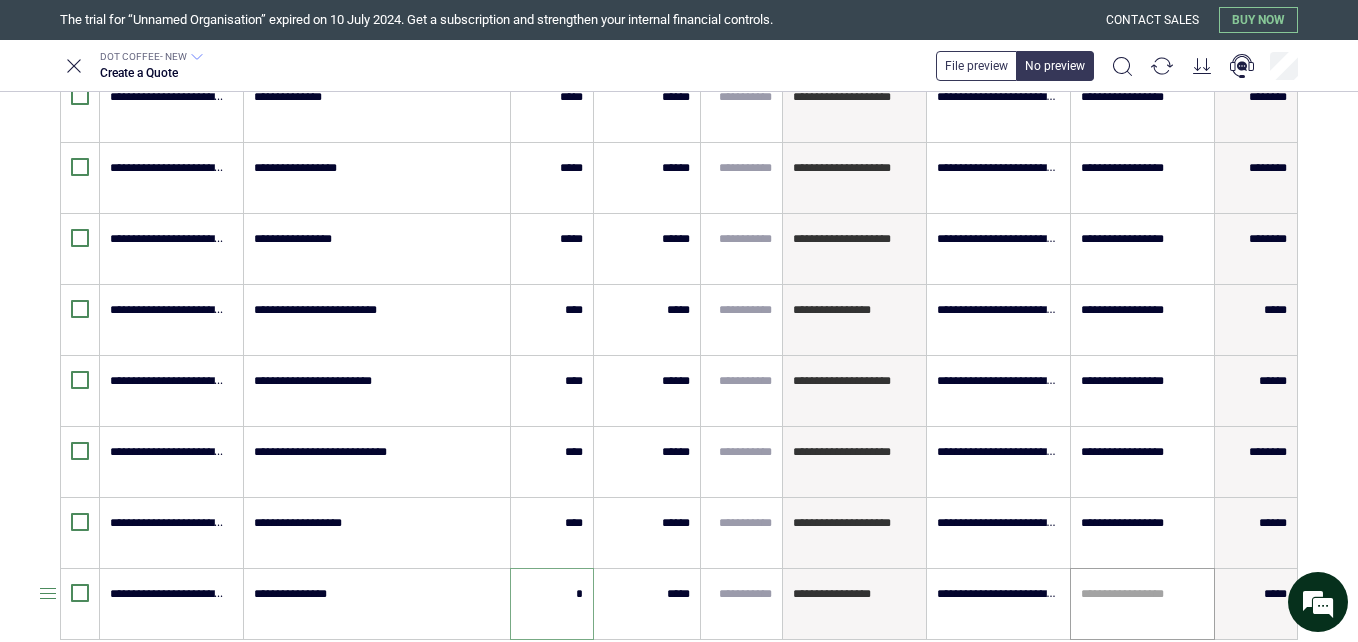 type on "****" 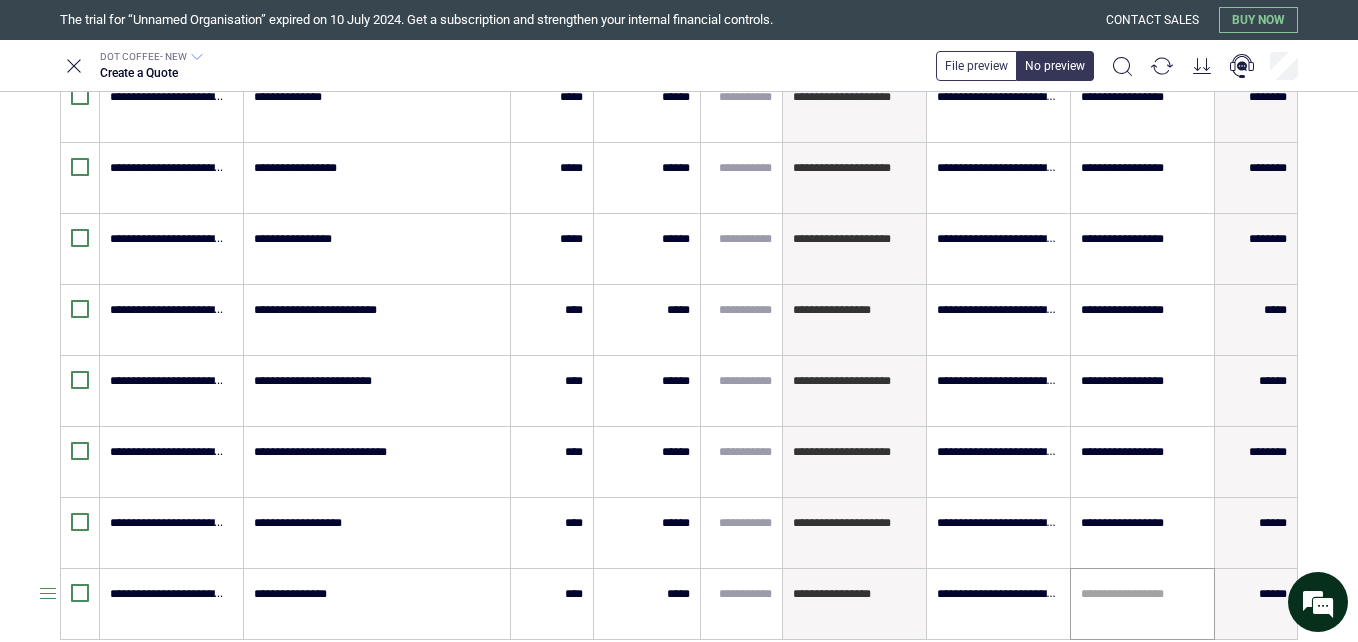 click on "**********" at bounding box center [1142, 604] 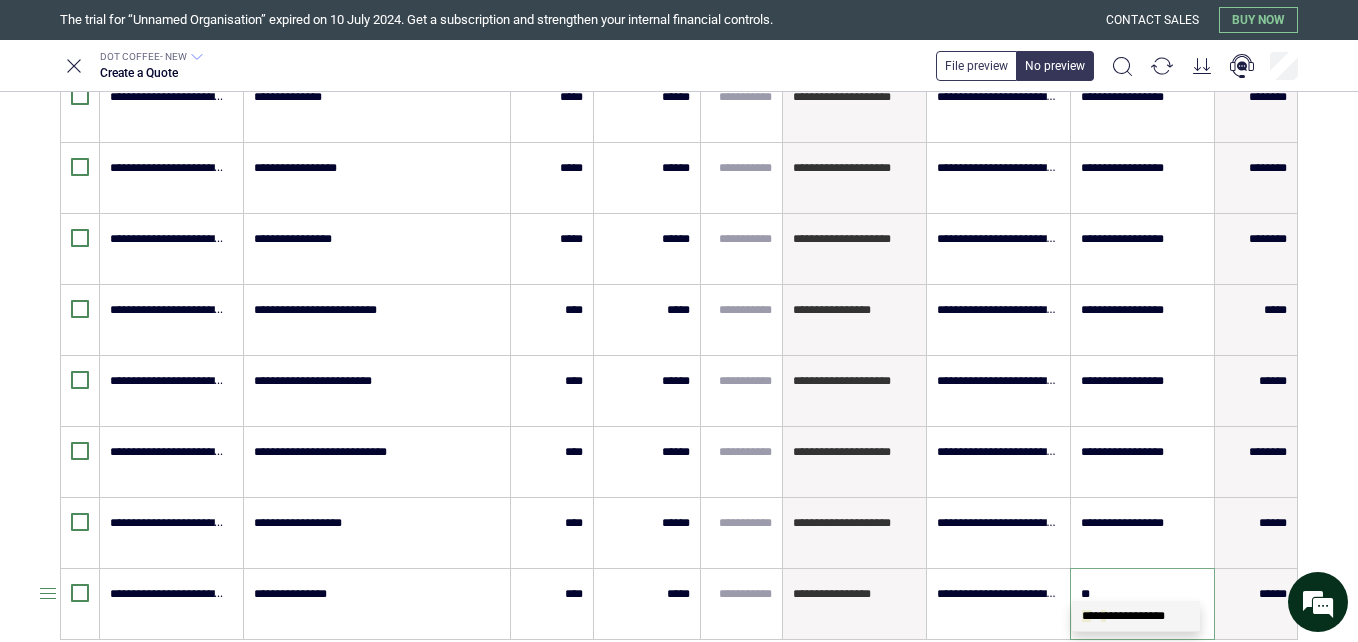 type on "***" 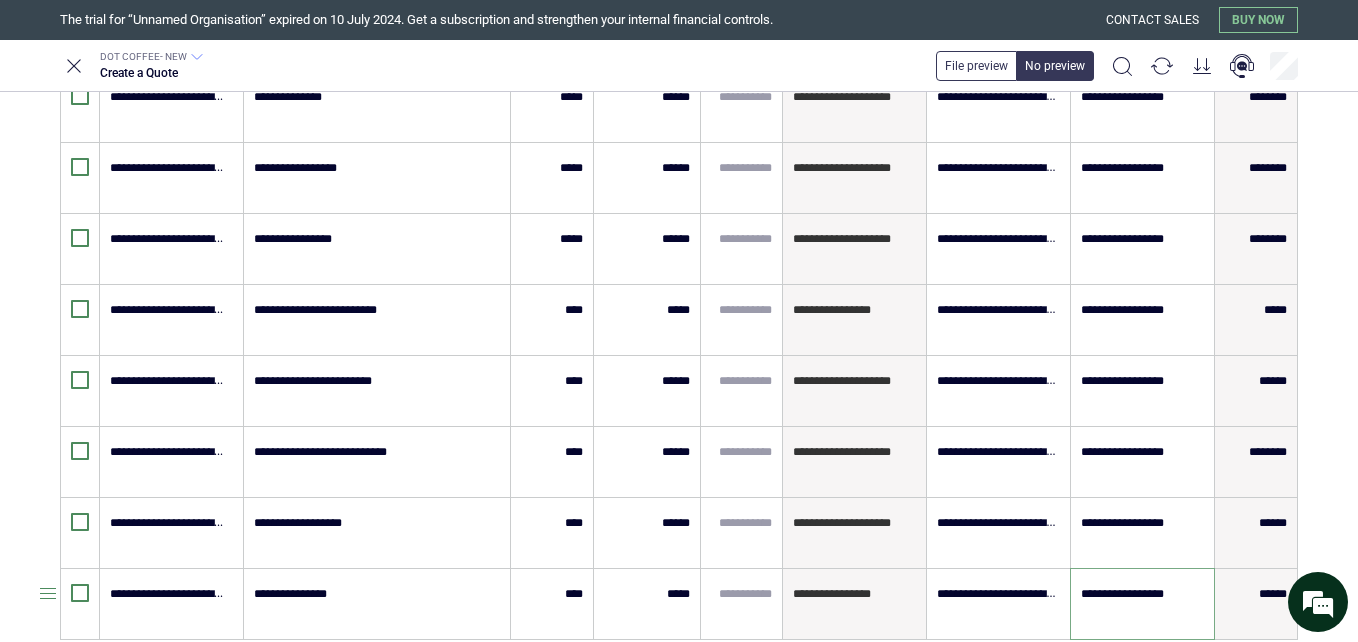 type on "**********" 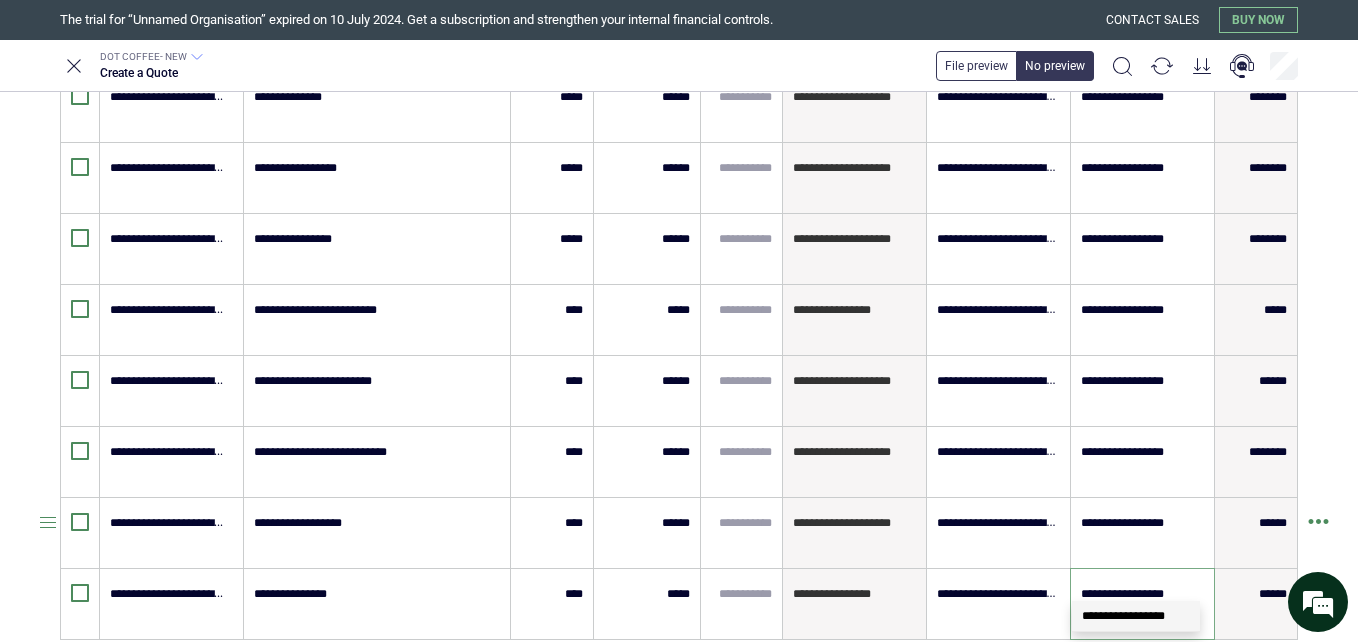 click on "**********" at bounding box center (679, 321) 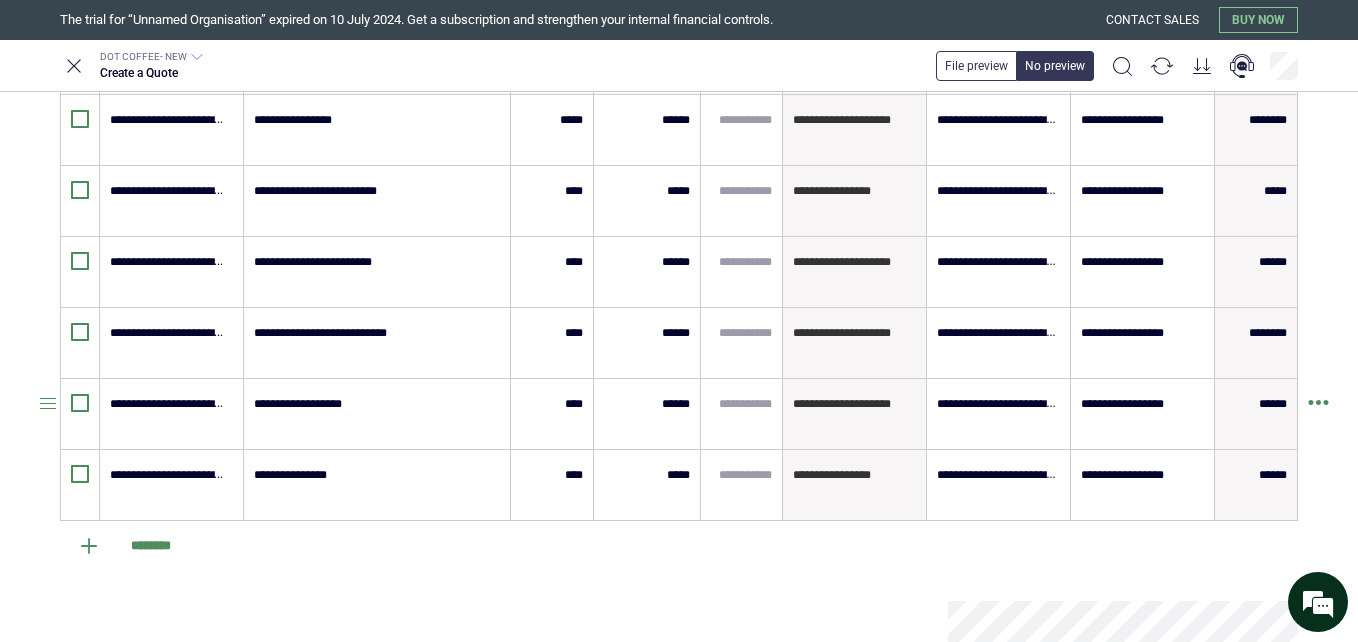 scroll, scrollTop: 1120, scrollLeft: 0, axis: vertical 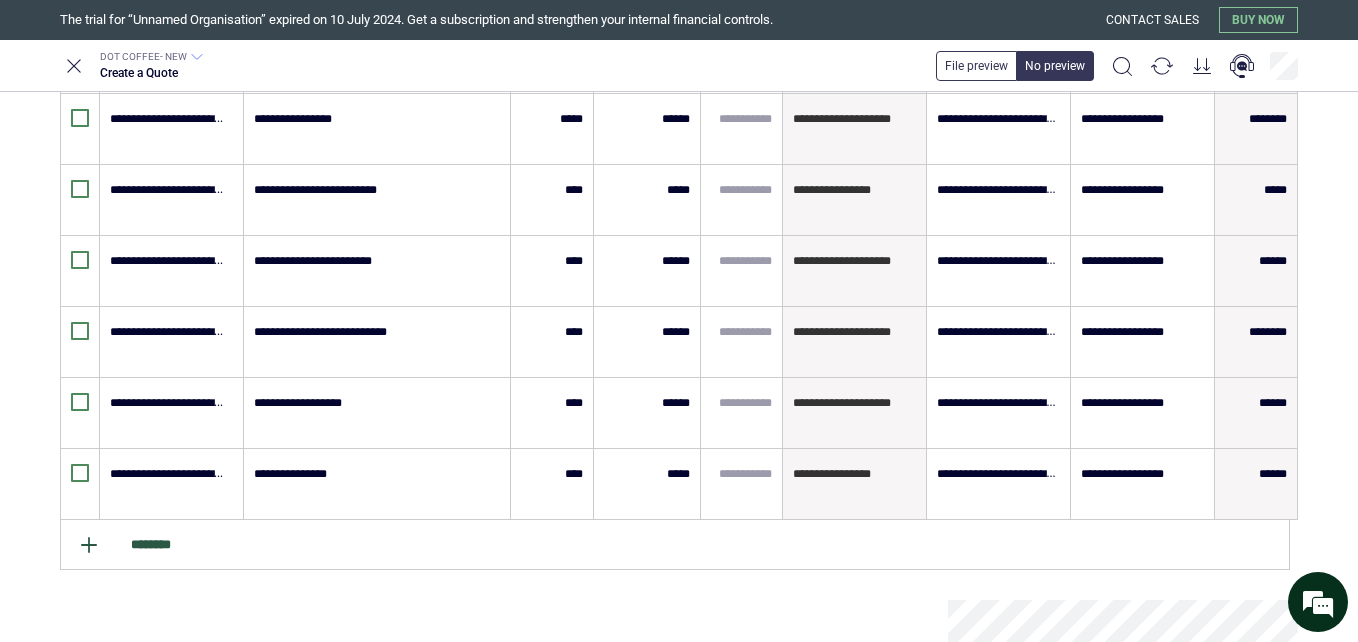 click on "********" at bounding box center [675, 545] 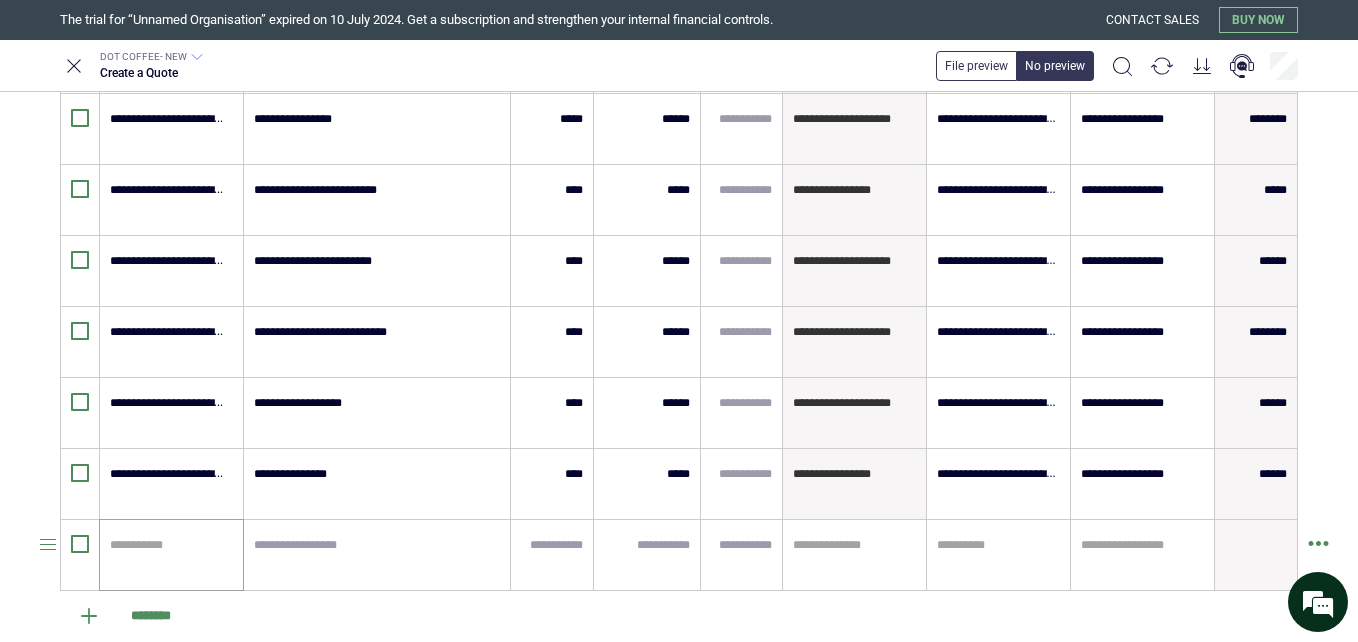 click on "**********" at bounding box center [171, 555] 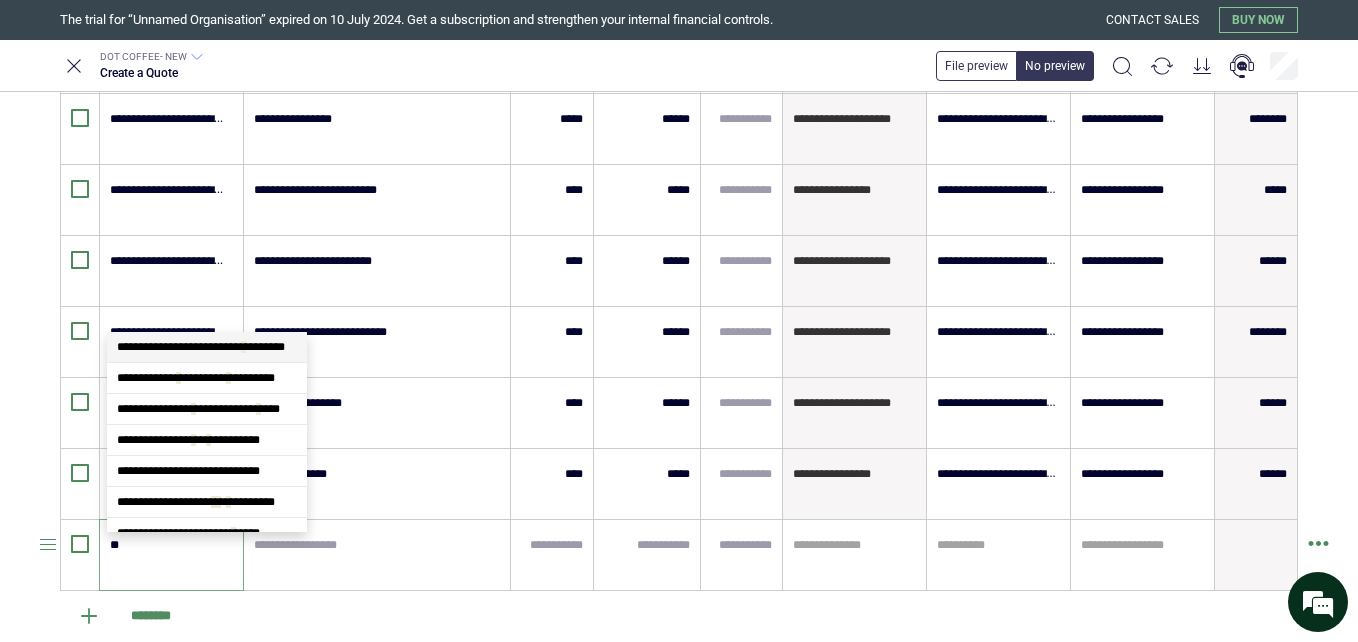 scroll, scrollTop: 308, scrollLeft: 0, axis: vertical 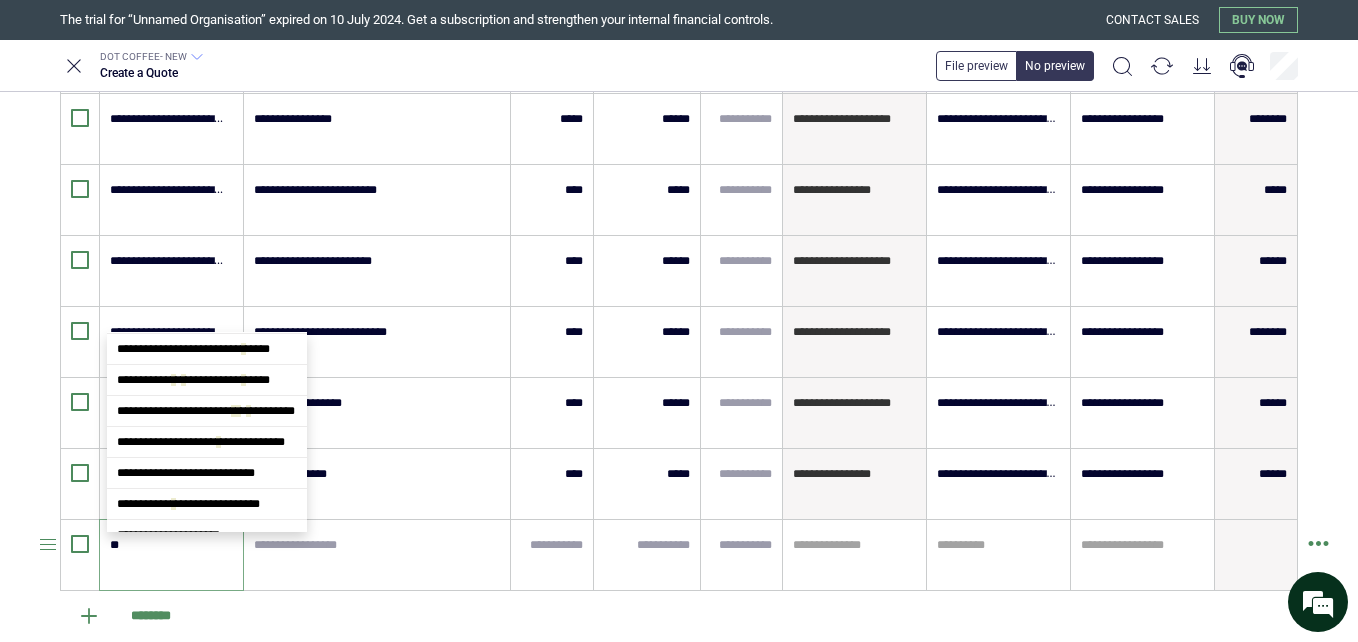 type on "***" 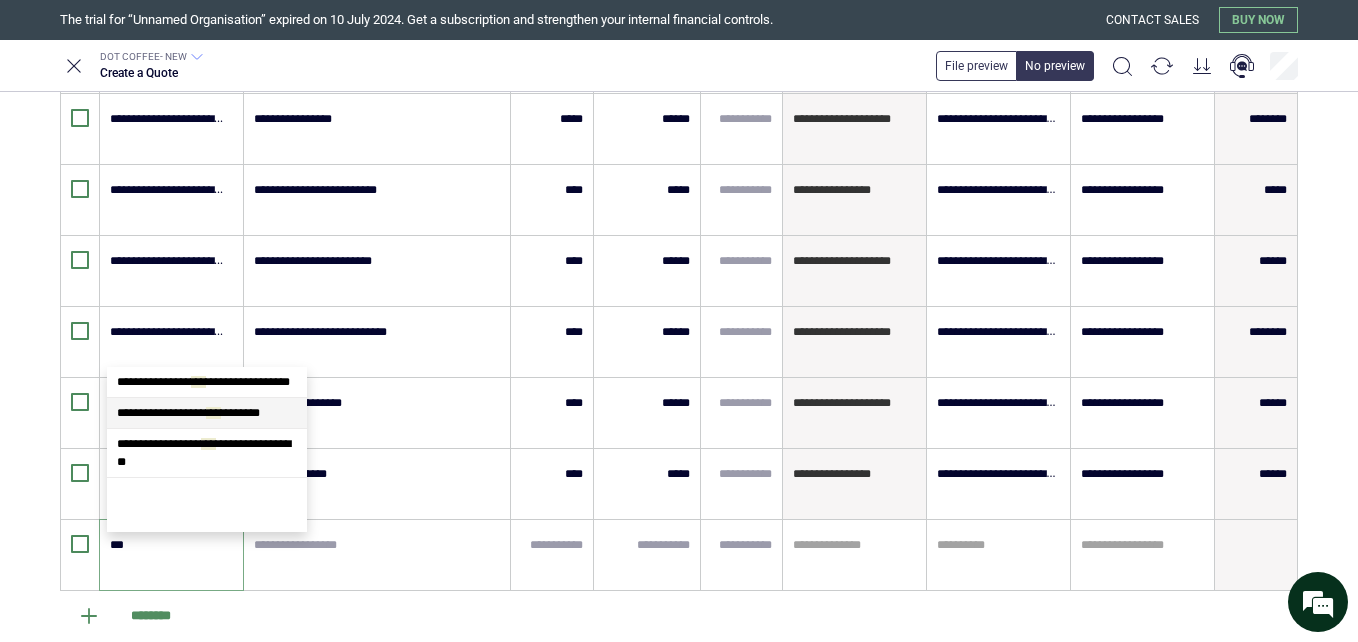 scroll, scrollTop: 0, scrollLeft: 0, axis: both 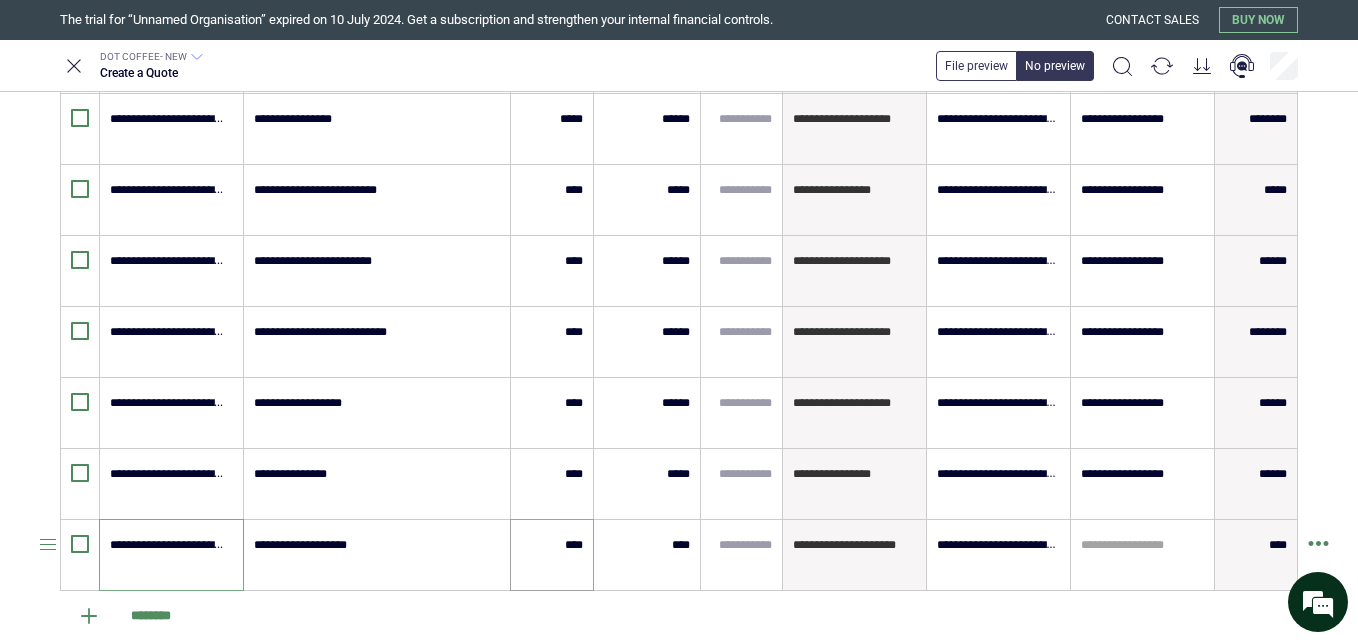 type 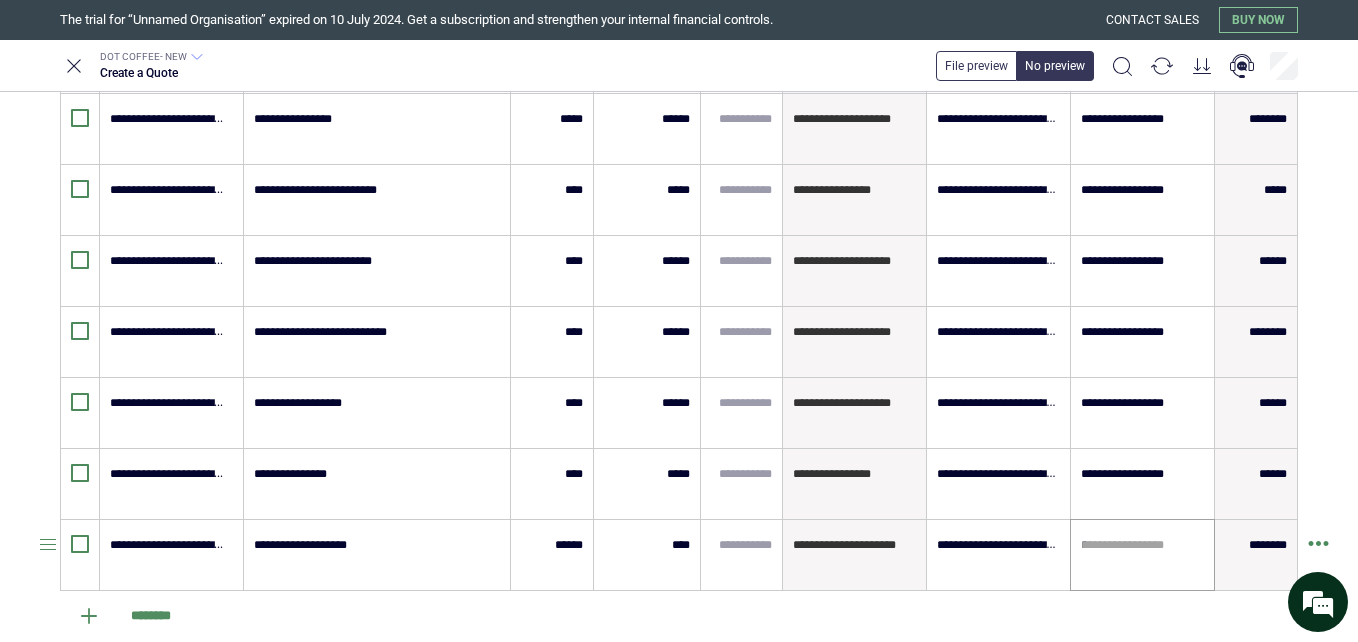click on "*" at bounding box center [1142, 545] 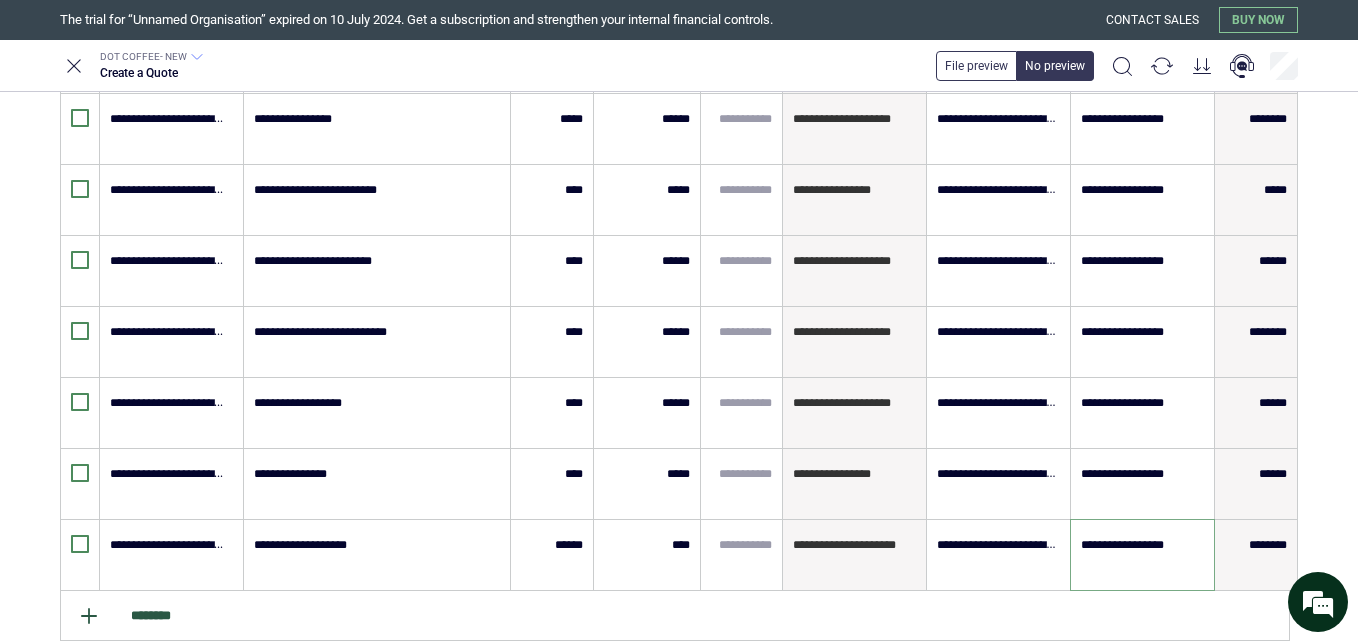 click on "********" at bounding box center (675, 616) 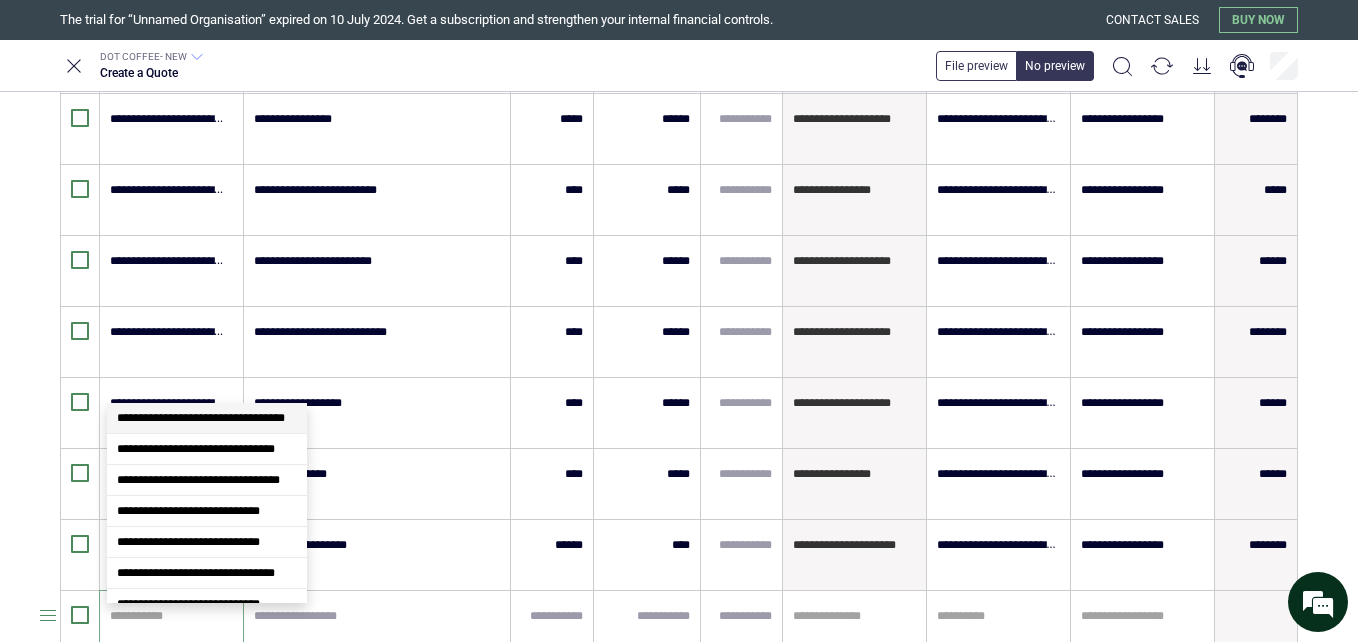 click at bounding box center (168, 616) 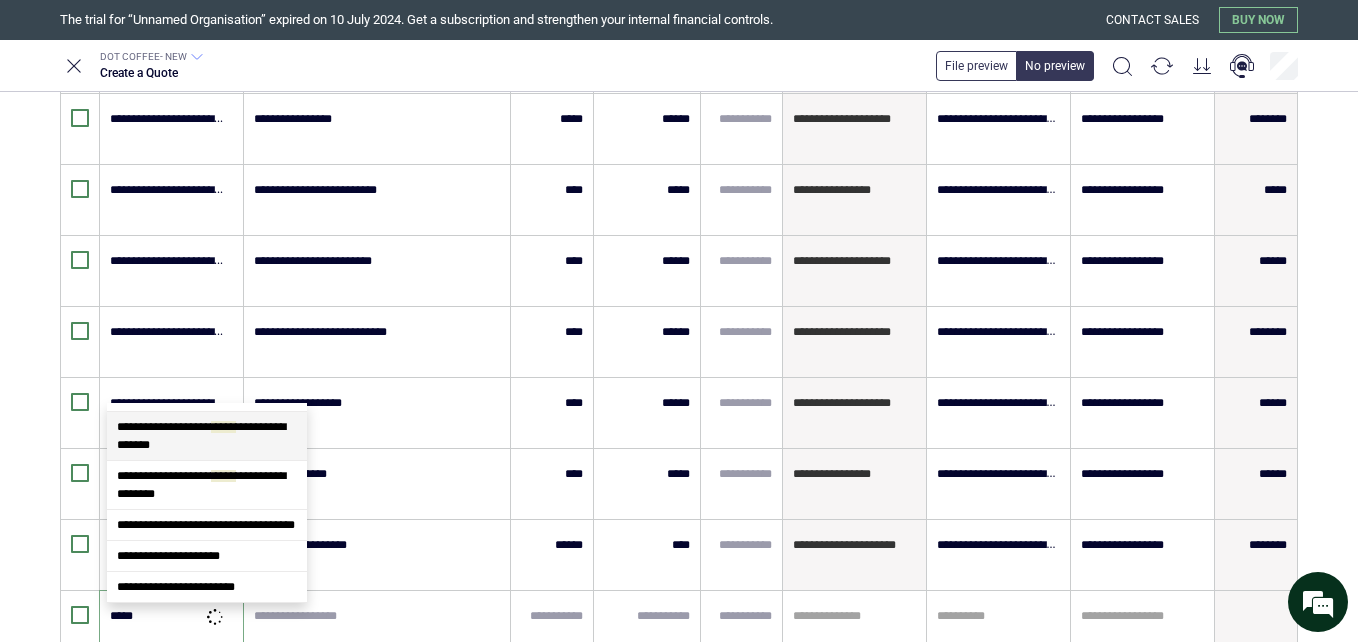 scroll, scrollTop: 0, scrollLeft: 0, axis: both 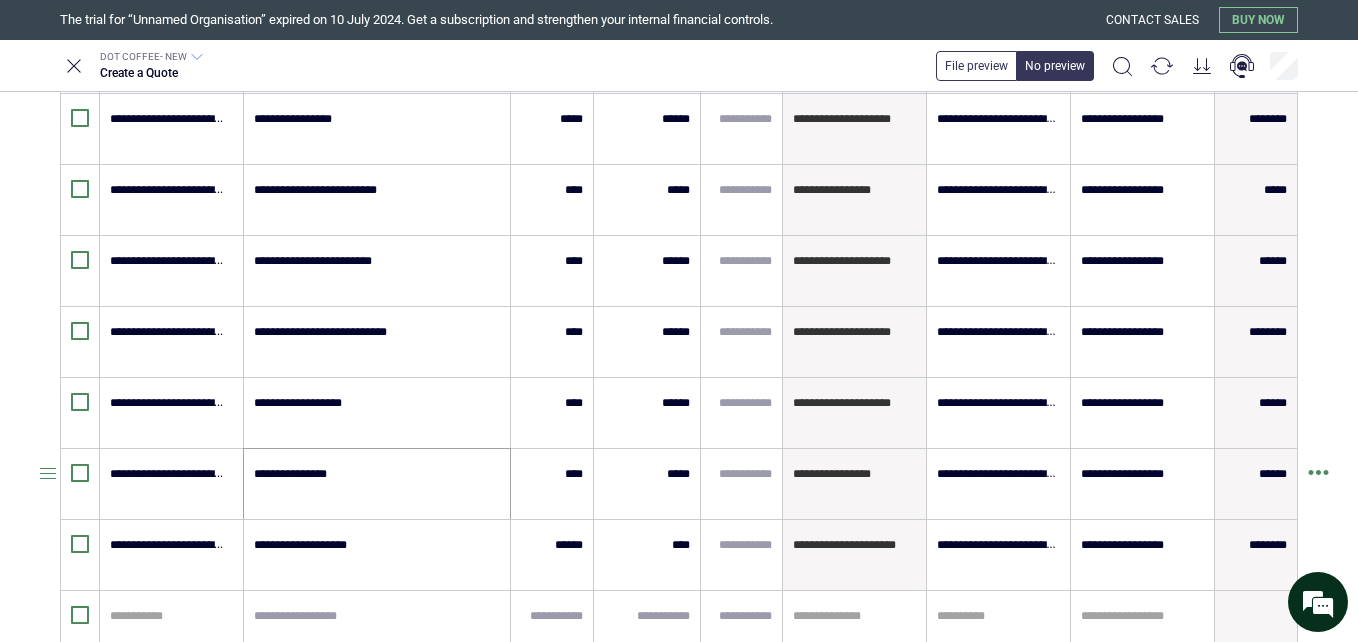 click on "**********" at bounding box center (377, 484) 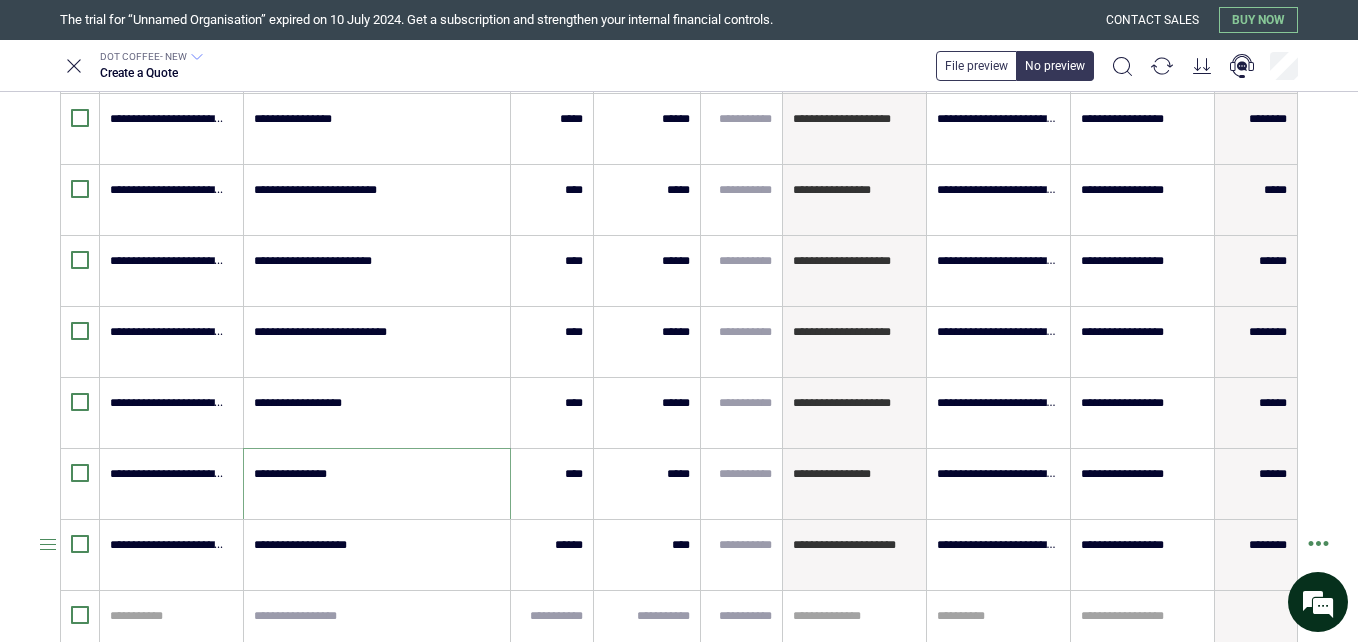 click at bounding box center (30, 555) 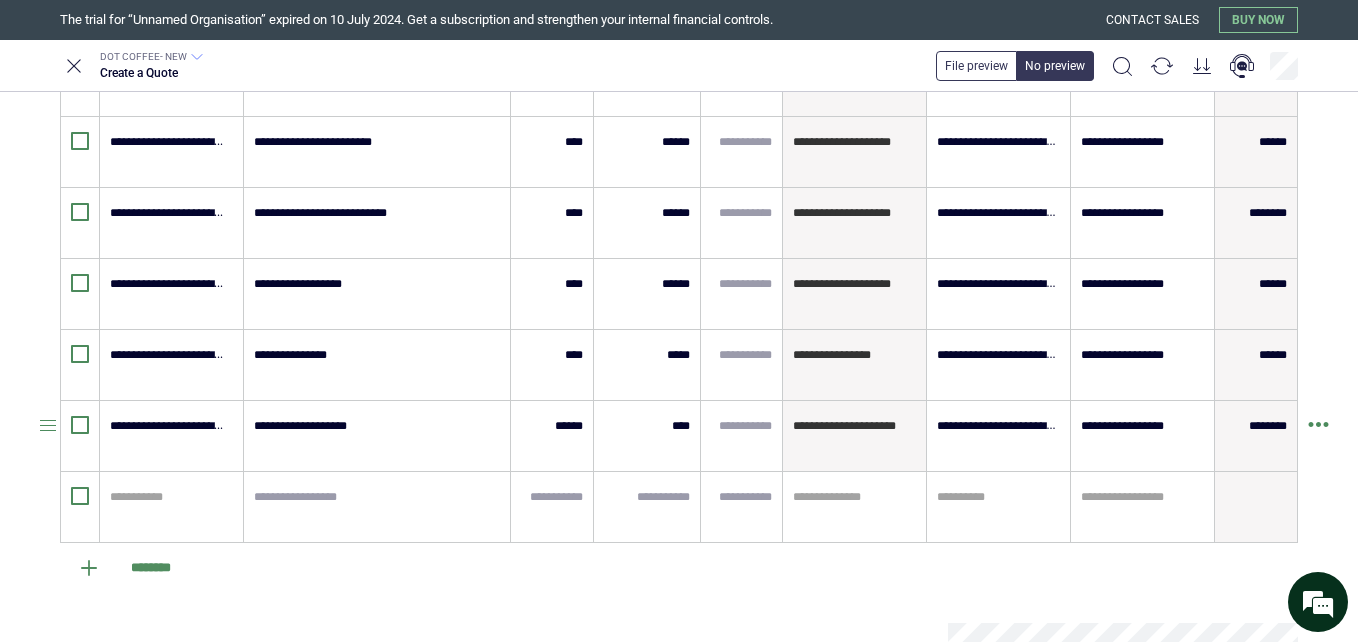 scroll, scrollTop: 1240, scrollLeft: 0, axis: vertical 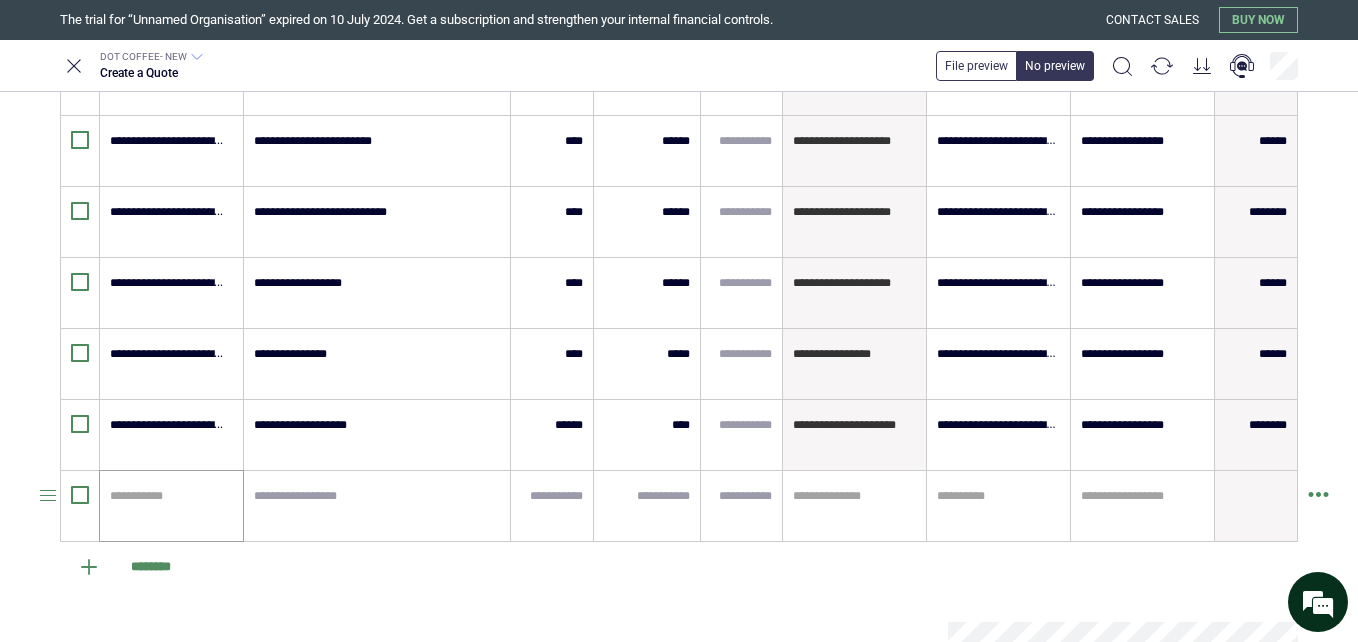 click at bounding box center (168, 496) 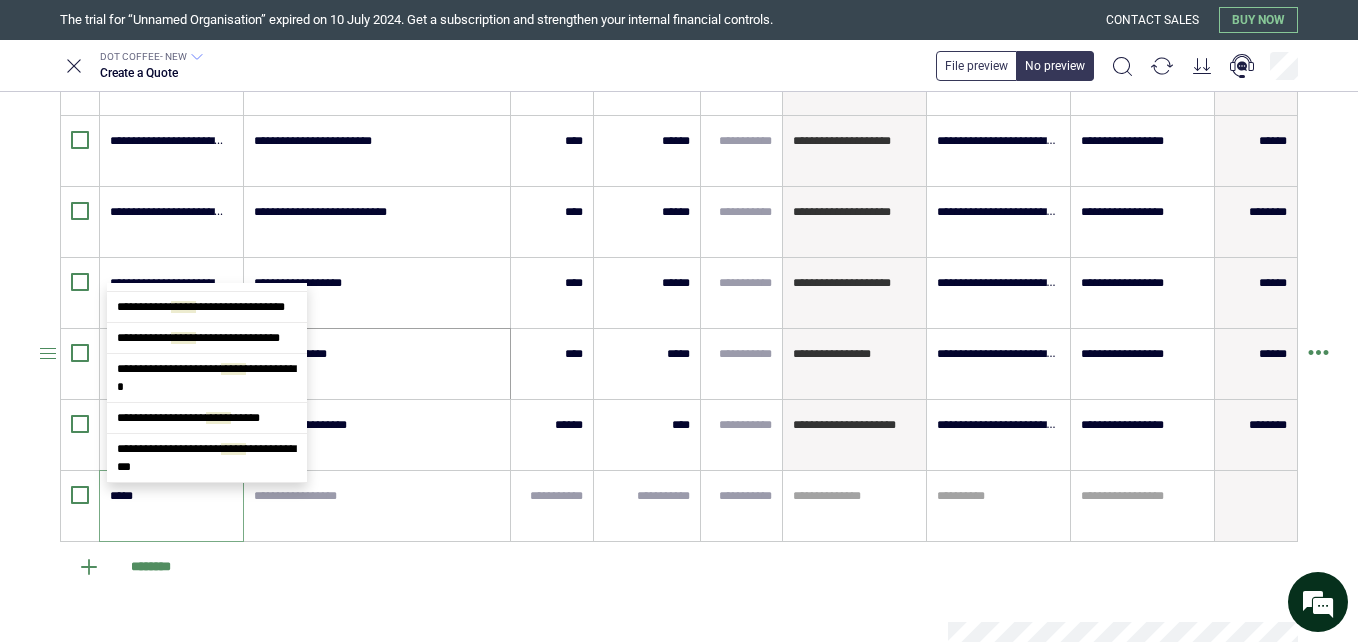 scroll, scrollTop: 154, scrollLeft: 0, axis: vertical 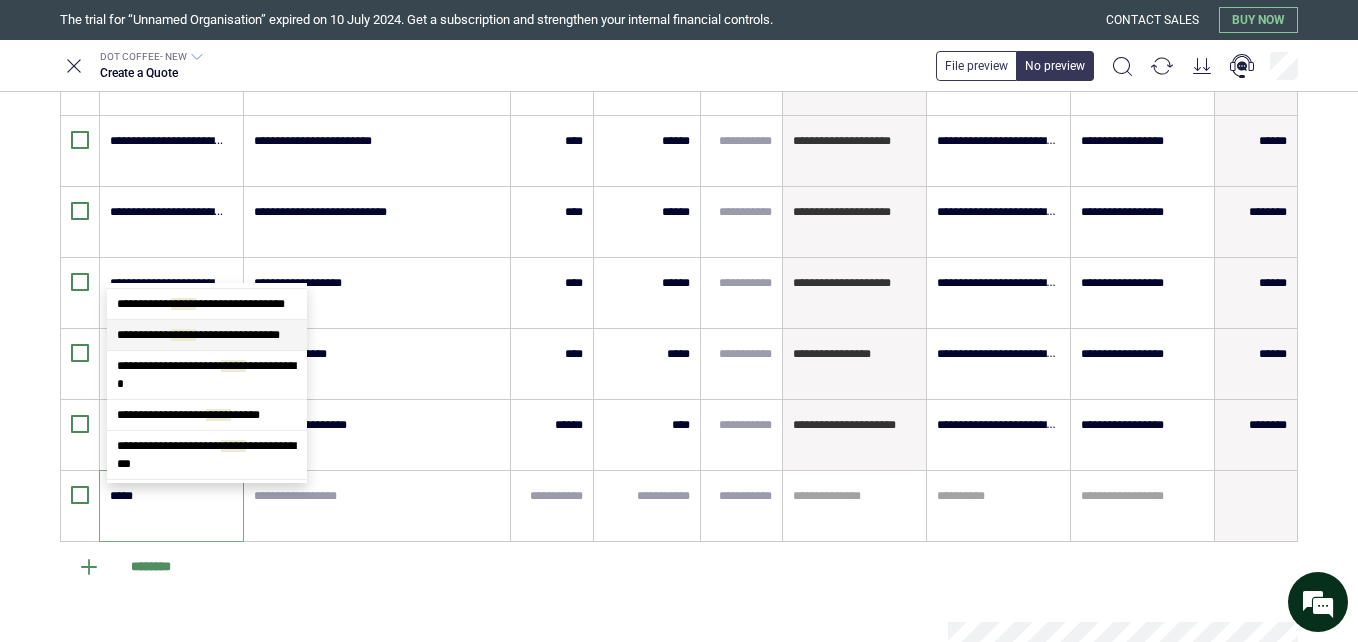 click on "**********" at bounding box center [207, 335] 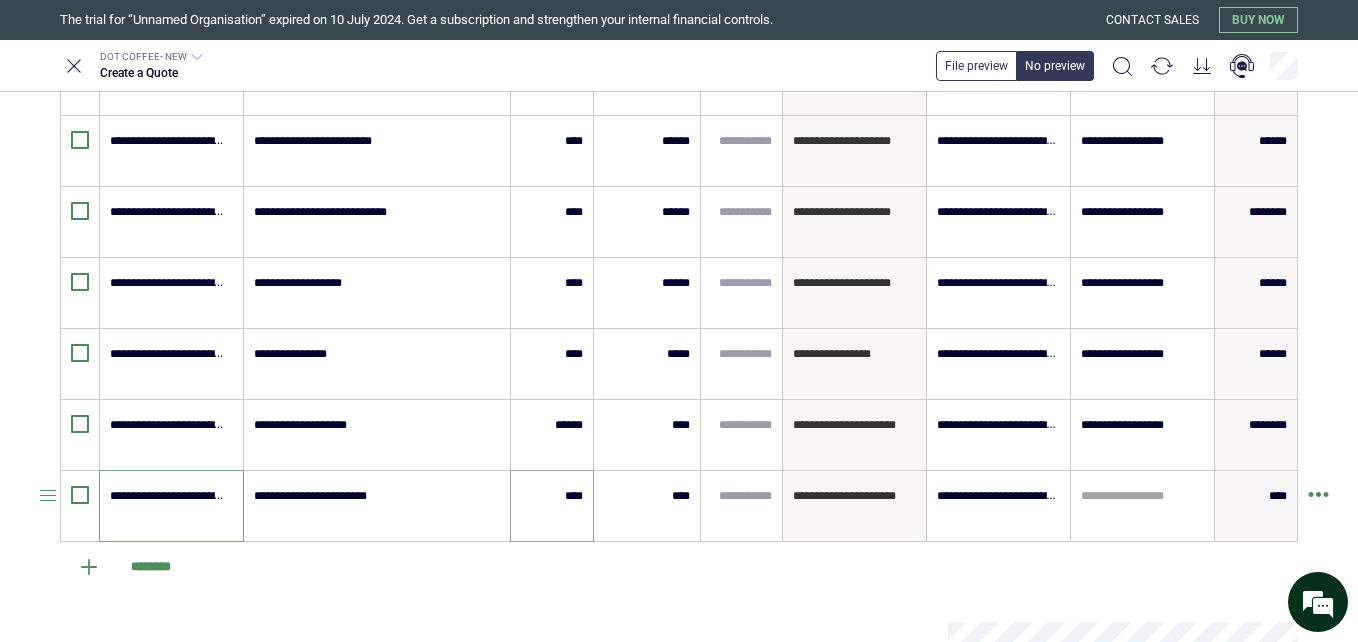 click on "****" at bounding box center (552, 506) 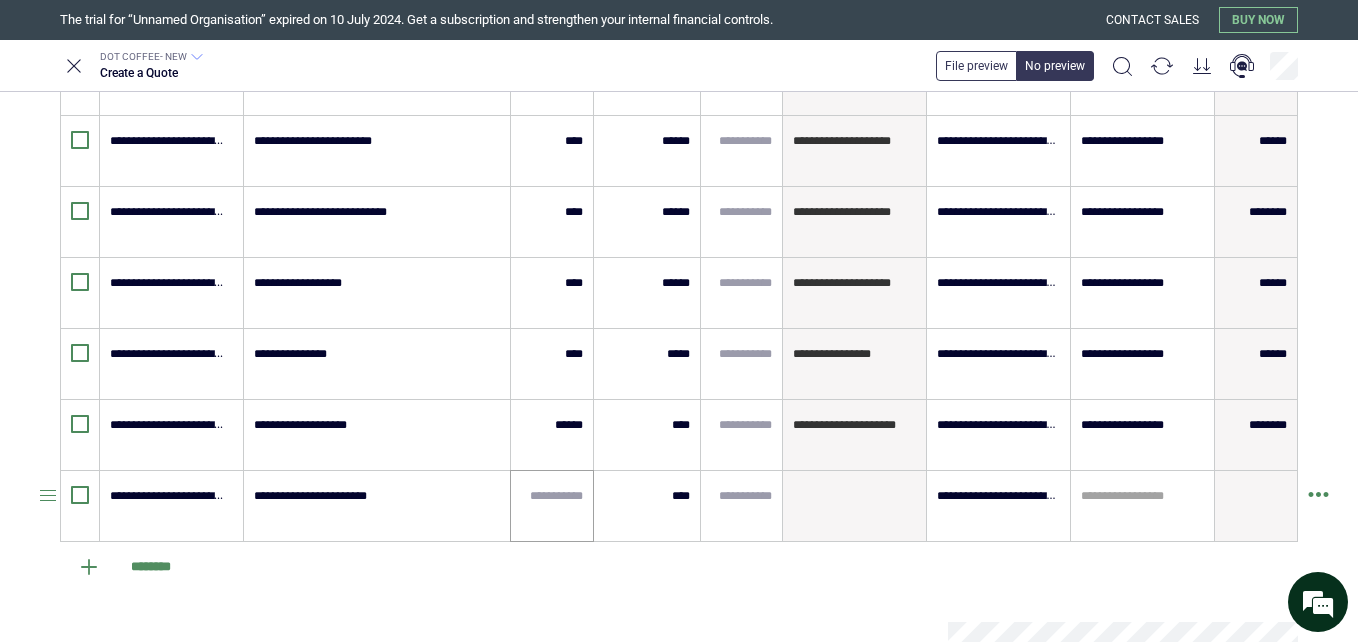click at bounding box center (552, 506) 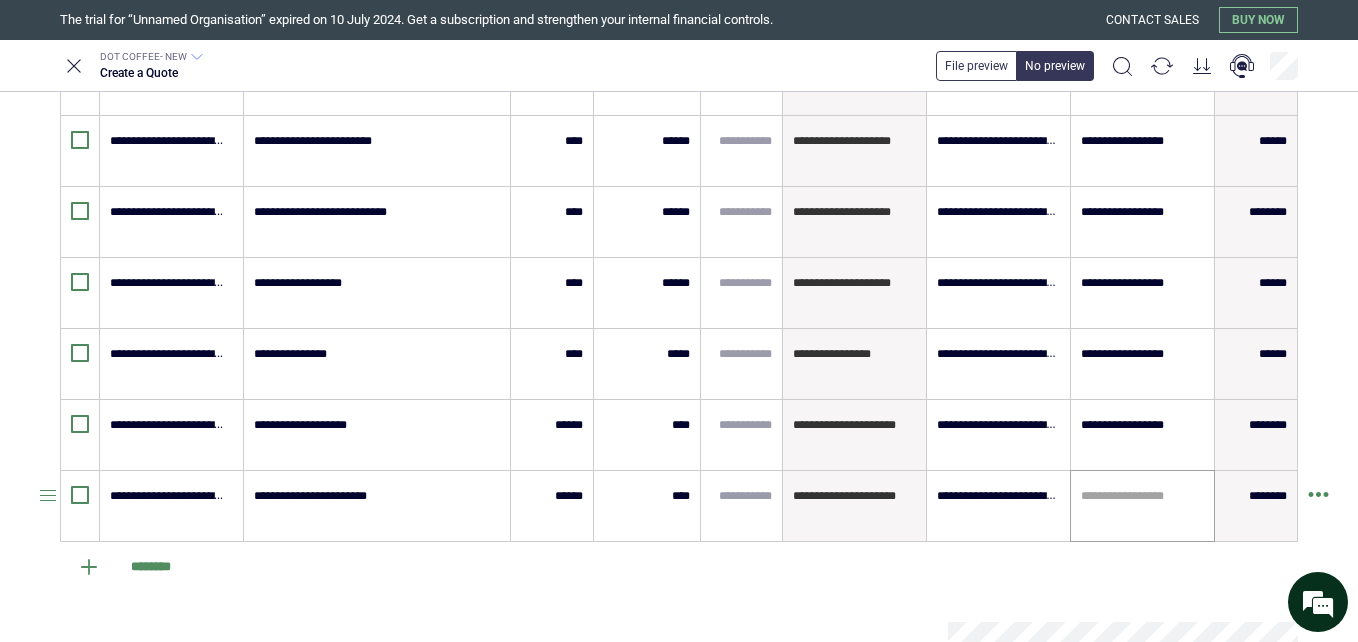 click at bounding box center [1142, 496] 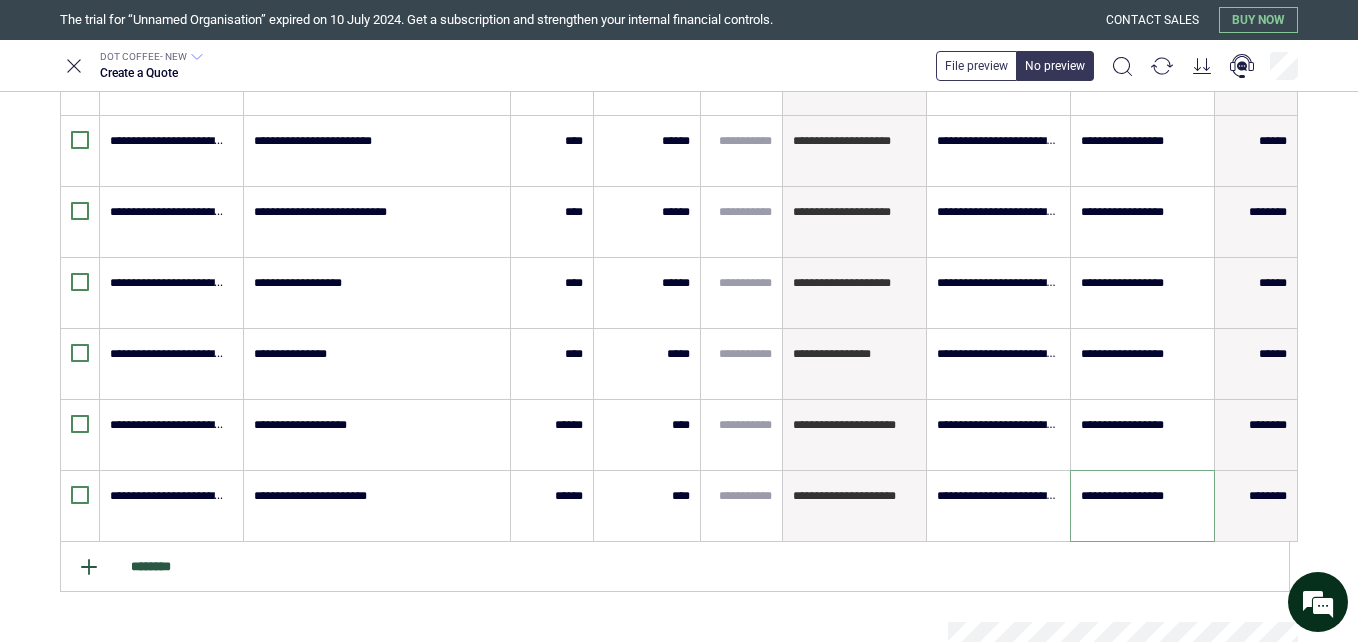 click on "********" at bounding box center [675, 567] 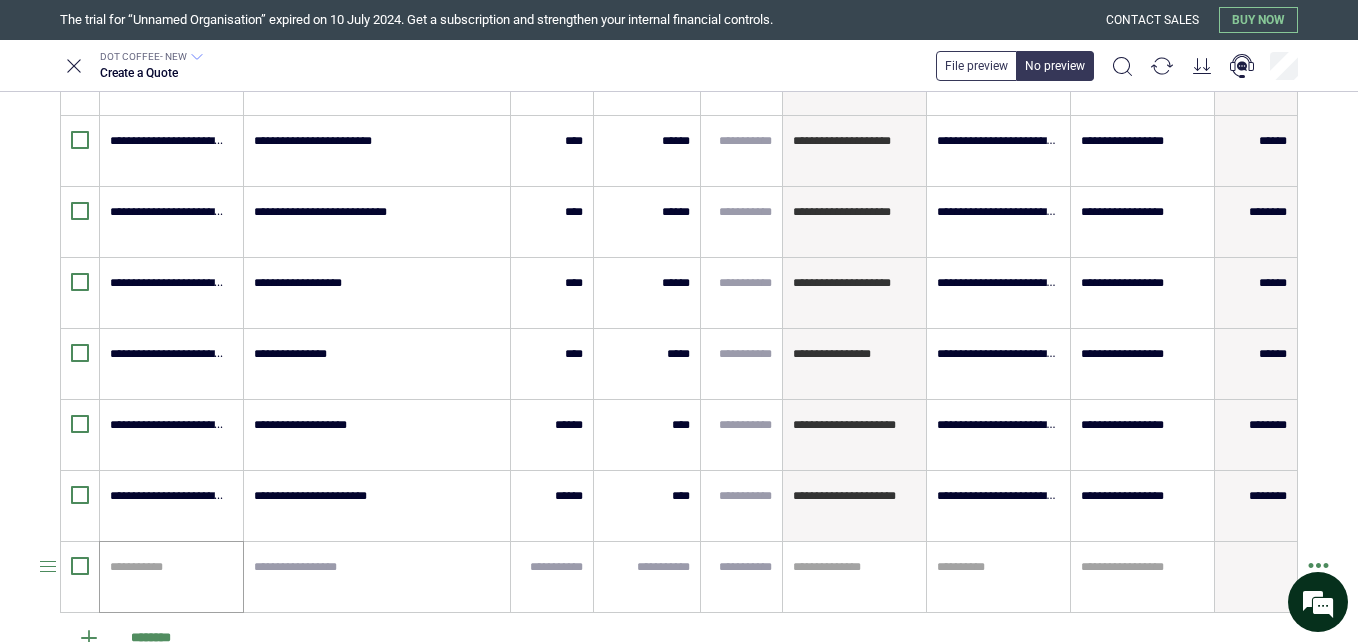 click at bounding box center (168, 567) 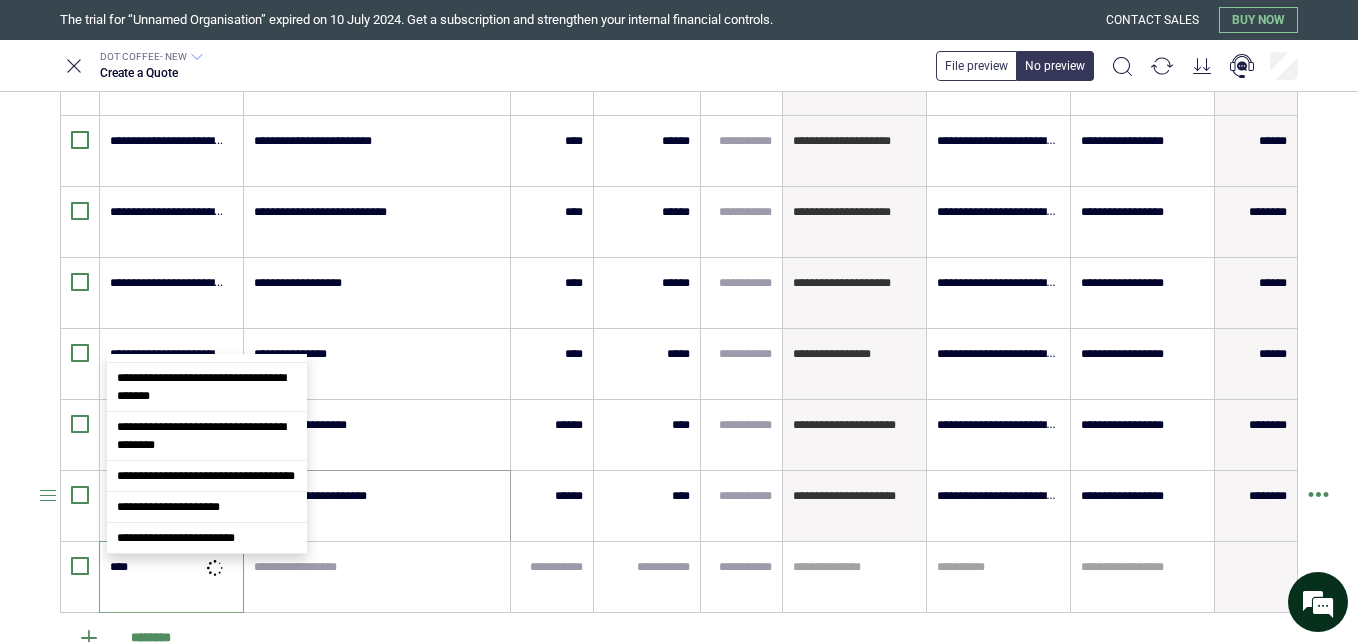 scroll, scrollTop: 0, scrollLeft: 0, axis: both 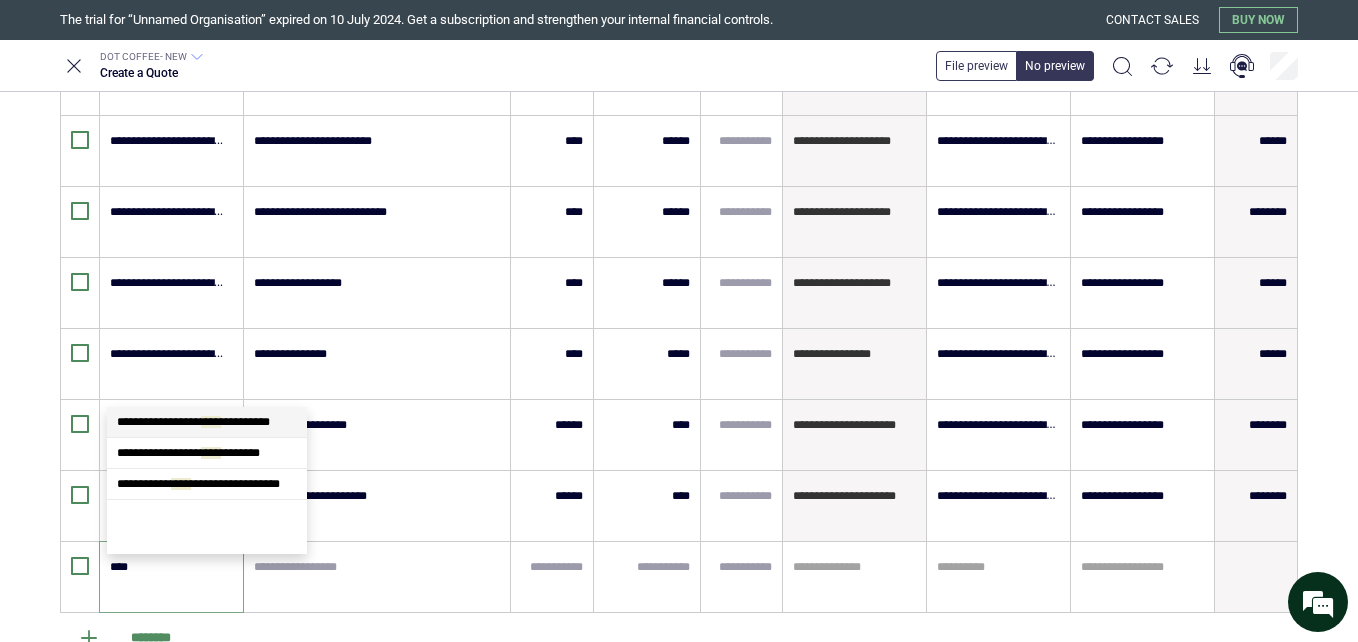 click on "**********" at bounding box center (207, 422) 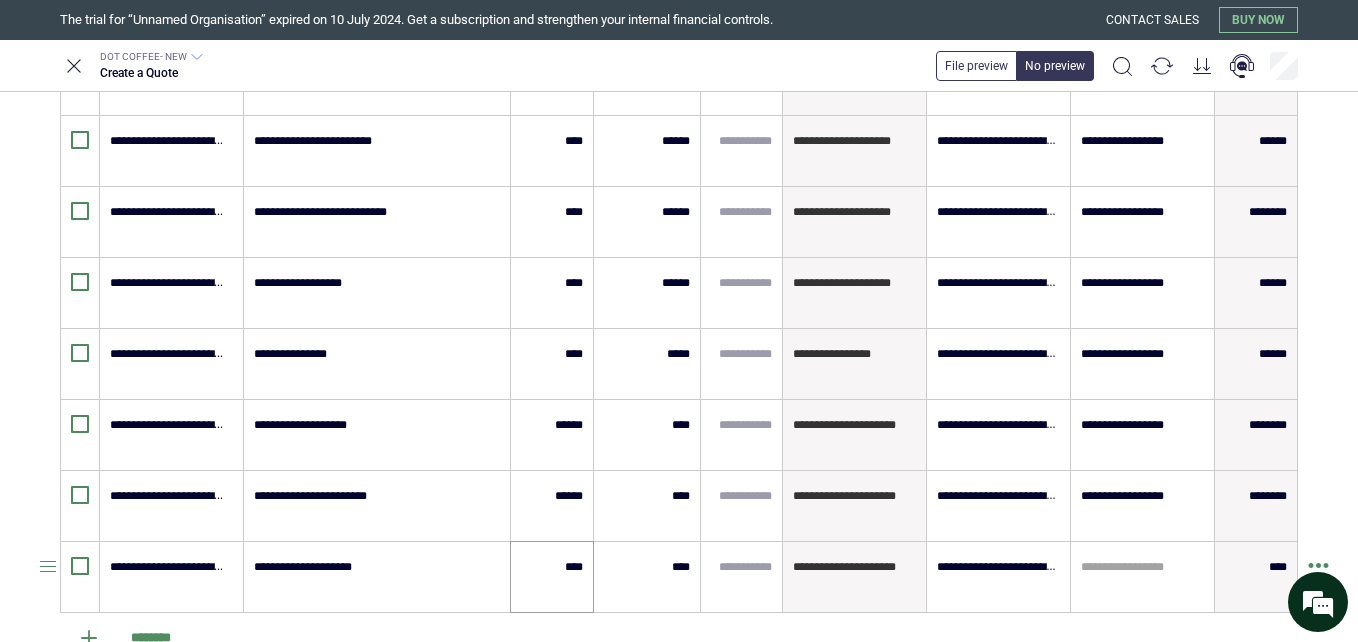 click on "****" at bounding box center [552, 577] 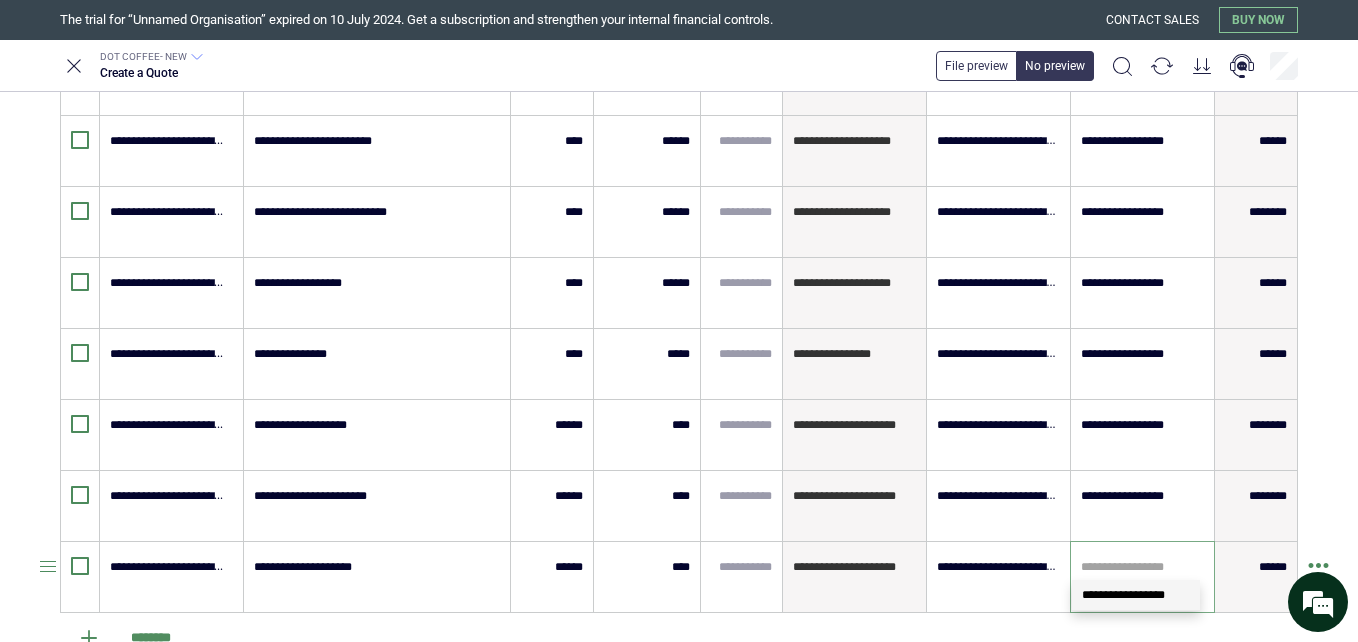 click at bounding box center [1142, 567] 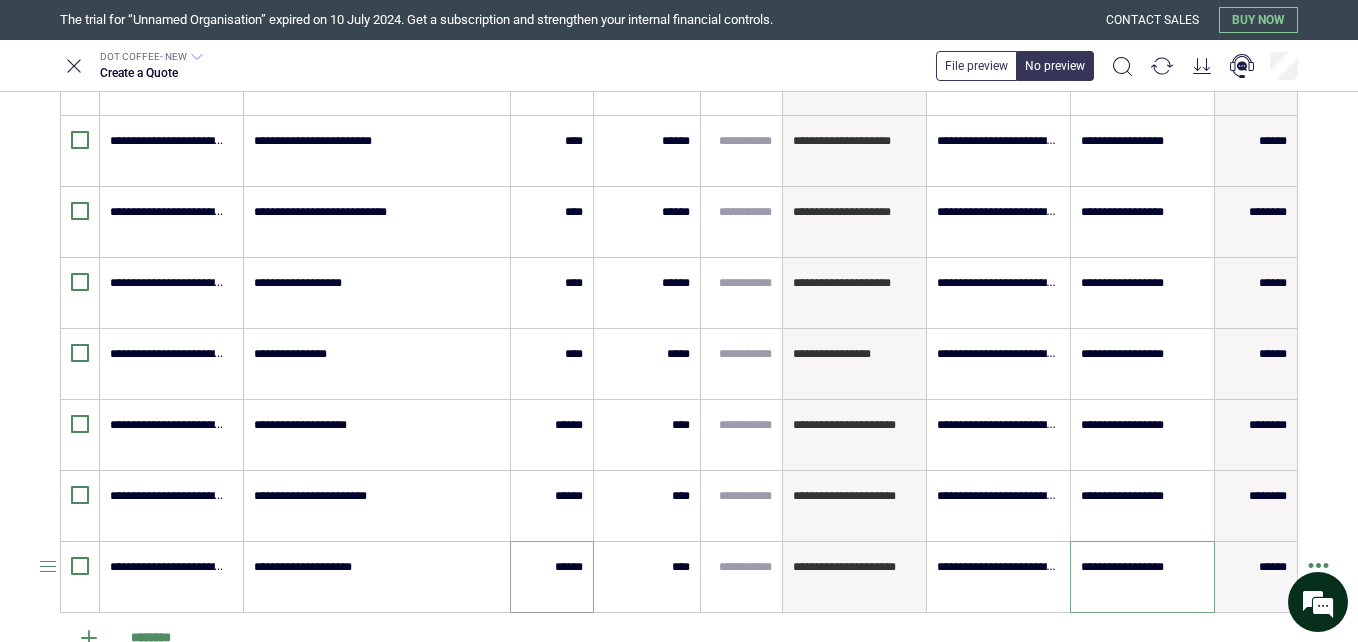 click on "******" at bounding box center (552, 577) 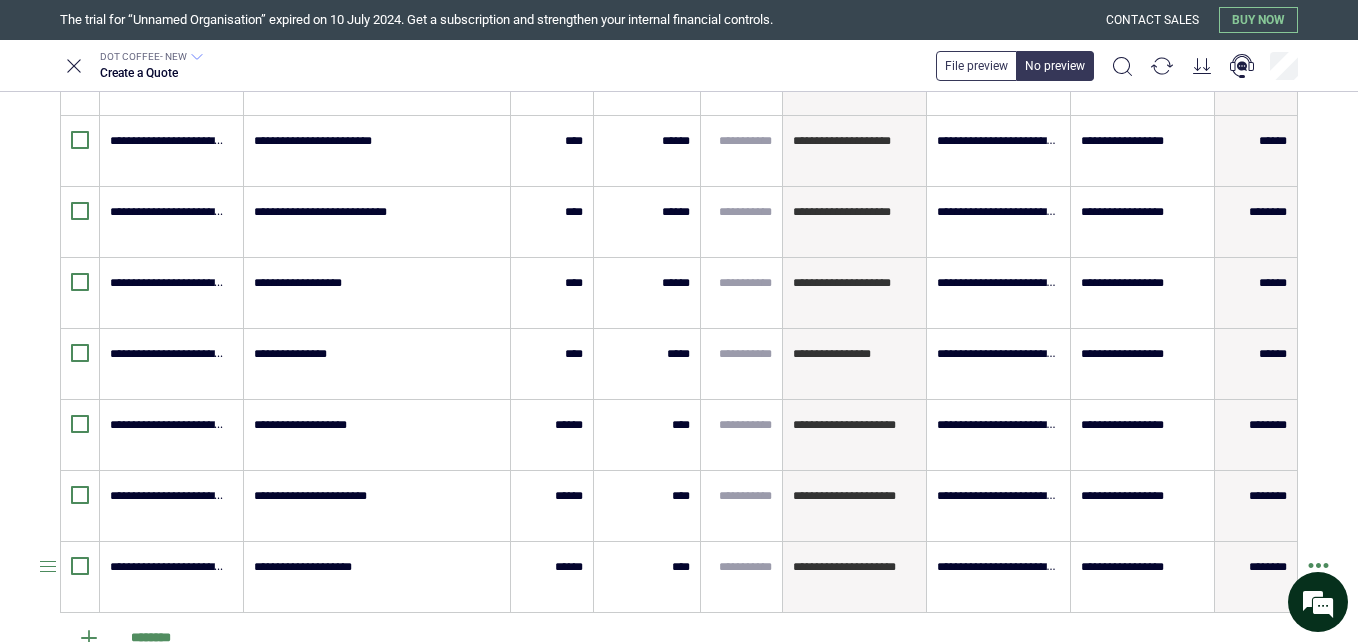 click at bounding box center (30, 577) 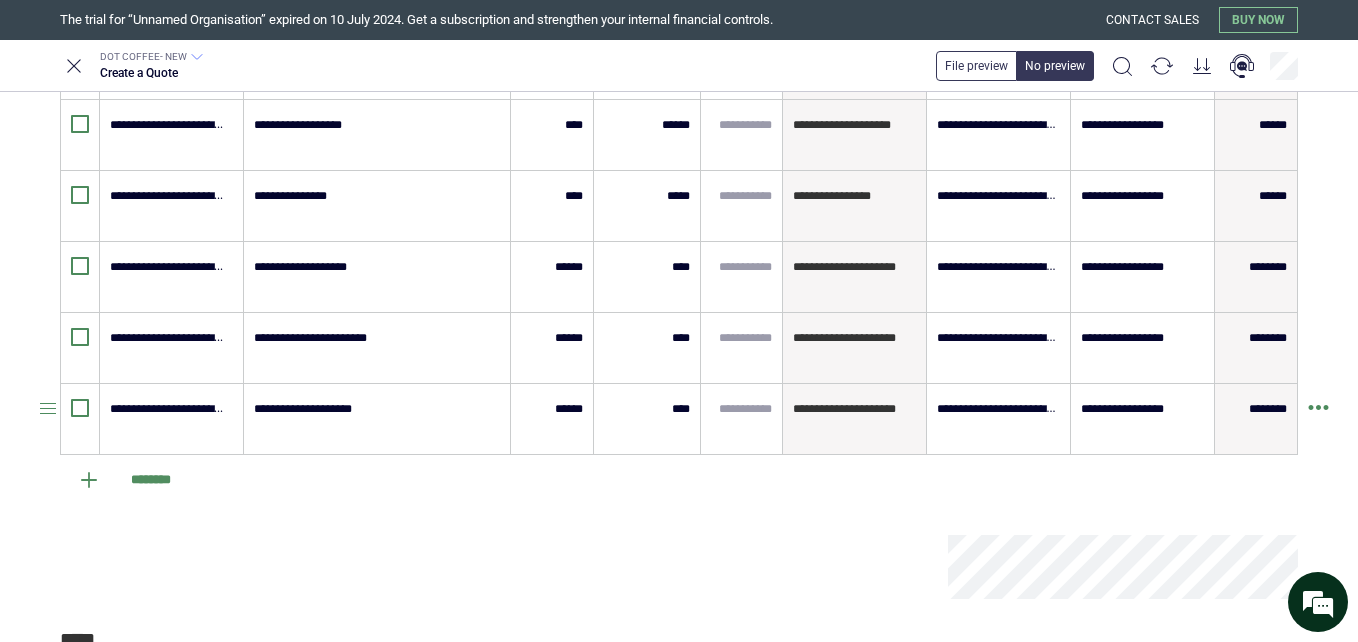 scroll, scrollTop: 1400, scrollLeft: 0, axis: vertical 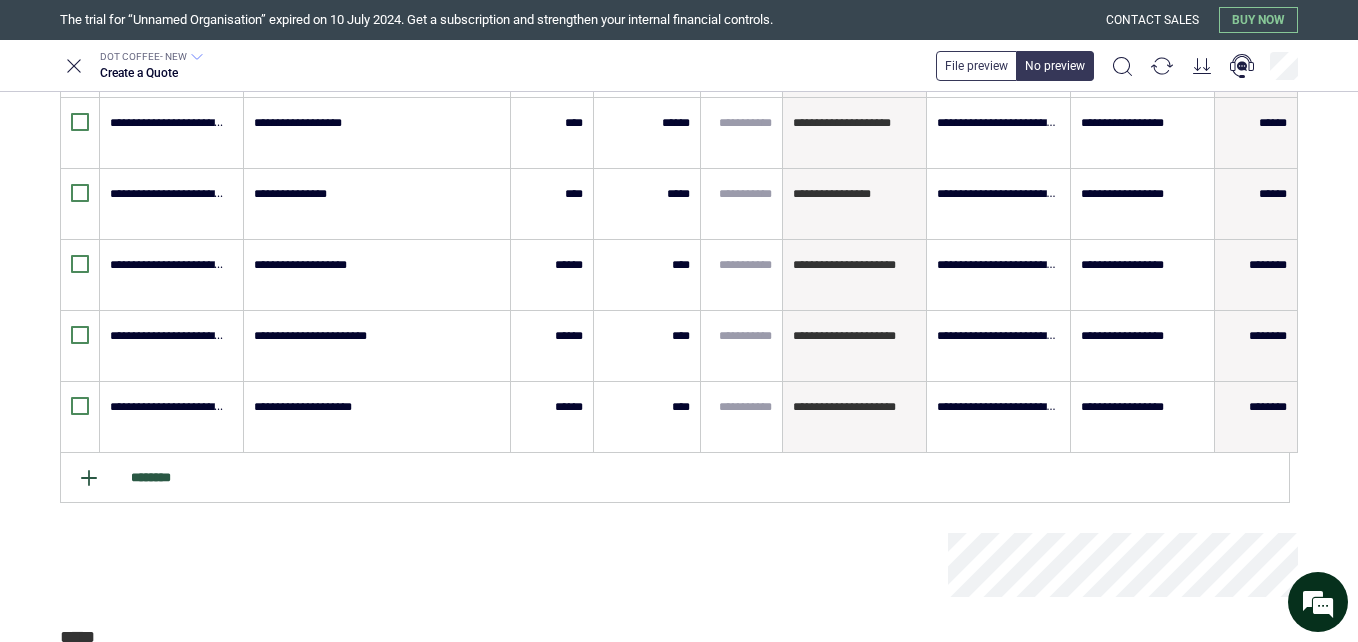 click on "********" at bounding box center [675, 478] 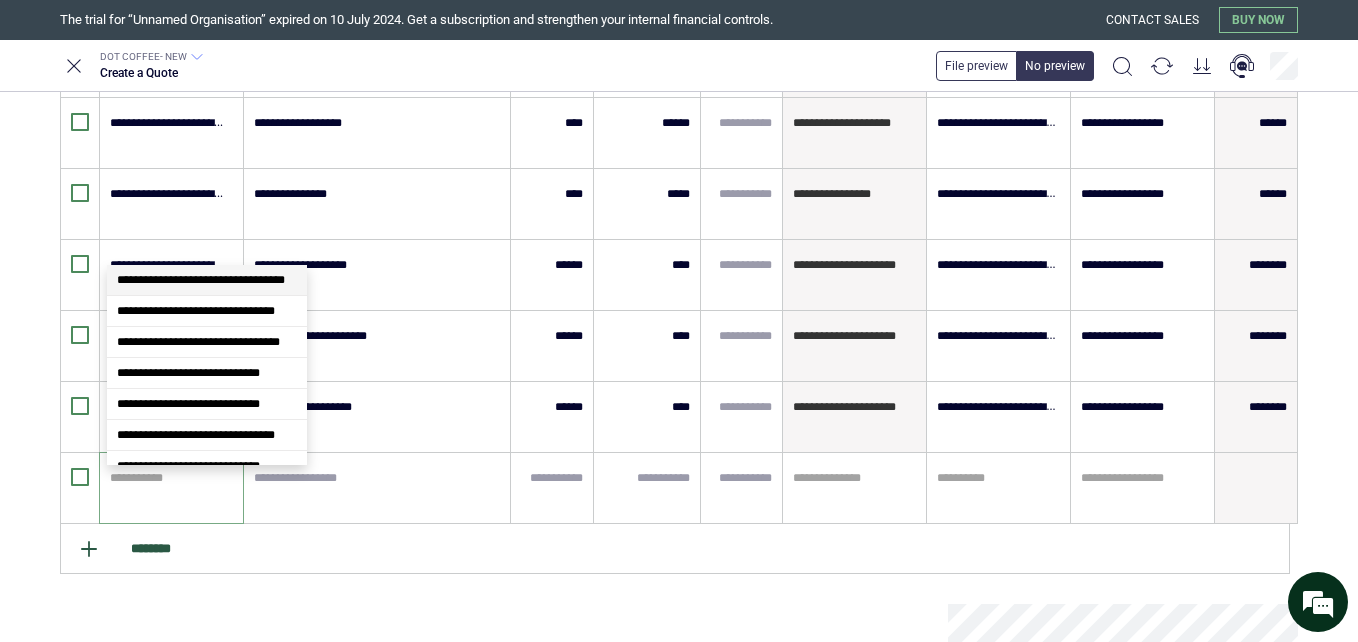 click at bounding box center [168, 478] 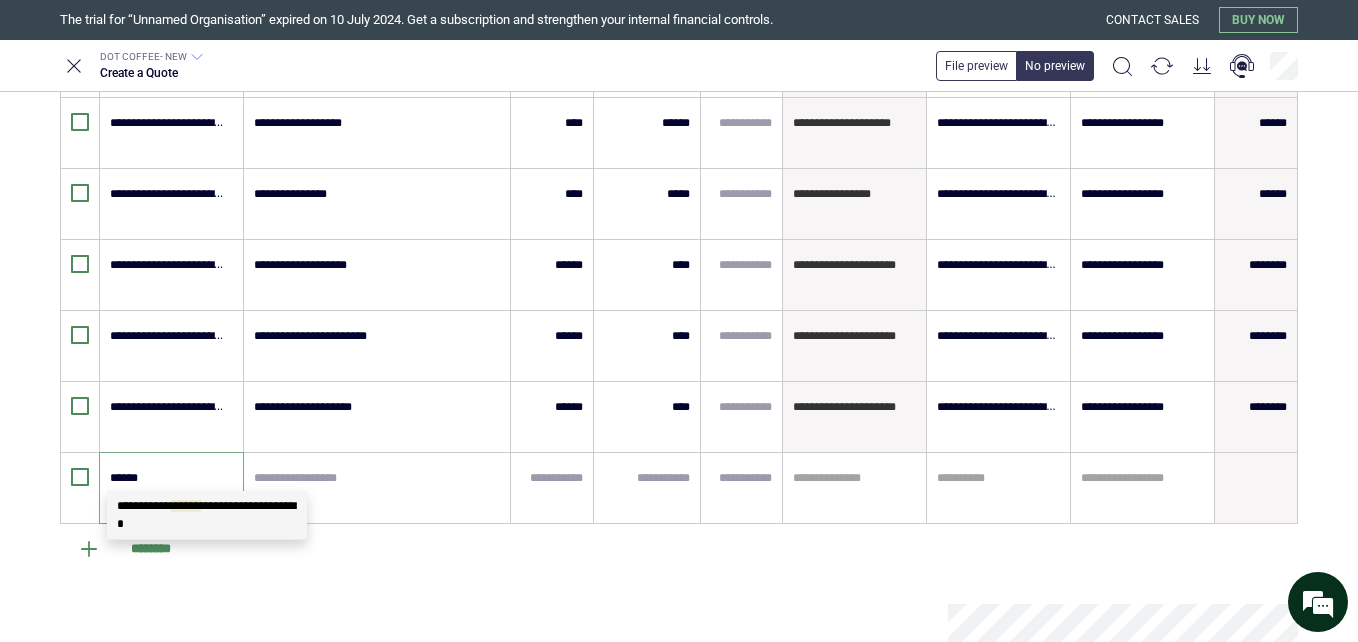 scroll, scrollTop: 0, scrollLeft: 0, axis: both 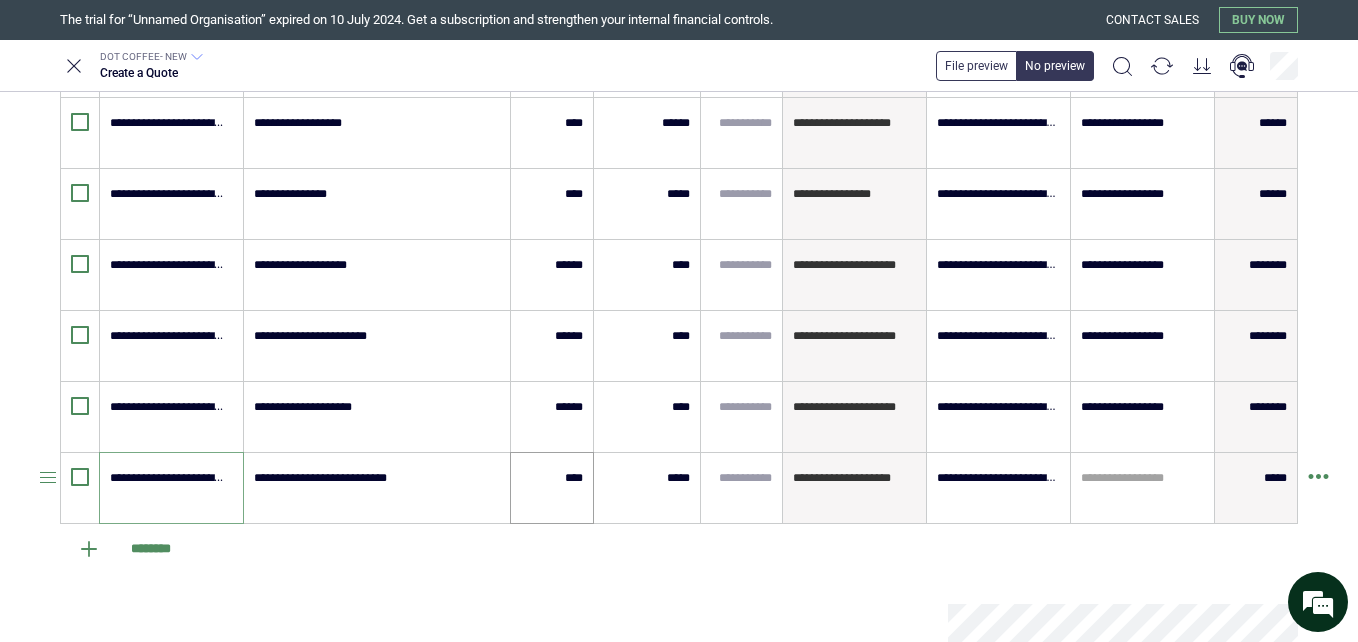 click on "****" at bounding box center (552, 488) 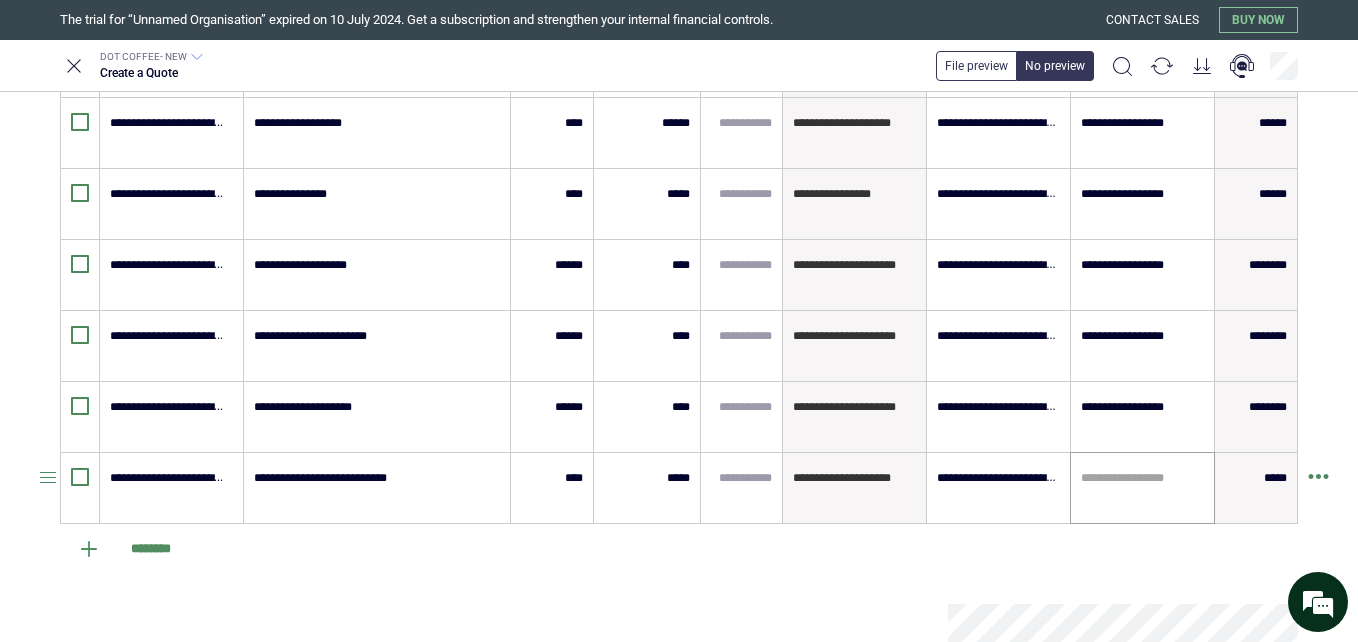 click at bounding box center (1142, 478) 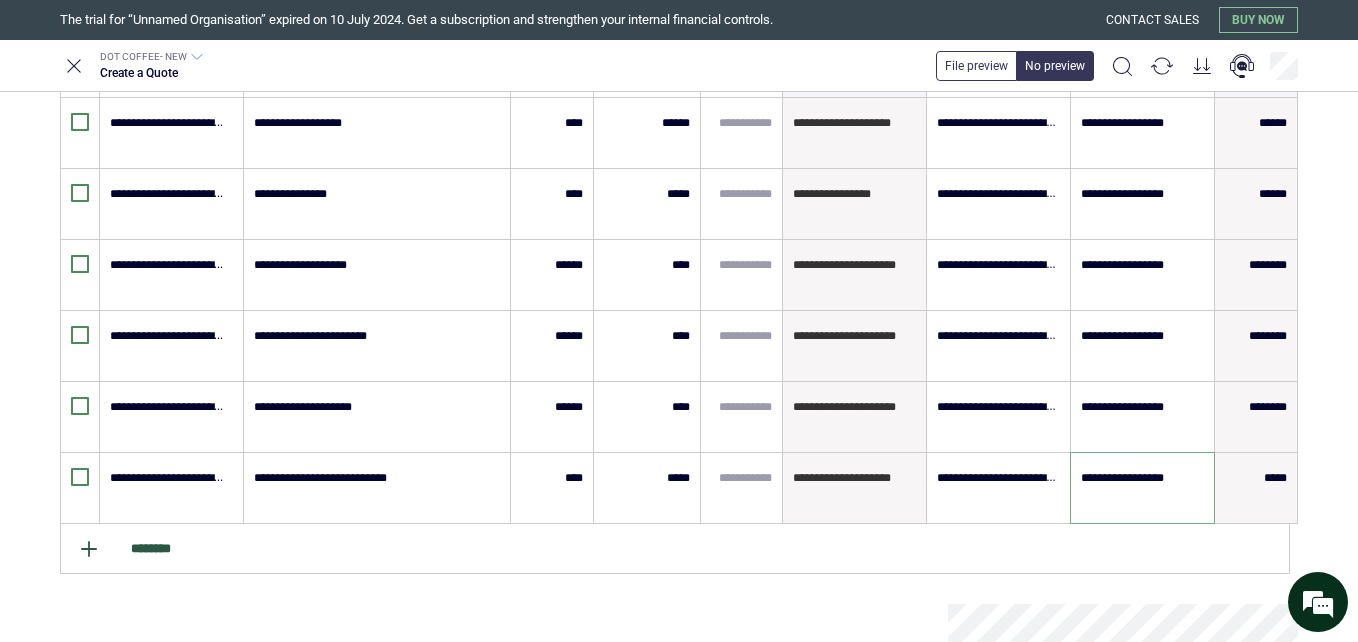 click on "********" at bounding box center [675, 549] 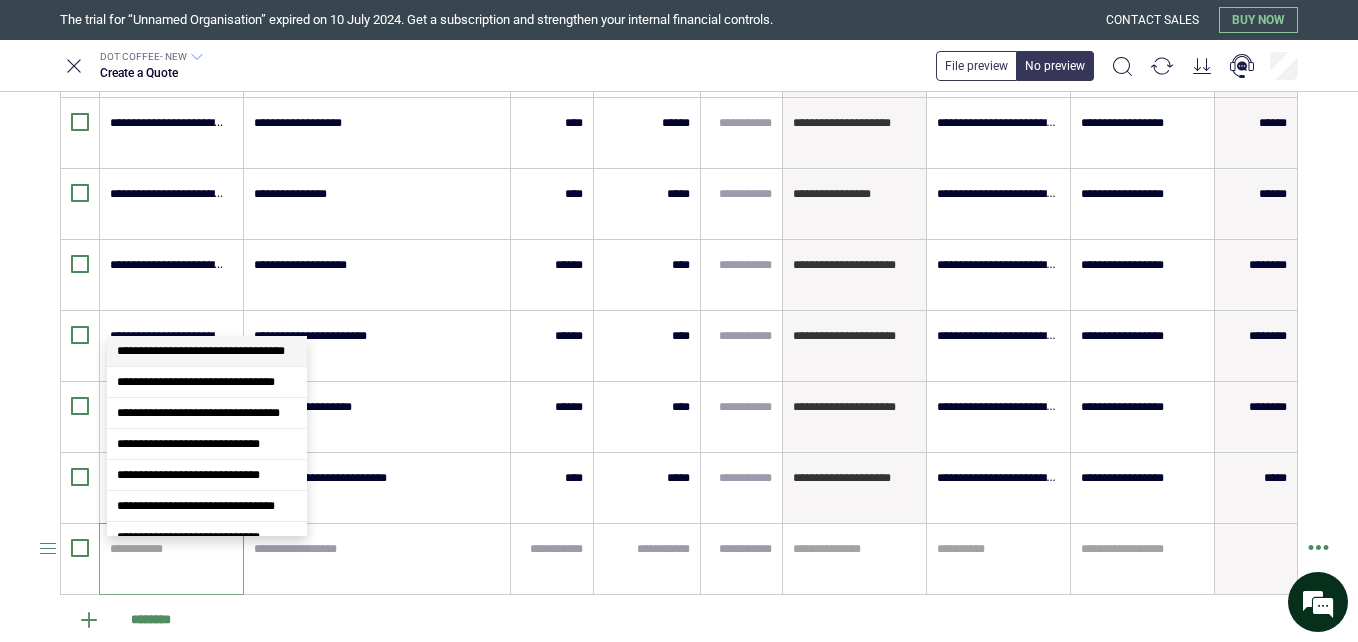 click at bounding box center [168, 549] 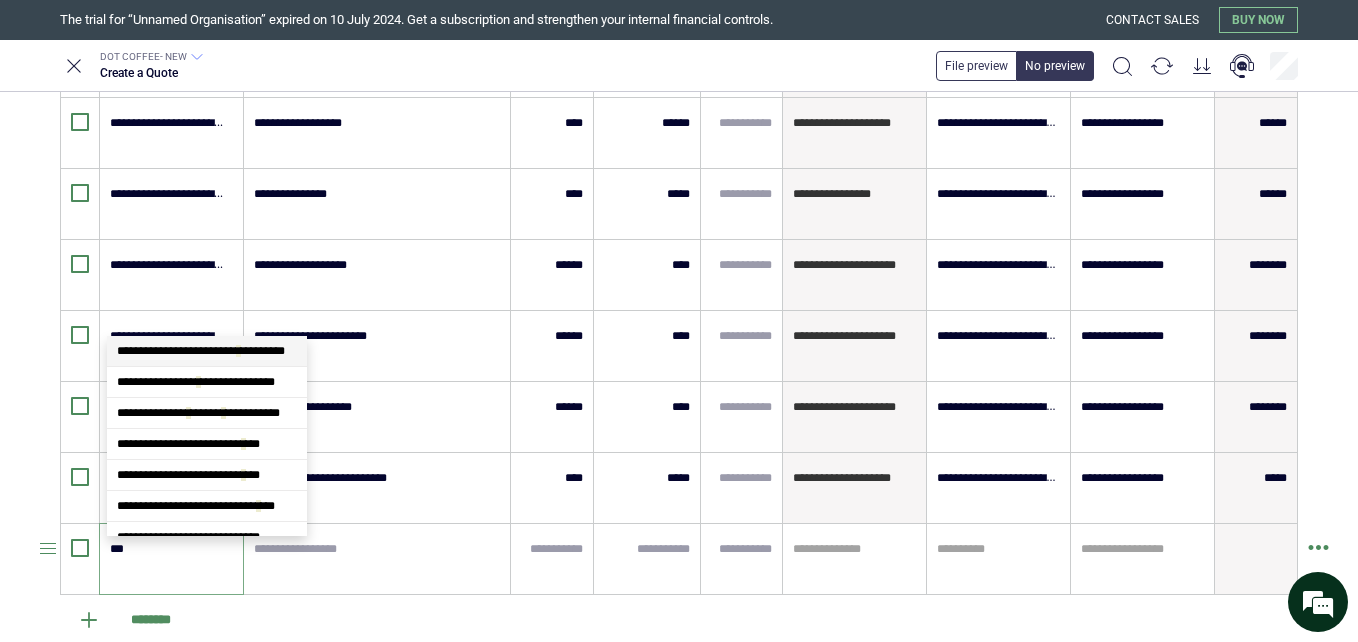 scroll, scrollTop: 4612, scrollLeft: 0, axis: vertical 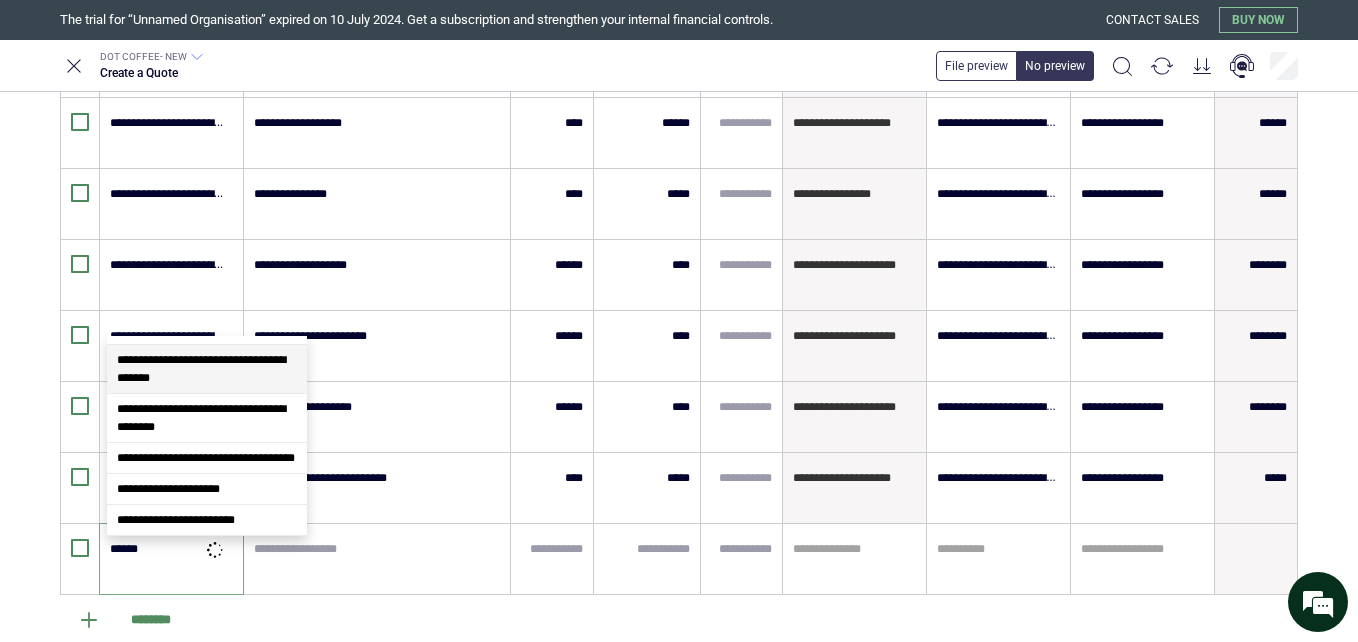 click on "**********" at bounding box center (201, 369) 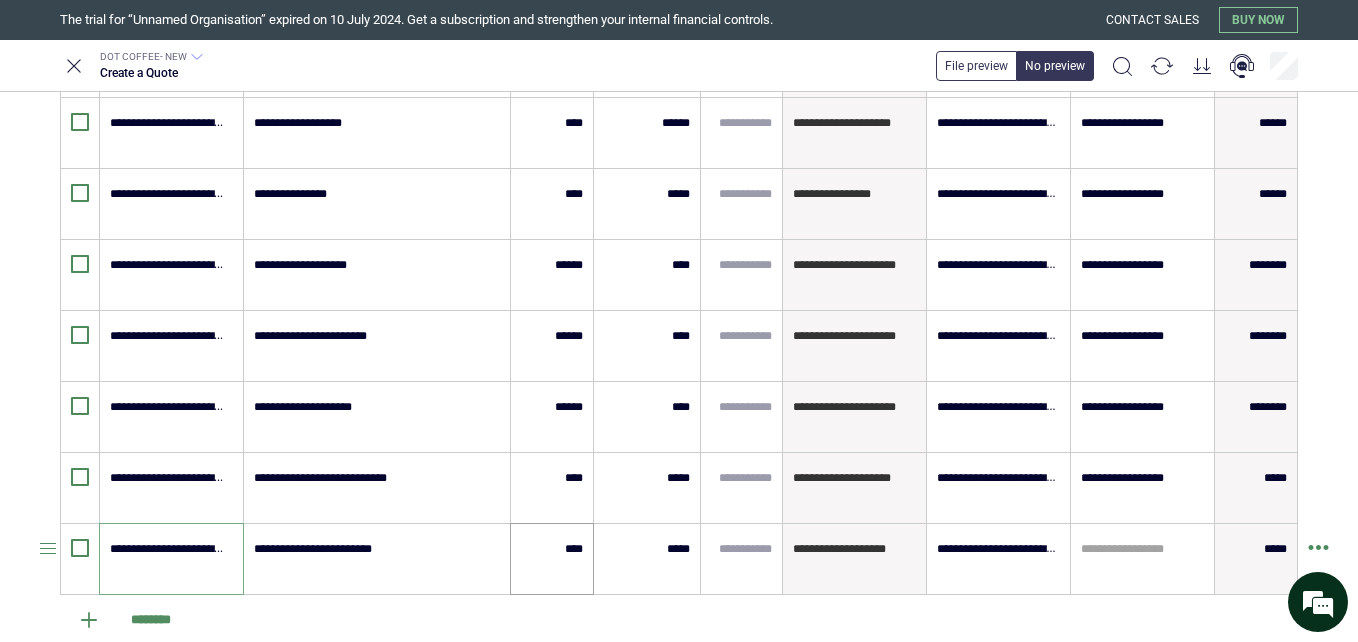 click on "****" at bounding box center (552, 559) 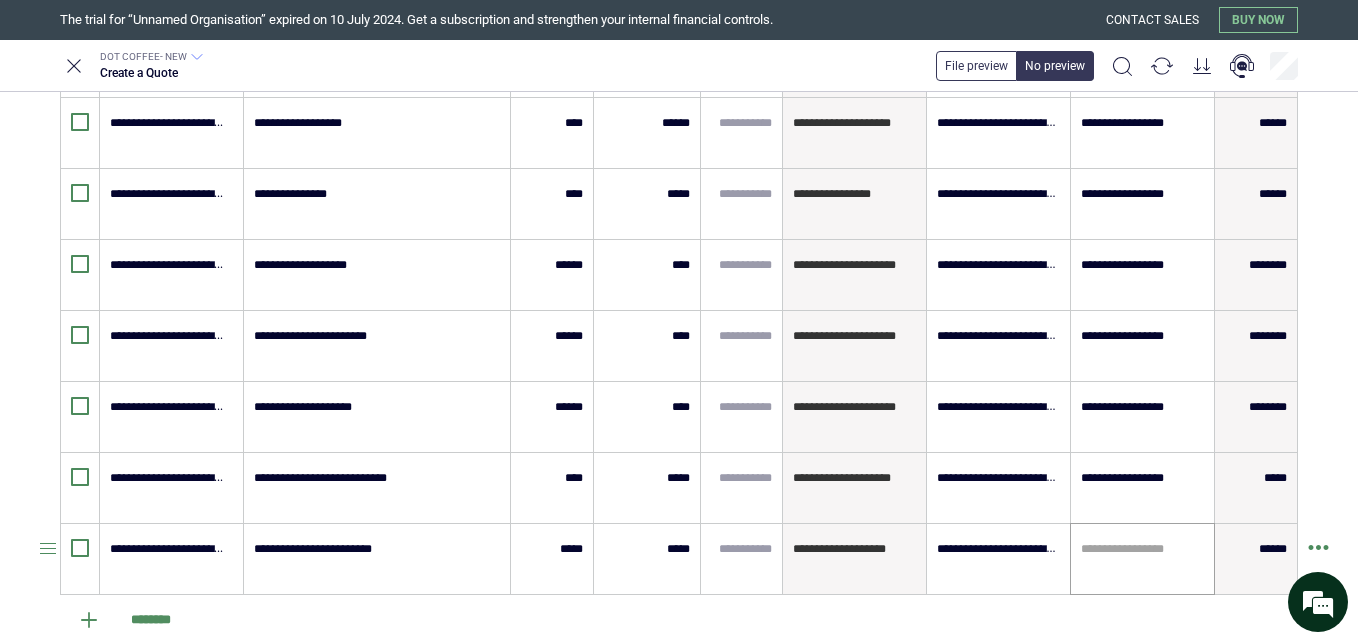 click on "**********" at bounding box center (1142, 559) 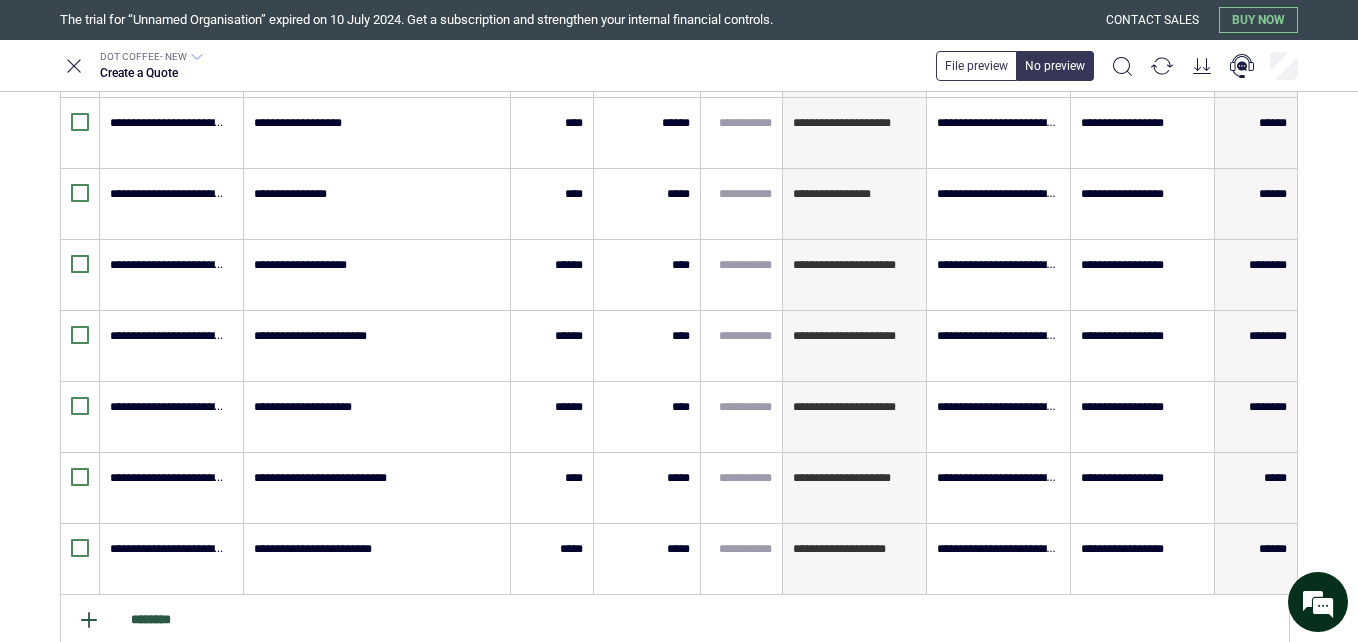 click on "********" at bounding box center [675, 620] 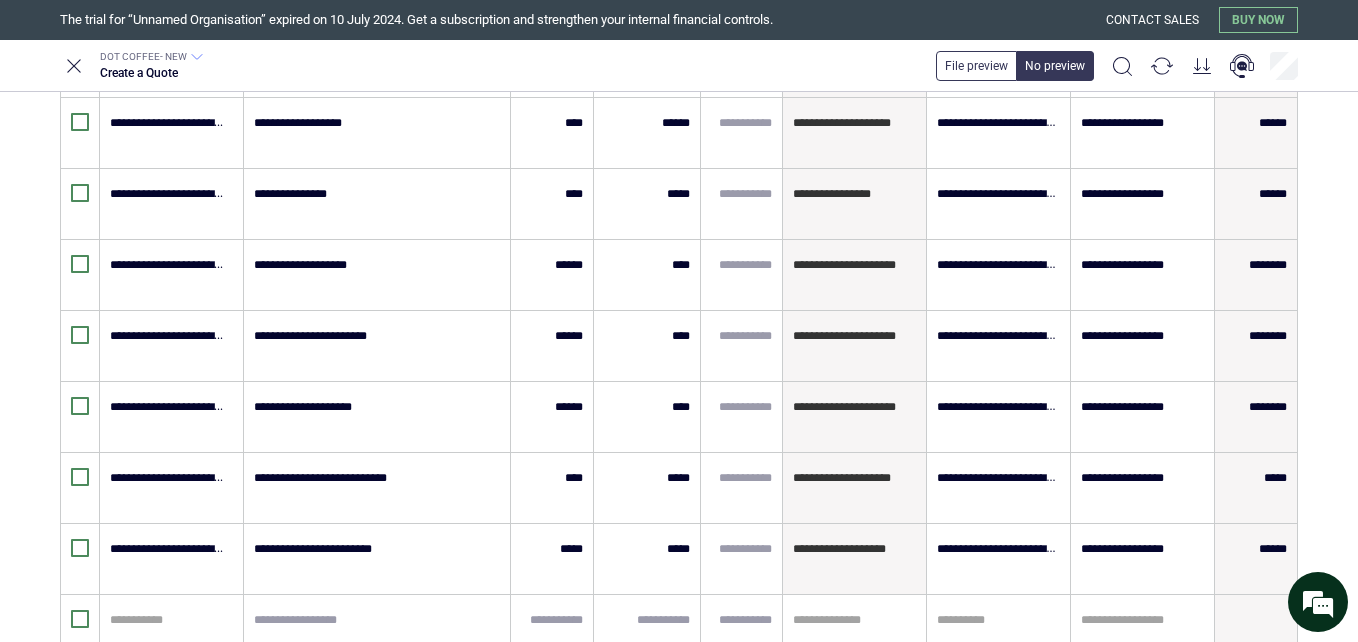 click at bounding box center [168, 620] 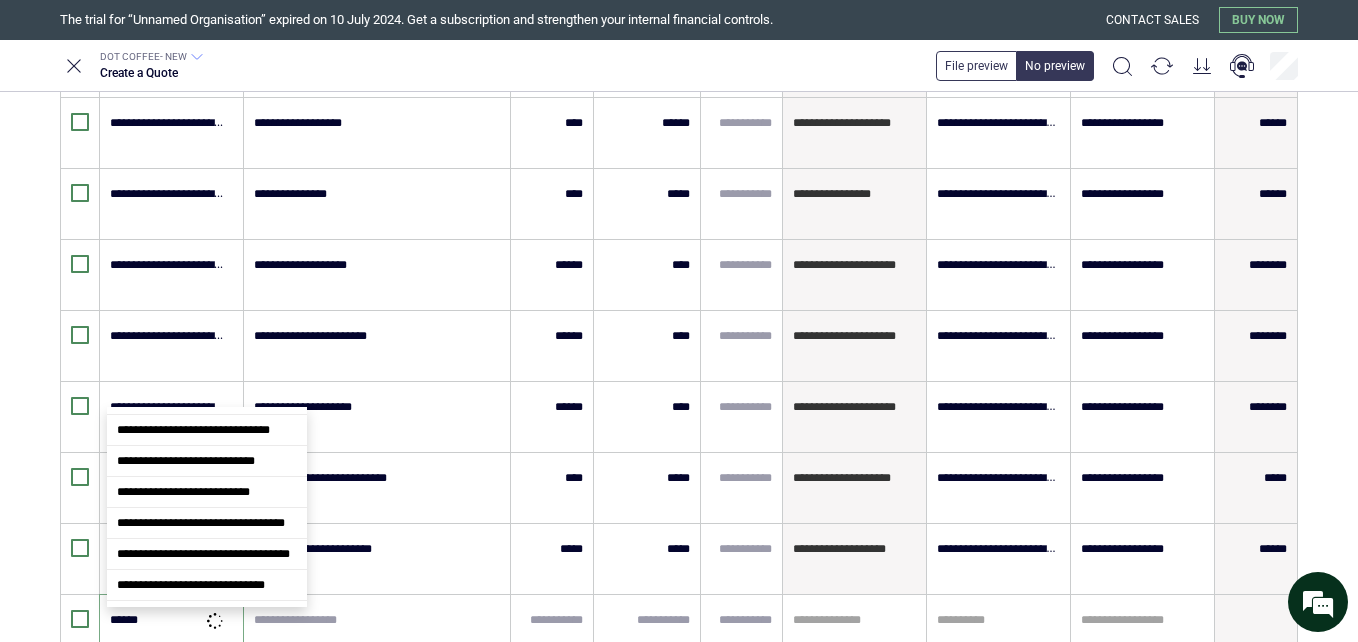 scroll, scrollTop: 0, scrollLeft: 0, axis: both 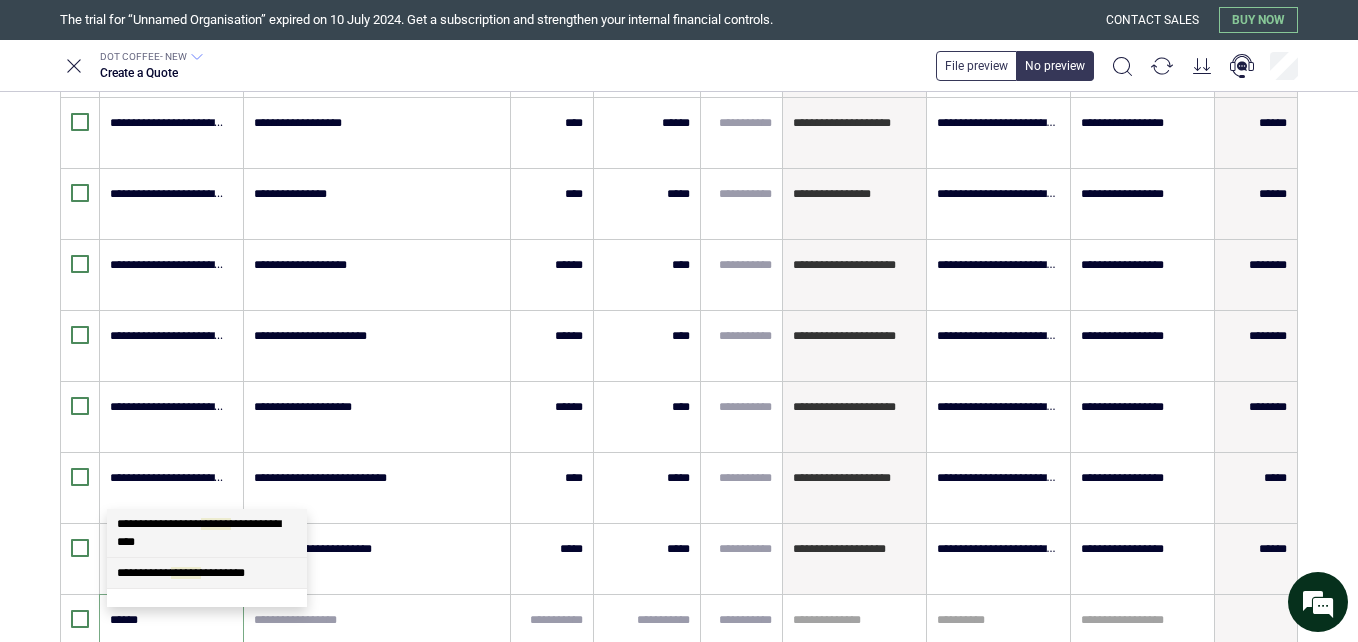 click on "**********" at bounding box center [207, 573] 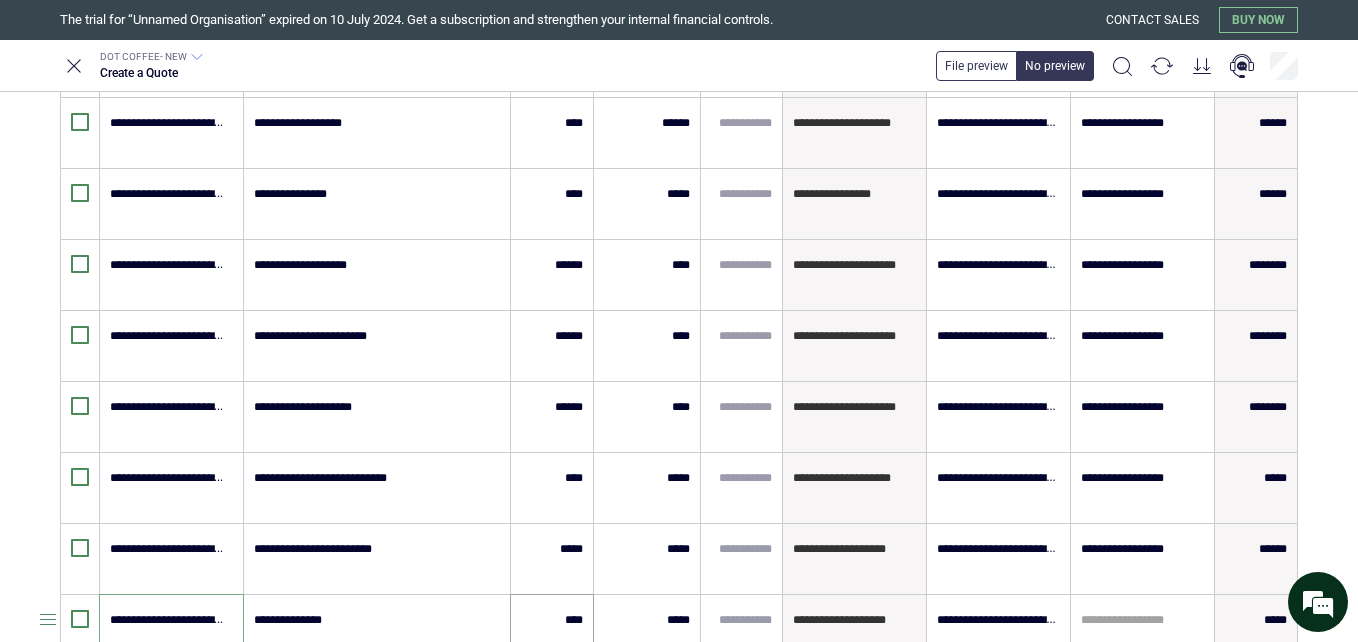 click on "****" at bounding box center (552, 630) 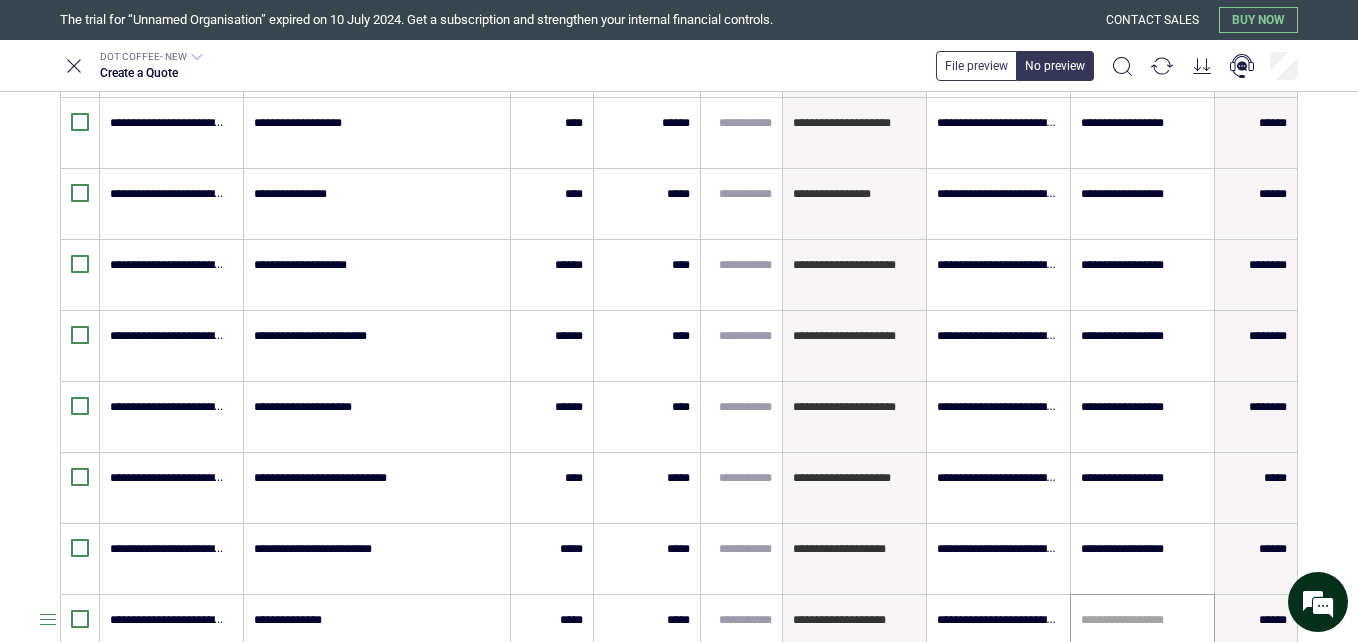 click on "**********" at bounding box center [1142, 630] 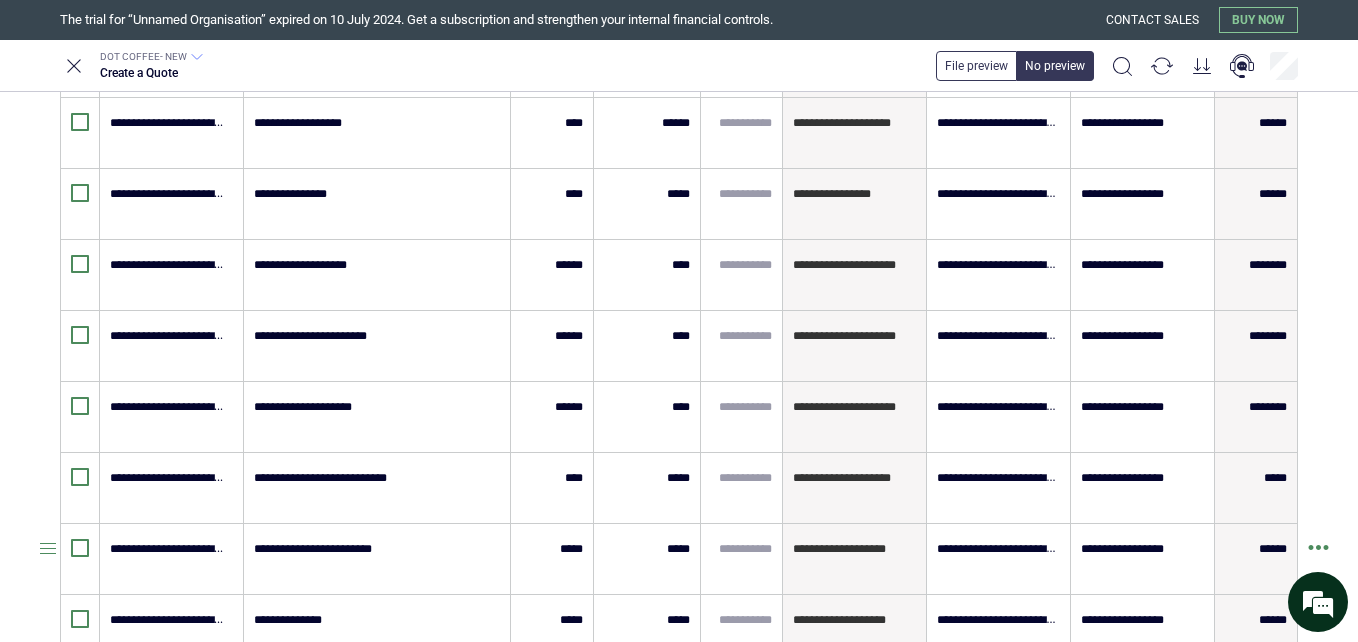 click on "**********" at bounding box center (679, 321) 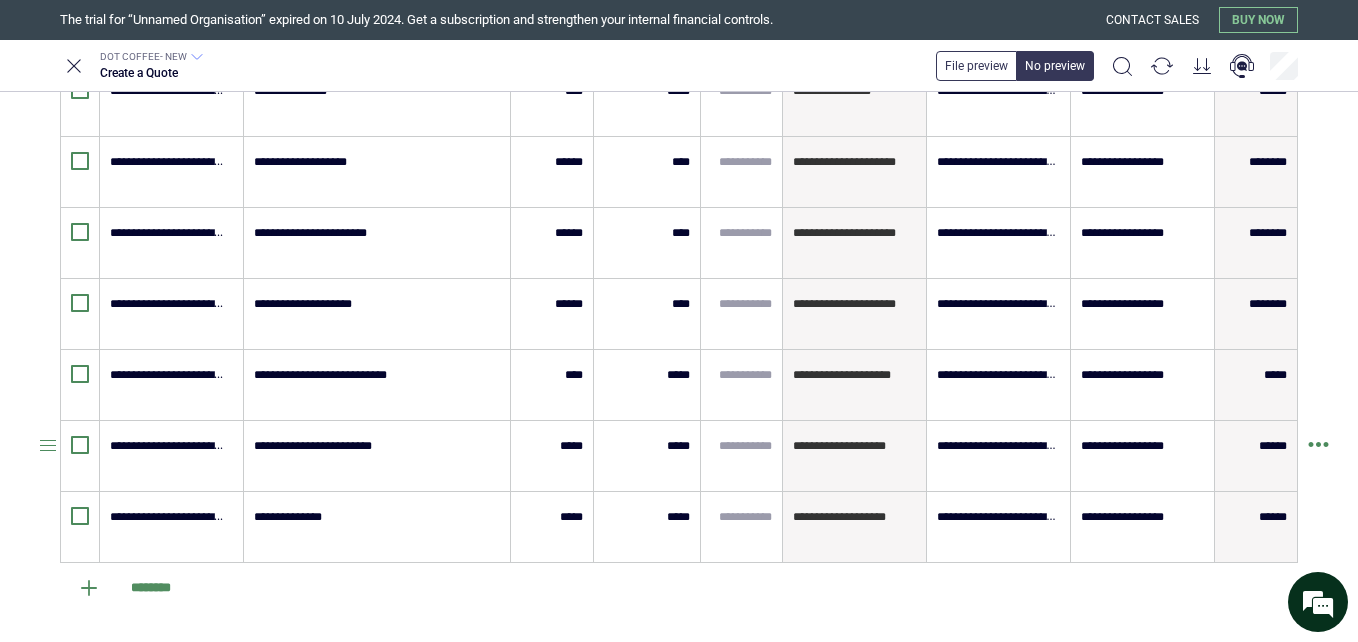 scroll, scrollTop: 1560, scrollLeft: 0, axis: vertical 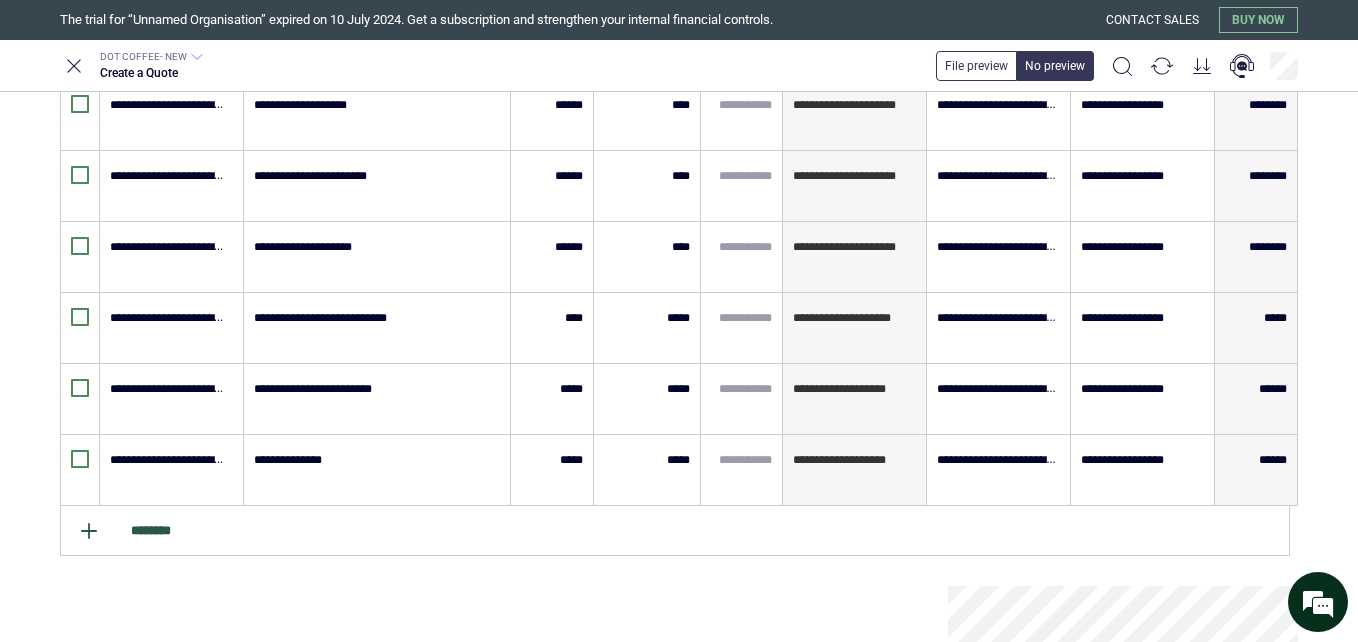 click on "********" at bounding box center (675, 531) 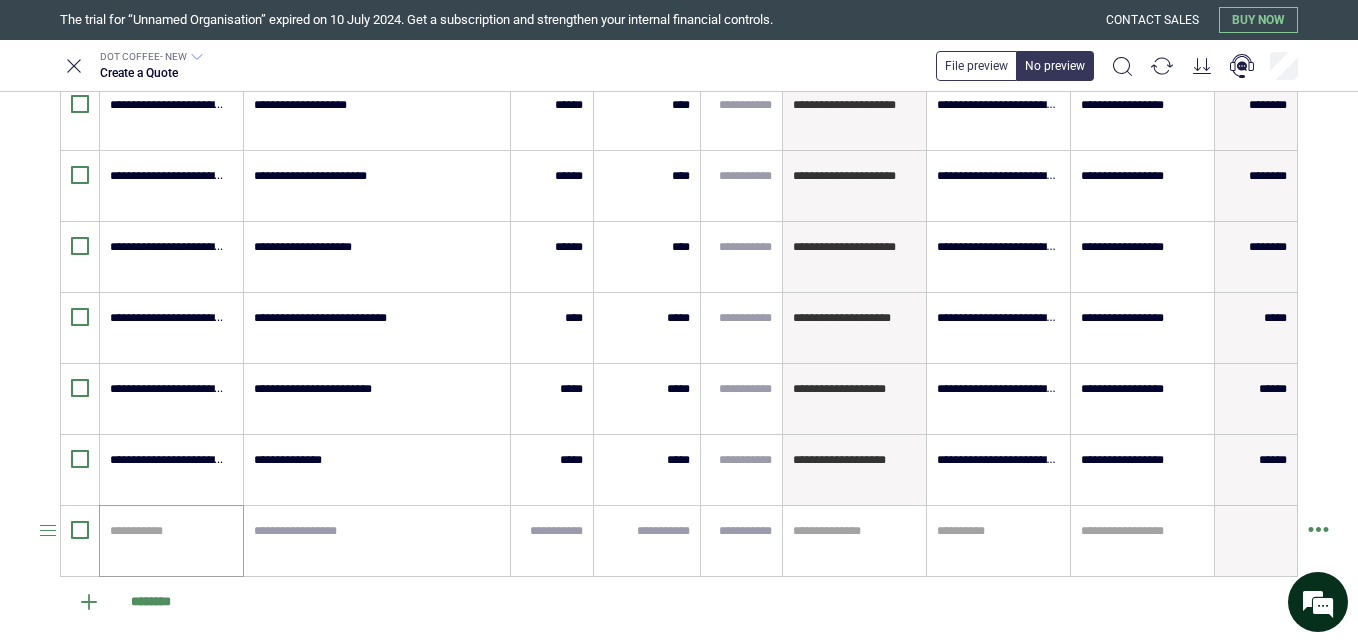 click at bounding box center (168, 531) 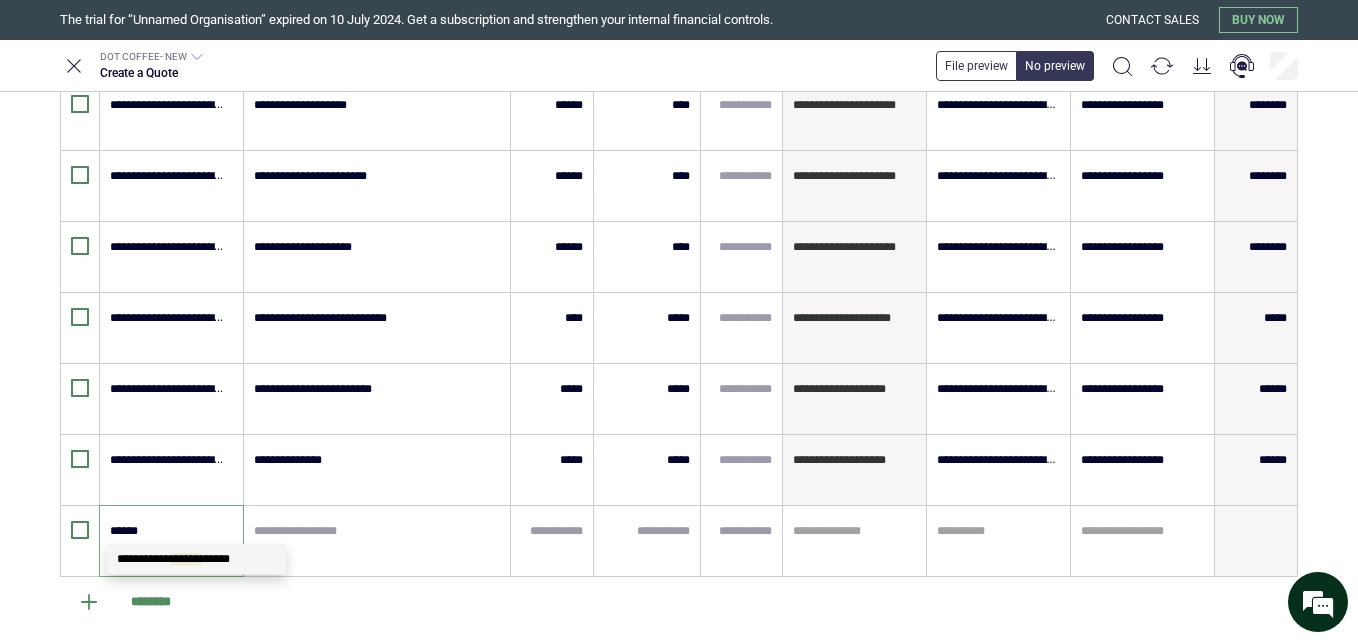 scroll, scrollTop: 0, scrollLeft: 0, axis: both 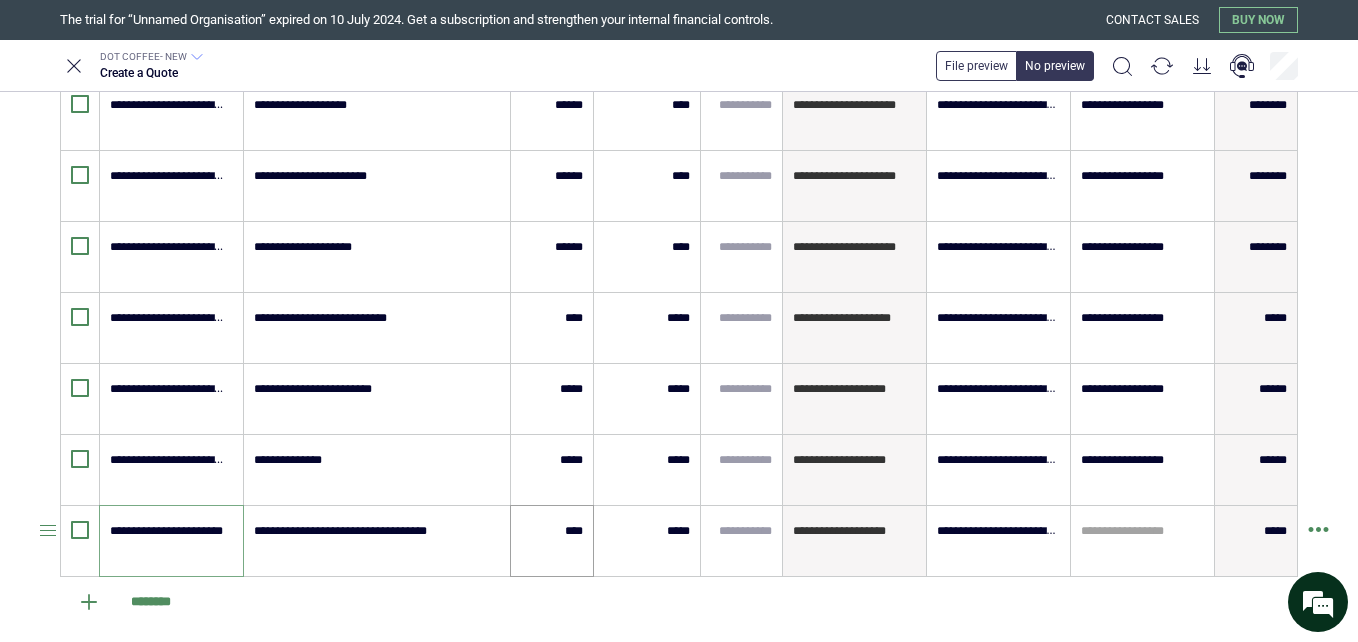 click on "****" at bounding box center (552, 541) 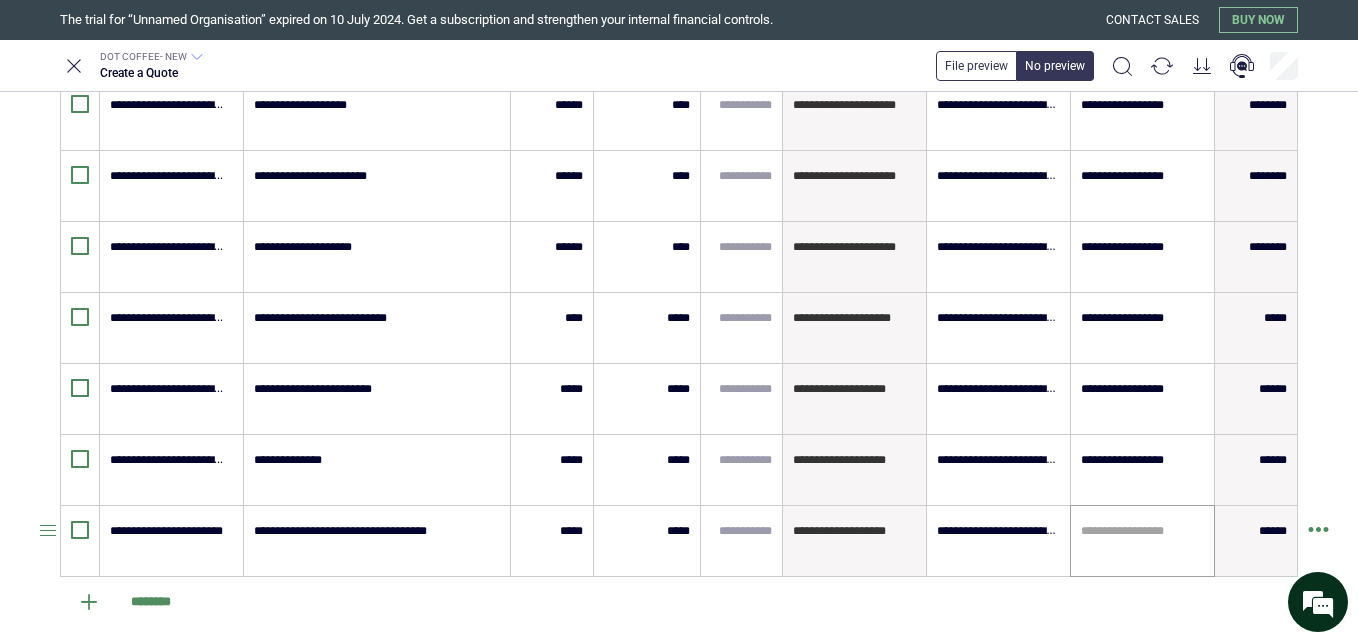 click on "**********" at bounding box center [1142, 541] 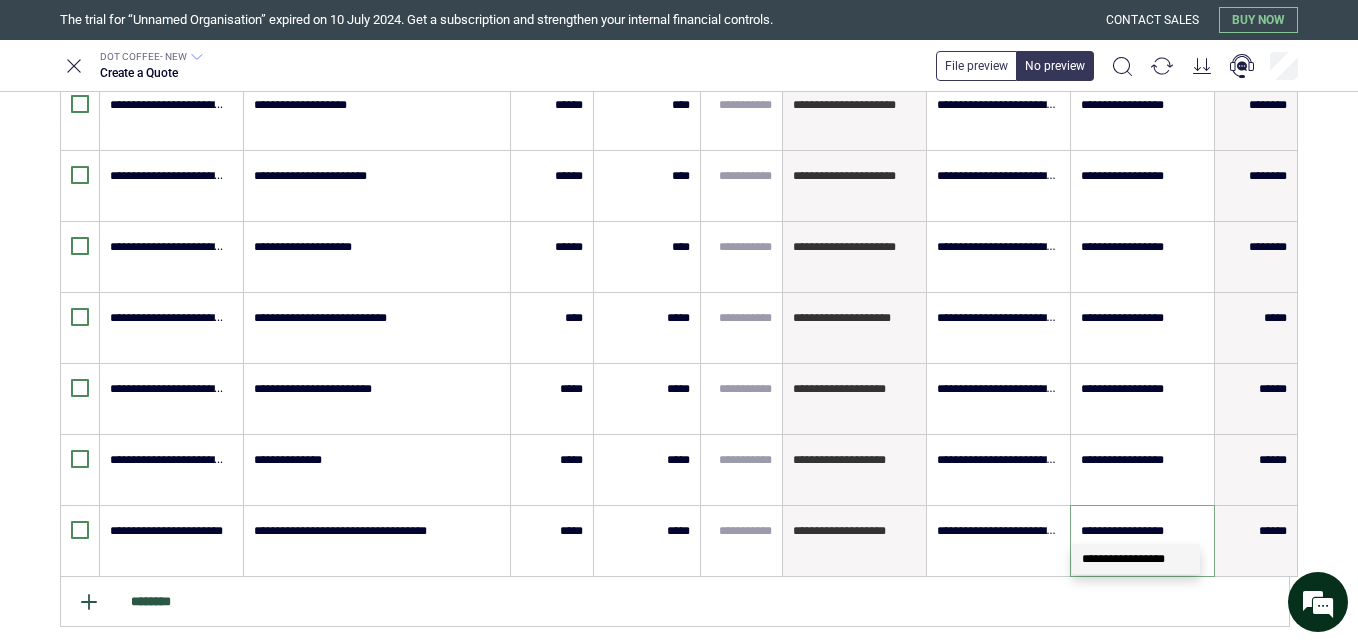 click on "********" at bounding box center (675, 602) 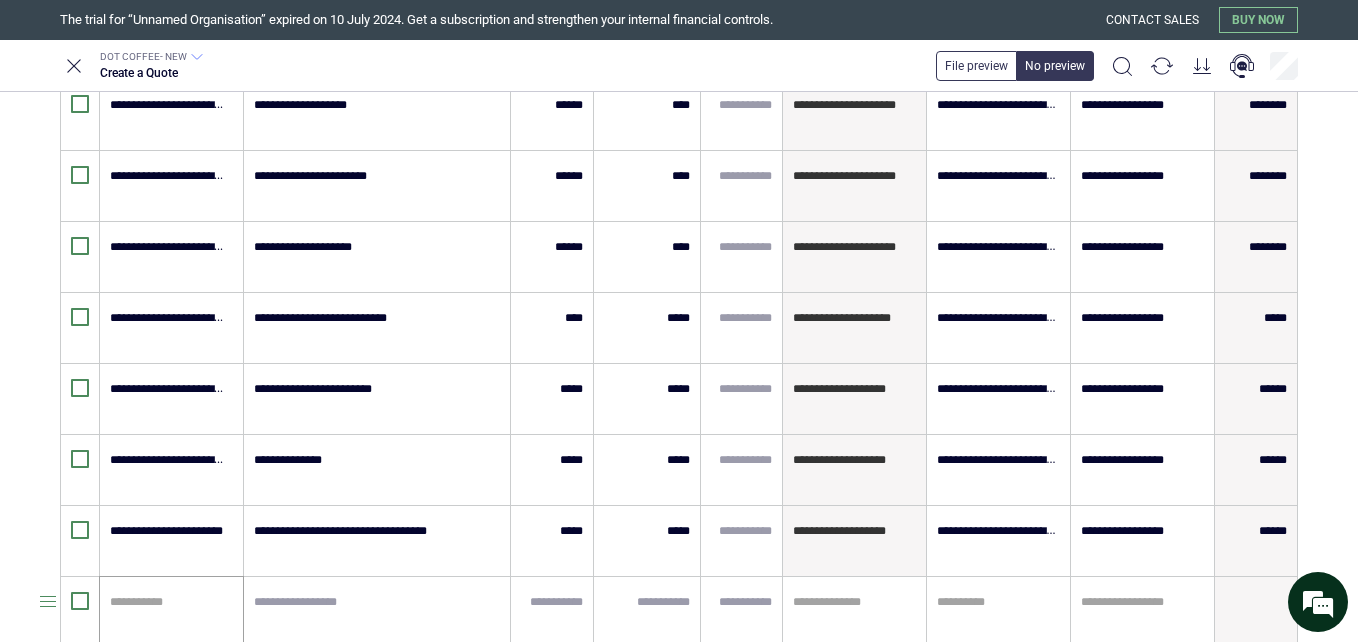 click at bounding box center (168, 602) 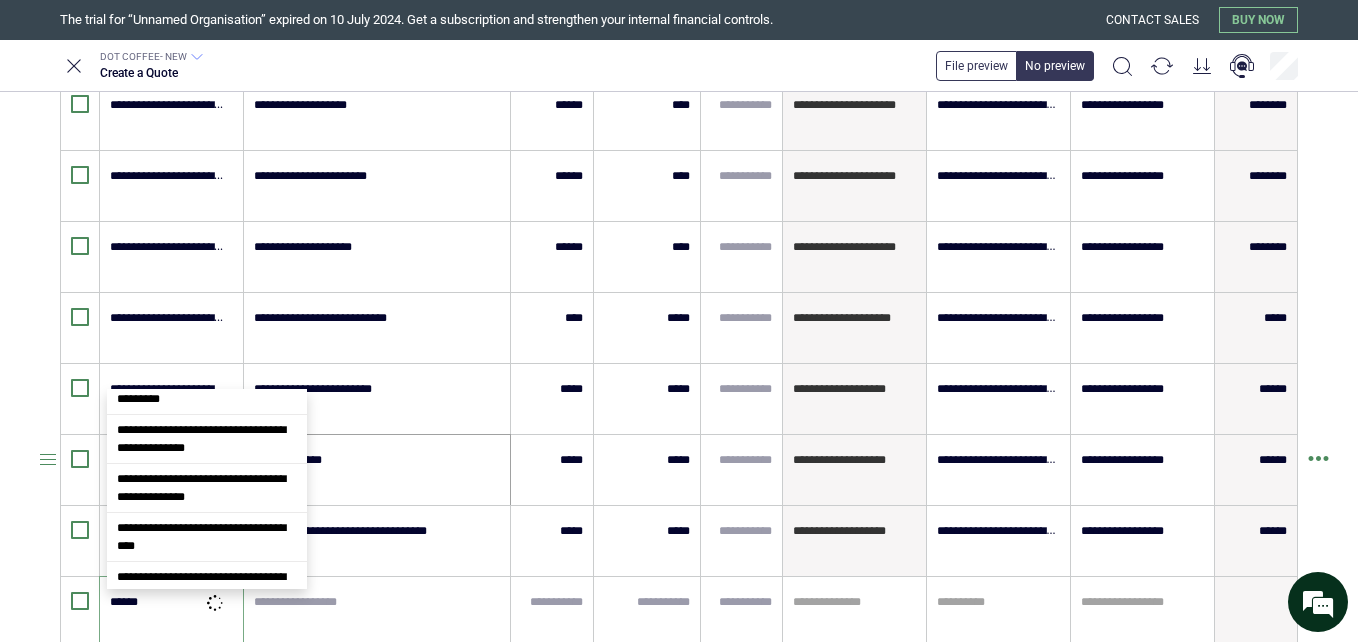 scroll, scrollTop: 0, scrollLeft: 0, axis: both 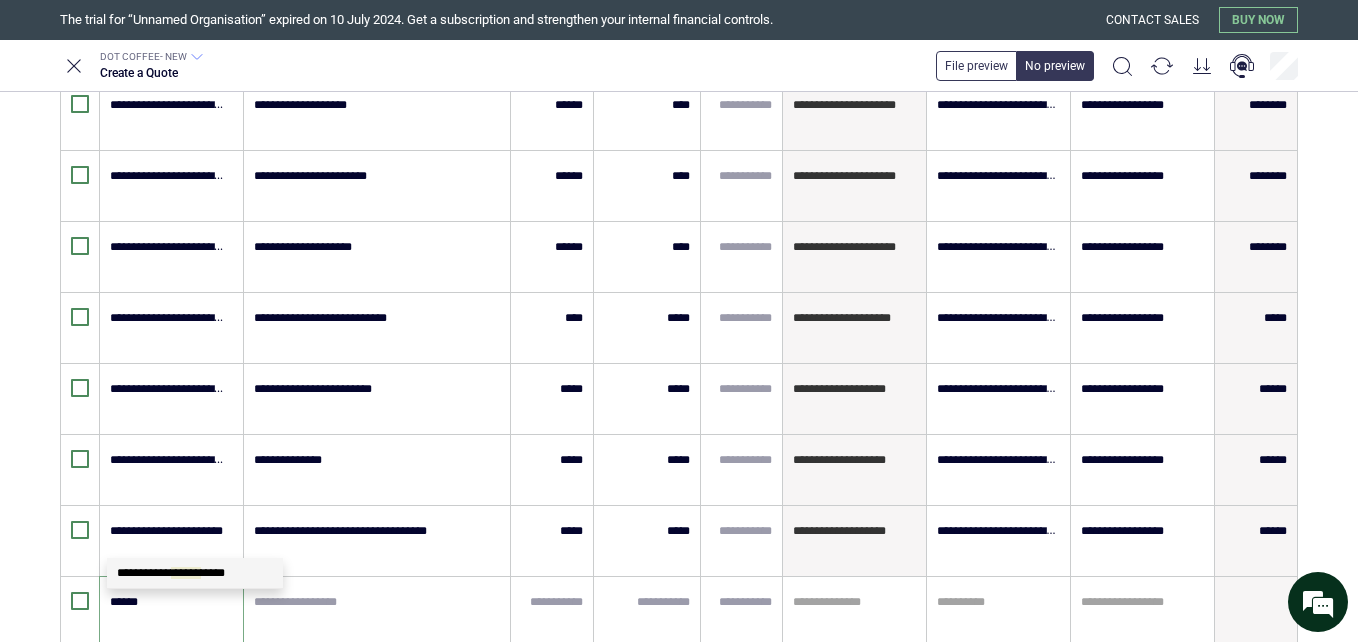 click on "******" at bounding box center (186, 573) 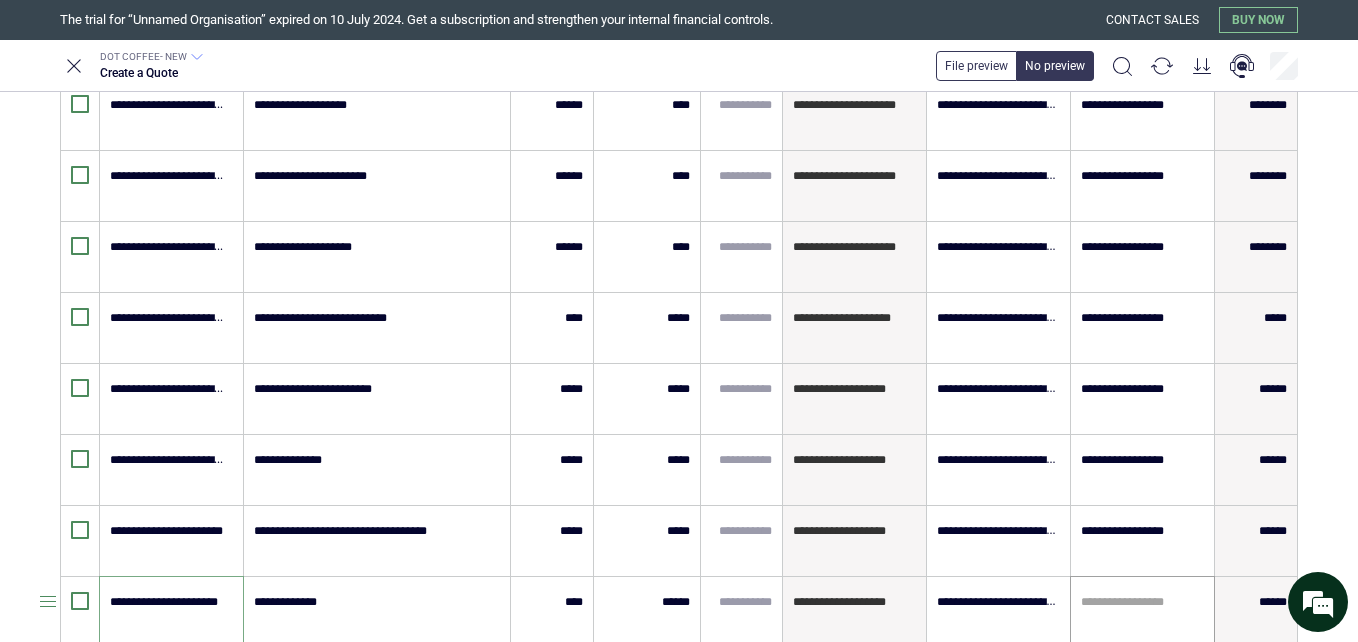click on "**********" at bounding box center [1142, 612] 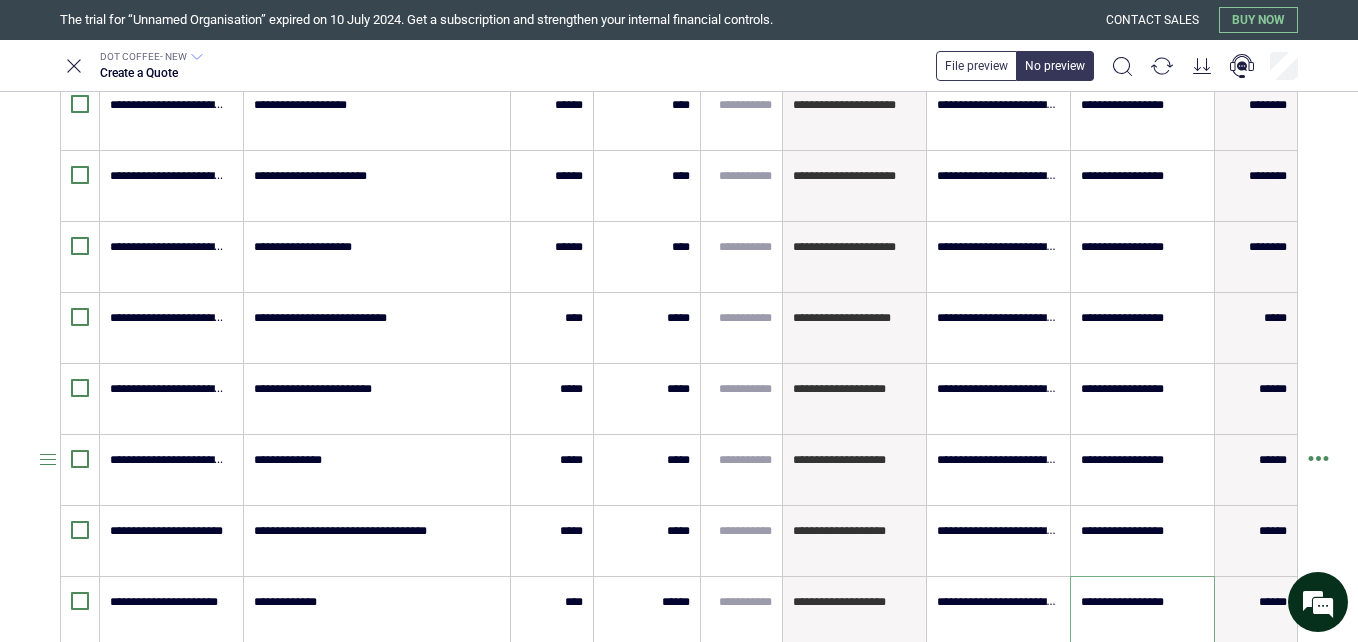 click on "**********" at bounding box center (679, 321) 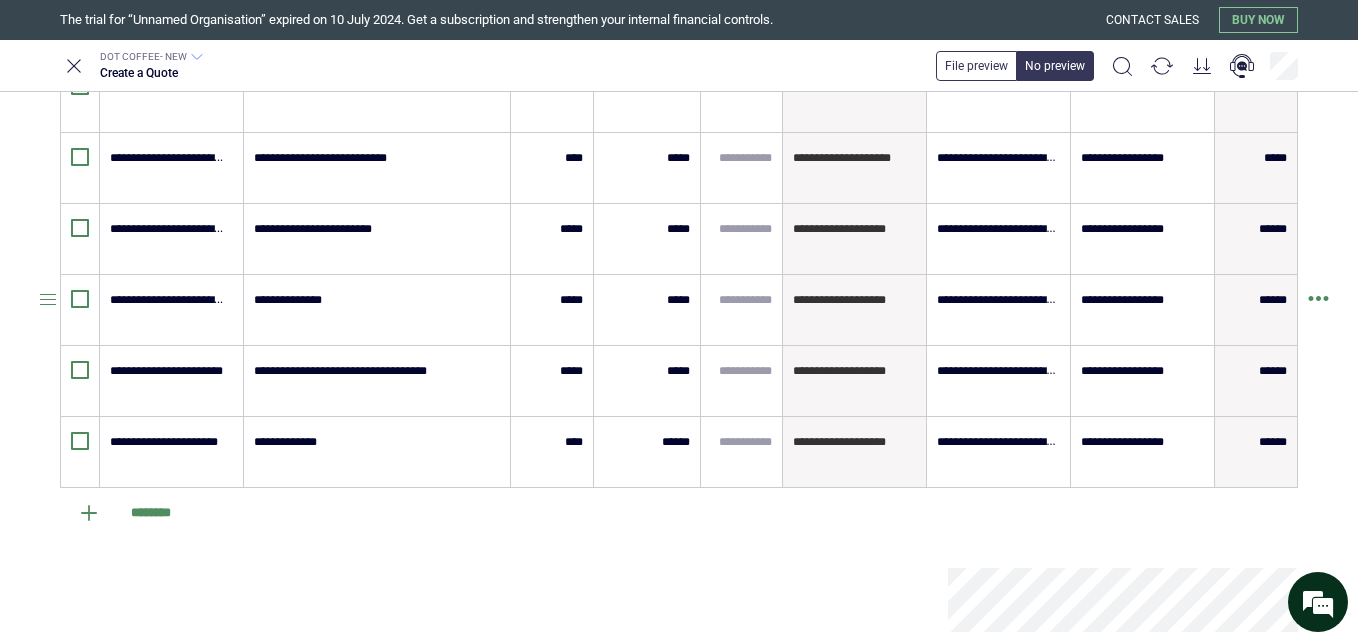 scroll, scrollTop: 1760, scrollLeft: 0, axis: vertical 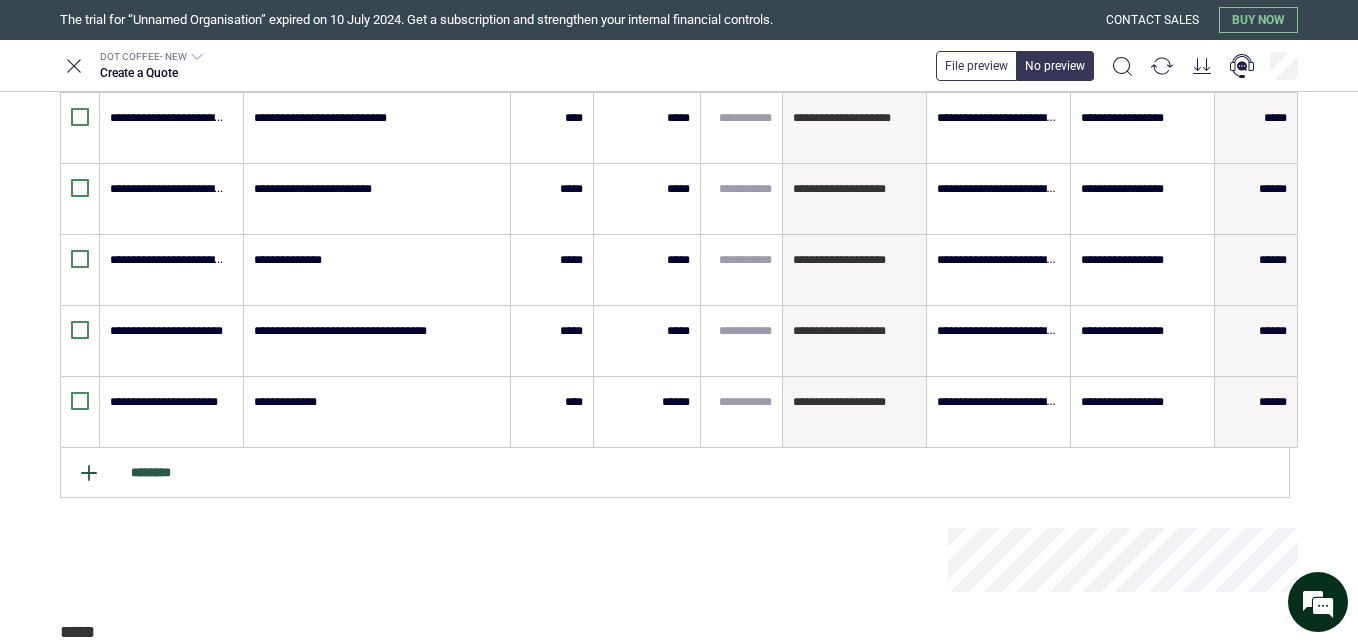 click on "********" at bounding box center [675, 473] 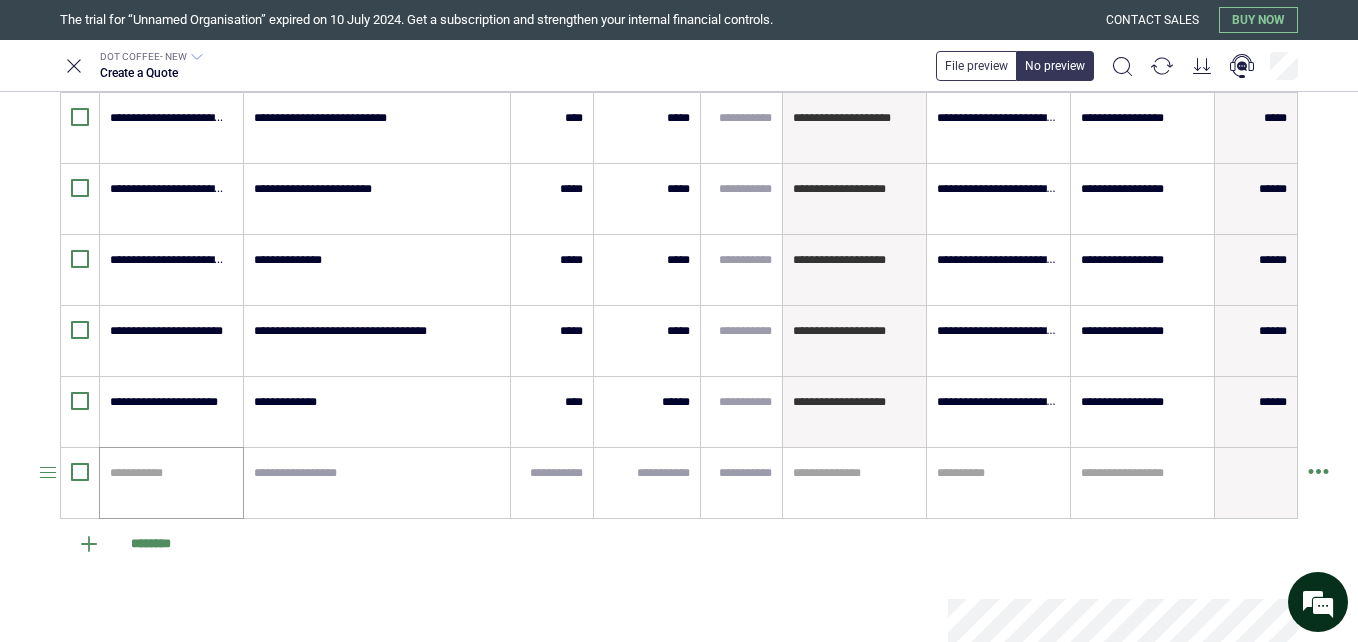 click at bounding box center [168, 473] 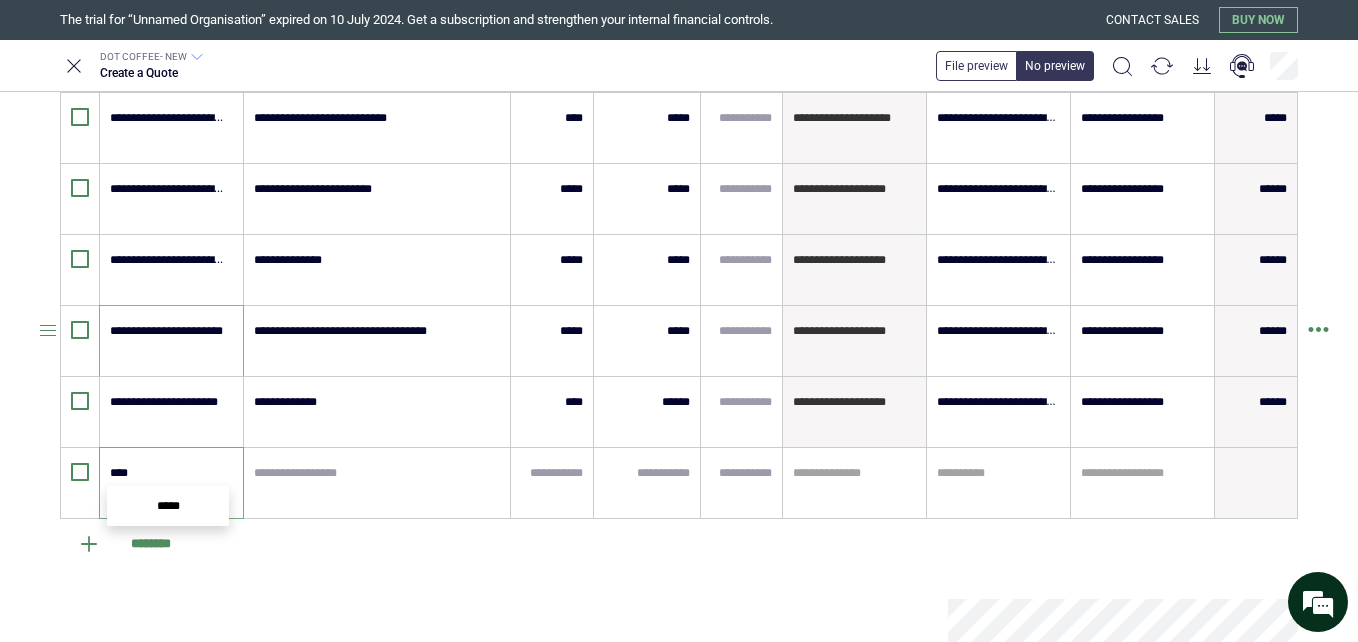 scroll, scrollTop: 0, scrollLeft: 0, axis: both 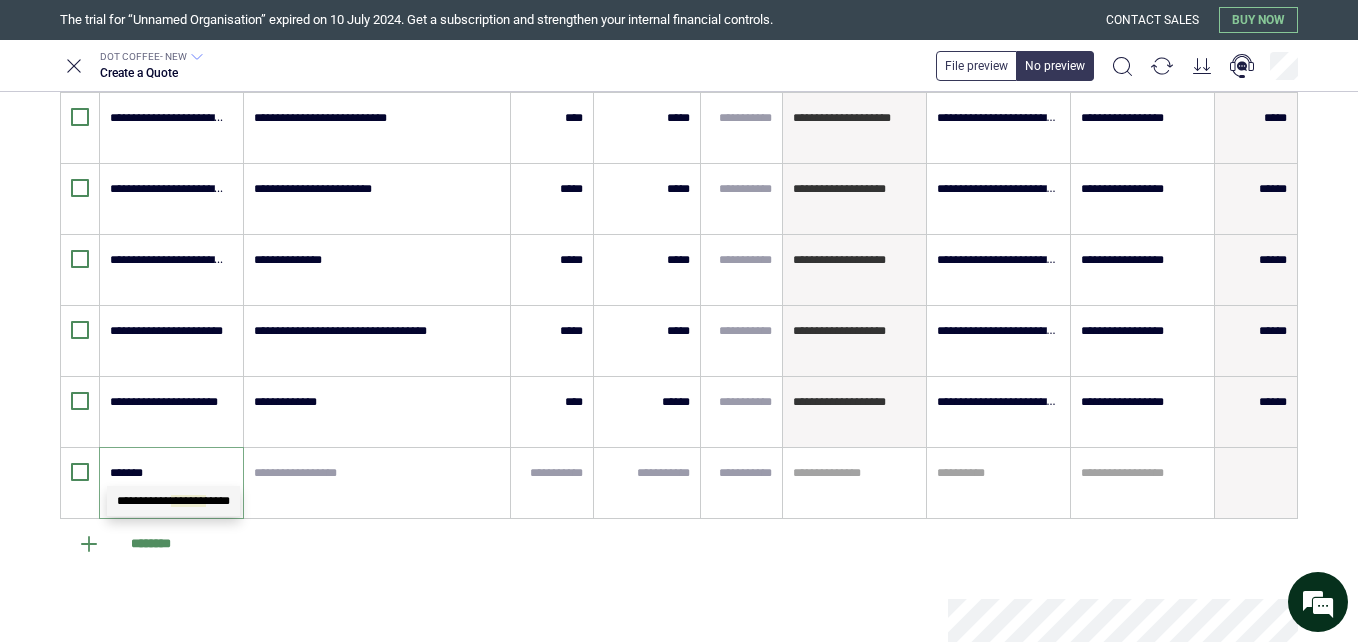 click on "*******" at bounding box center (188, 501) 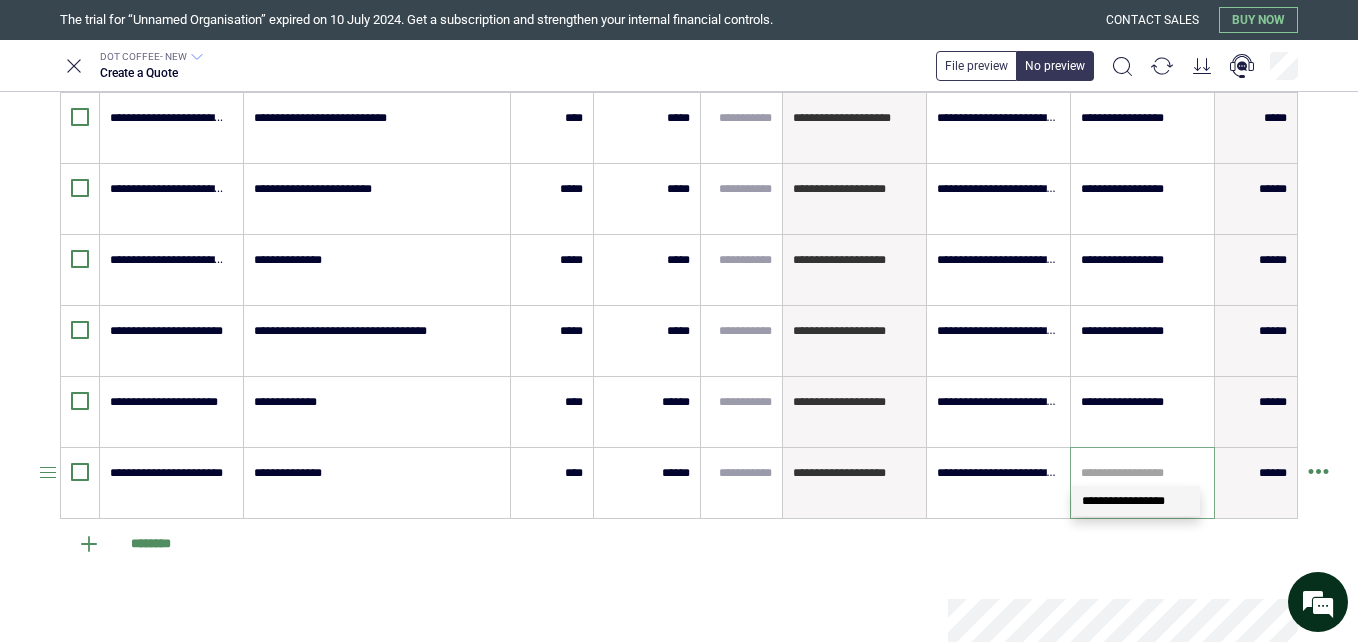 click at bounding box center (1142, 473) 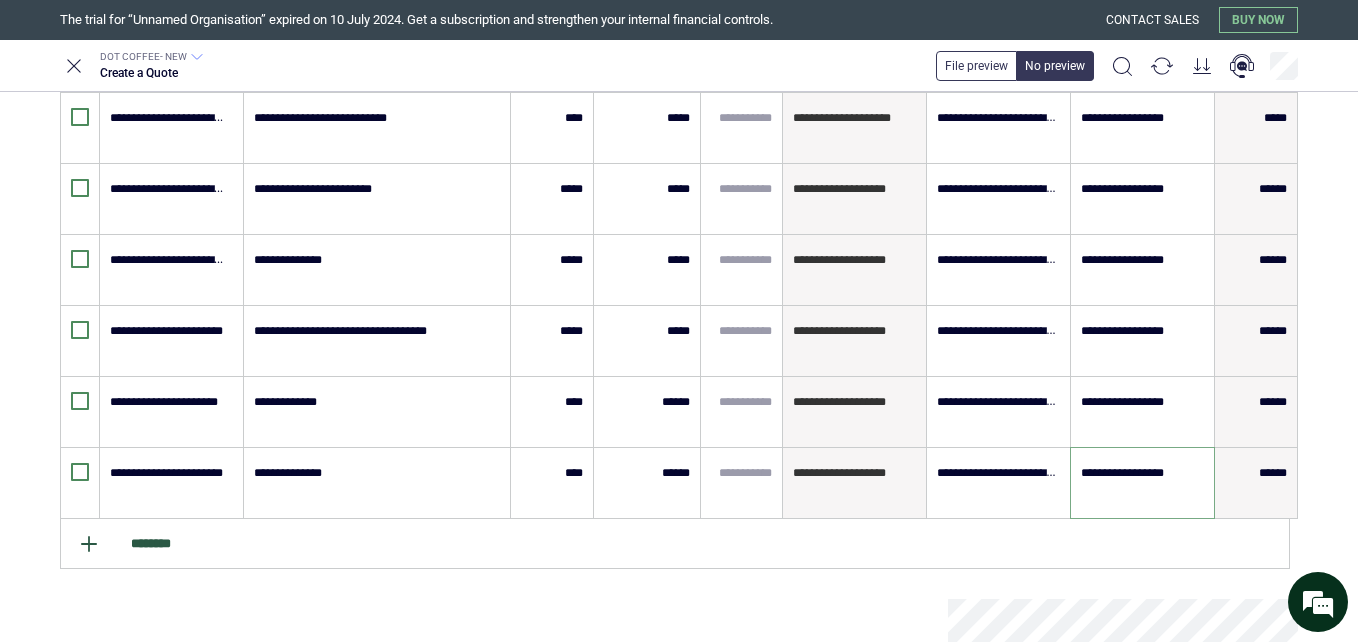 click on "********" at bounding box center [675, 544] 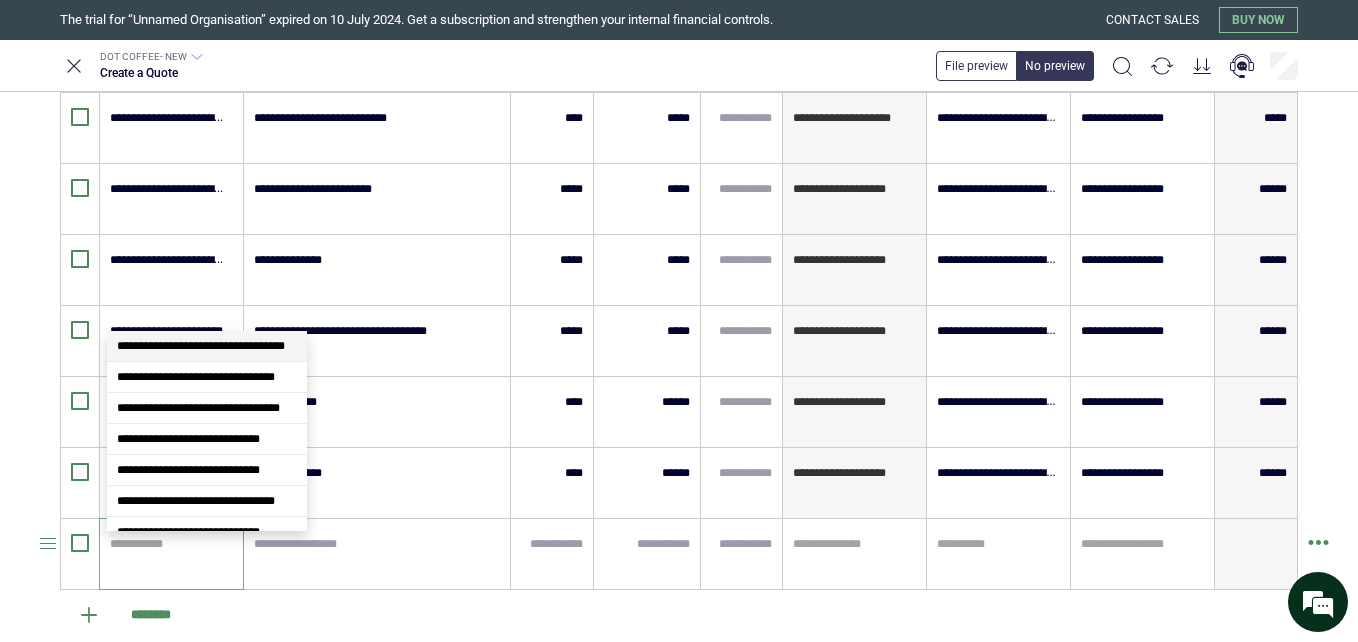 click at bounding box center [168, 544] 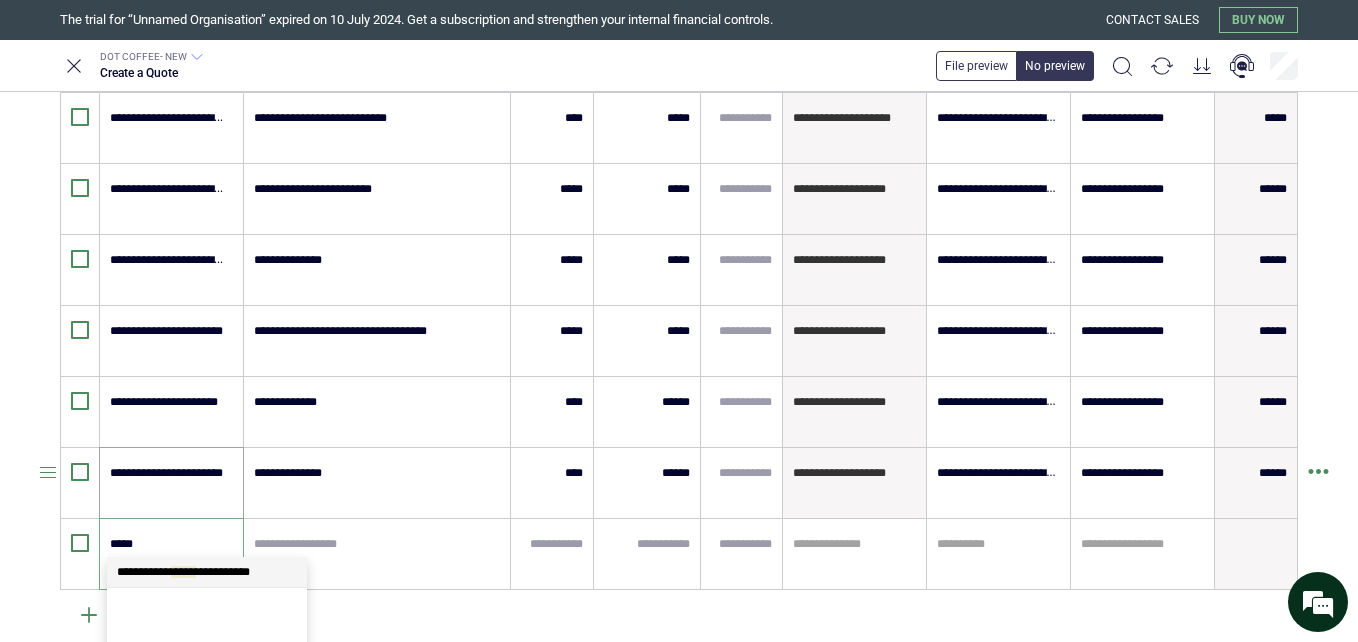 scroll, scrollTop: 0, scrollLeft: 0, axis: both 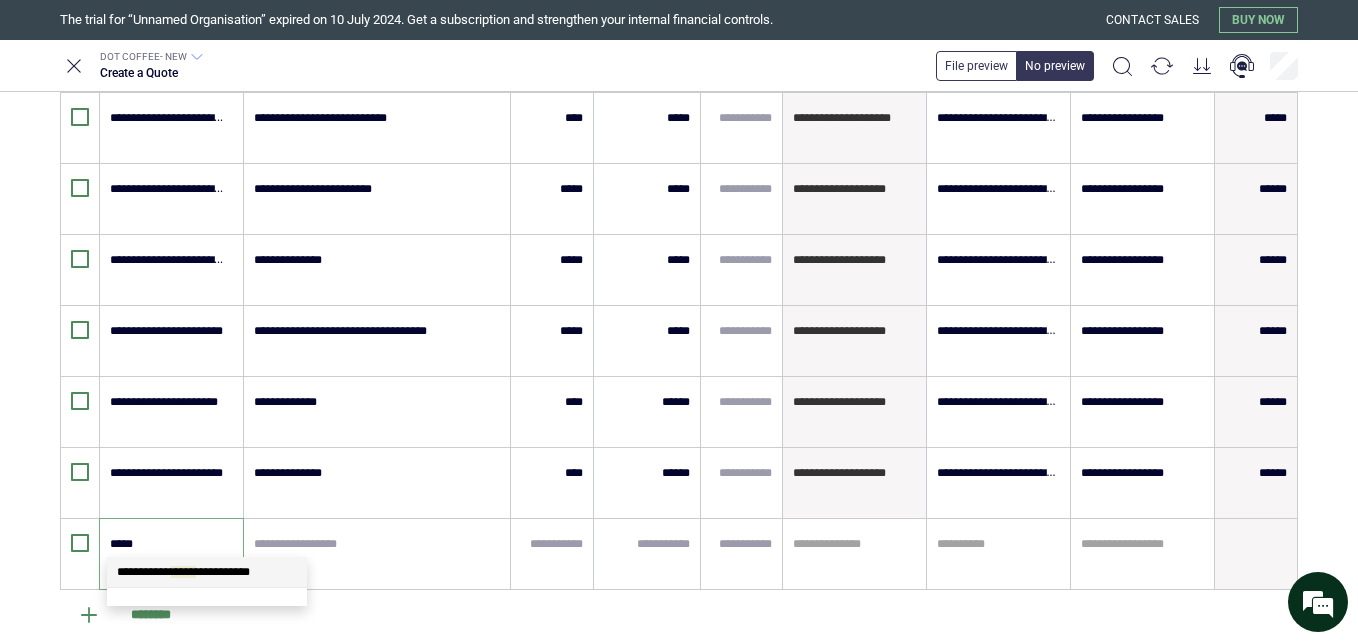 click on "*****" at bounding box center [183, 572] 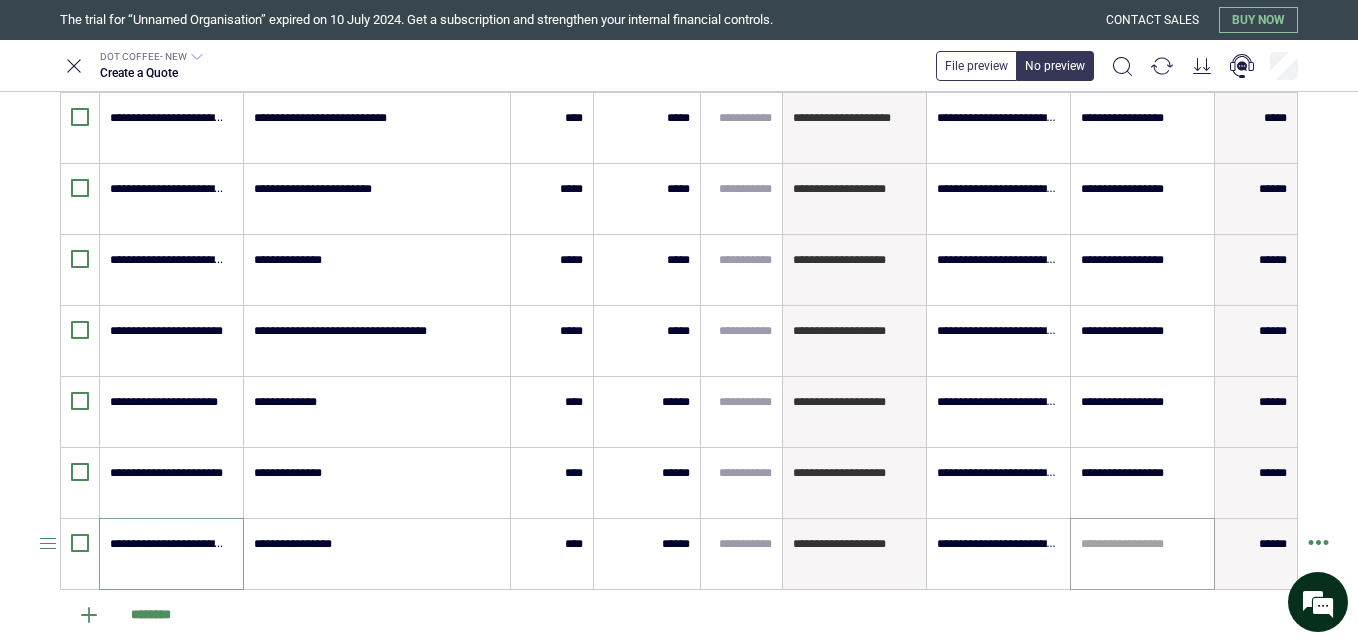 click at bounding box center [1142, 544] 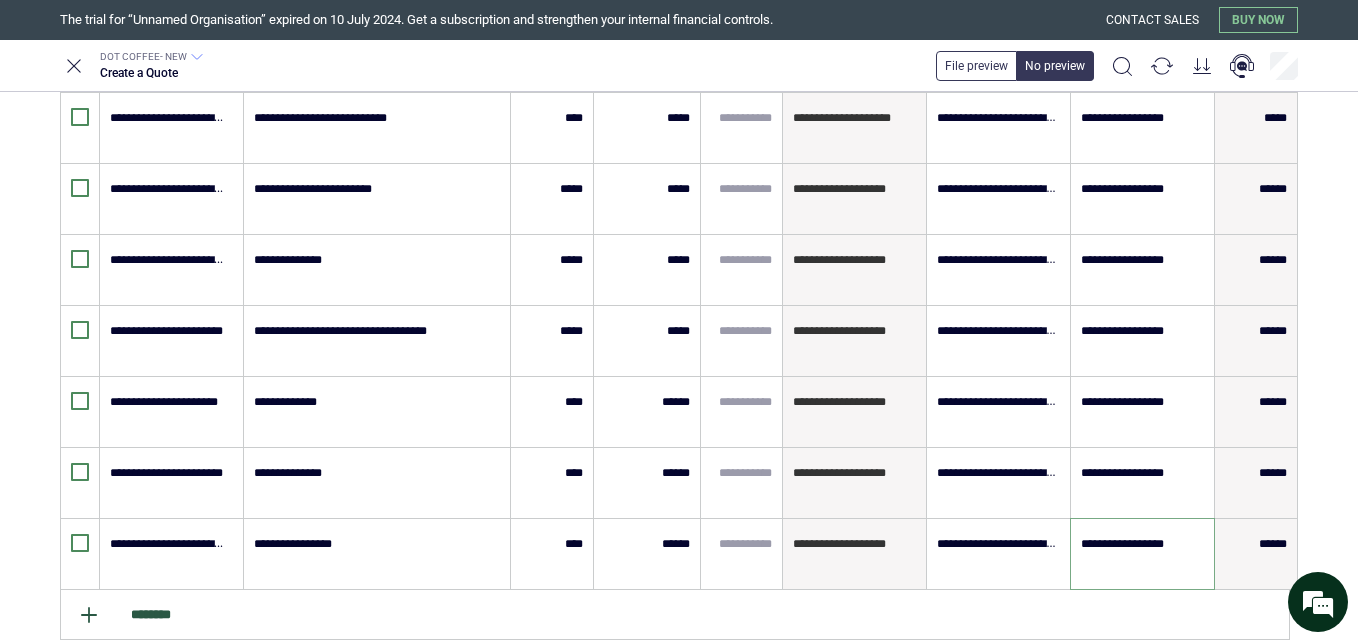 click on "********" at bounding box center (675, 615) 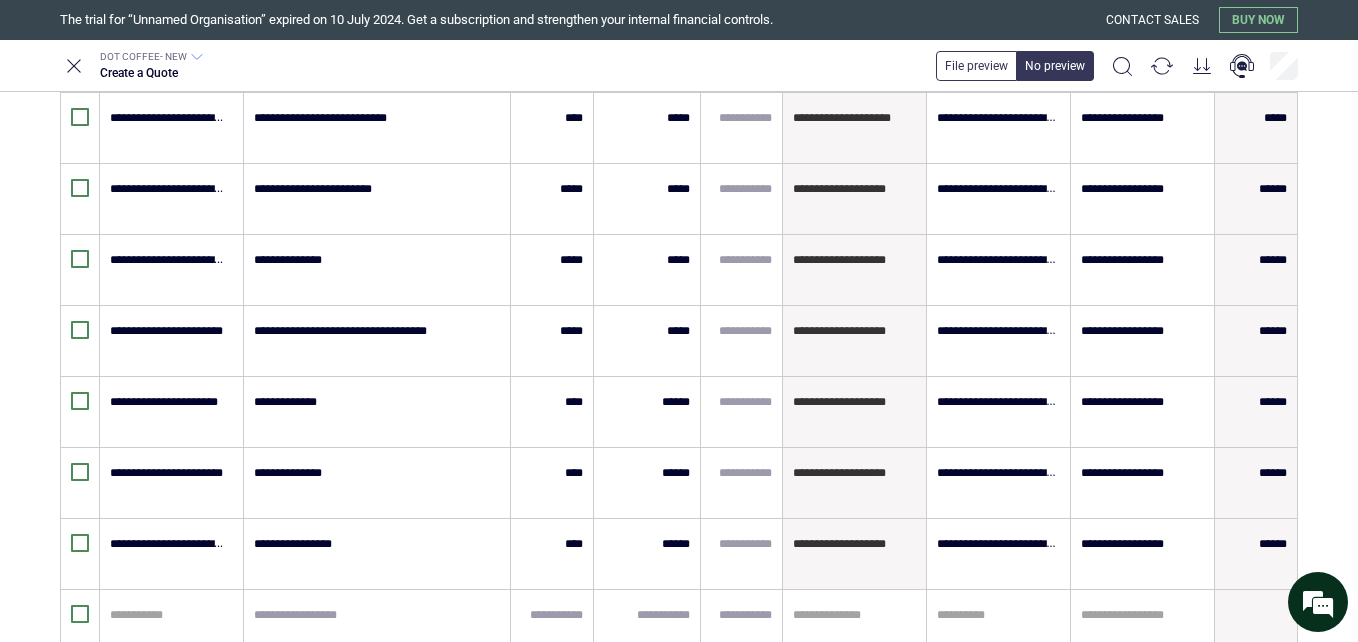 click at bounding box center (168, 615) 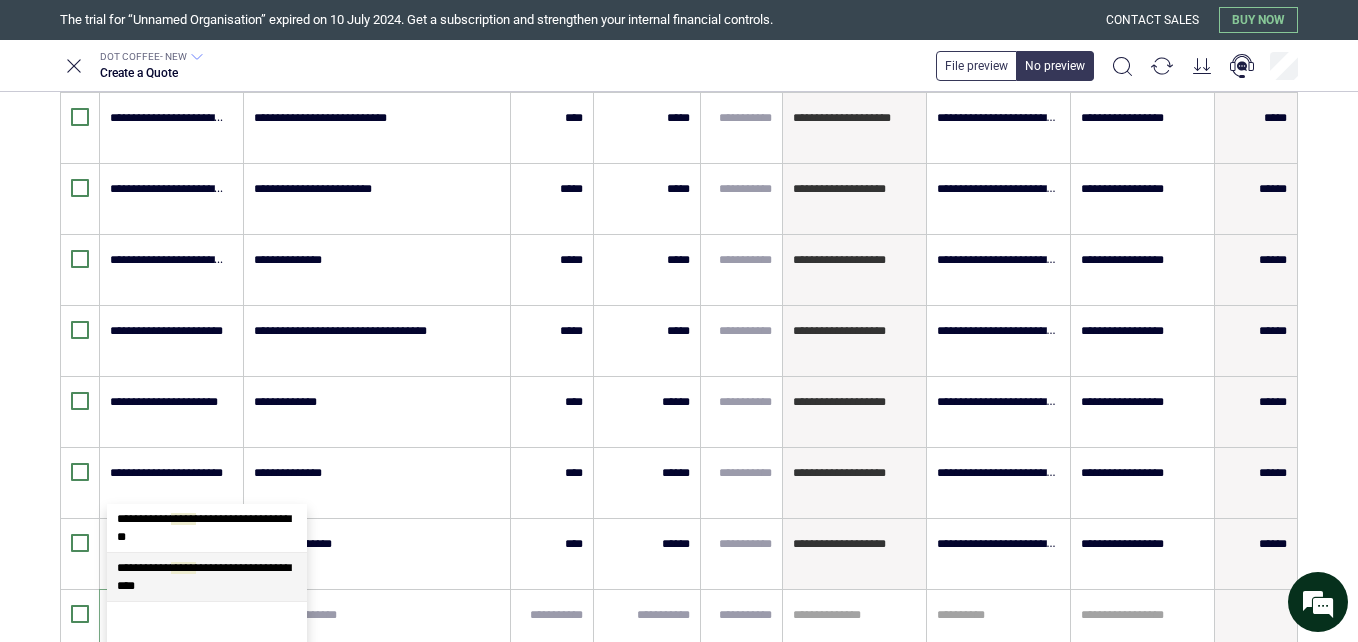 scroll, scrollTop: 0, scrollLeft: 0, axis: both 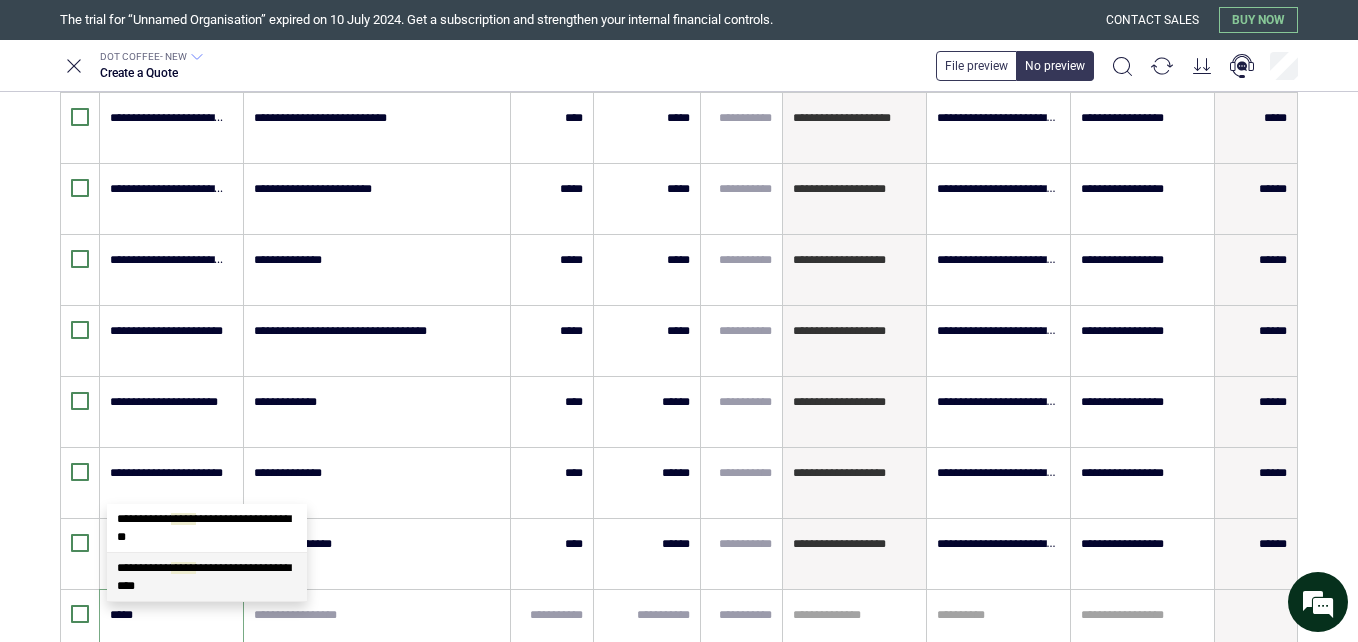 click on "*****" at bounding box center (183, 568) 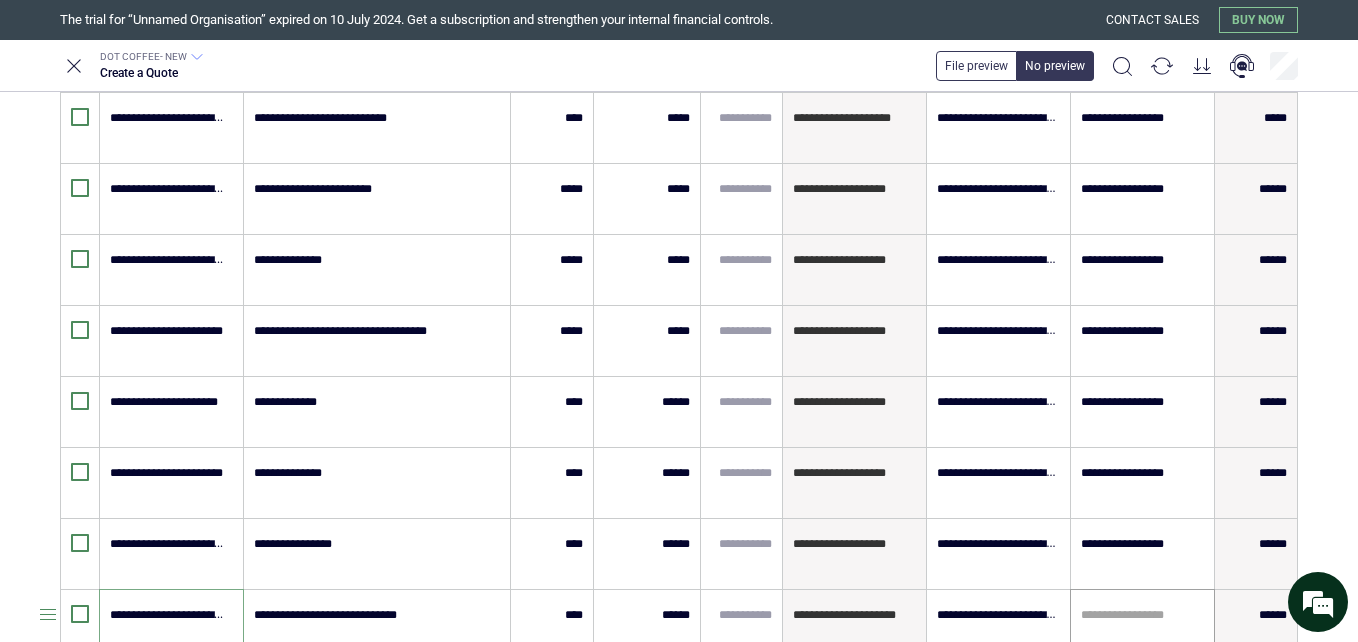 click at bounding box center [1142, 615] 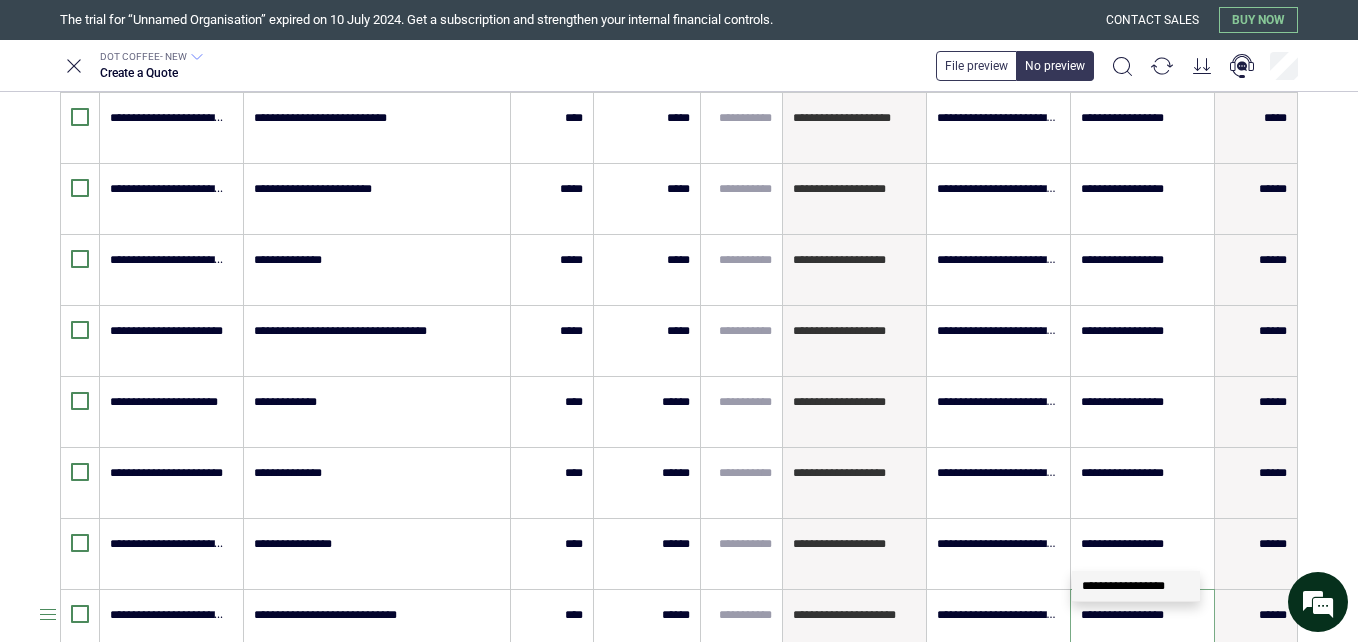 click on "**********" at bounding box center (679, 321) 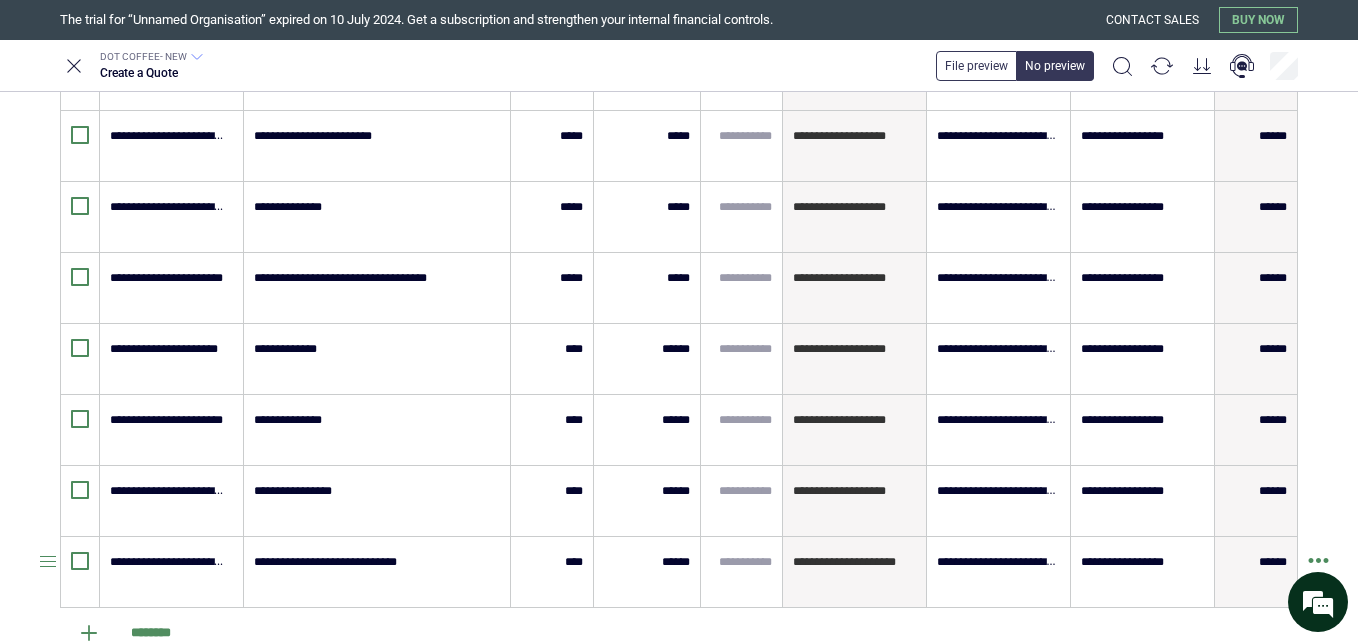 scroll, scrollTop: 1880, scrollLeft: 0, axis: vertical 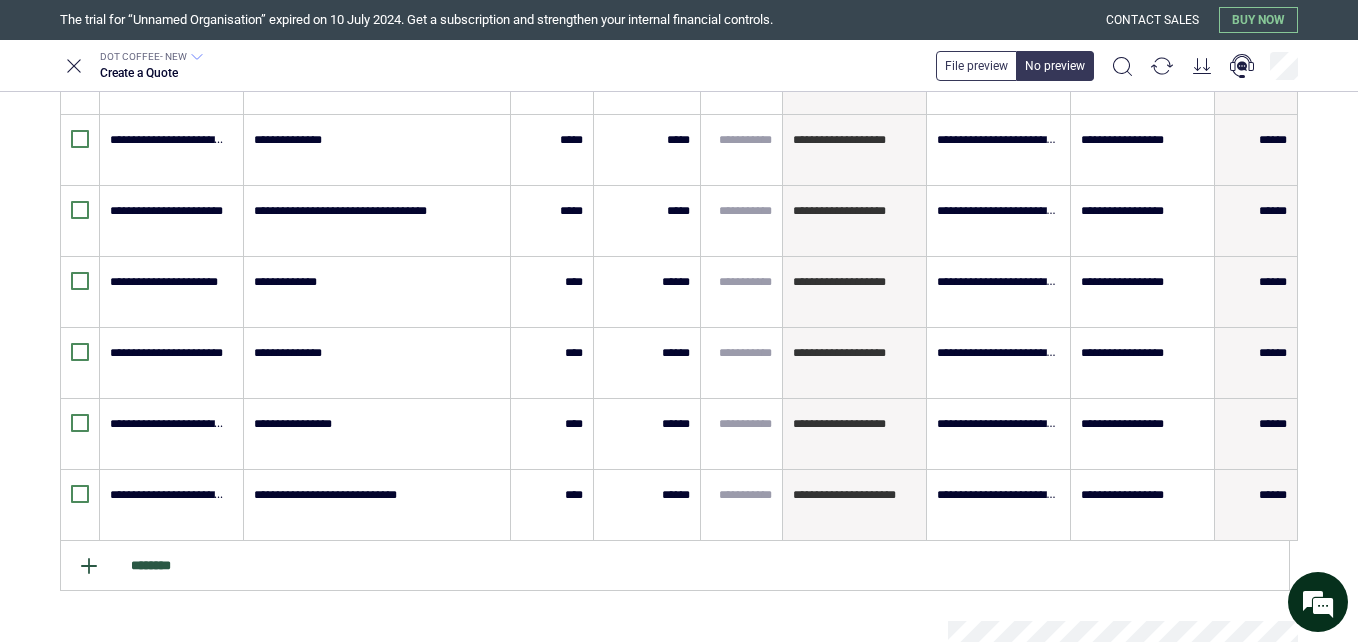 click on "********" at bounding box center [675, 566] 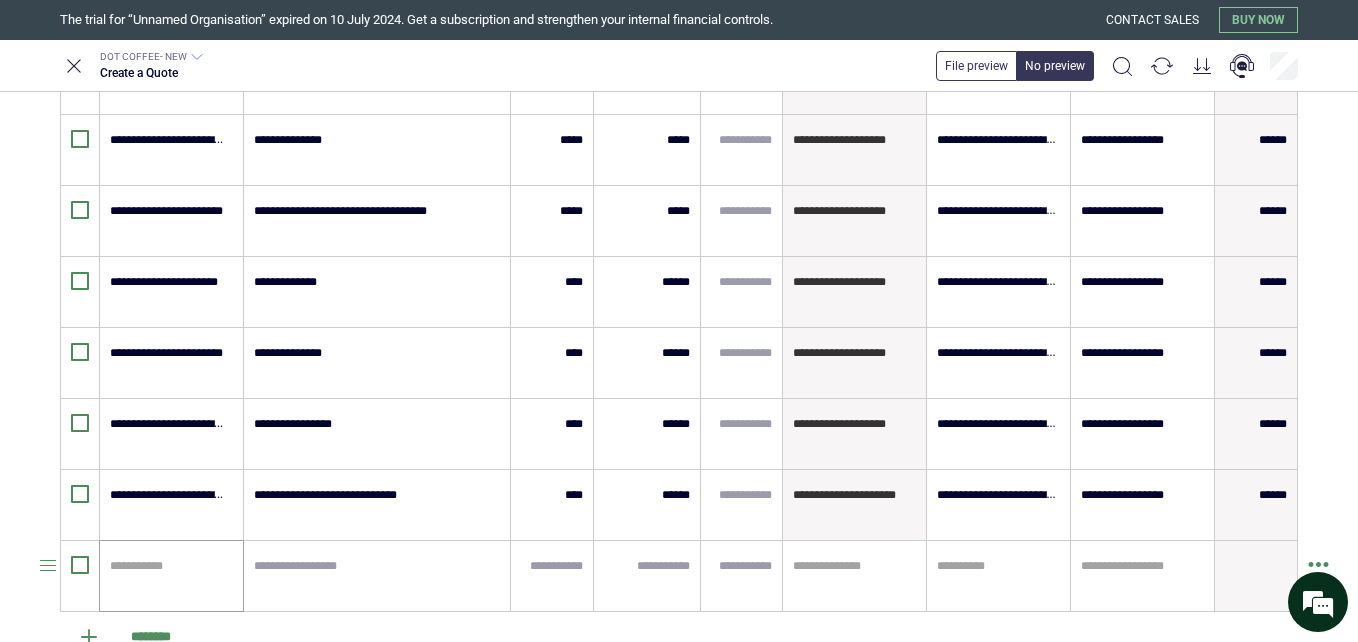 click at bounding box center (168, 566) 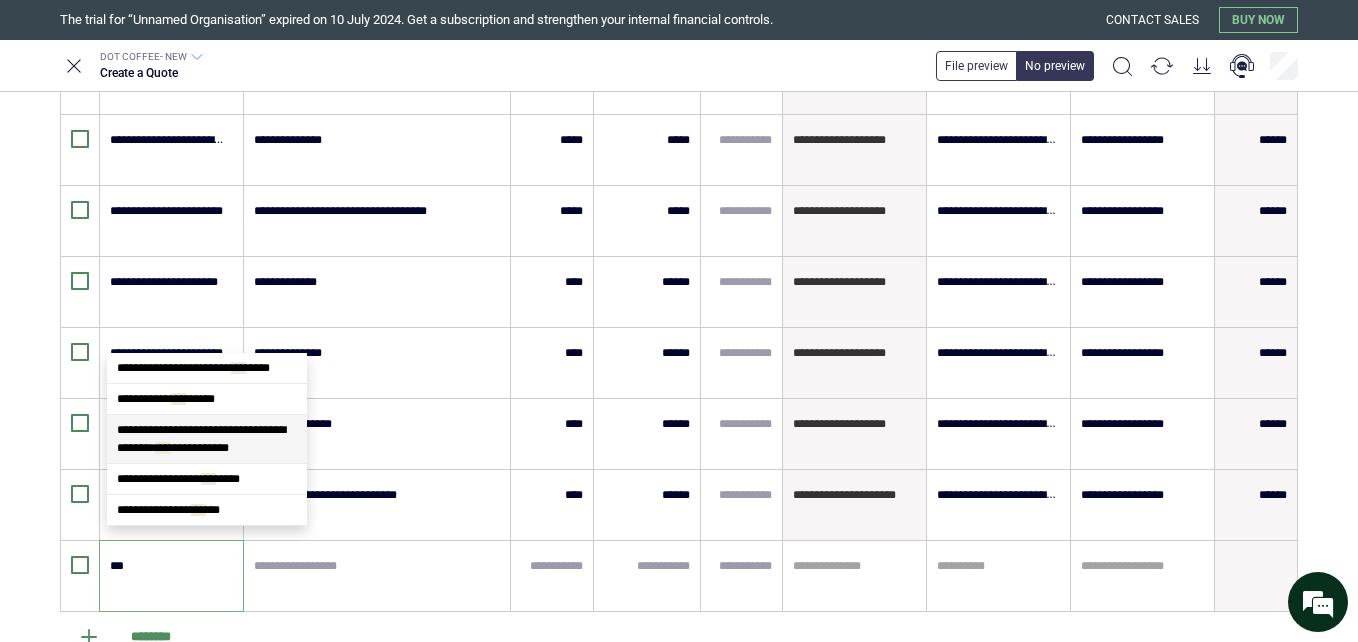 click on "**********" at bounding box center (207, 439) 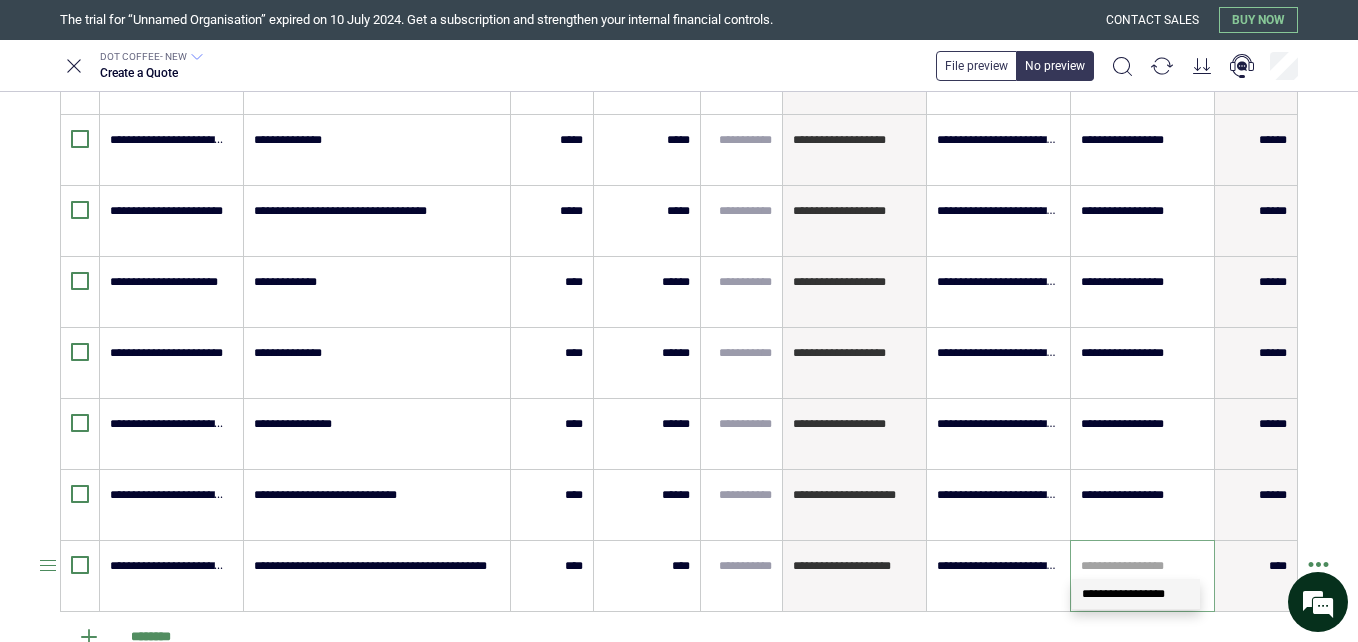 click at bounding box center [1142, 566] 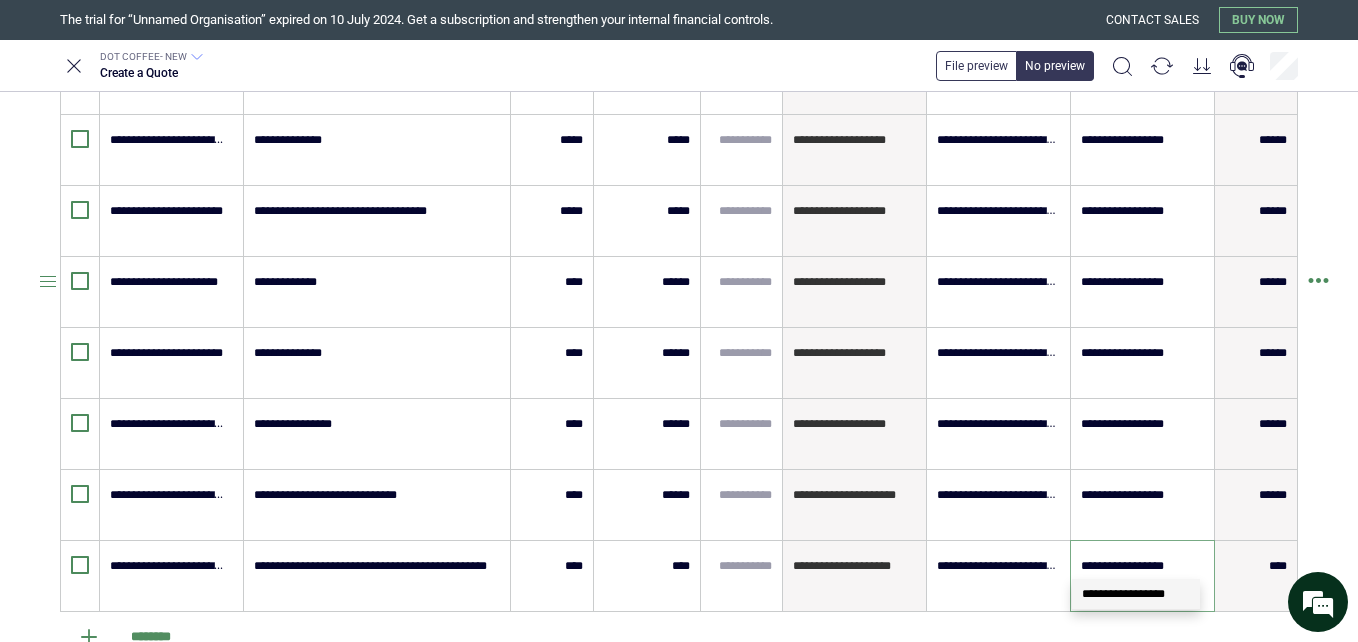 click on "**********" at bounding box center (679, 321) 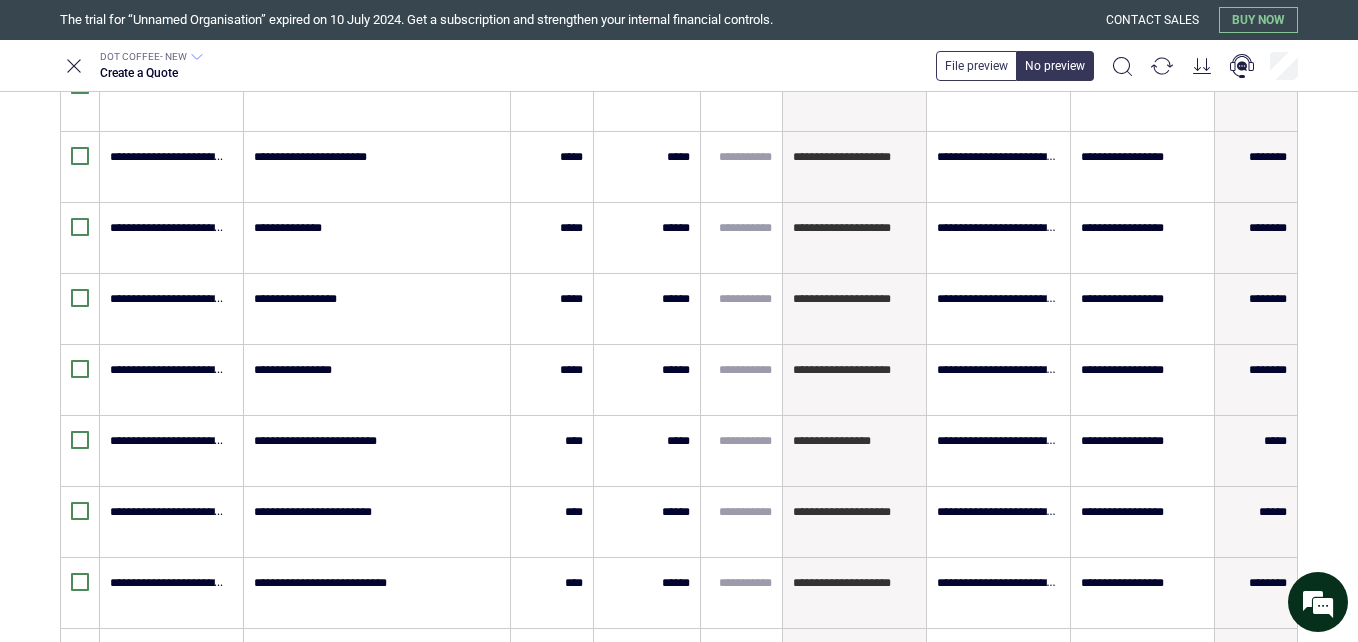 scroll, scrollTop: 840, scrollLeft: 0, axis: vertical 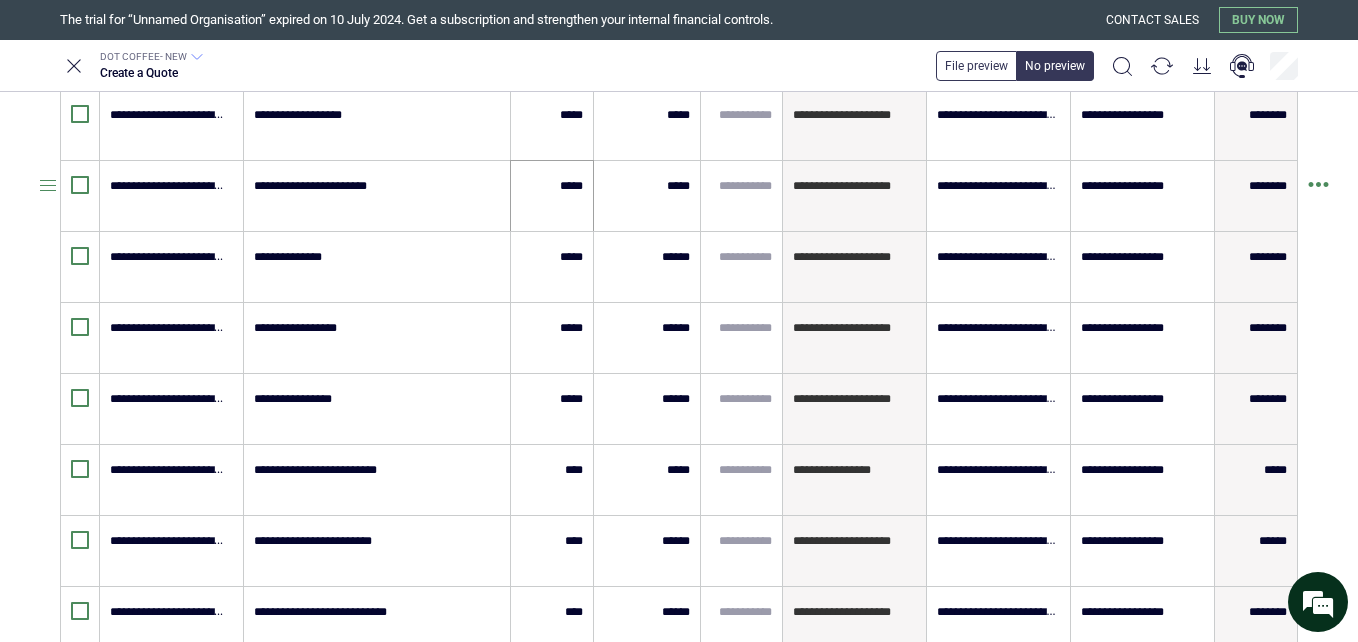 click on "*****" at bounding box center [552, 196] 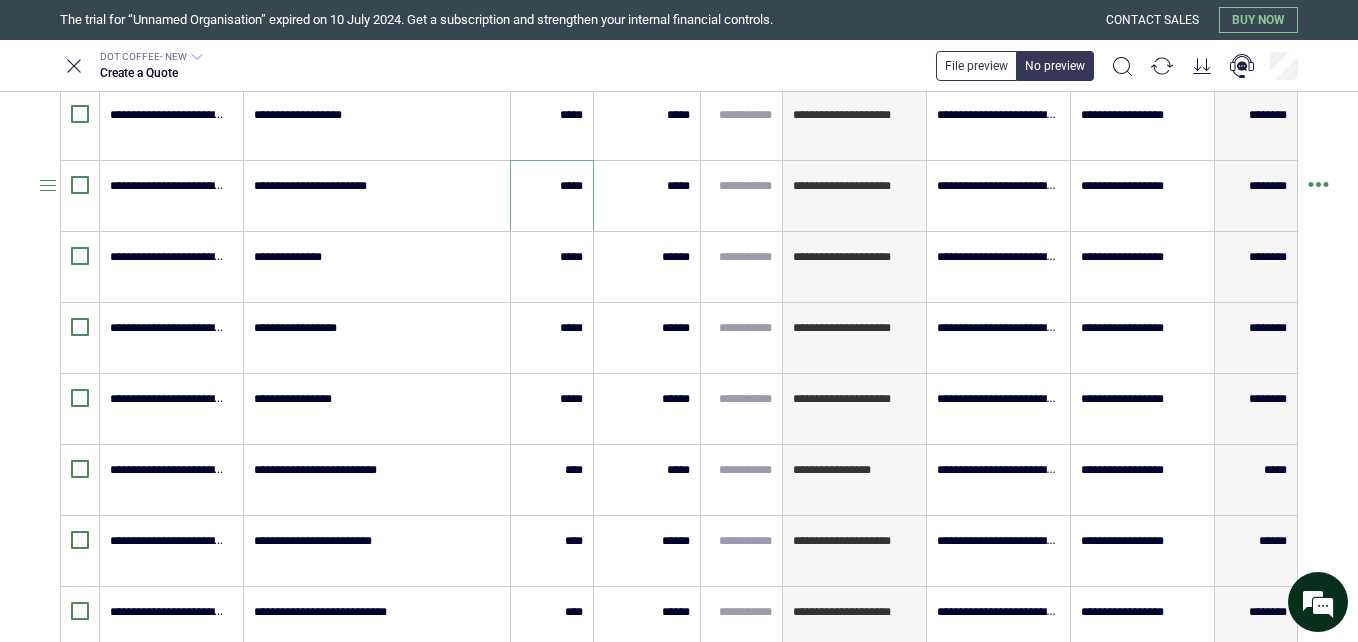 click on "*****" at bounding box center [552, 196] 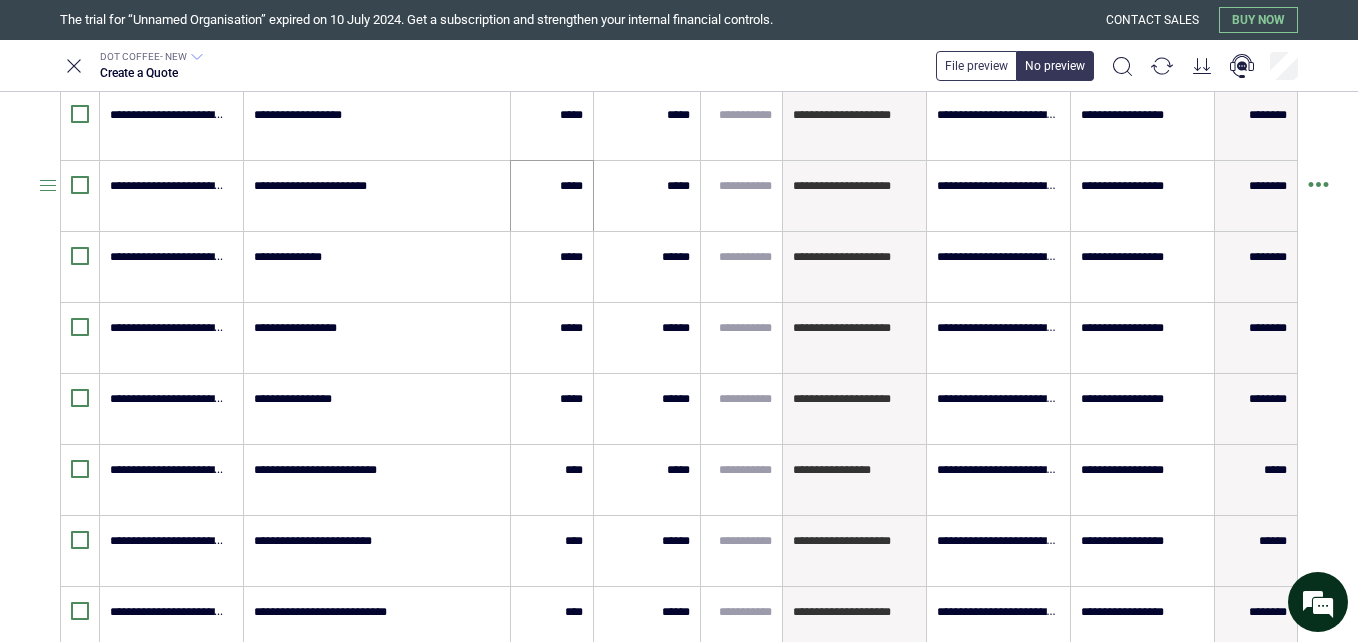 click on "*****" at bounding box center (552, 196) 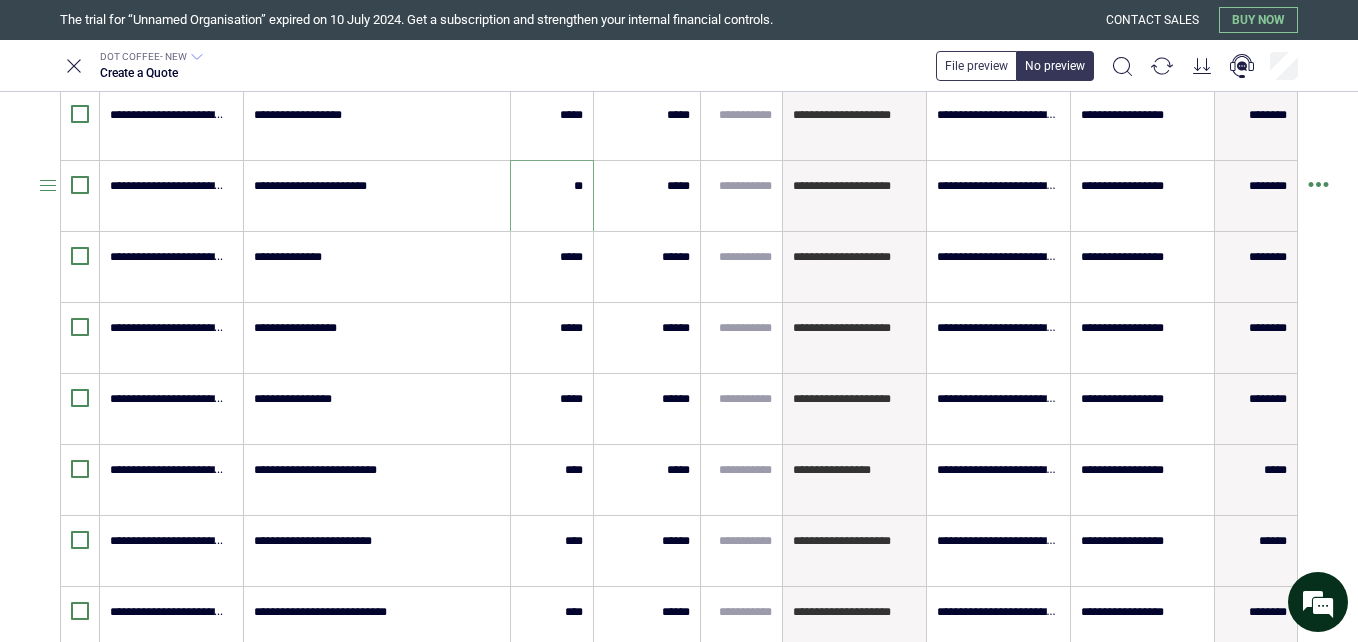 click on "**" at bounding box center (552, 186) 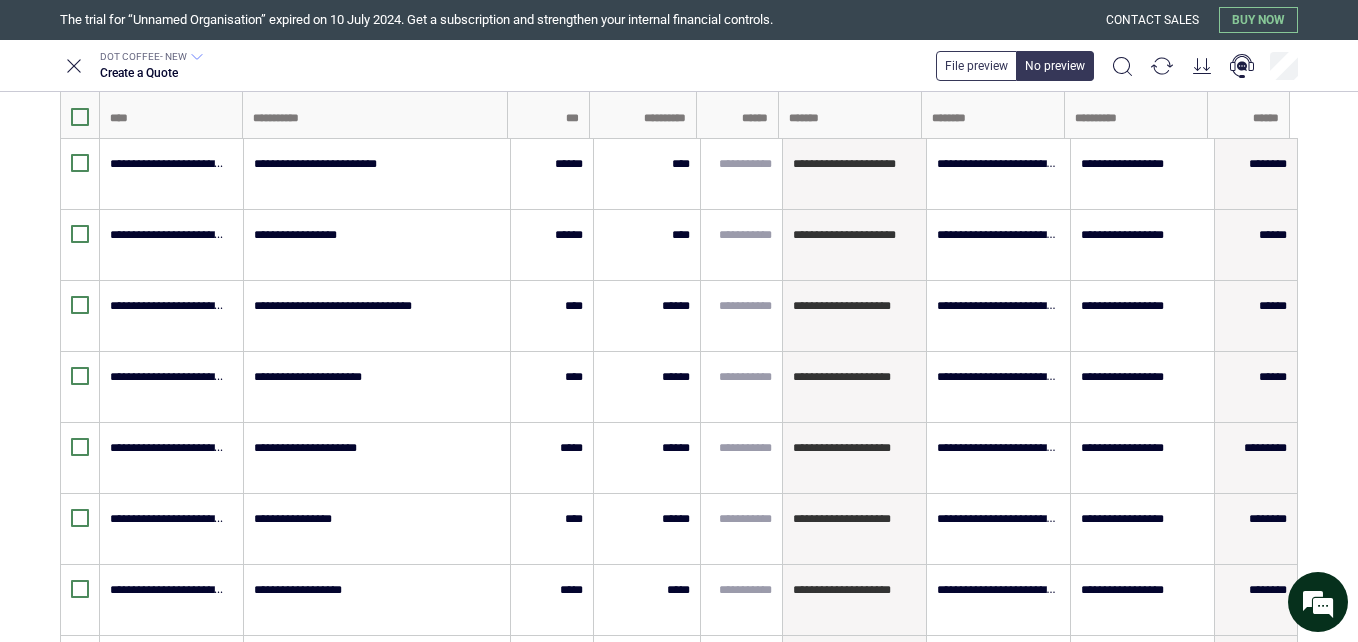 scroll, scrollTop: 375, scrollLeft: 0, axis: vertical 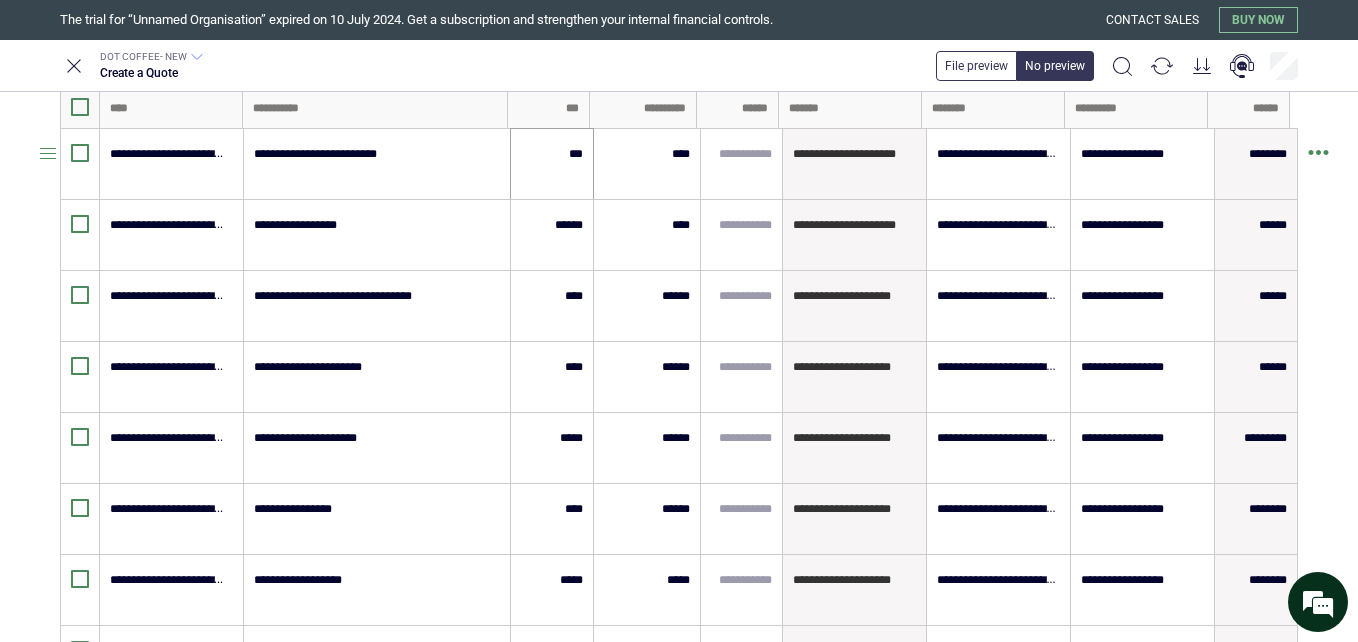 click on "***" at bounding box center (552, 154) 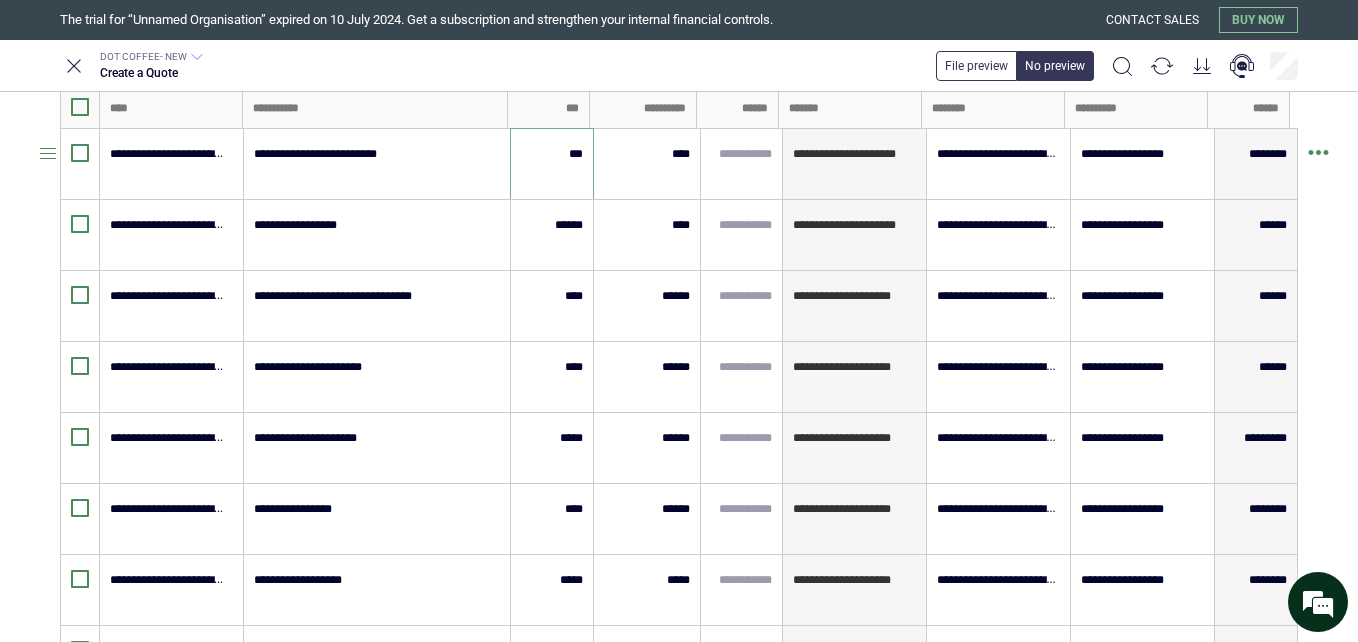 click on "***" at bounding box center [552, 154] 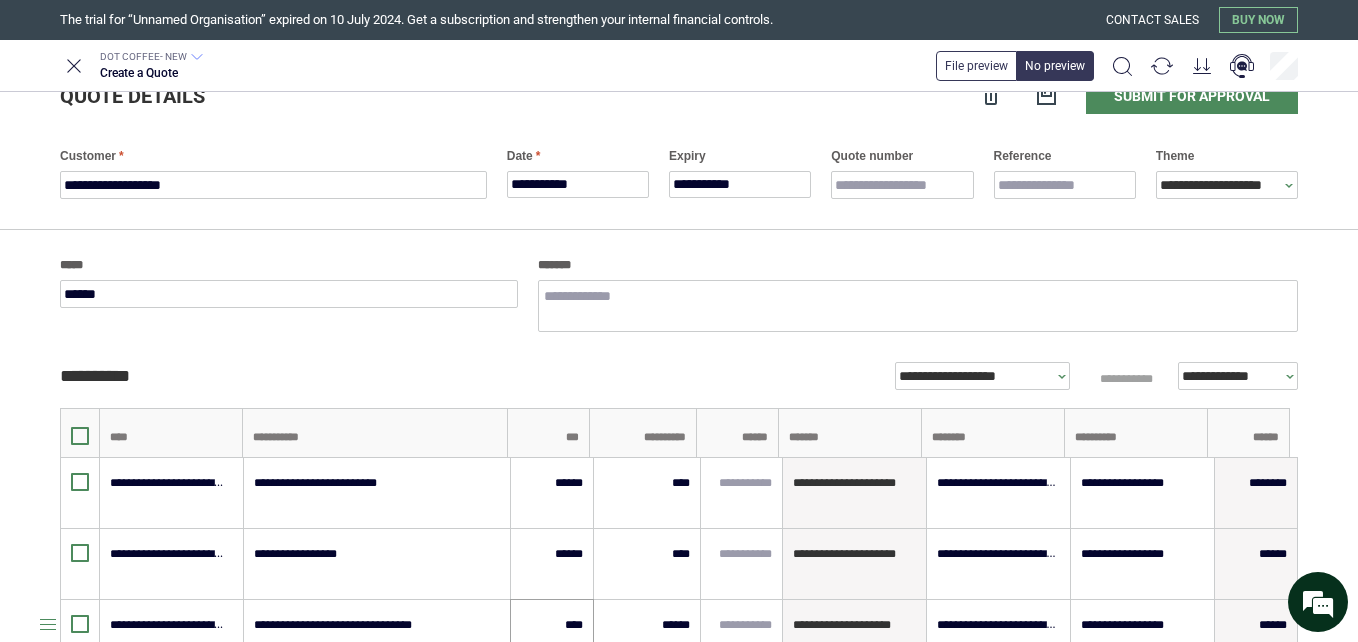 scroll, scrollTop: 0, scrollLeft: 0, axis: both 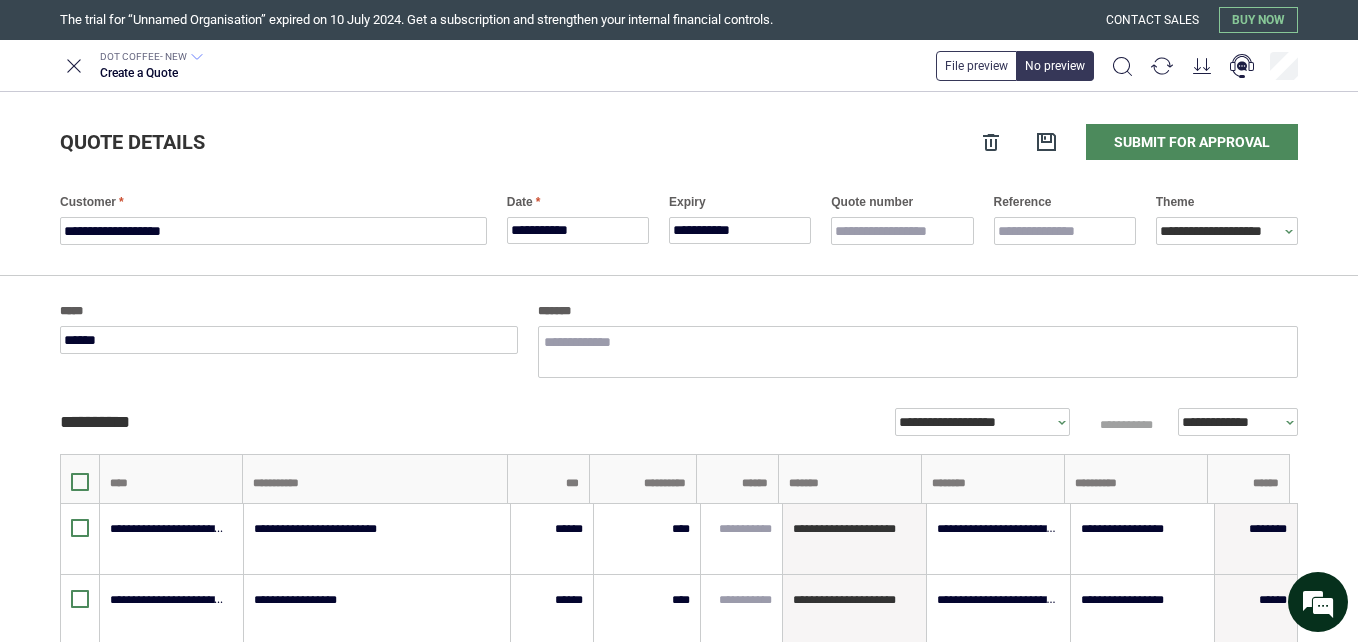 click on "**********" at bounding box center [679, 184] 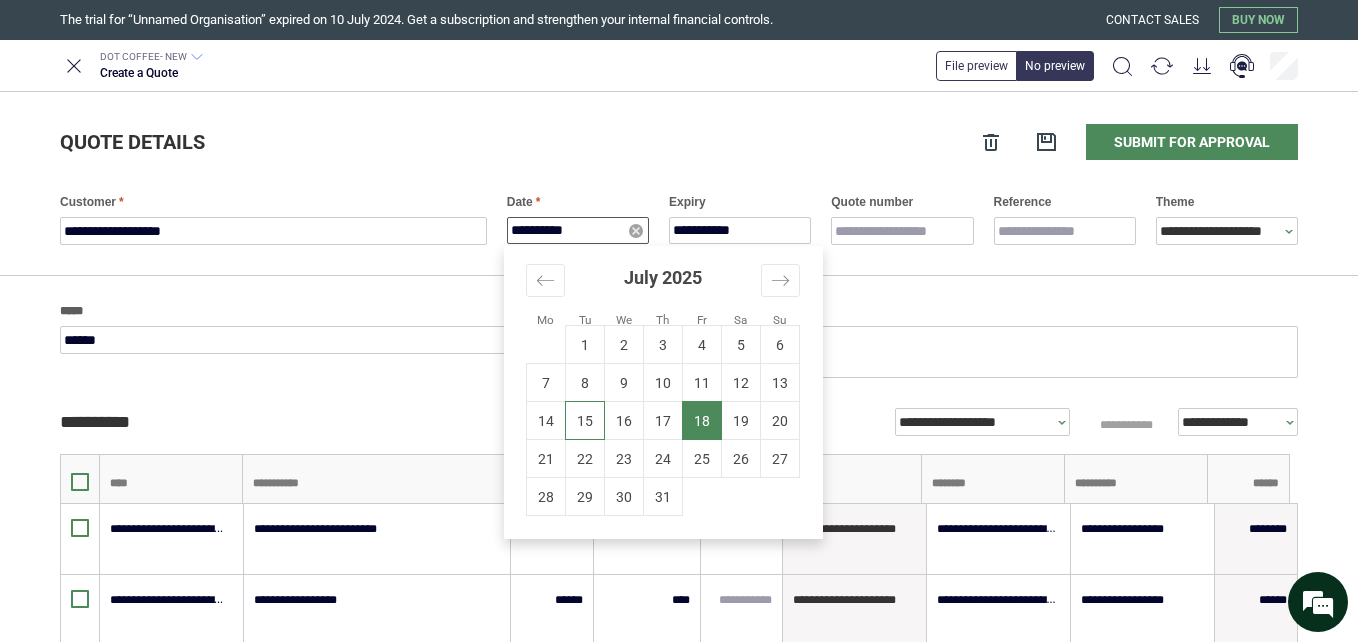 click on "**********" at bounding box center [578, 230] 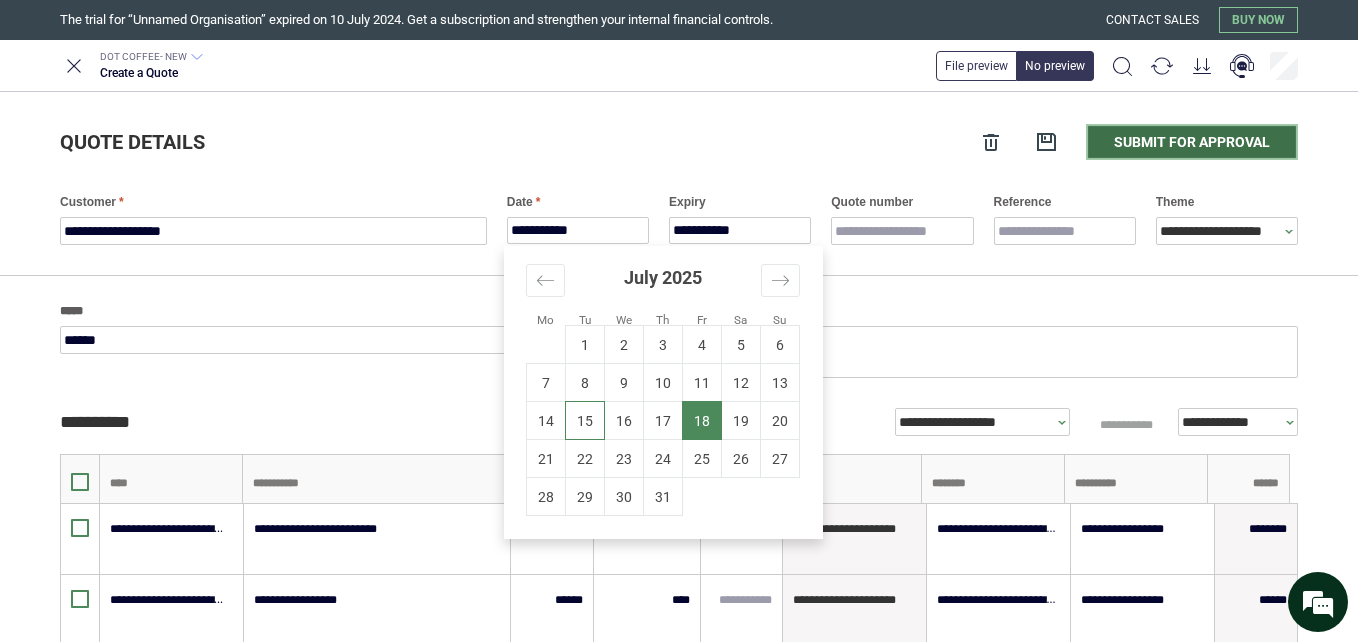 click on "Submit for approval" at bounding box center (1192, 142) 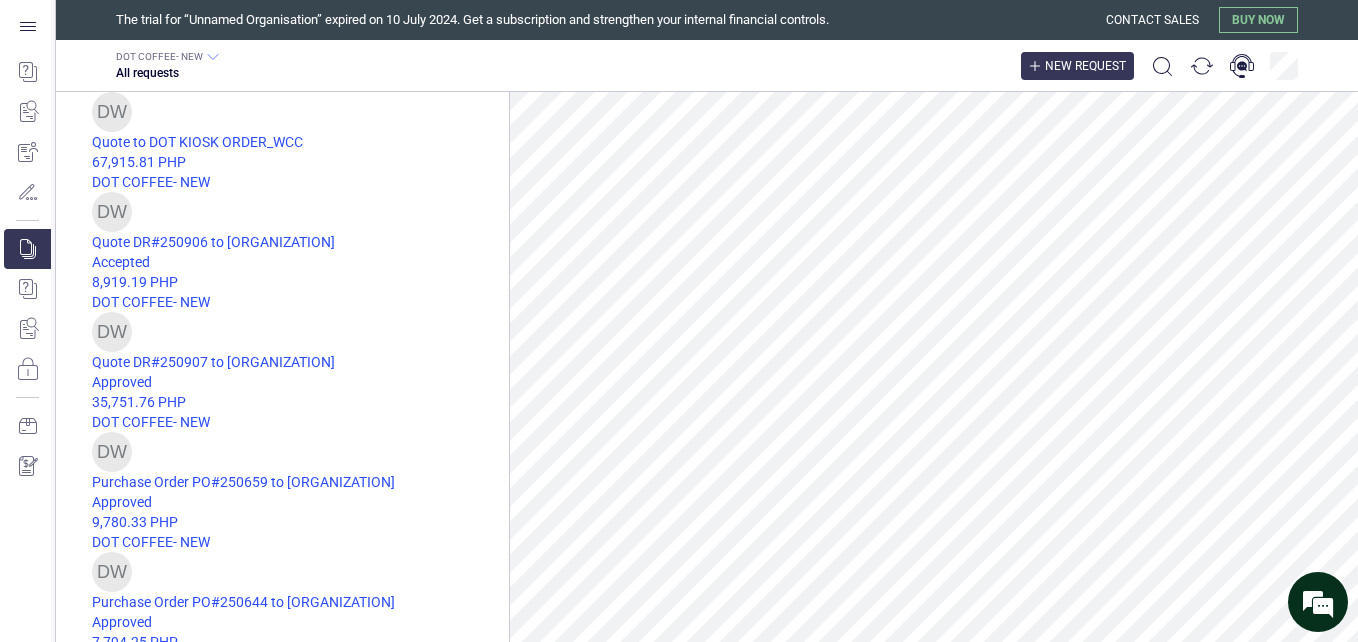 click on "New request" at bounding box center (1077, 66) 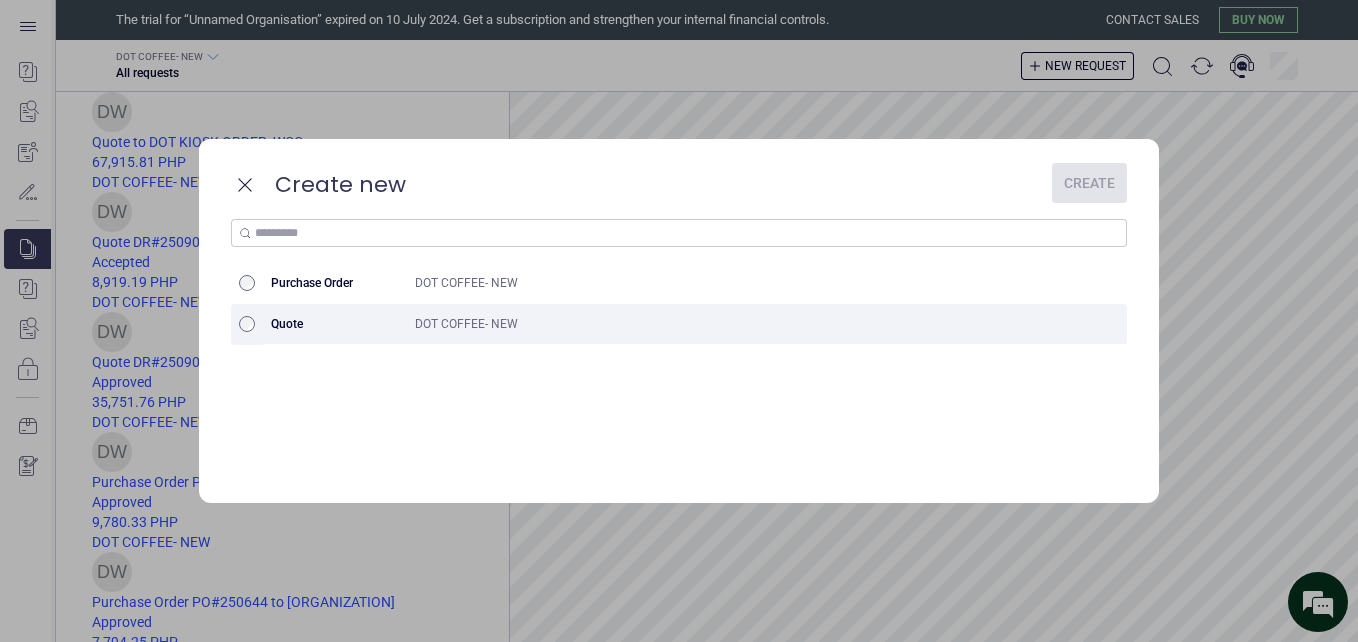 click on "Quote" at bounding box center [335, 324] 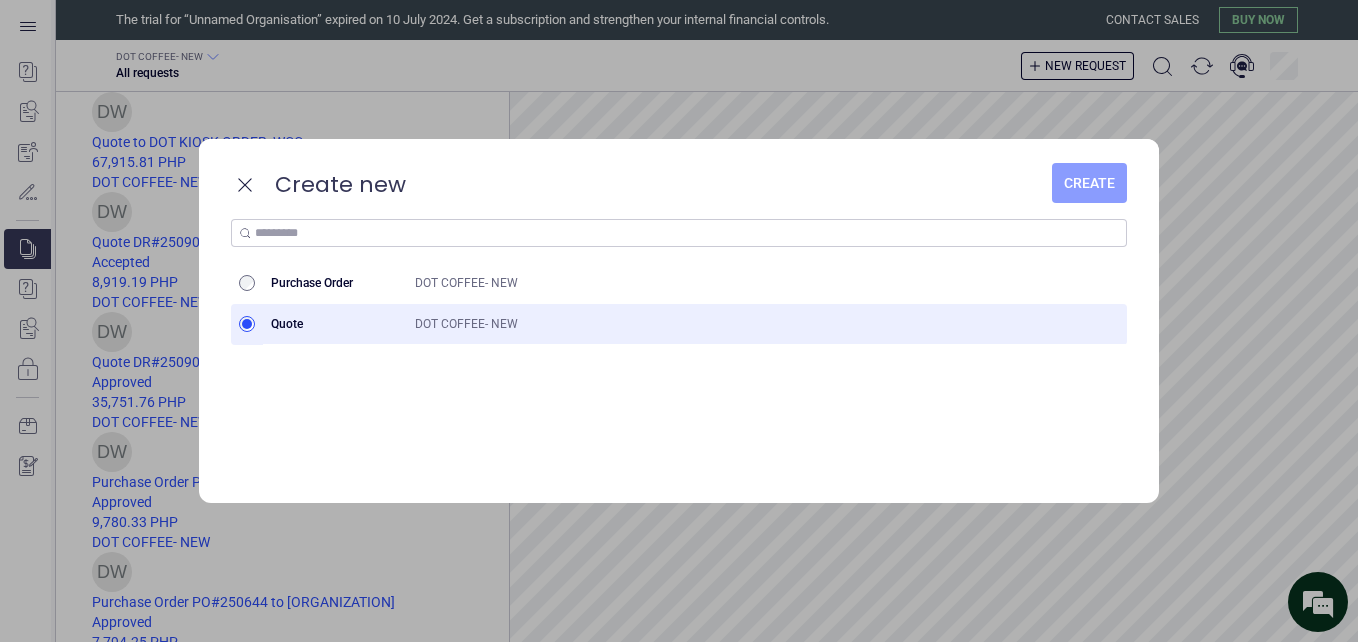 click on "Create" at bounding box center [1089, 183] 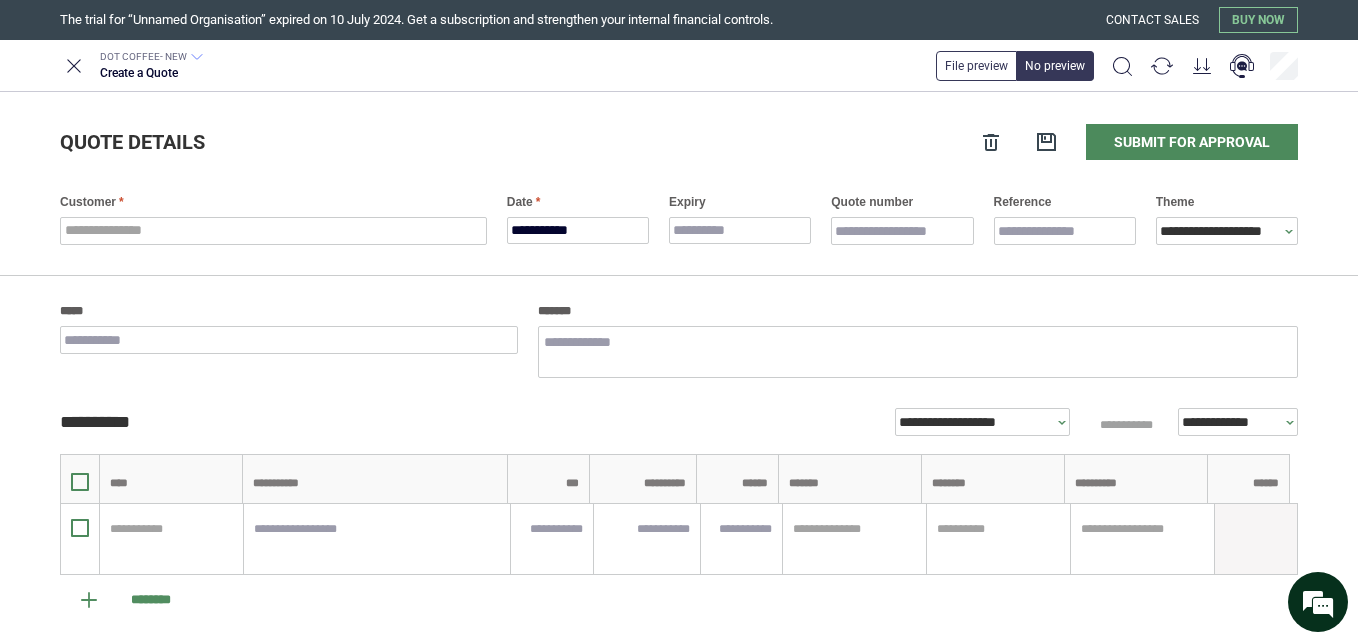 click on "**********" at bounding box center [679, 184] 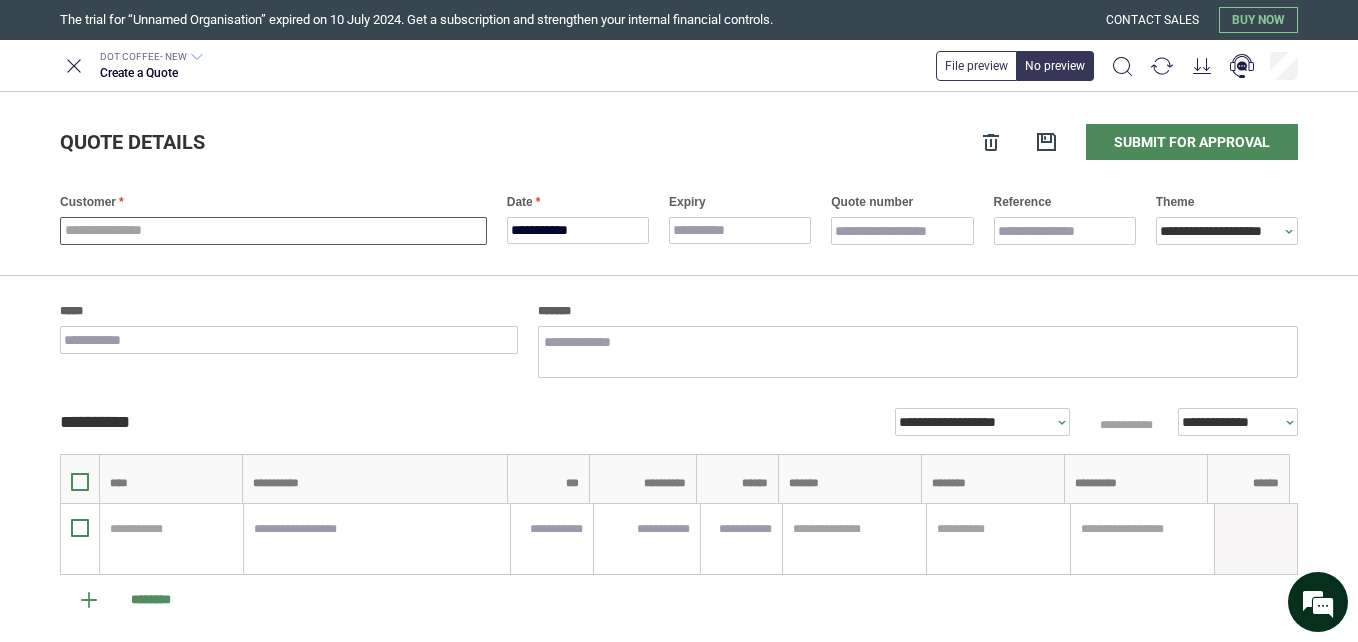 click at bounding box center [273, 231] 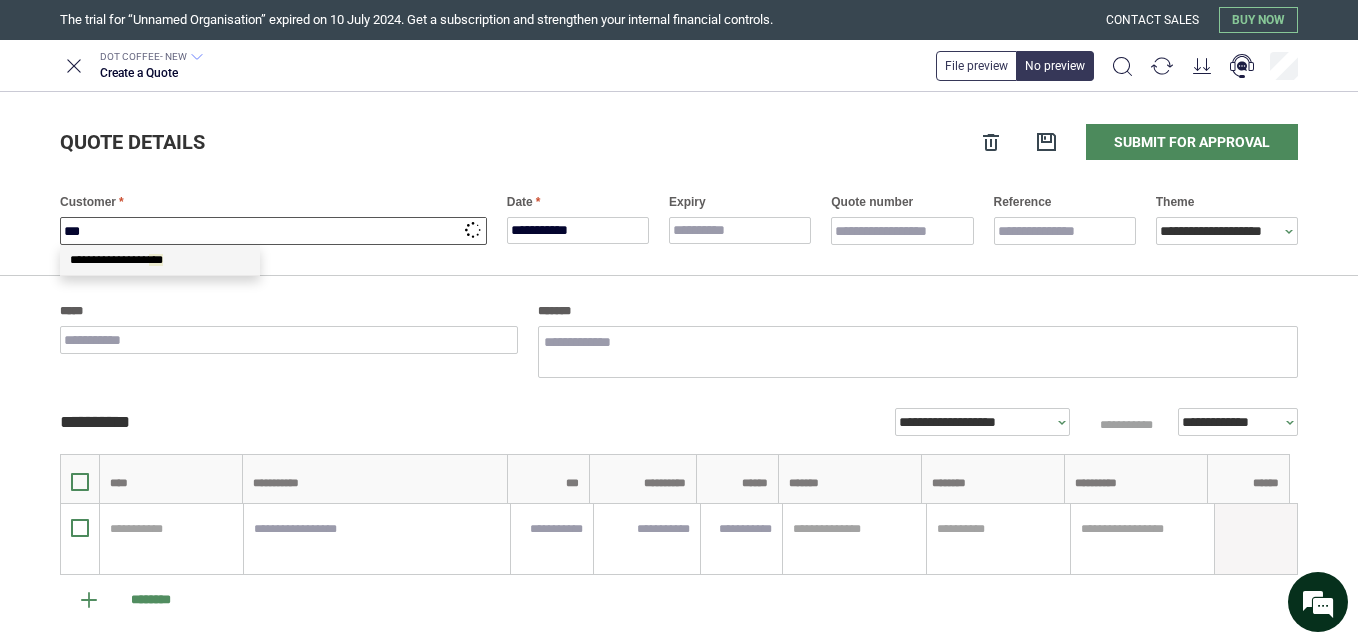 click on "**********" at bounding box center [160, 260] 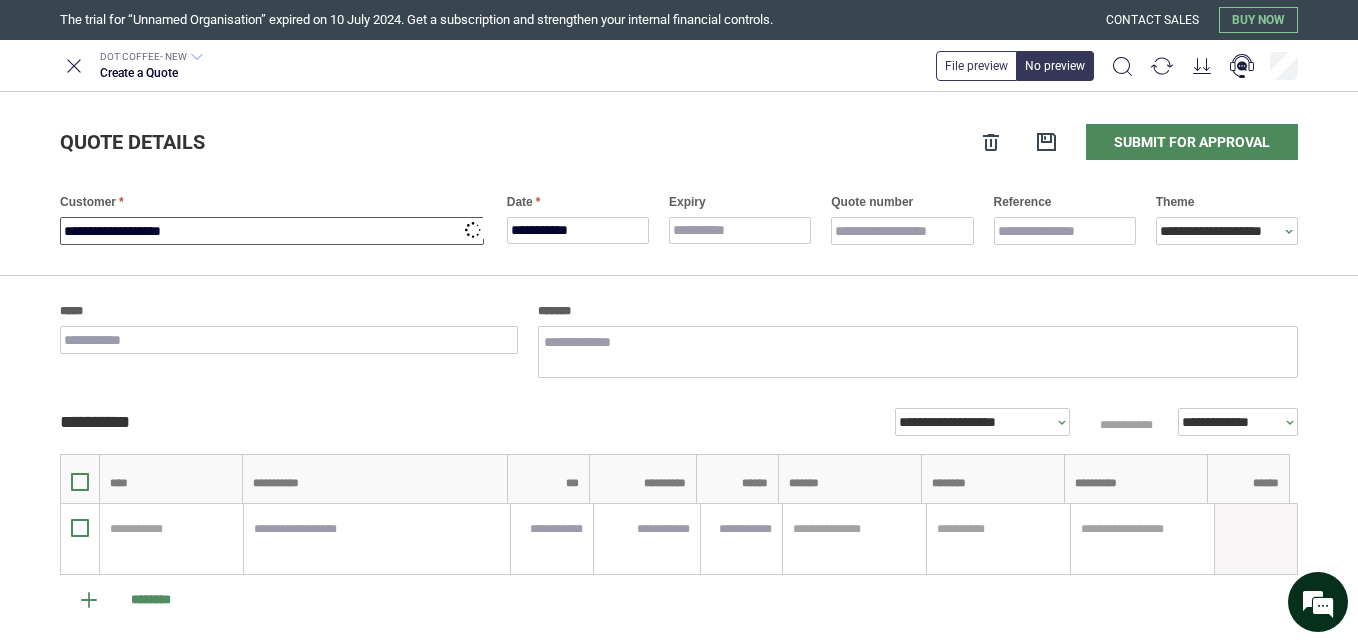 click on "**********" at bounding box center [679, 184] 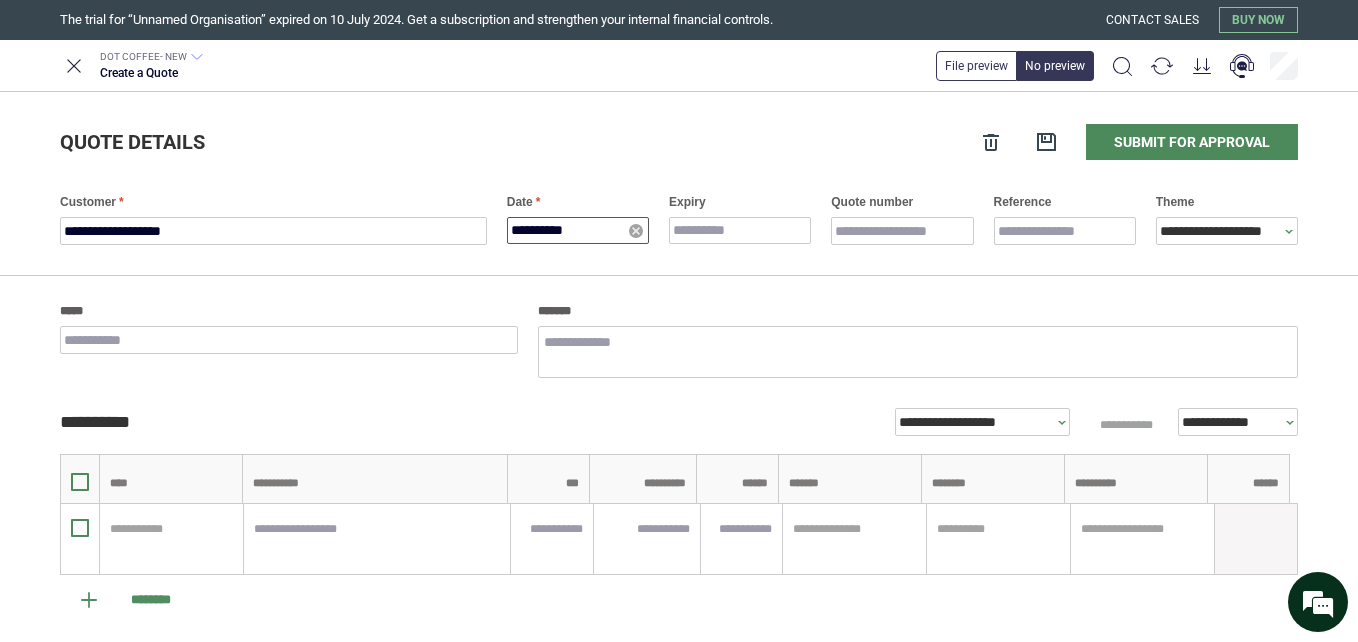 click on "**********" at bounding box center [578, 230] 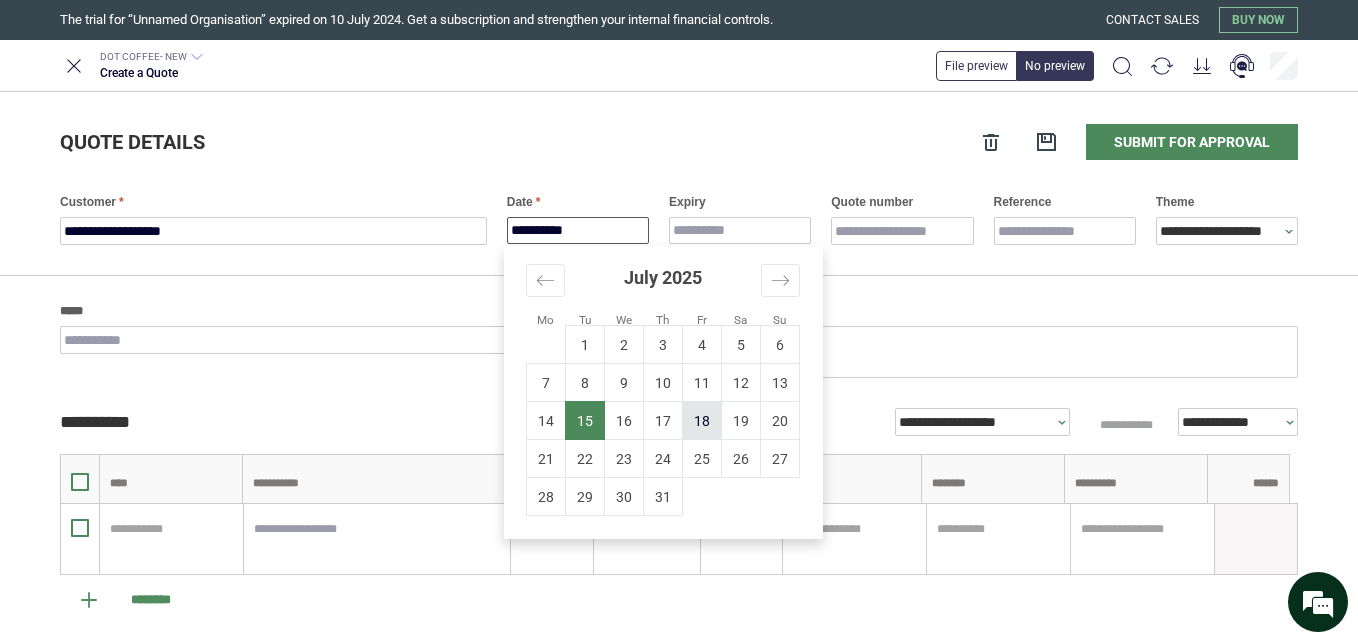 click on "18" at bounding box center [702, 421] 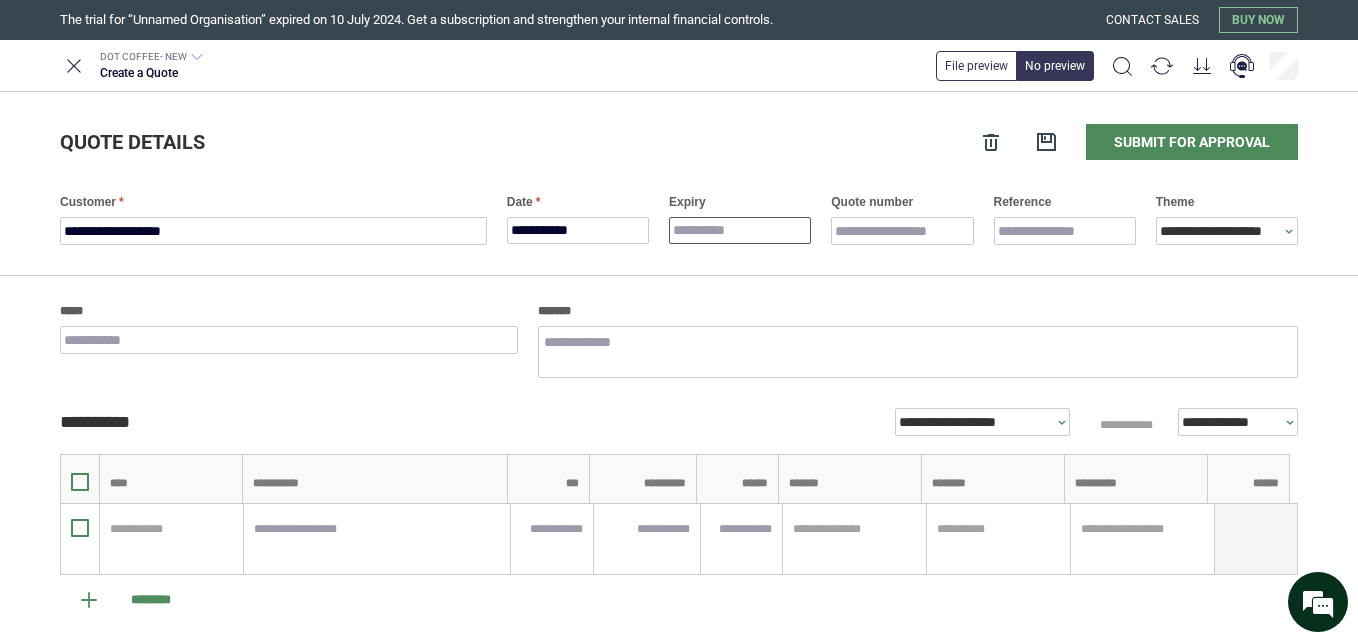 click on "Expiry" at bounding box center (740, 230) 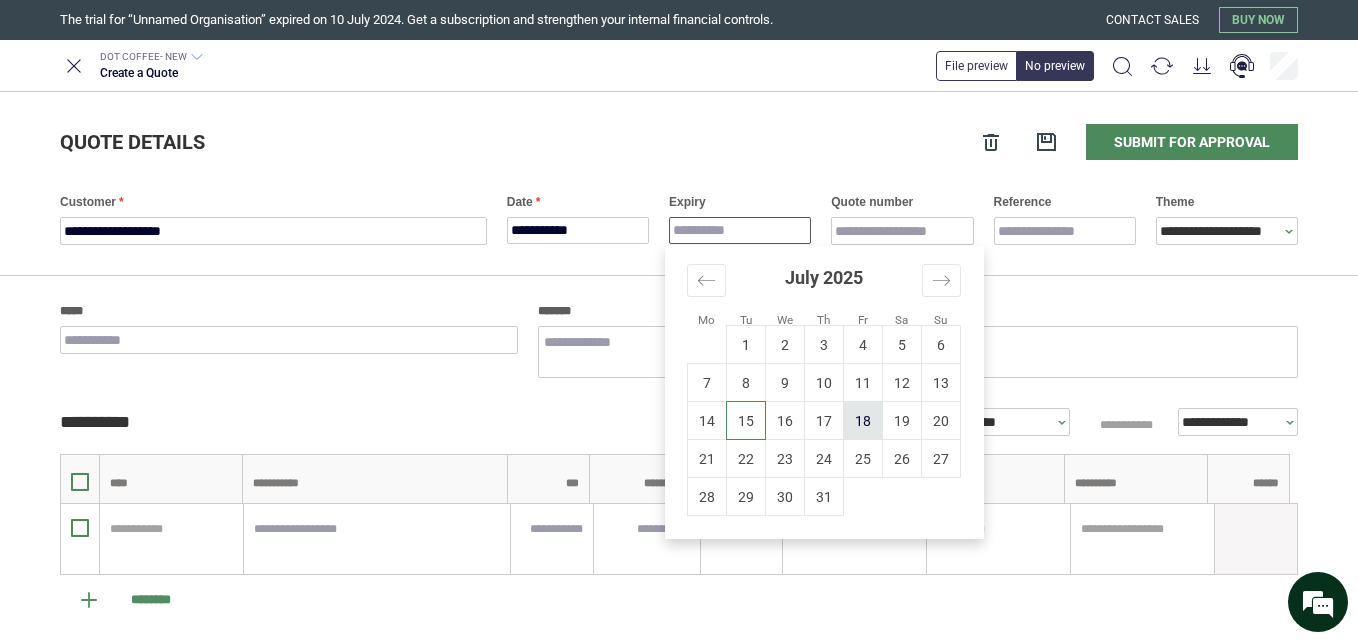 click on "18" at bounding box center [863, 421] 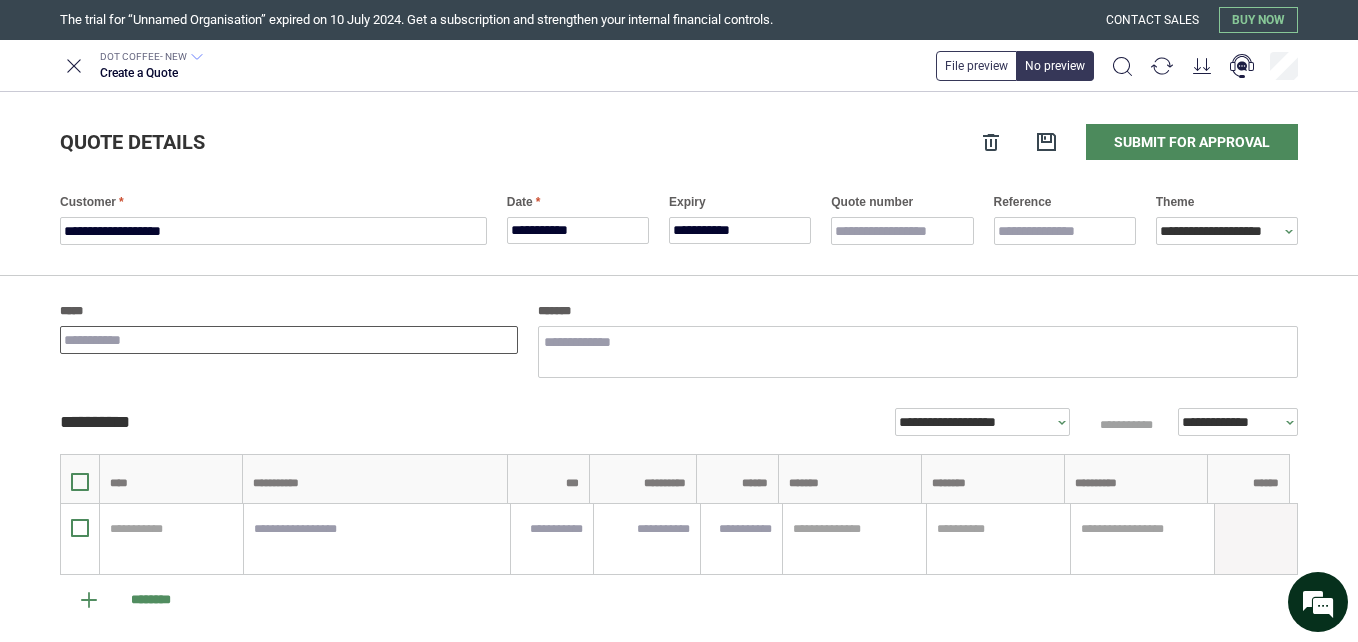 click on "*****" at bounding box center [289, 340] 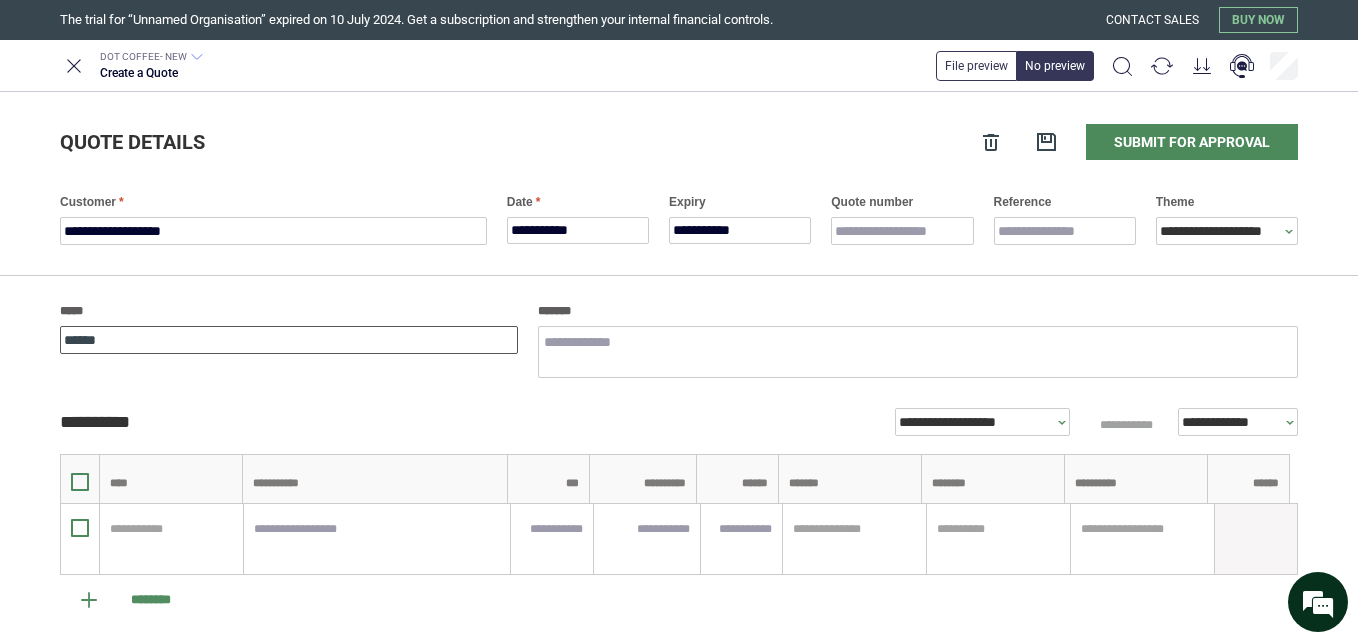 click on "******" at bounding box center [289, 340] 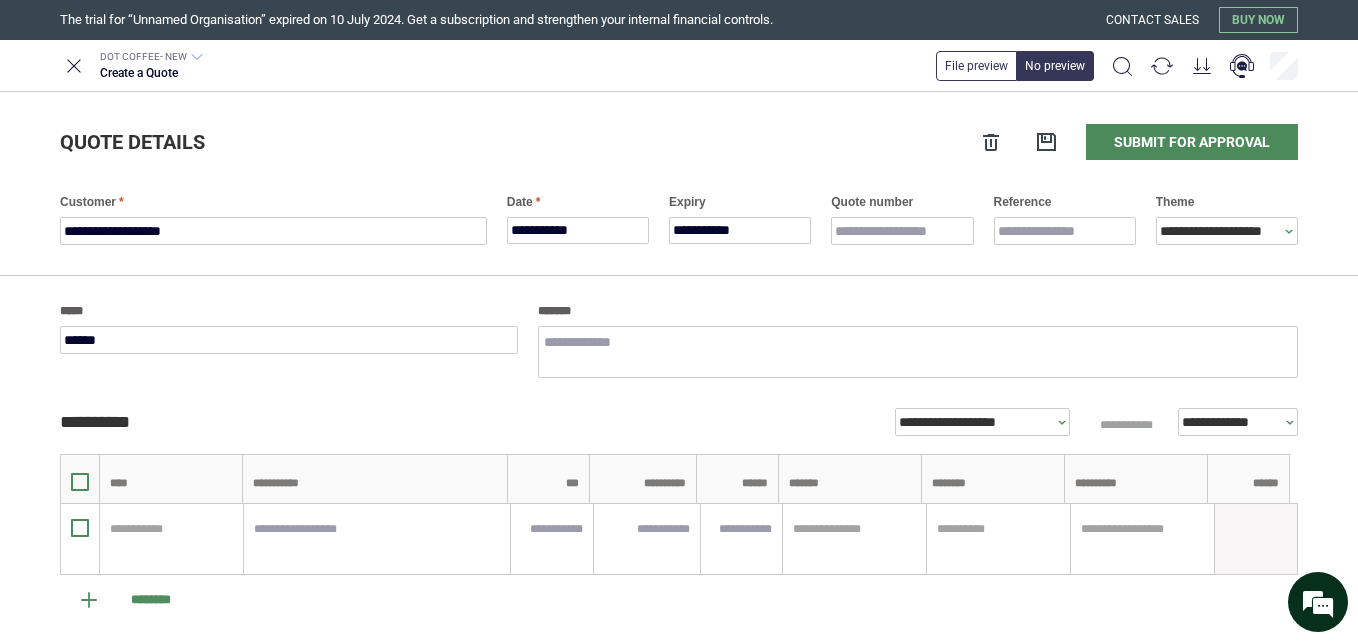 click on "***** ******" at bounding box center [289, 339] 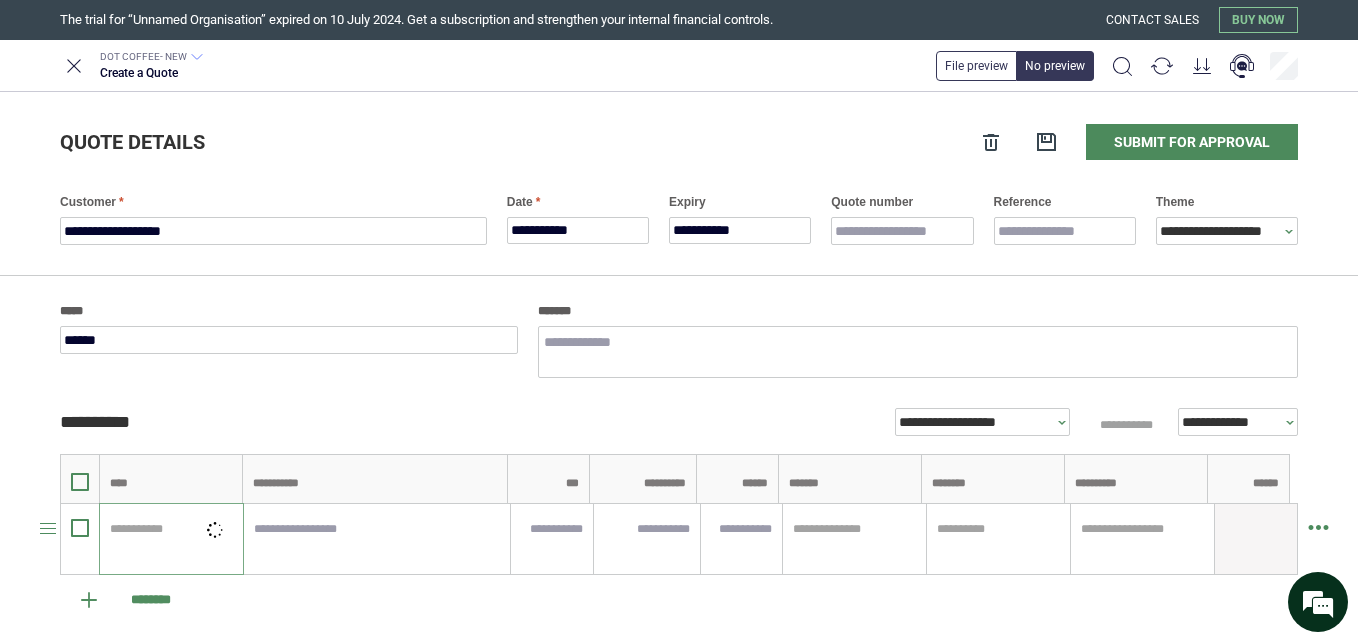 click at bounding box center (168, 529) 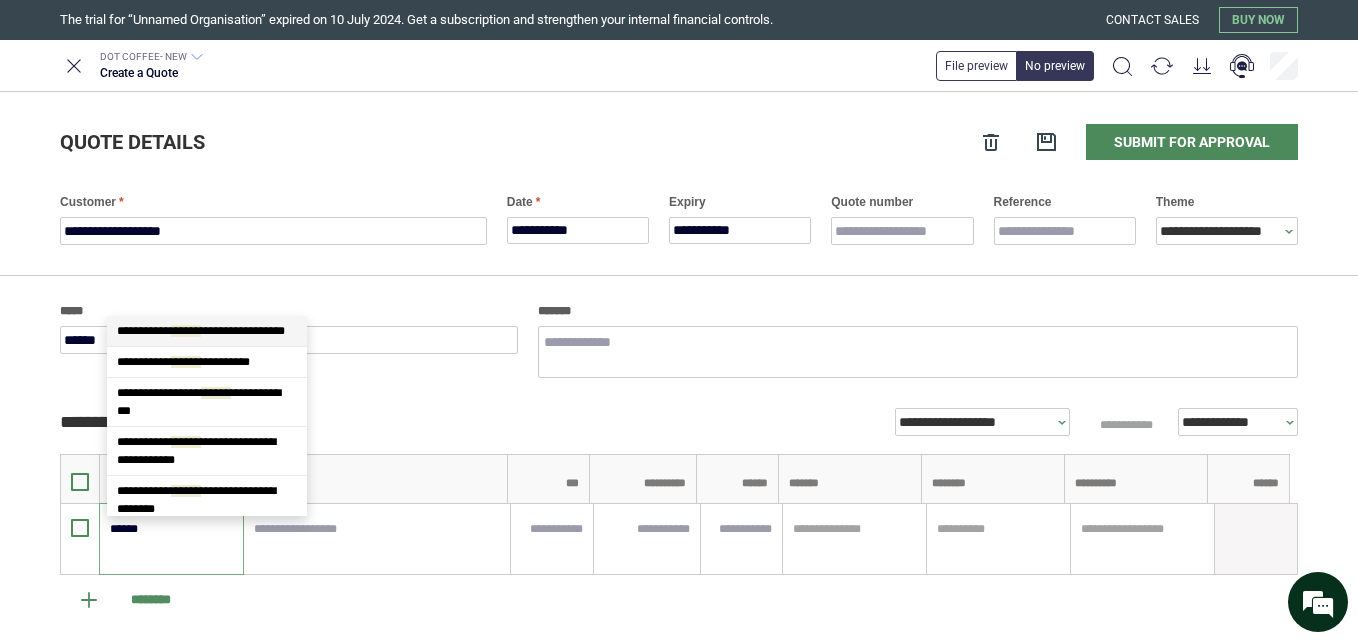 click on "**********" at bounding box center [201, 331] 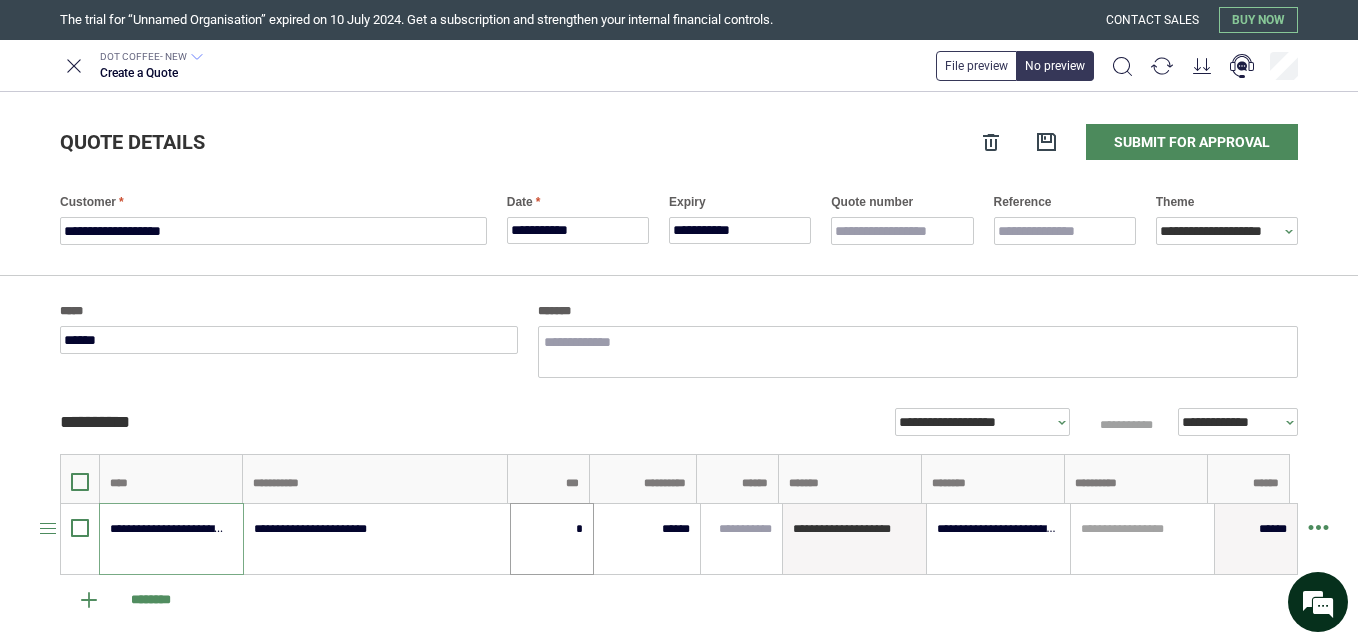 click on "*" at bounding box center (552, 529) 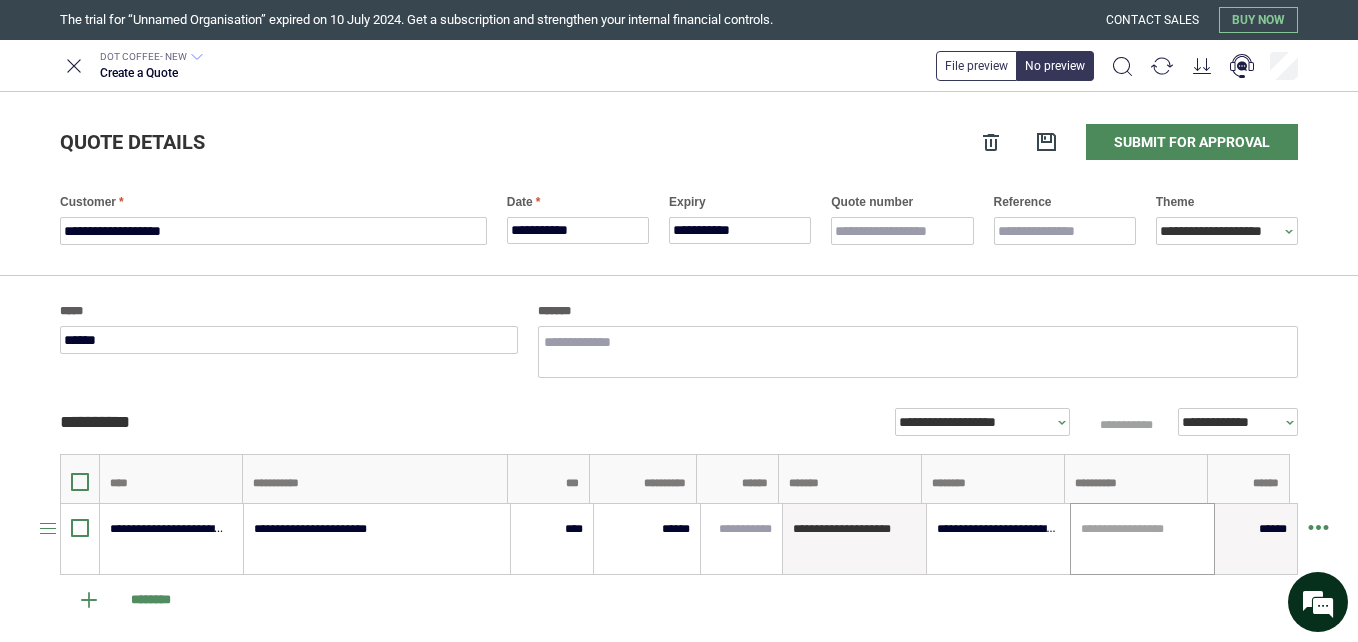 click at bounding box center [1142, 529] 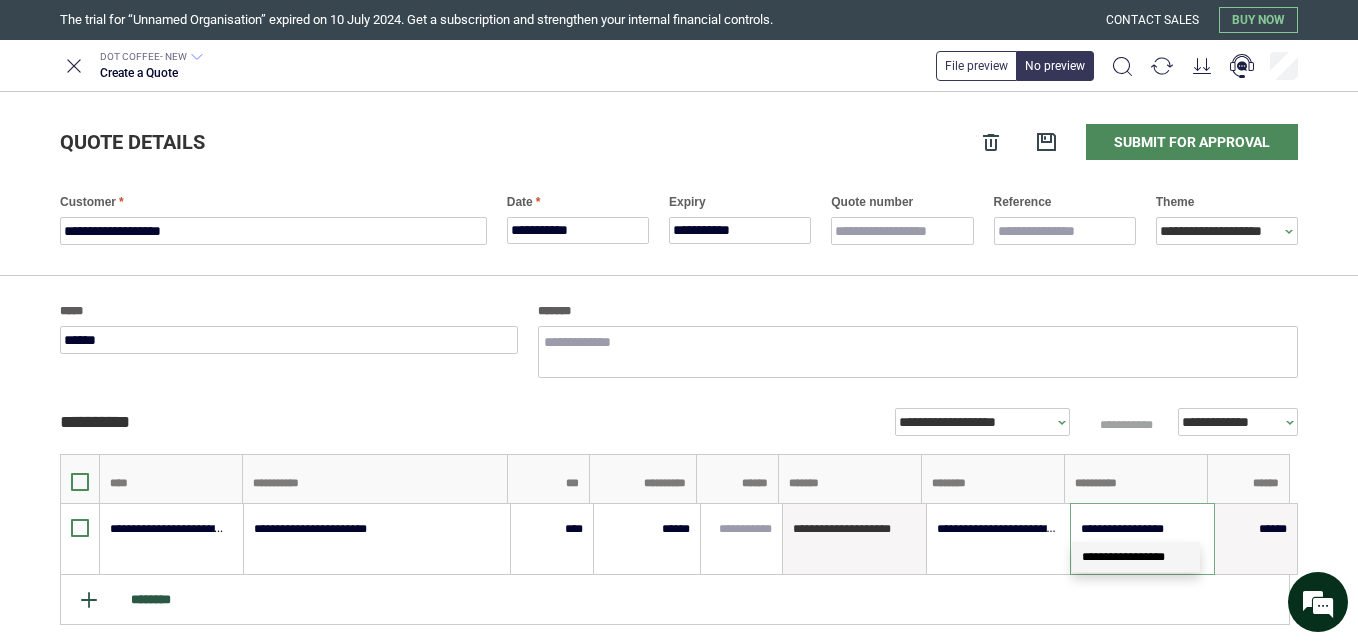 click on "********" at bounding box center [675, 600] 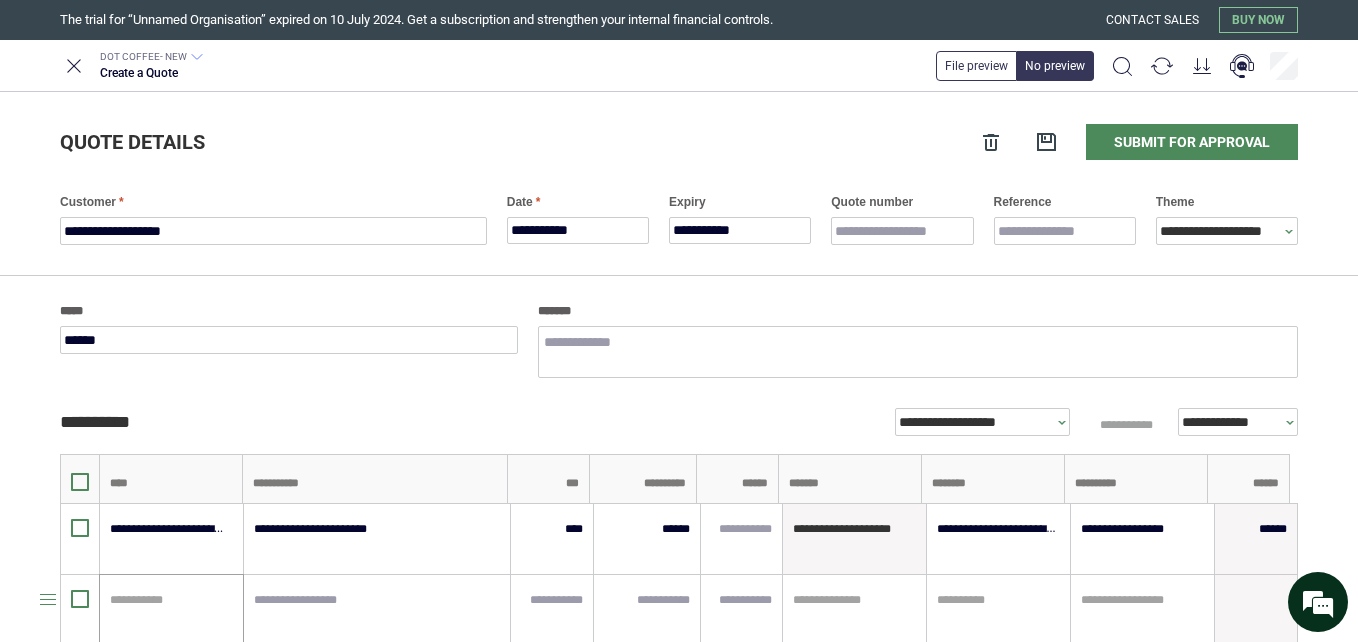click at bounding box center [168, 600] 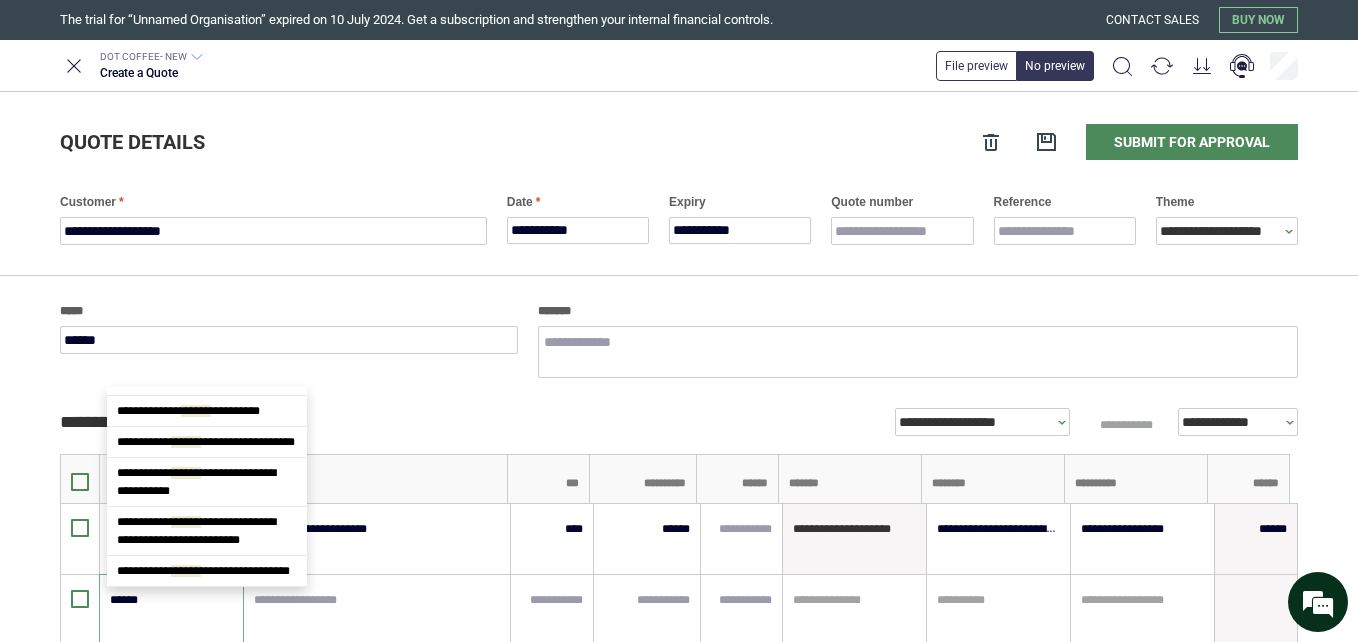 scroll, scrollTop: 0, scrollLeft: 0, axis: both 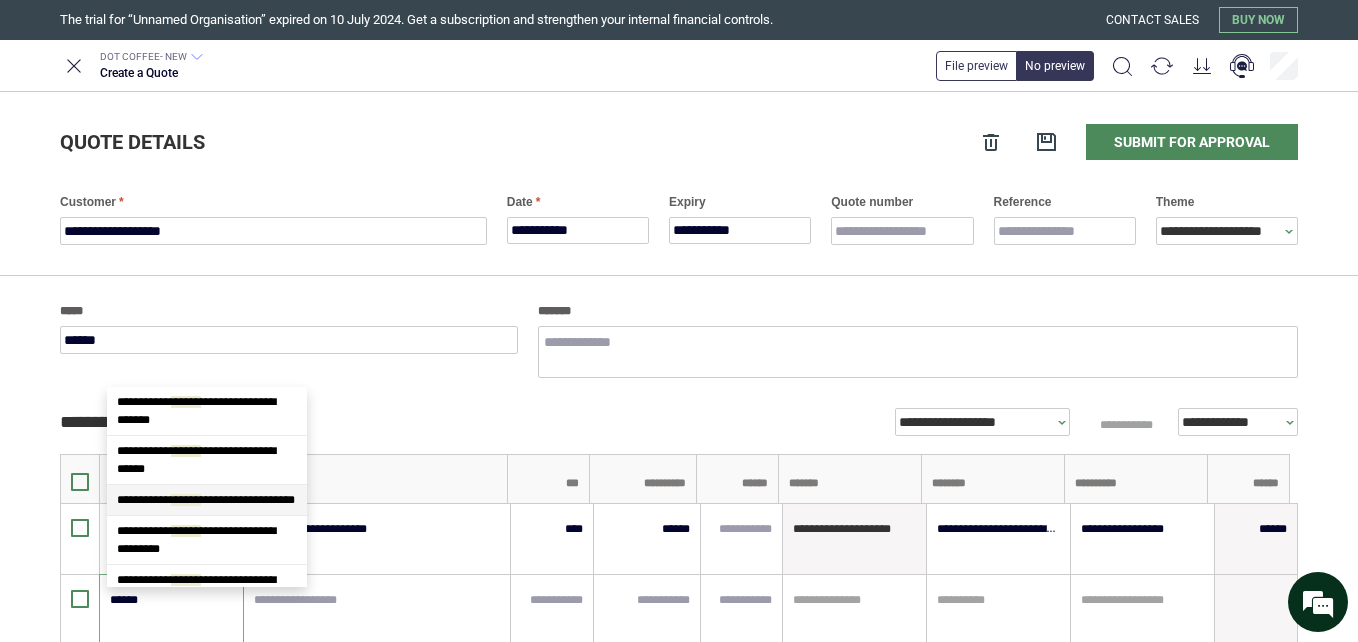 click on "******" at bounding box center [186, 500] 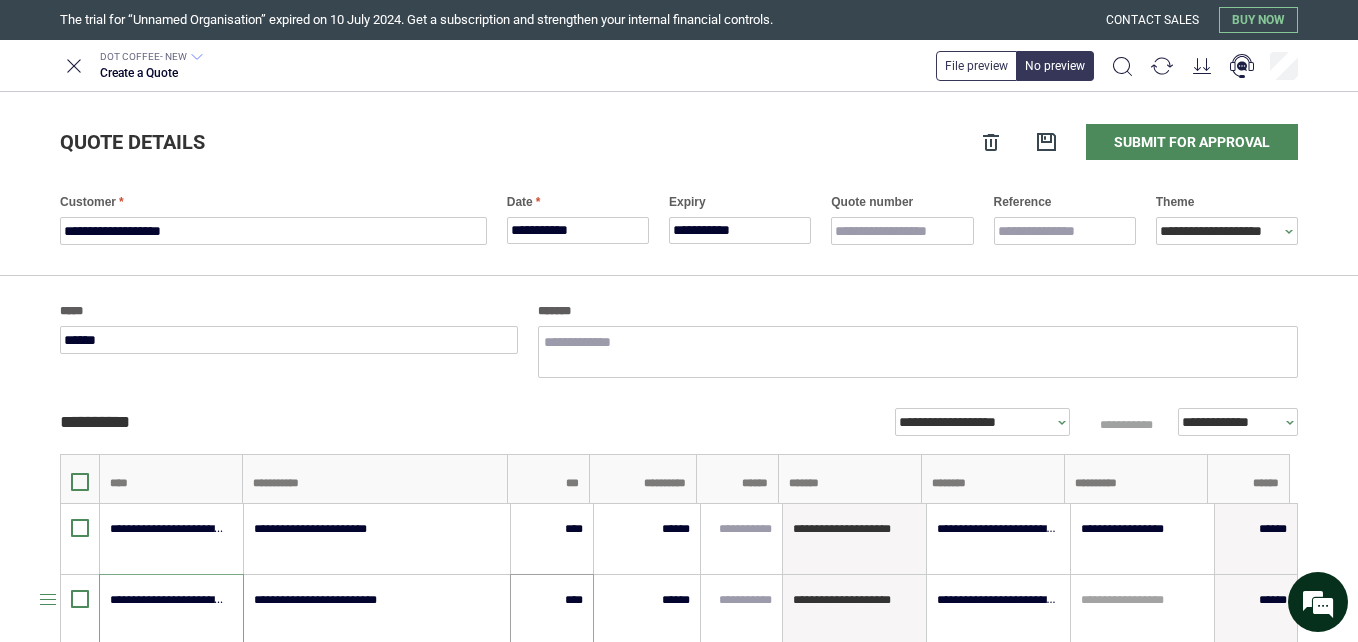 click on "****" at bounding box center (552, 610) 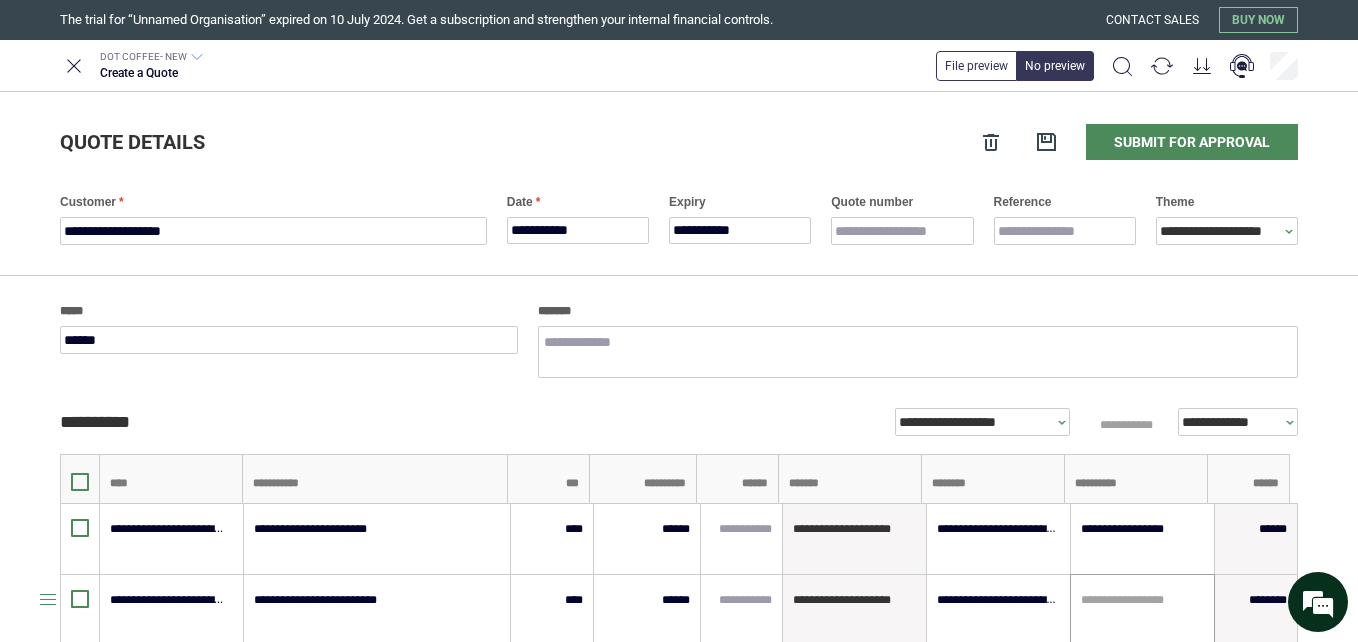 click at bounding box center (1142, 600) 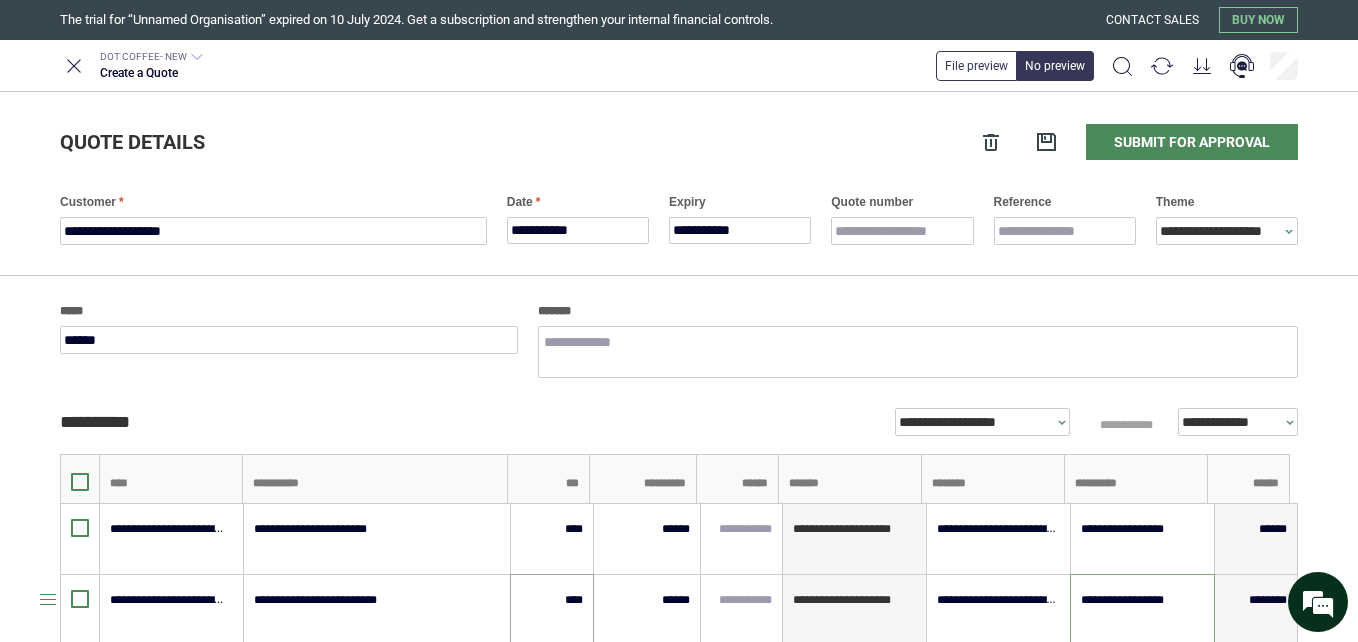 click on "****" at bounding box center [552, 610] 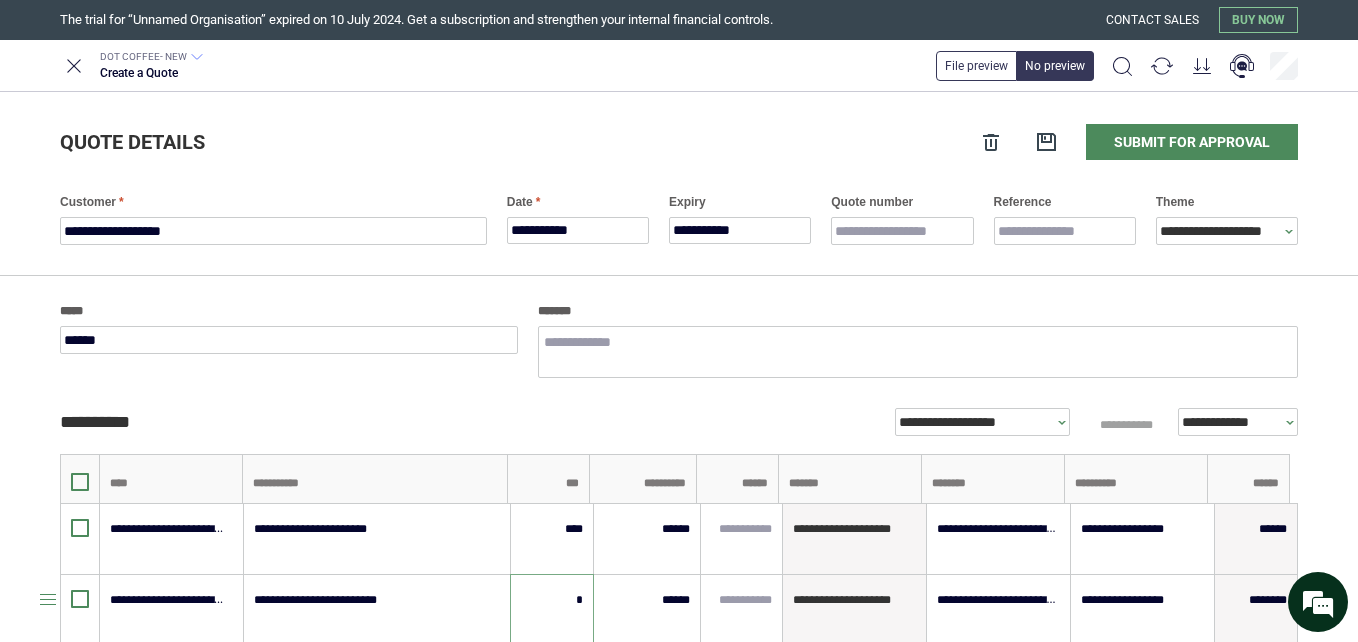 click on "*" at bounding box center [552, 600] 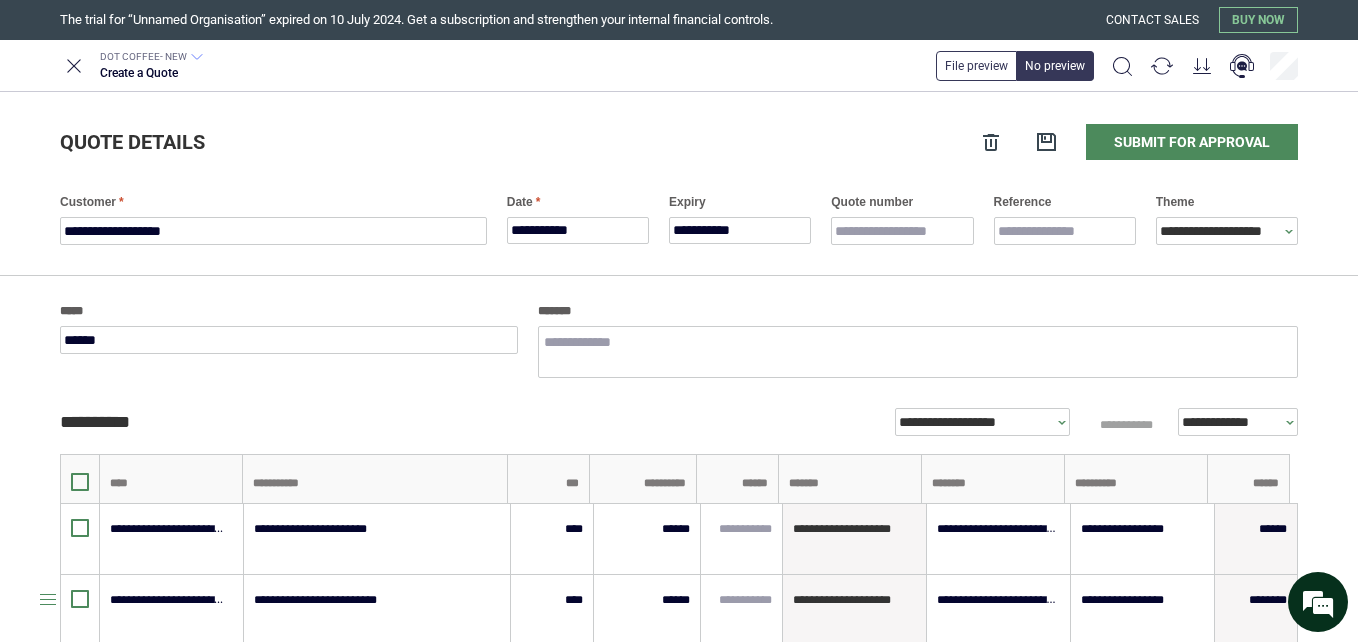 click on "**********" at bounding box center [679, 321] 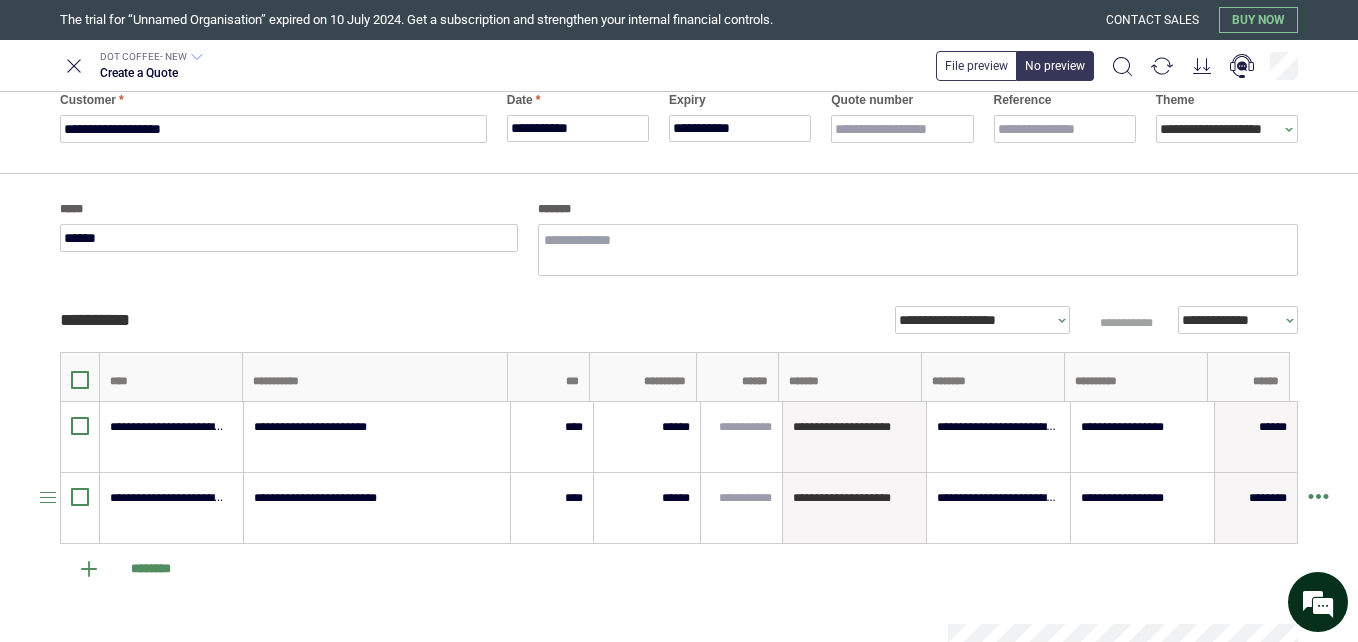 scroll, scrollTop: 200, scrollLeft: 0, axis: vertical 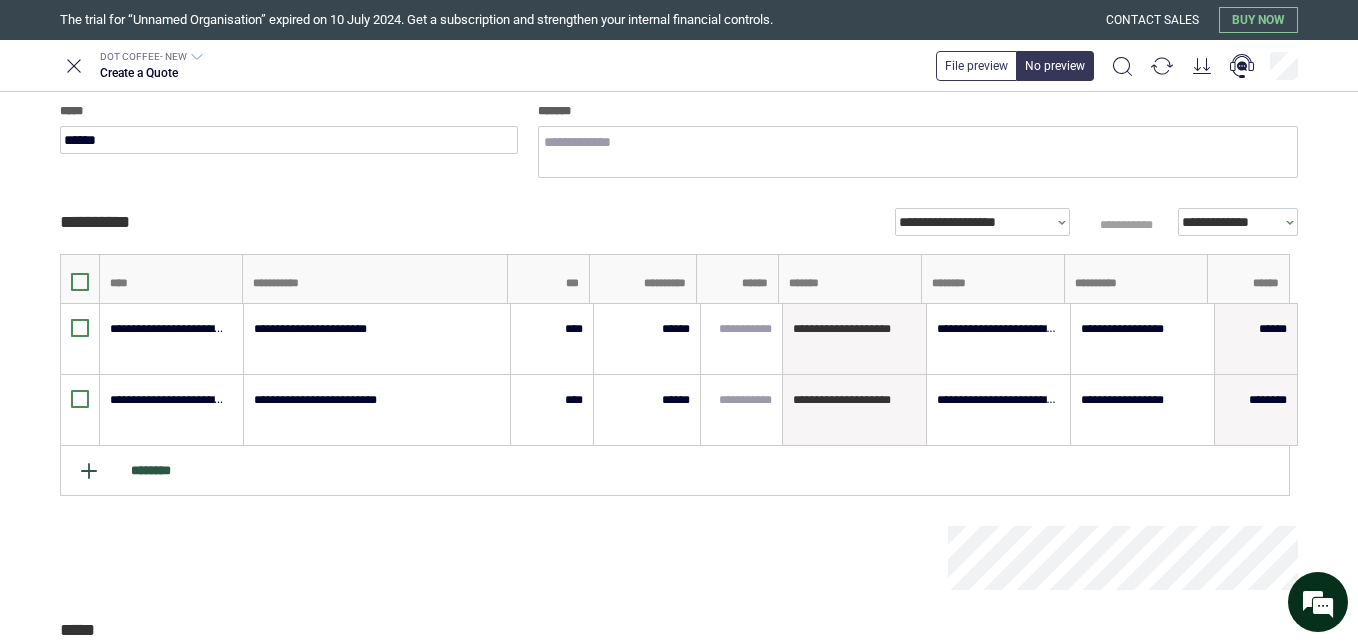 click on "********" at bounding box center (675, 471) 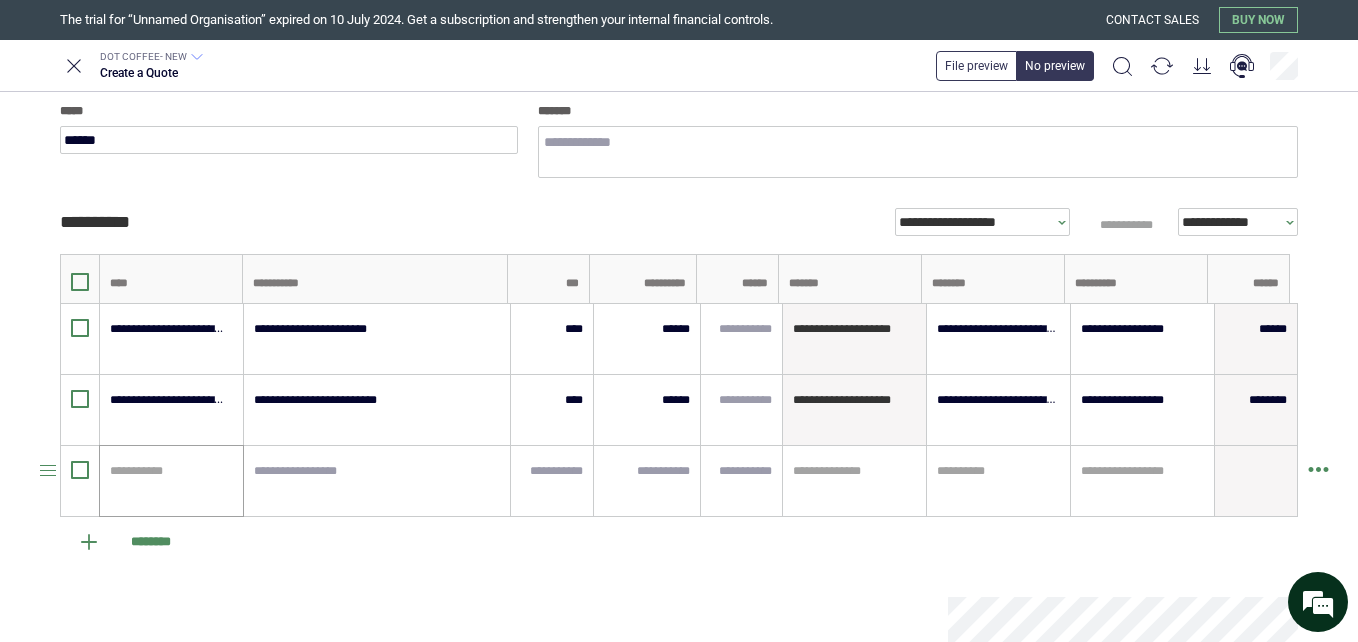 click on "**********" at bounding box center [171, 481] 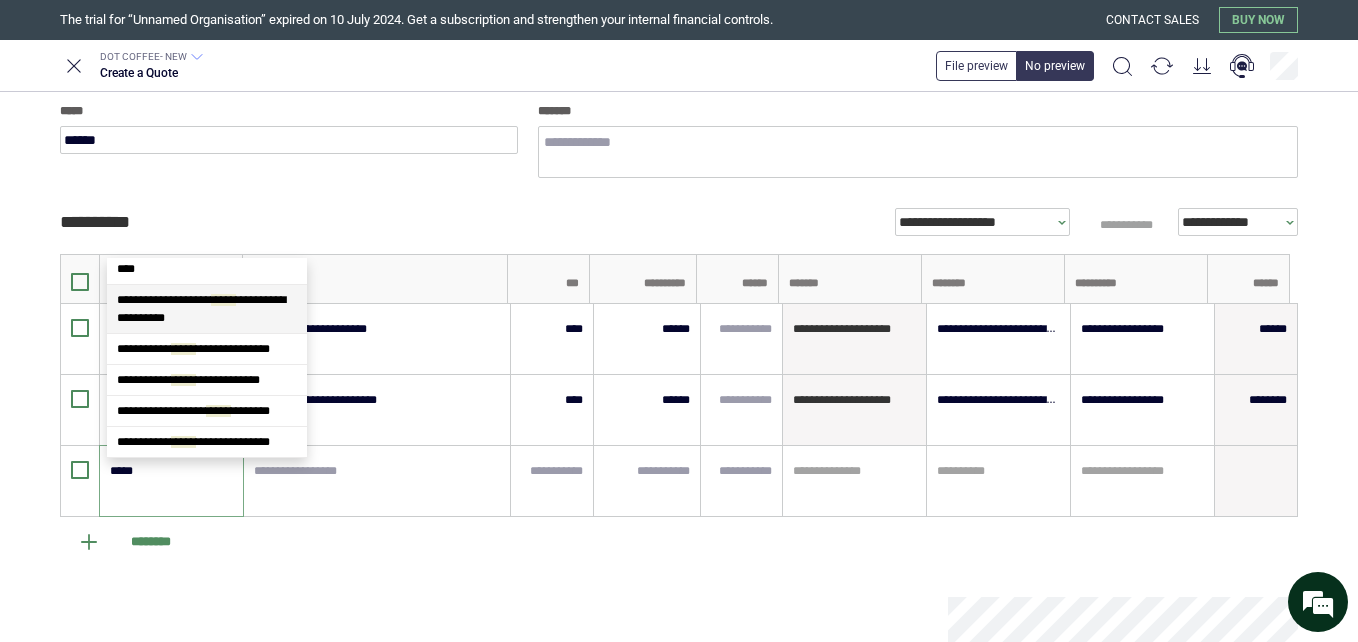 scroll, scrollTop: 0, scrollLeft: 0, axis: both 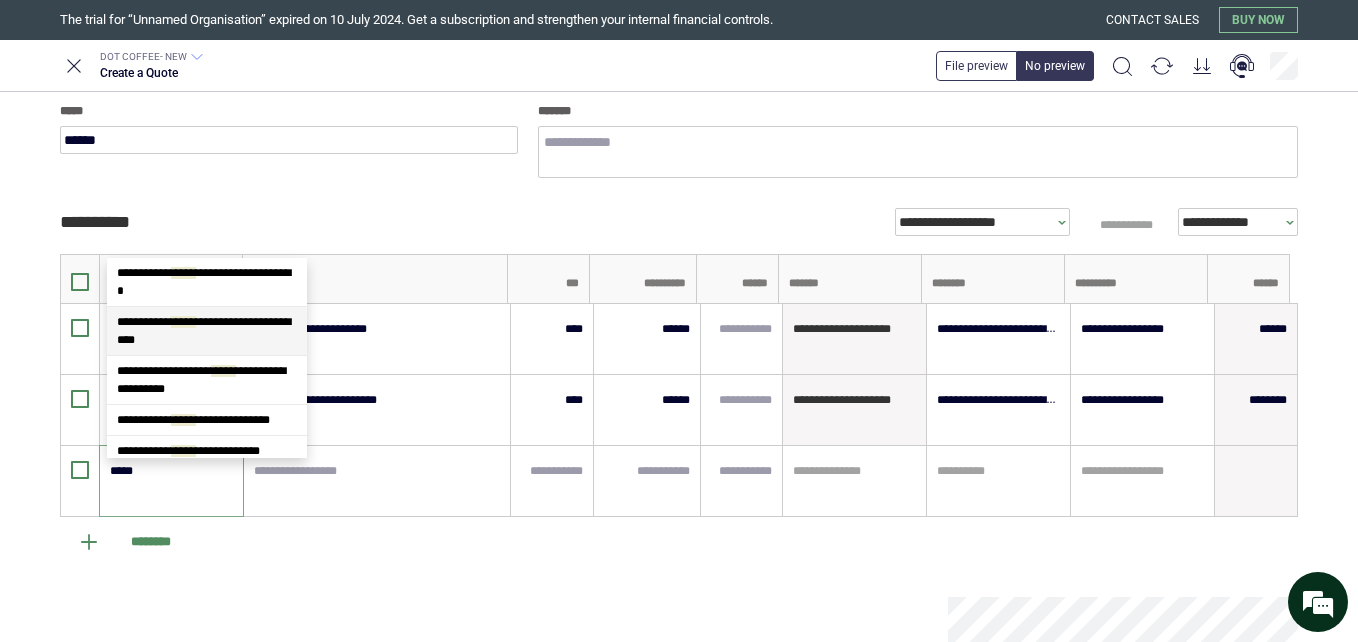 click on "**********" at bounding box center (207, 331) 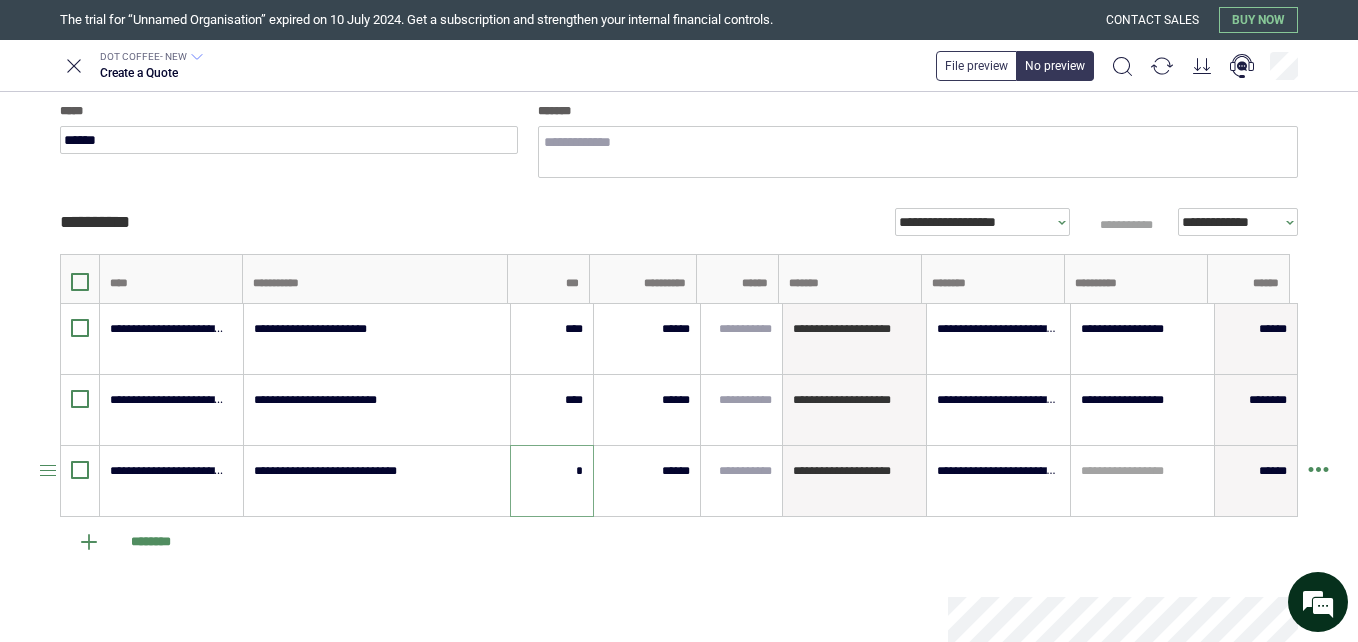 click on "*" at bounding box center [552, 471] 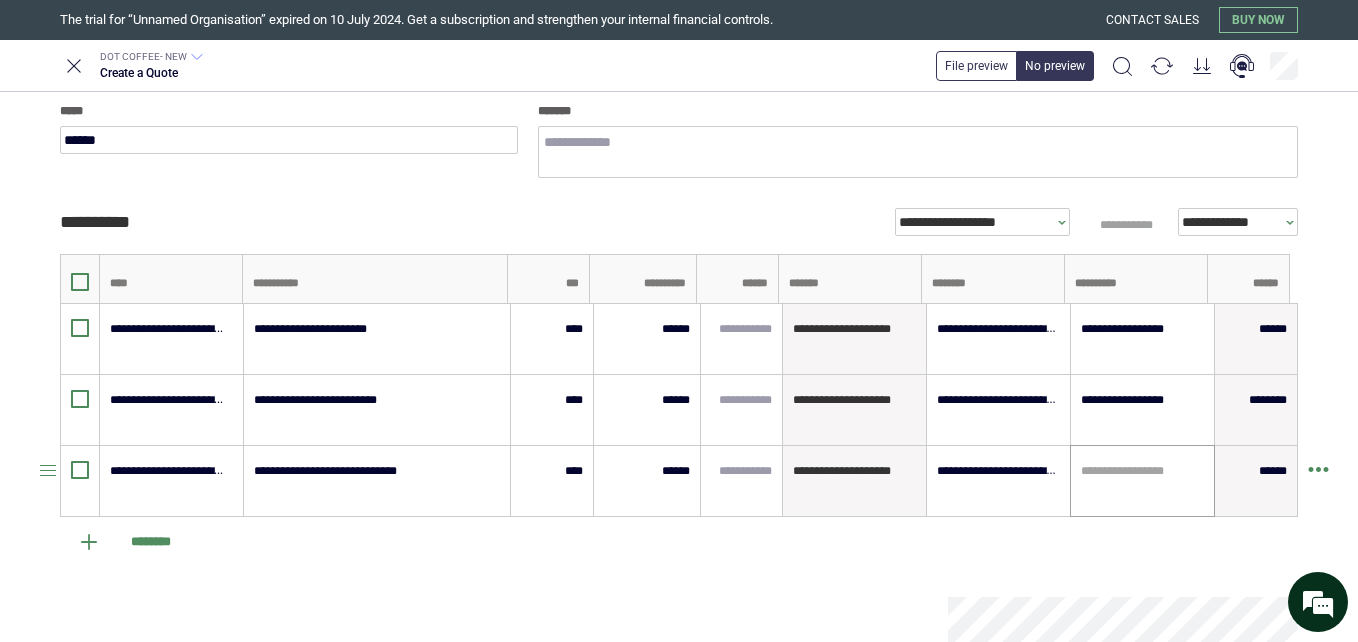 click on "**********" at bounding box center [1142, 481] 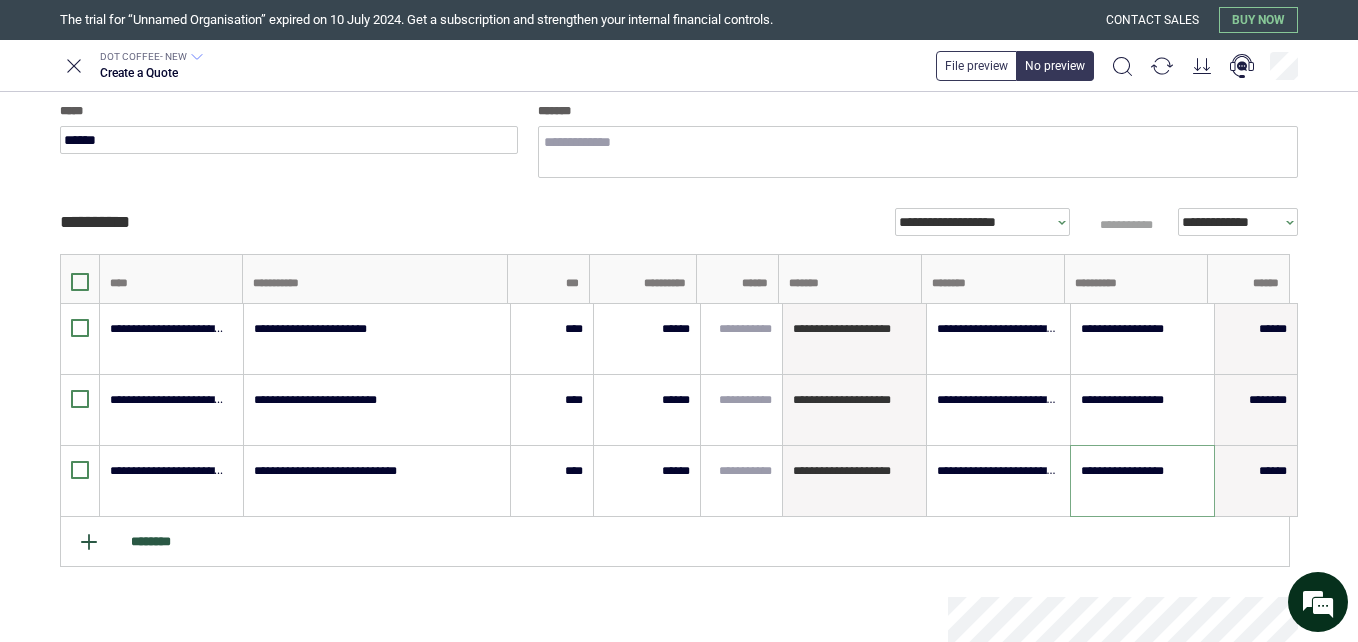 click on "********" at bounding box center [675, 542] 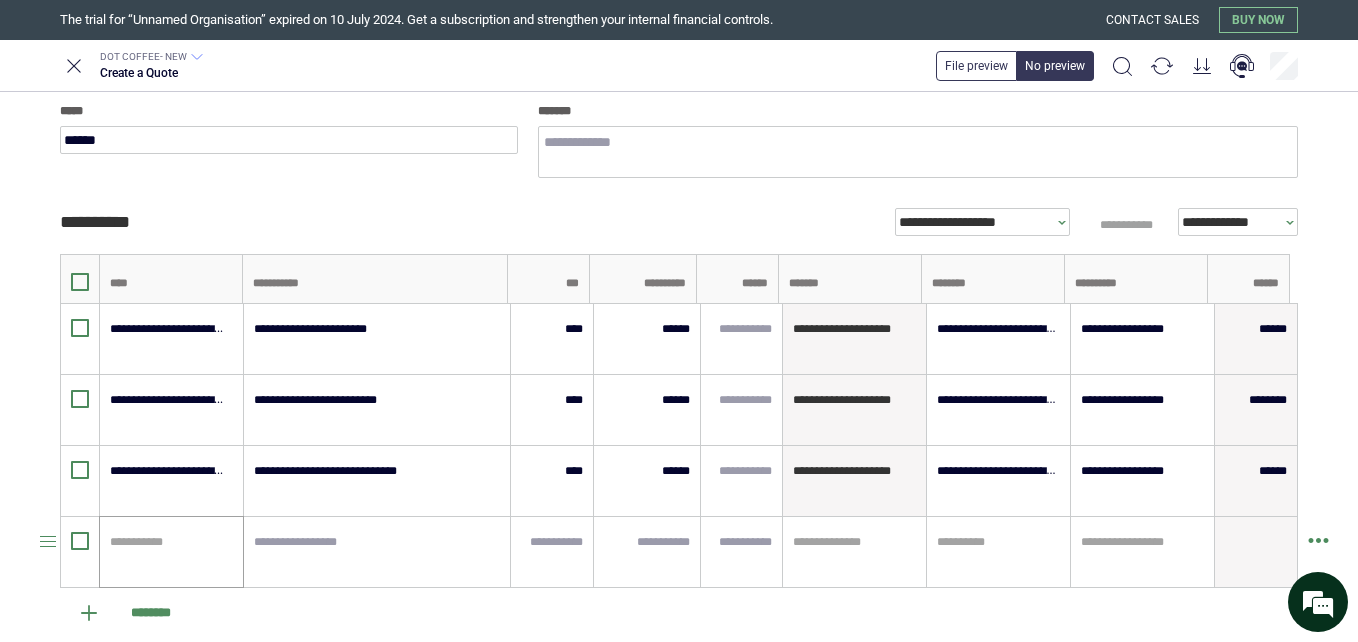 click on "**********" at bounding box center [171, 552] 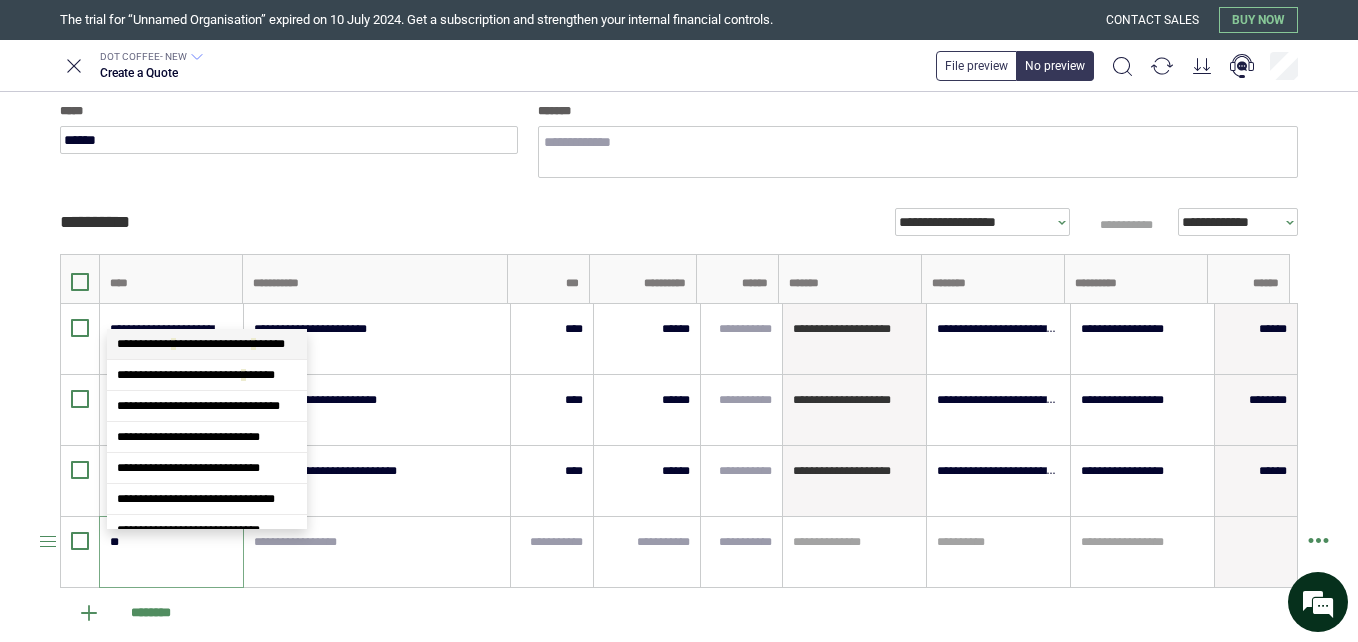 scroll, scrollTop: 1288, scrollLeft: 0, axis: vertical 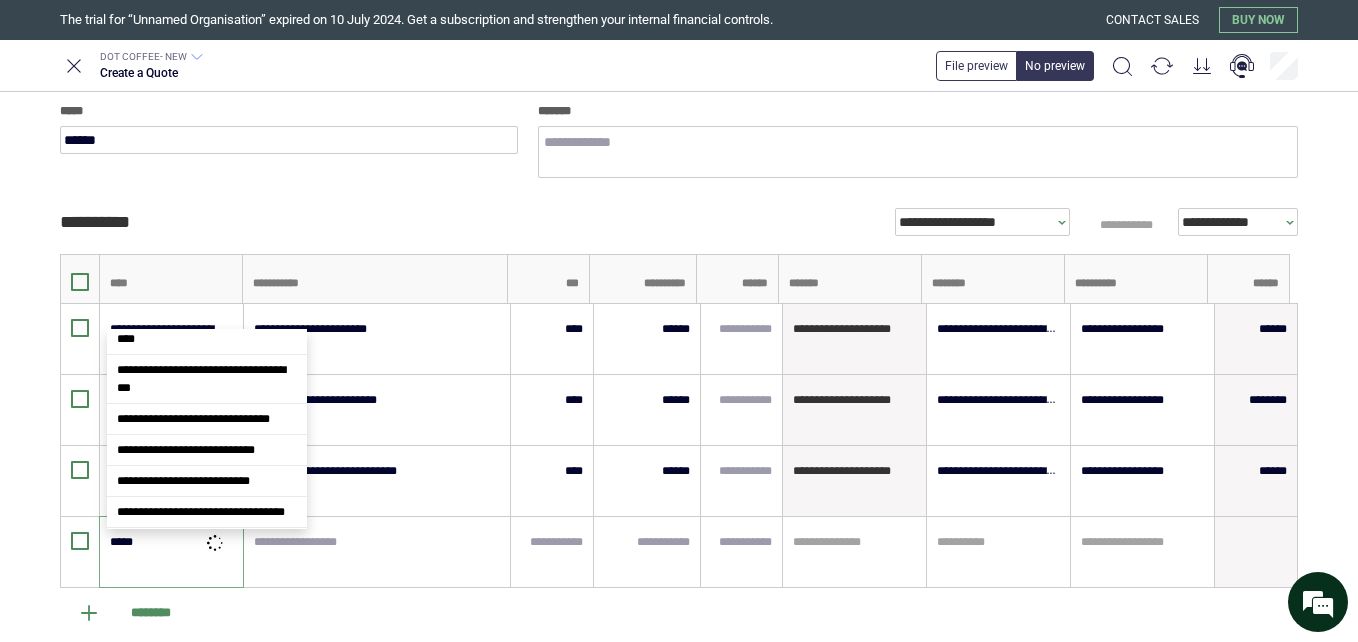 click on "**********" at bounding box center [207, 36] 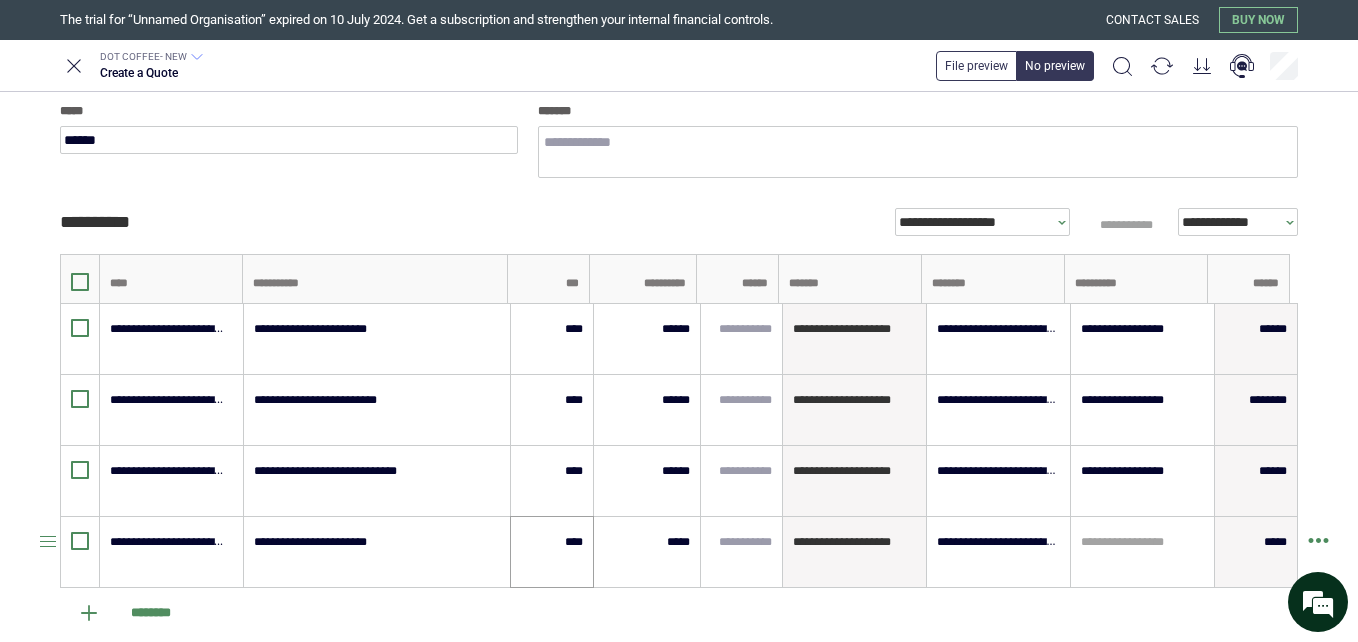 click on "****" at bounding box center (552, 552) 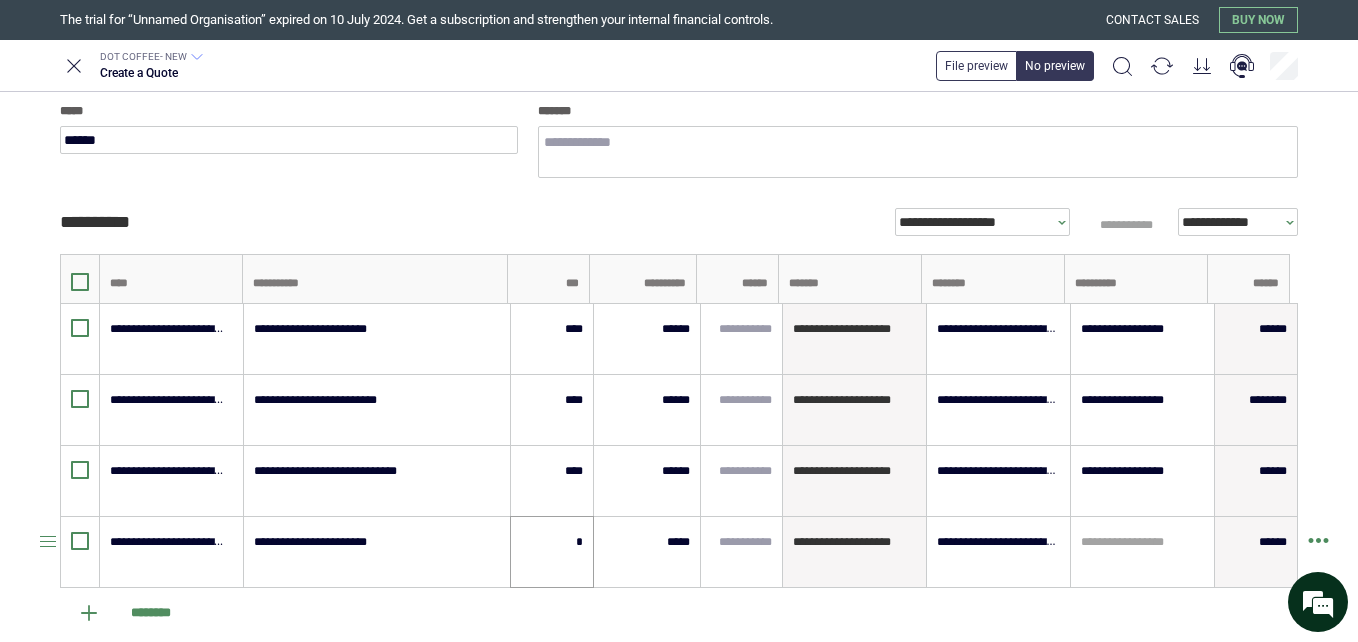 click on "*" at bounding box center (552, 542) 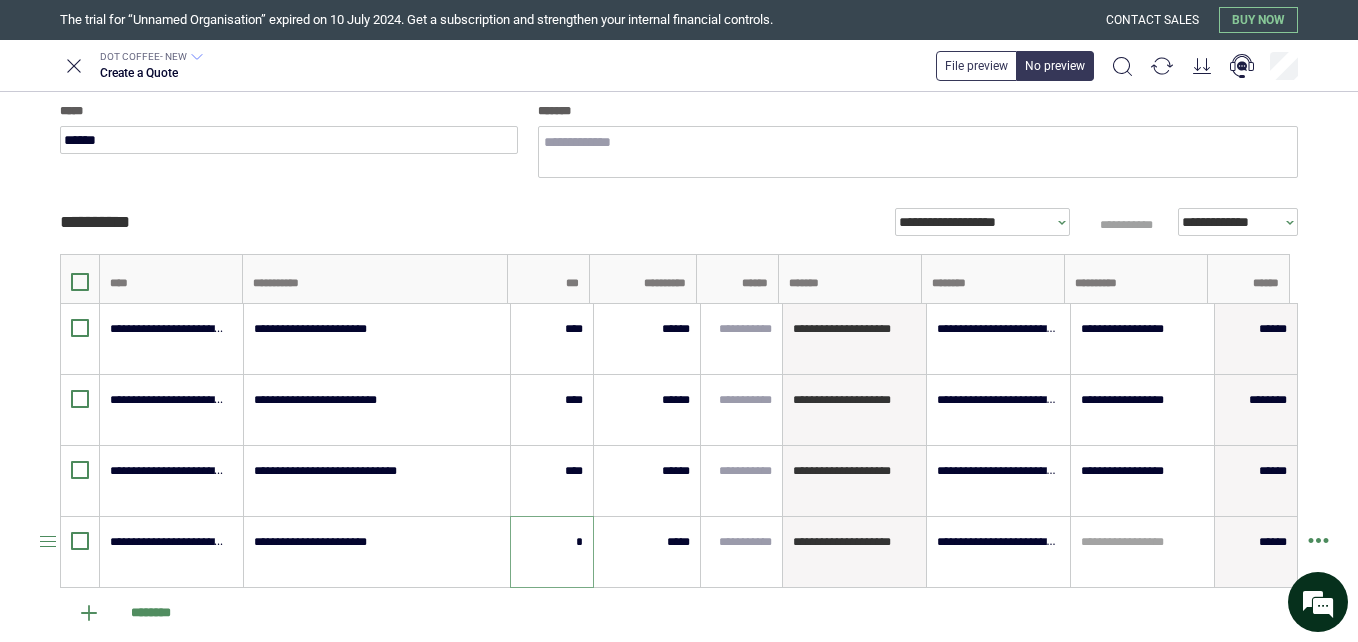 click on "*" at bounding box center (552, 542) 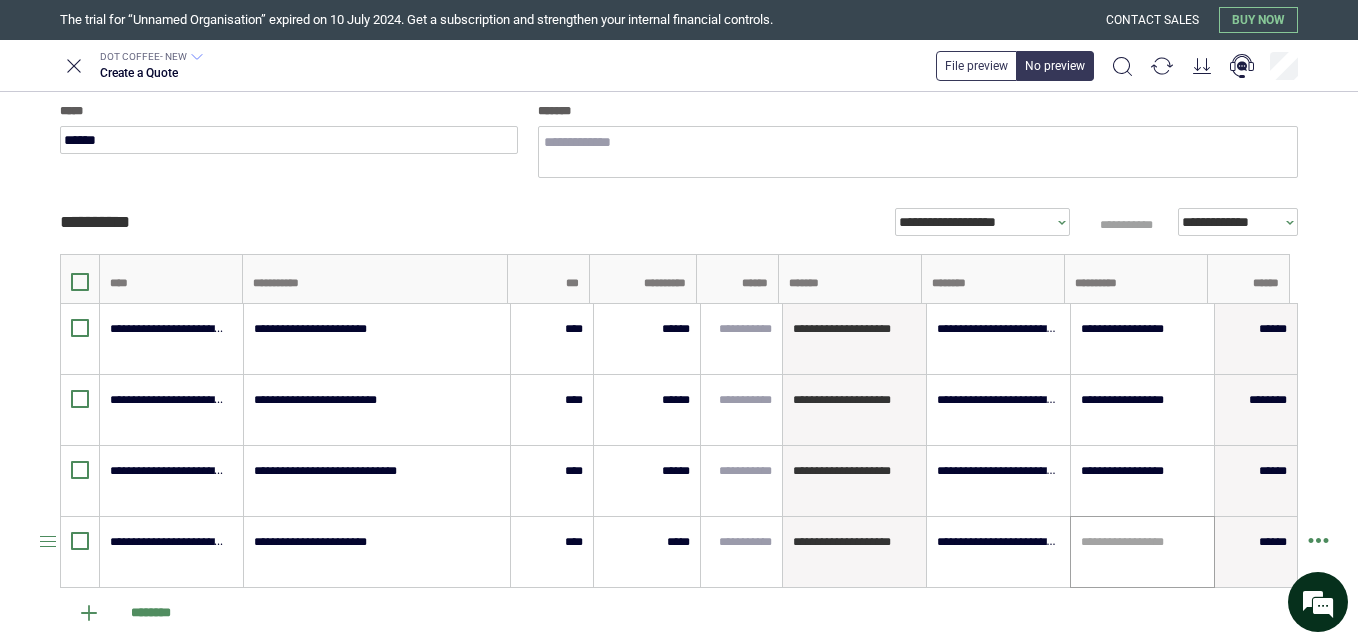 click on "**********" at bounding box center [1142, 552] 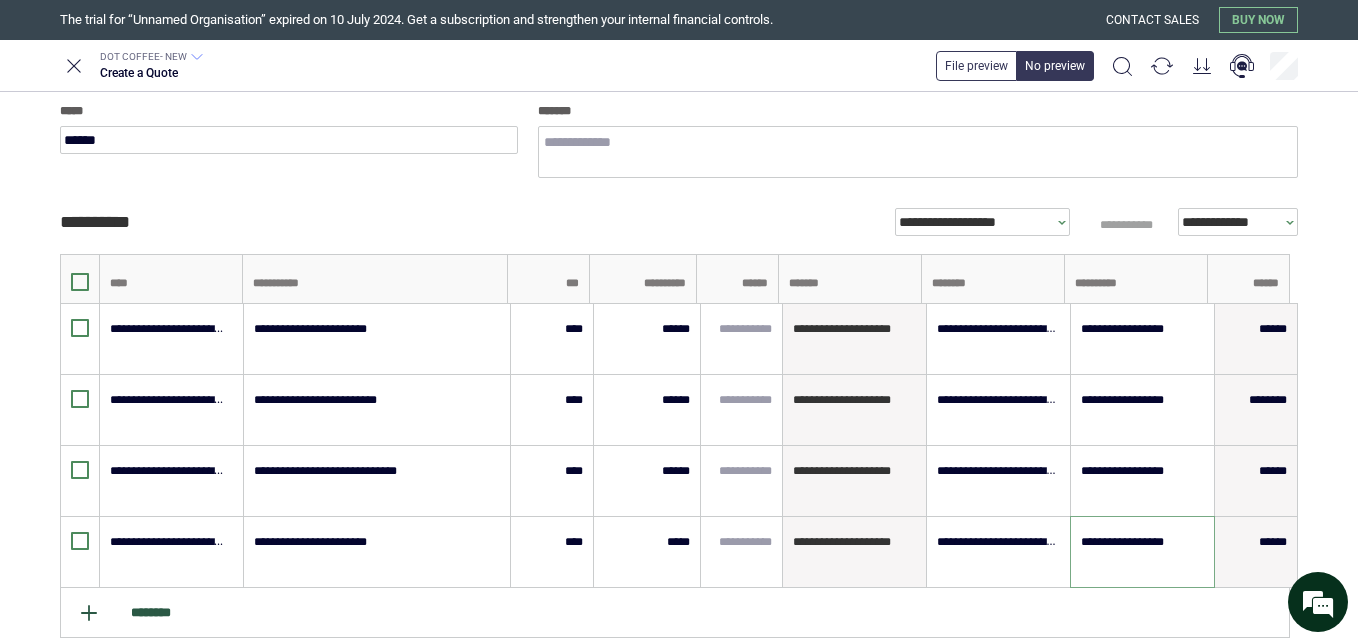 click on "********" at bounding box center [675, 613] 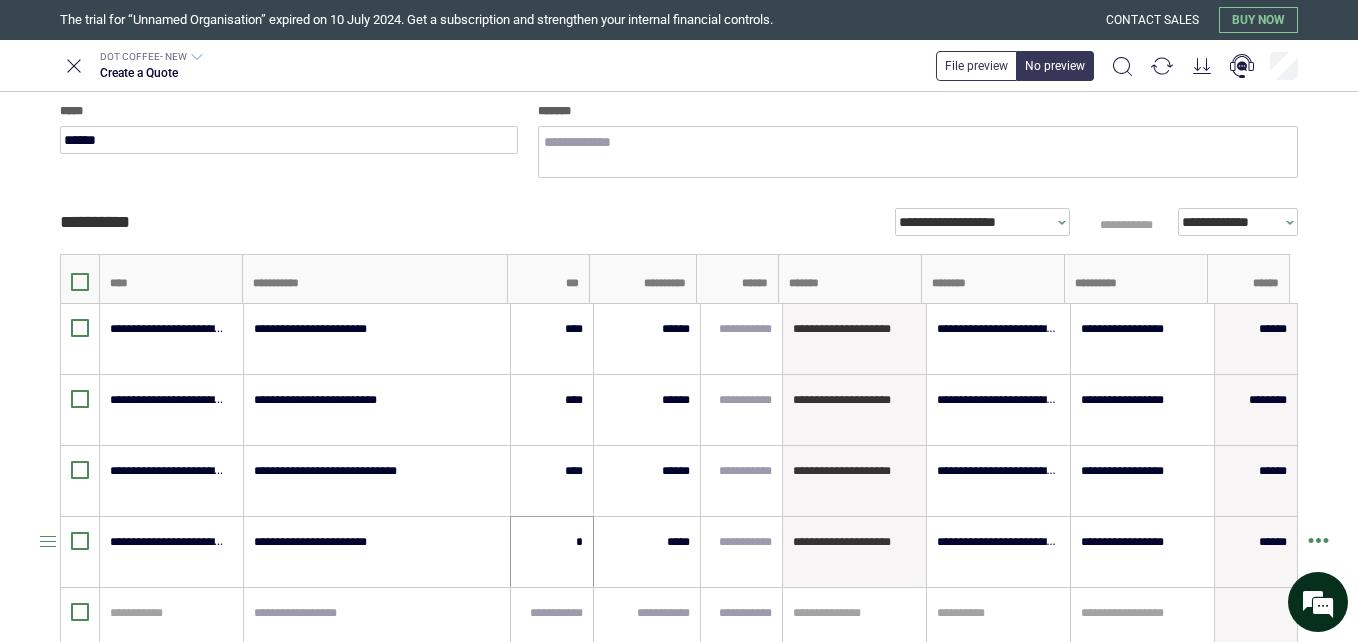 click on "*" at bounding box center (552, 542) 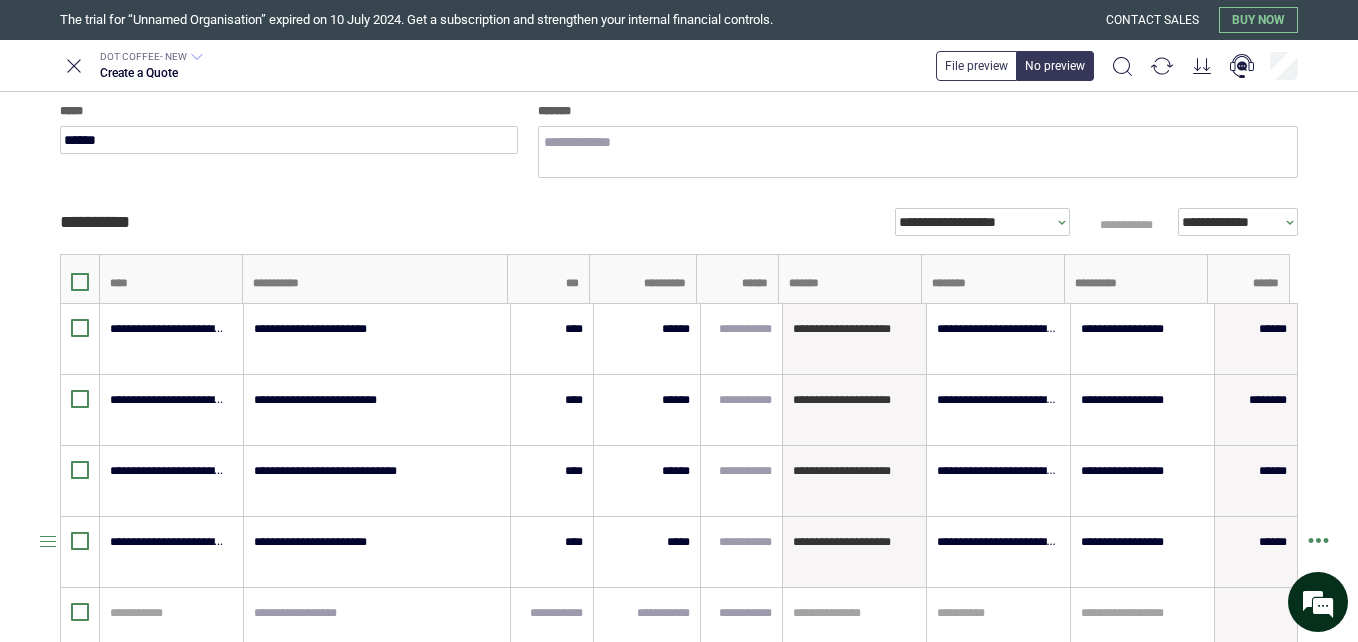click at bounding box center (30, 552) 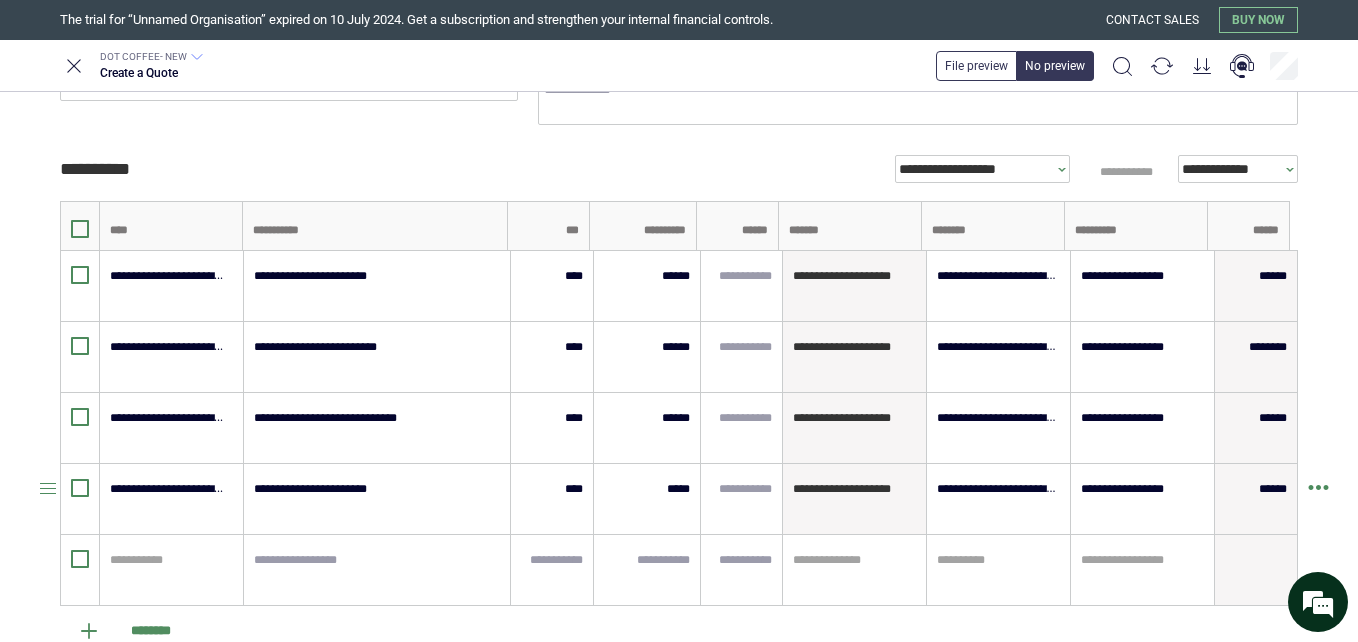 scroll, scrollTop: 280, scrollLeft: 0, axis: vertical 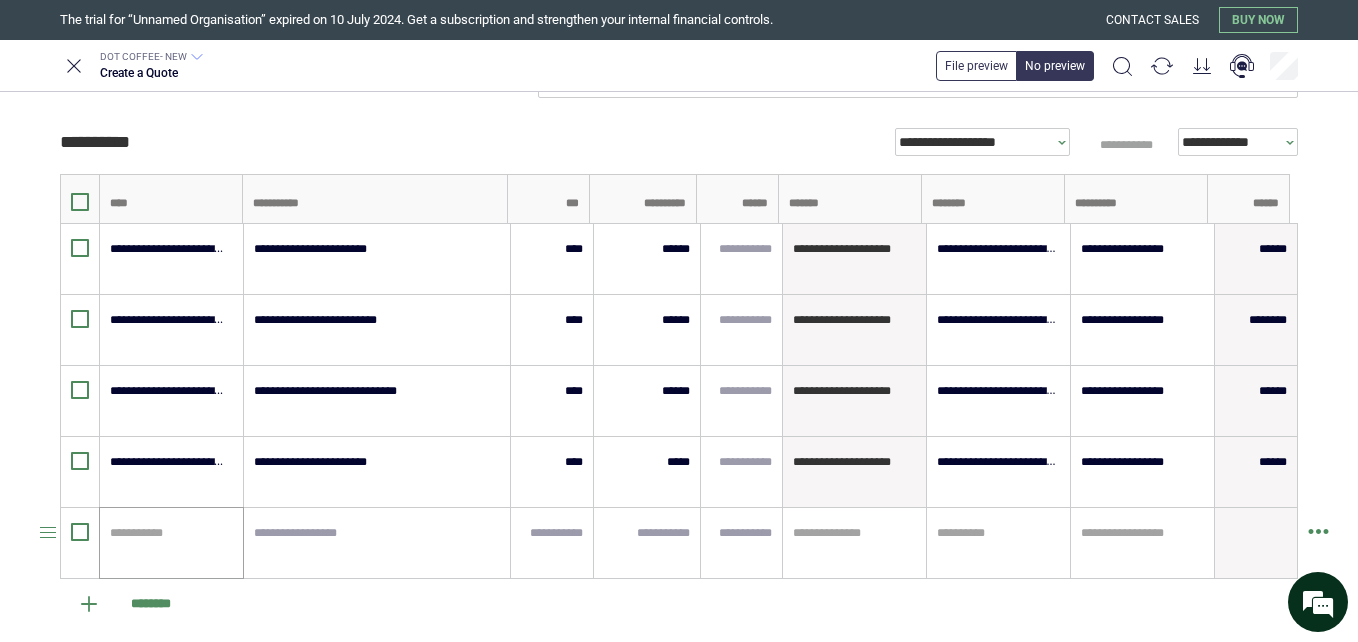 click on "**********" at bounding box center (171, 543) 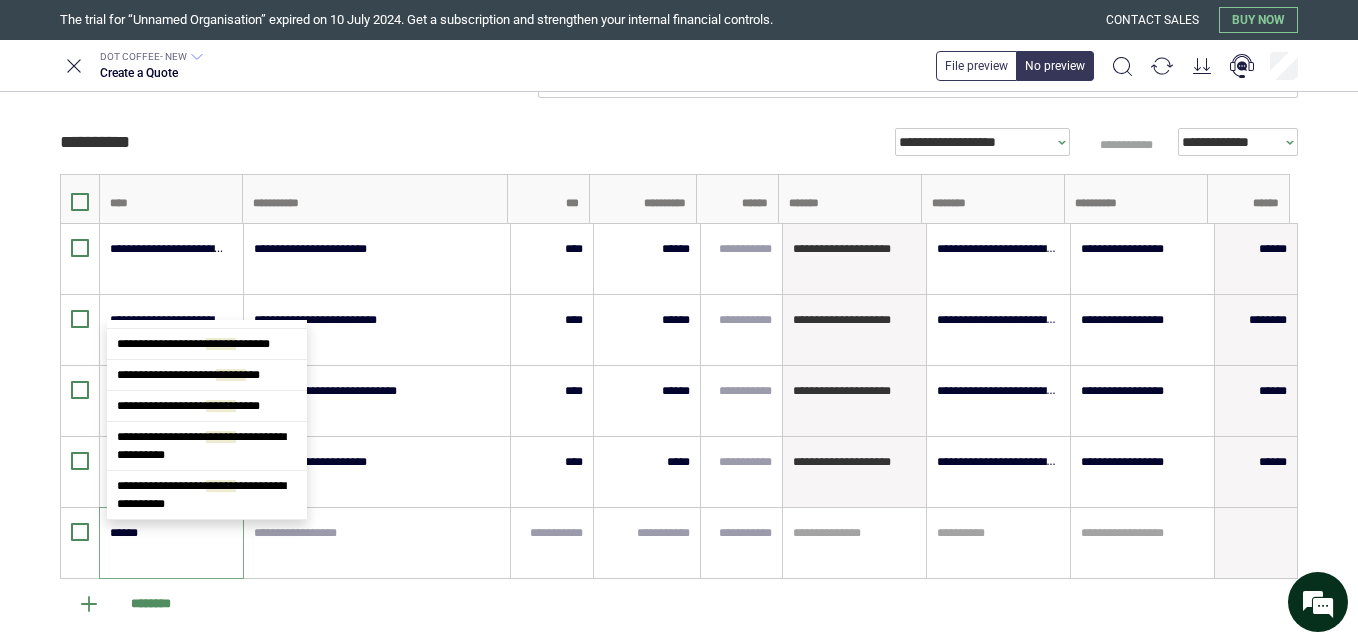 scroll, scrollTop: 0, scrollLeft: 0, axis: both 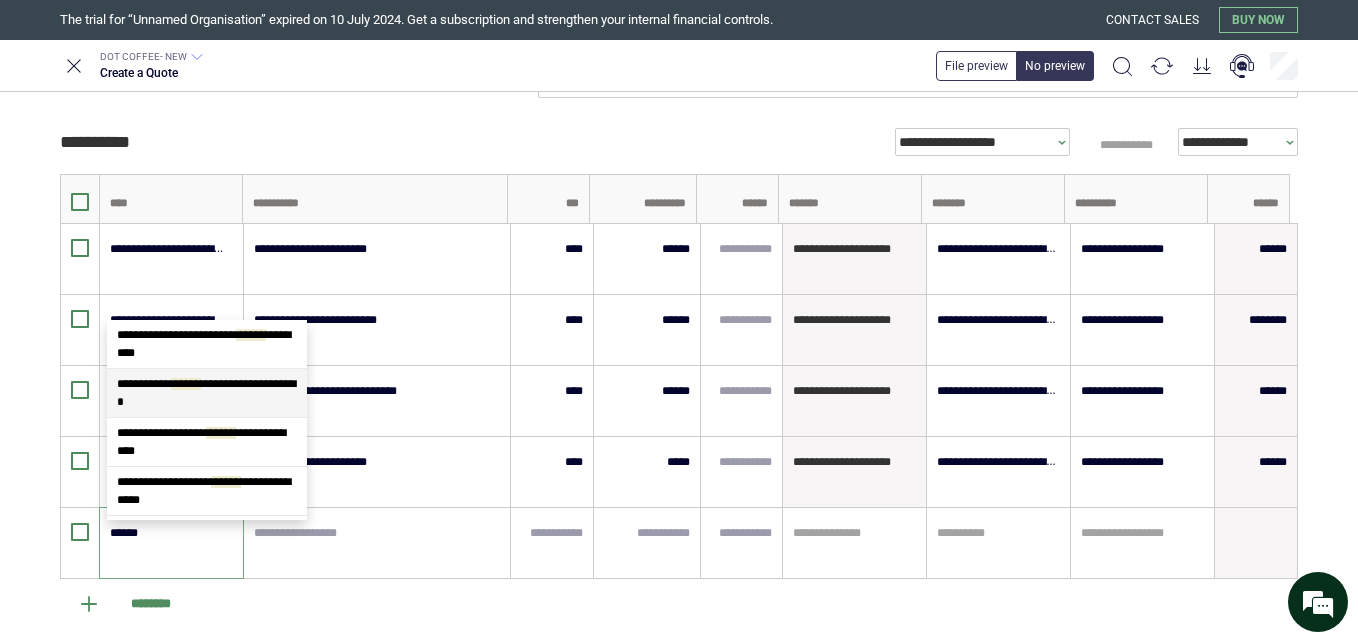 click on "**********" at bounding box center (207, 393) 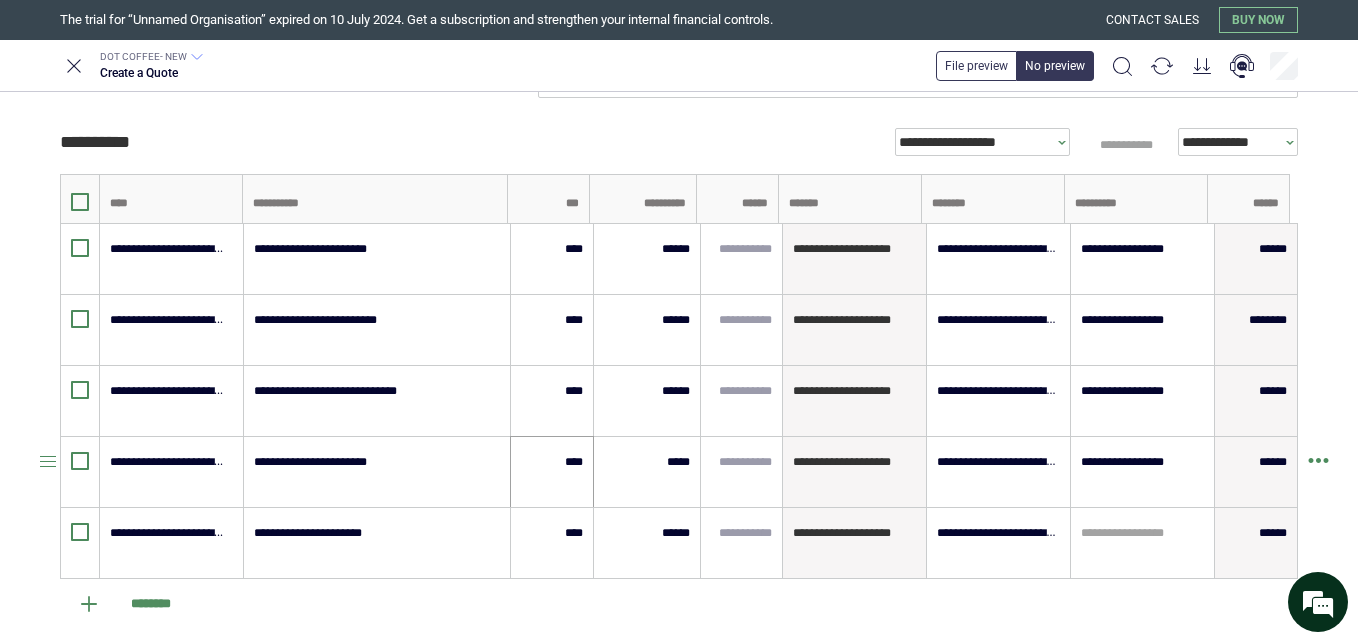 click on "****" at bounding box center [552, 472] 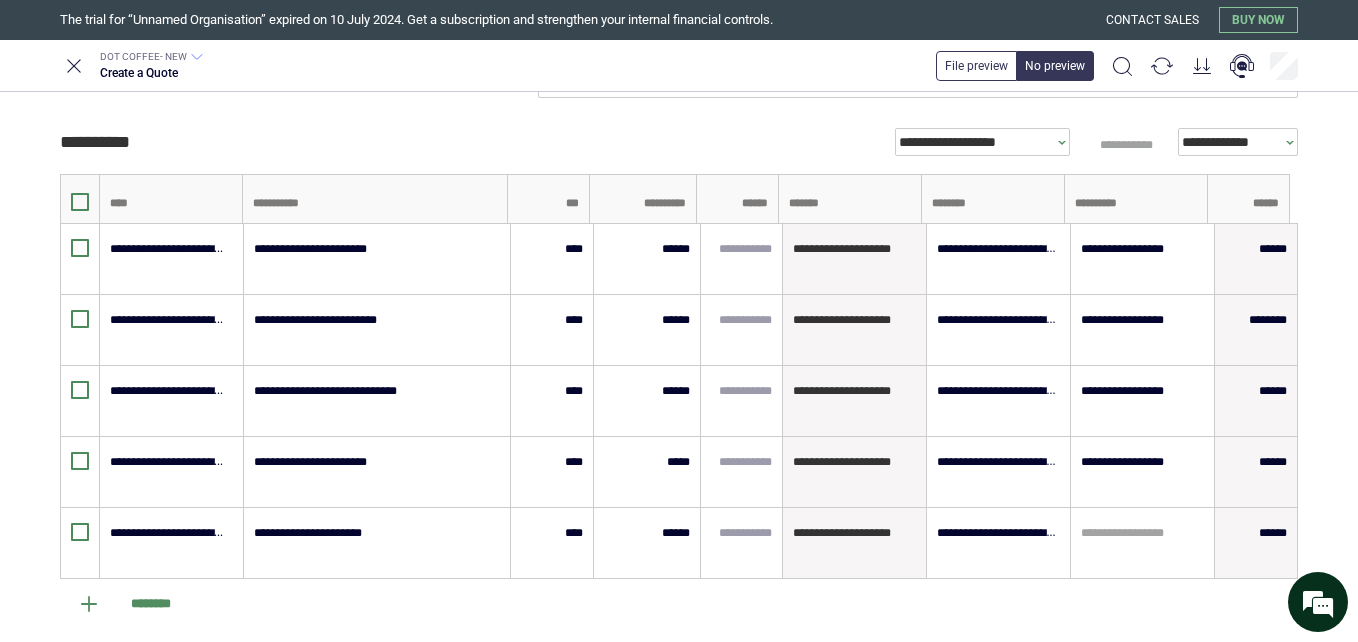 click on "**********" at bounding box center (679, 321) 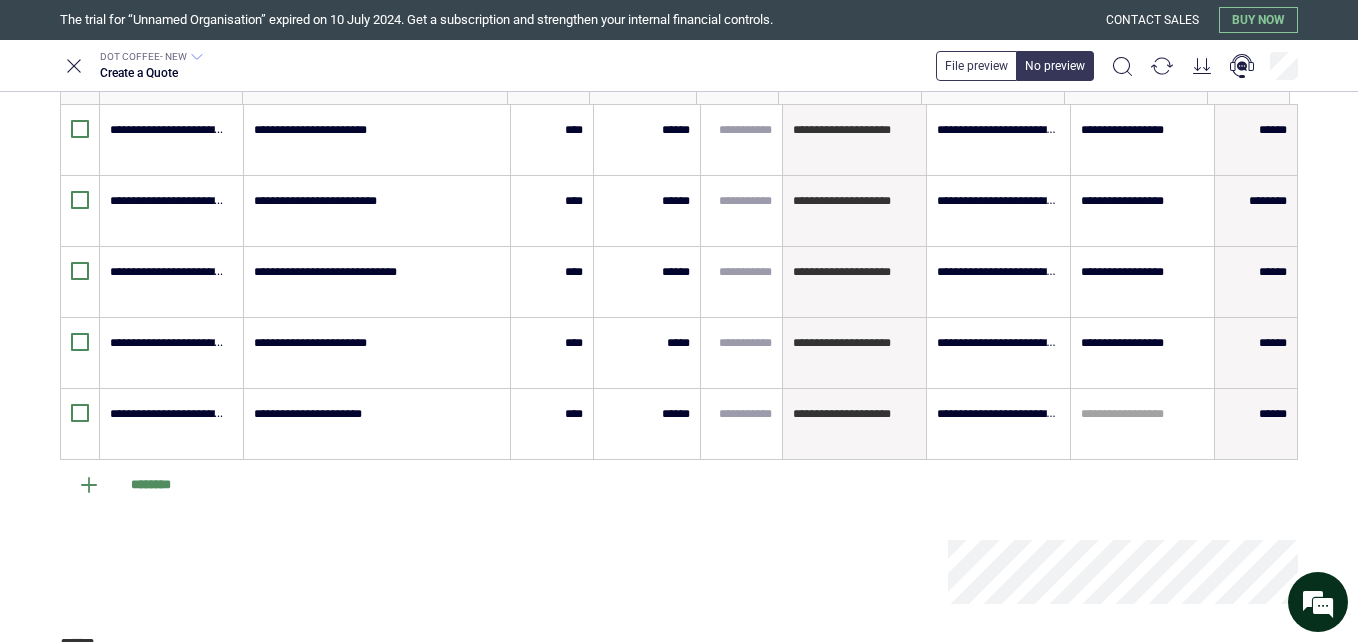 scroll, scrollTop: 440, scrollLeft: 0, axis: vertical 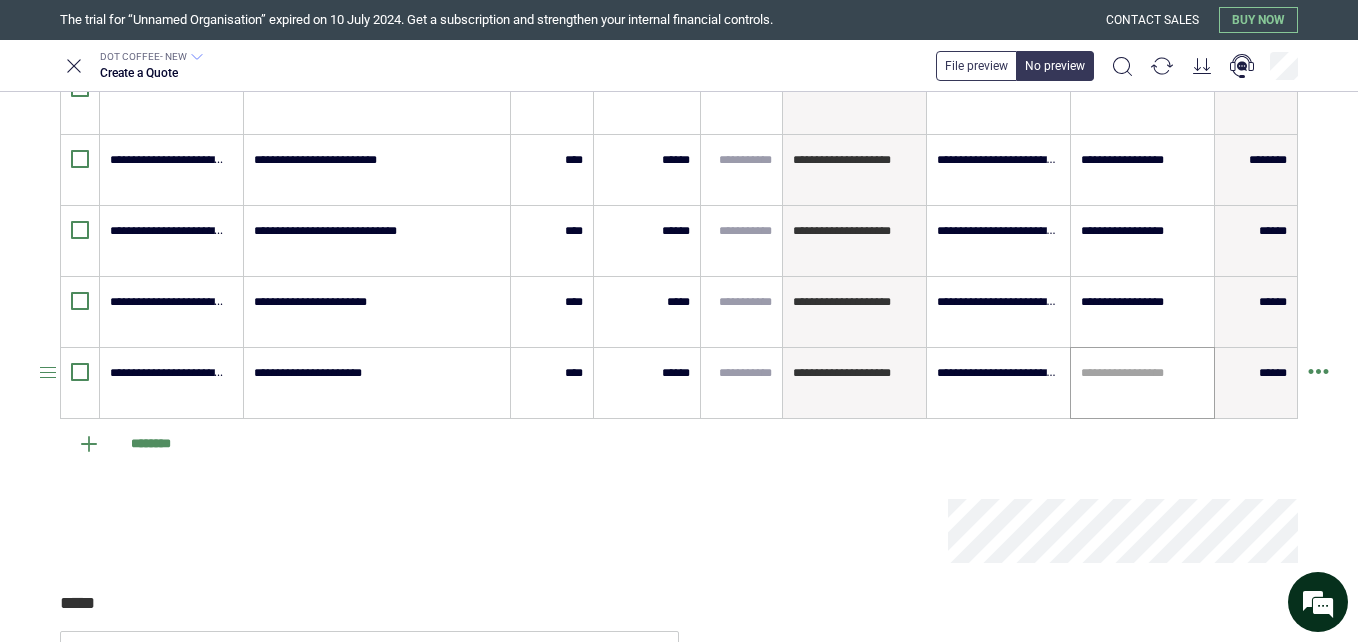 click at bounding box center (1142, 373) 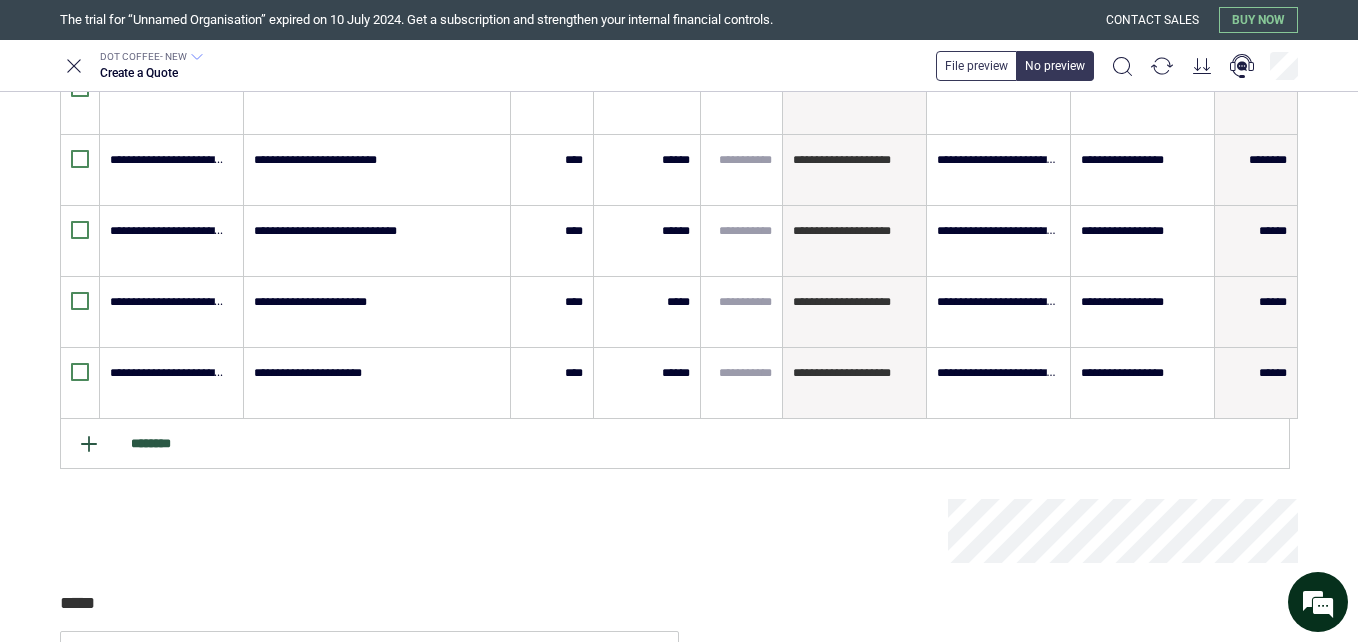 click on "********" at bounding box center [675, 444] 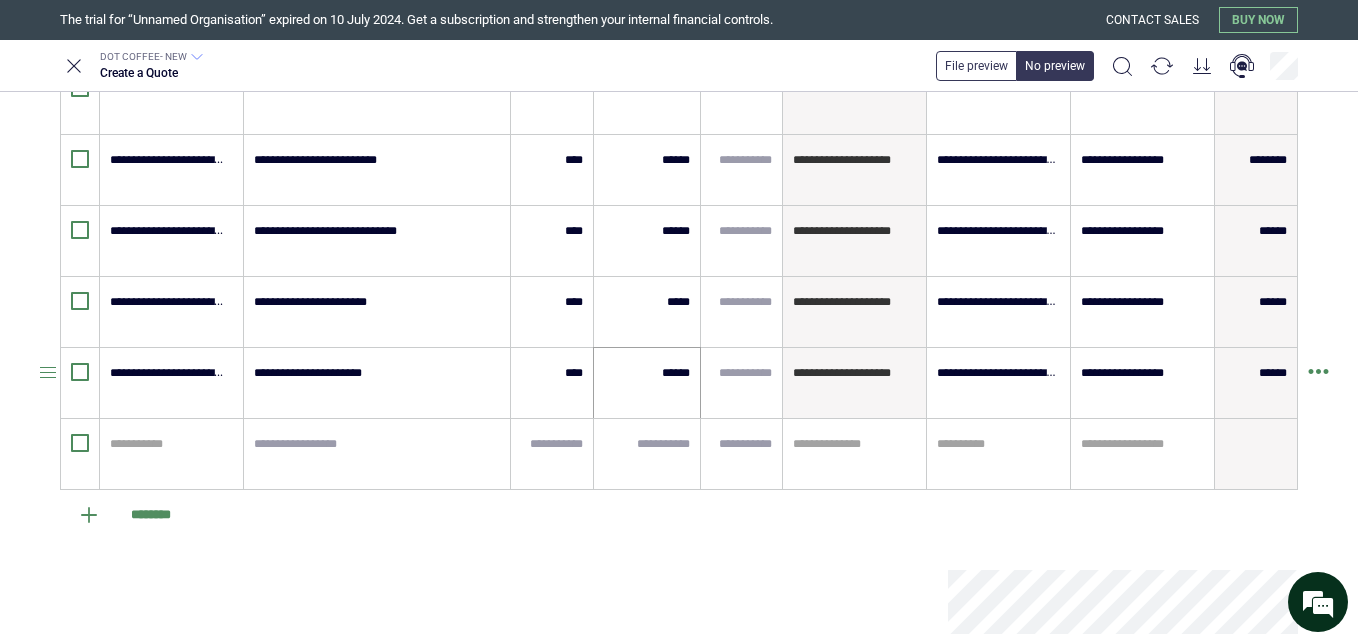 click on "******" at bounding box center [647, 383] 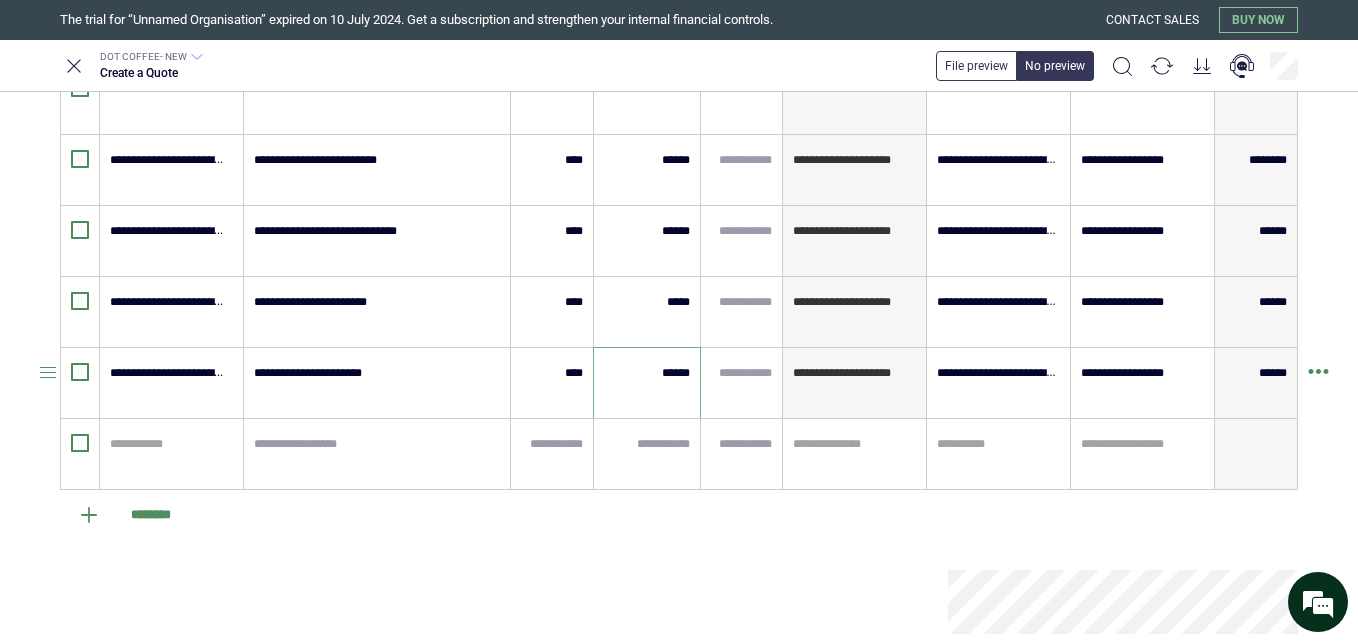 click on "******" at bounding box center (647, 383) 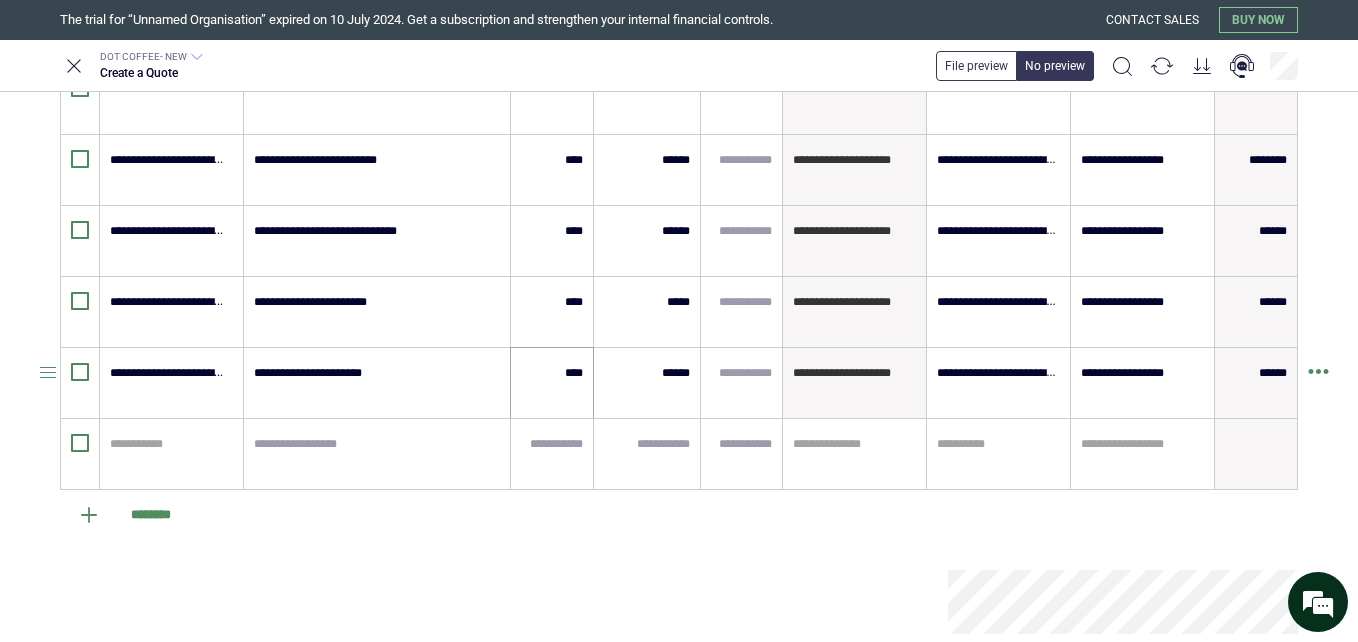 click on "****" at bounding box center [552, 383] 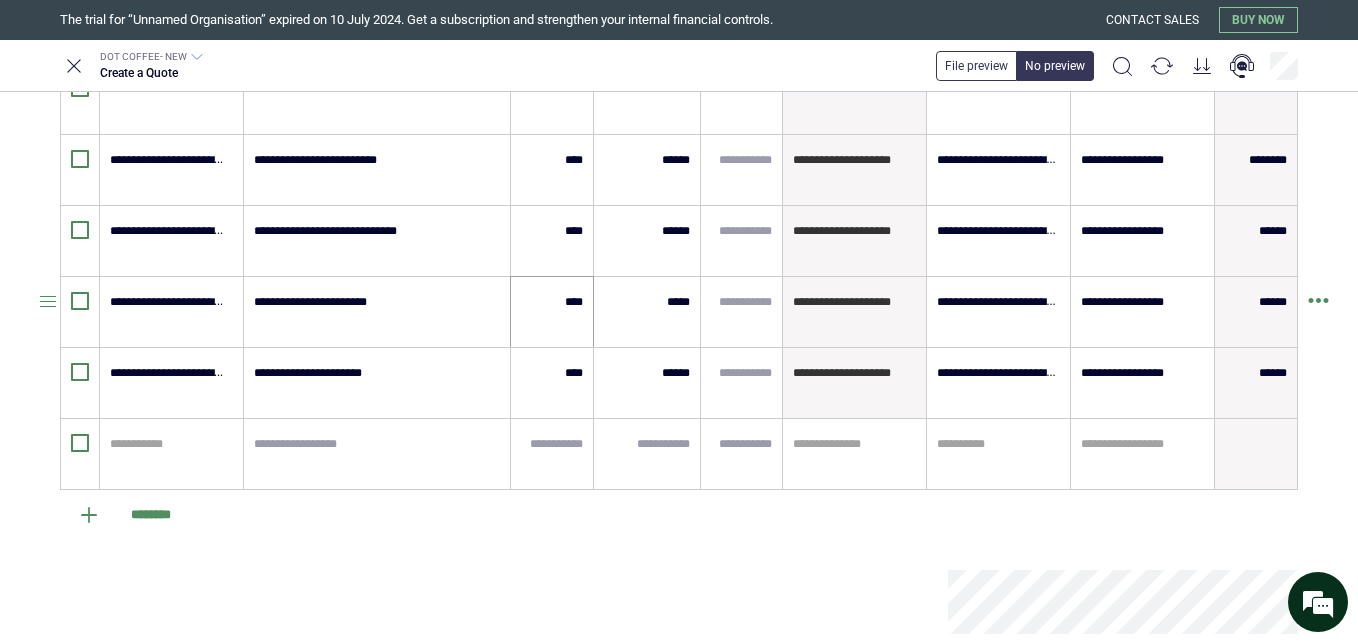 click on "****" at bounding box center [552, 312] 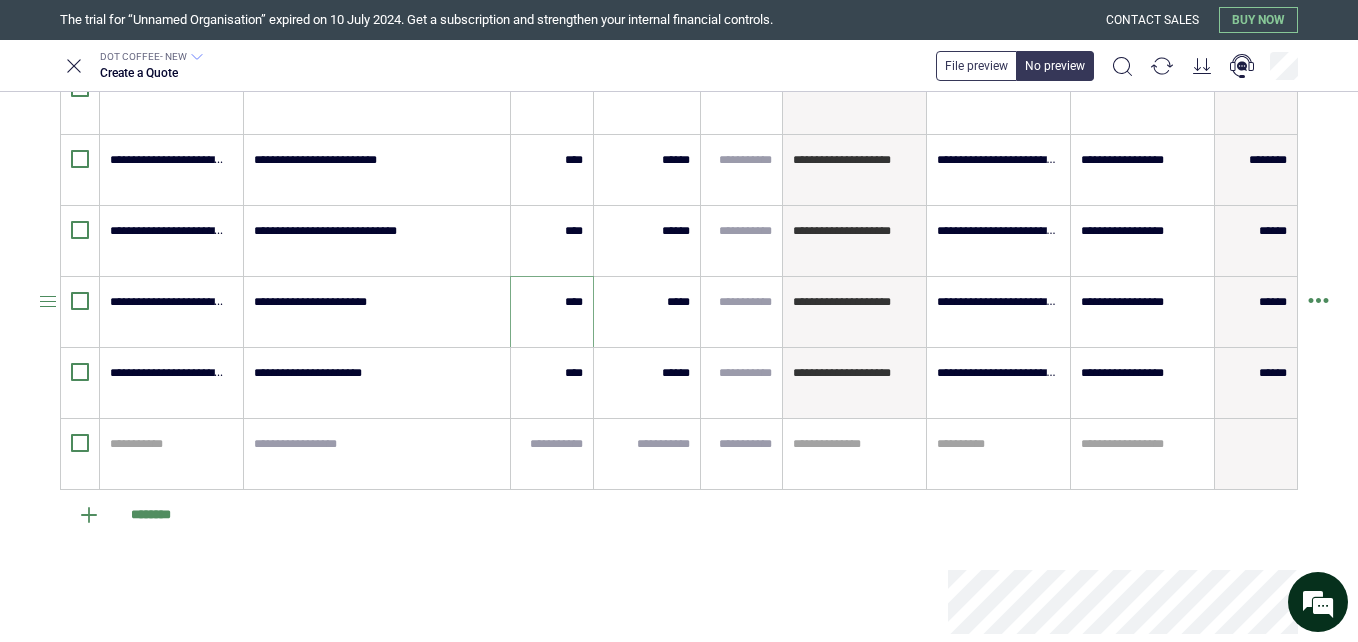 click on "****" at bounding box center [552, 312] 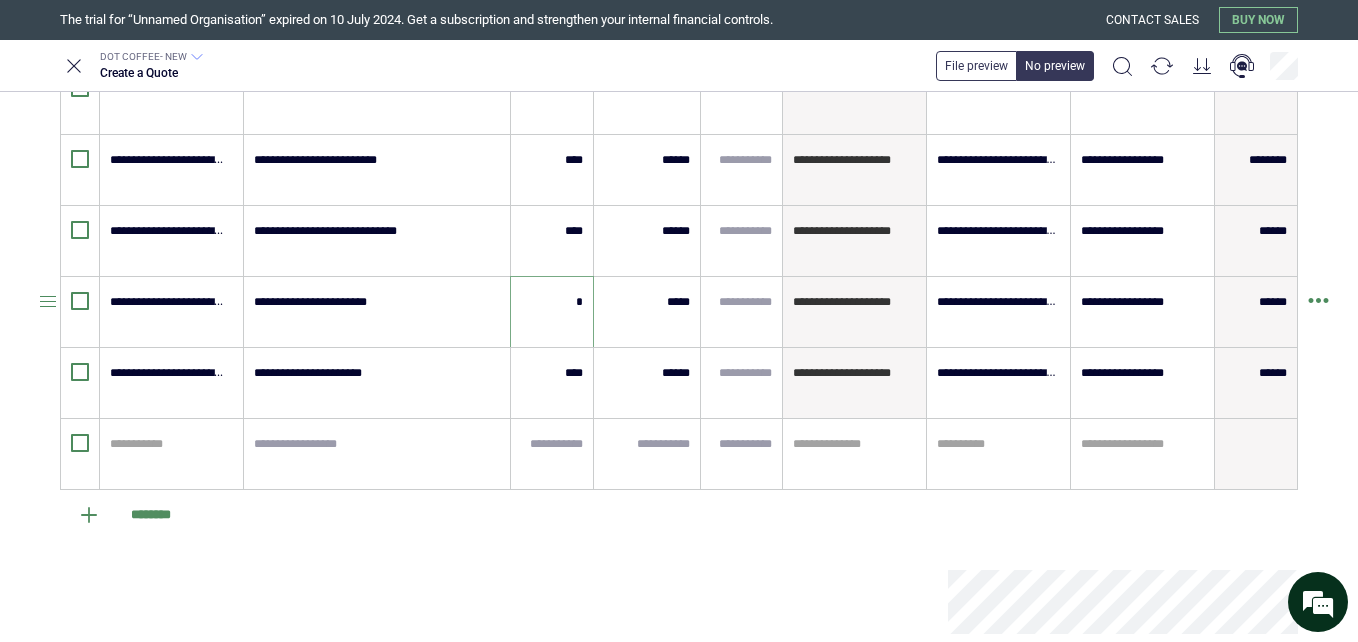 click on "*" at bounding box center [552, 302] 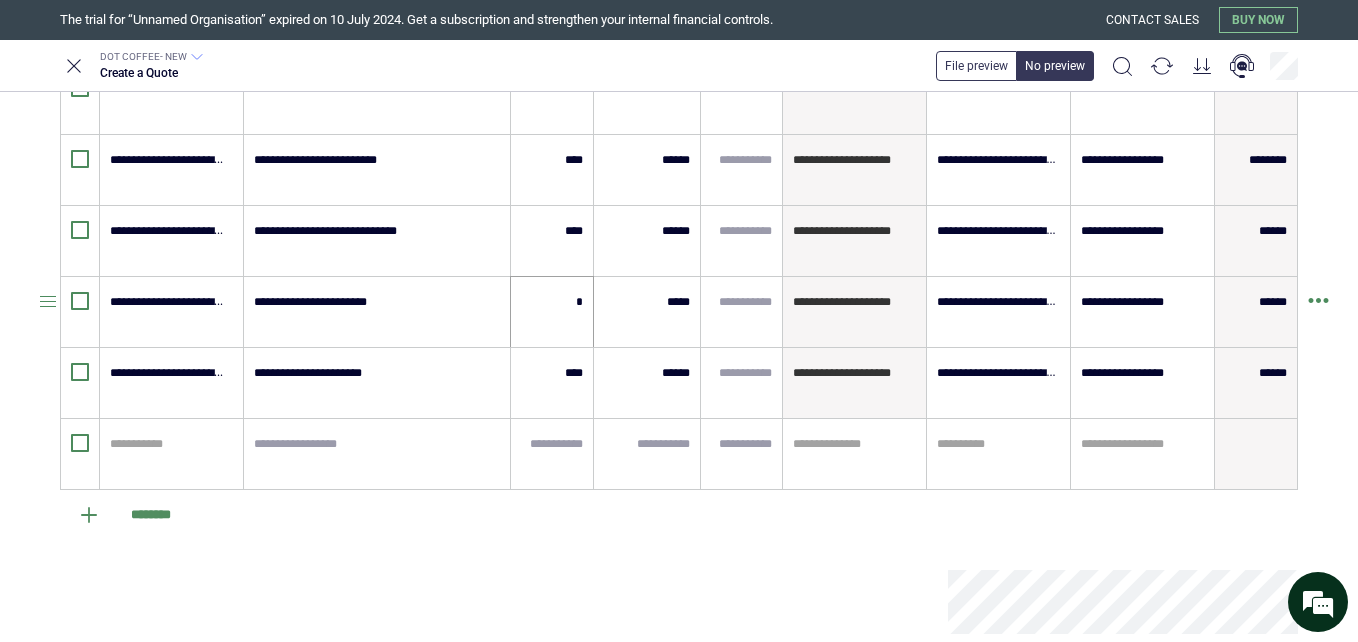 click on "*" at bounding box center [552, 302] 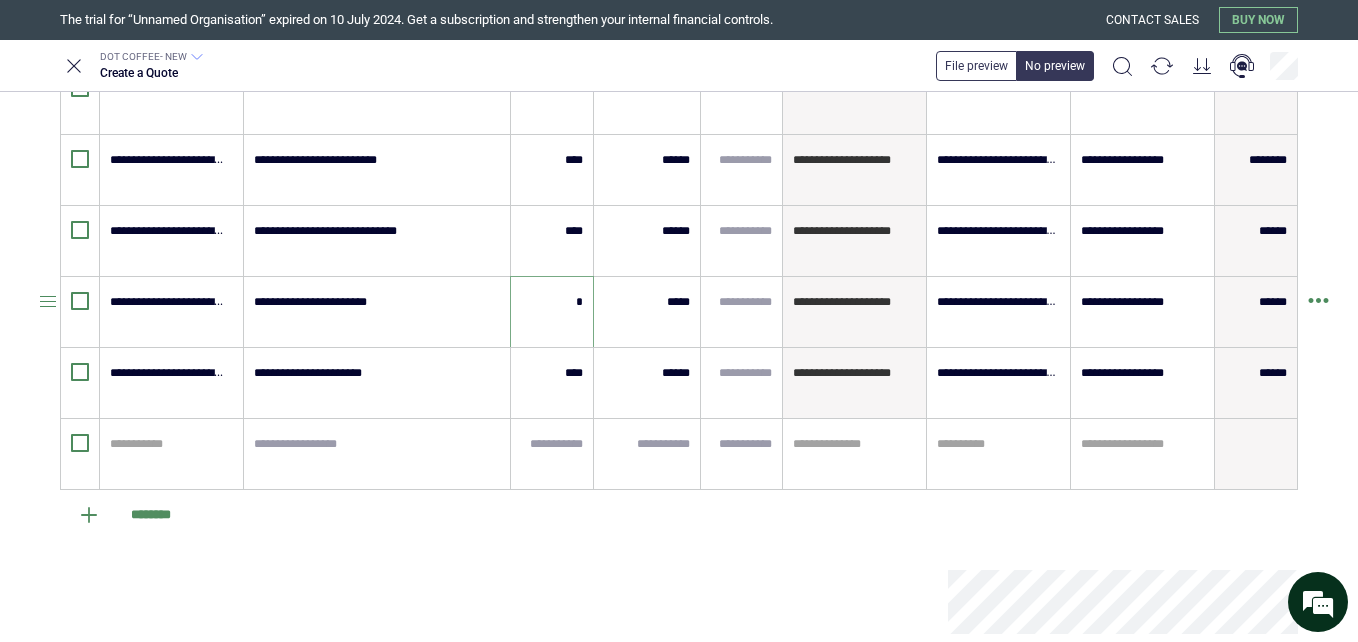 click on "*" at bounding box center (552, 302) 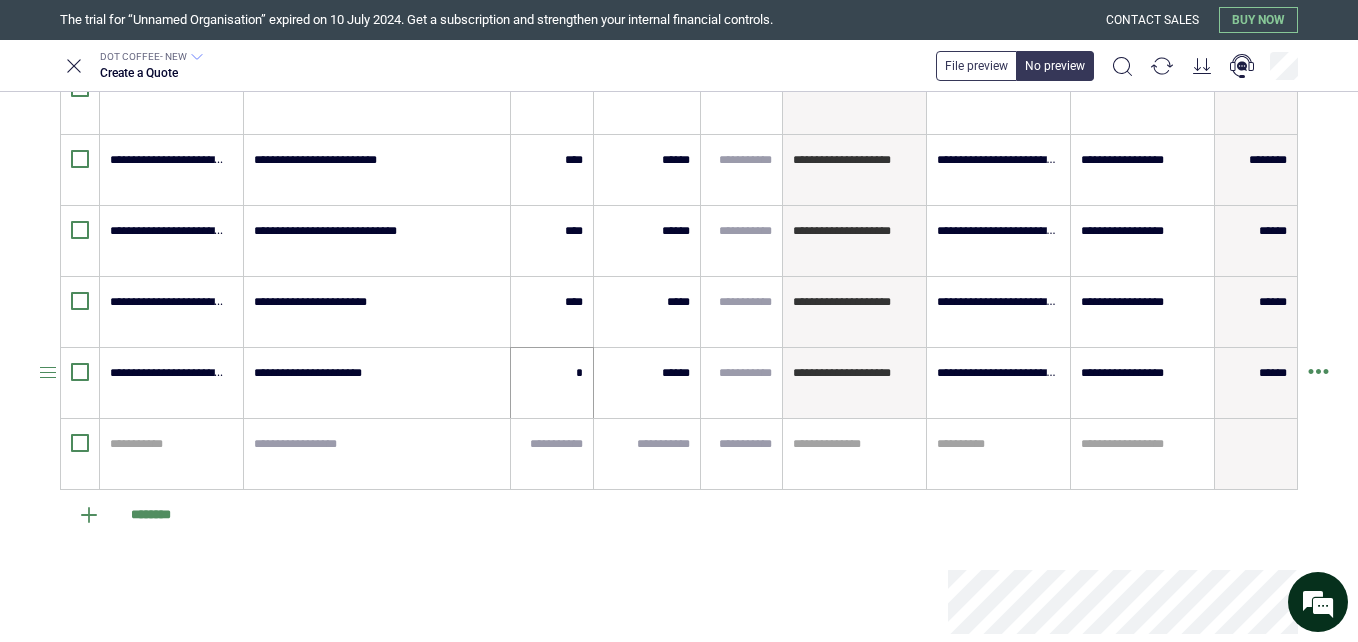 click on "*" at bounding box center [552, 373] 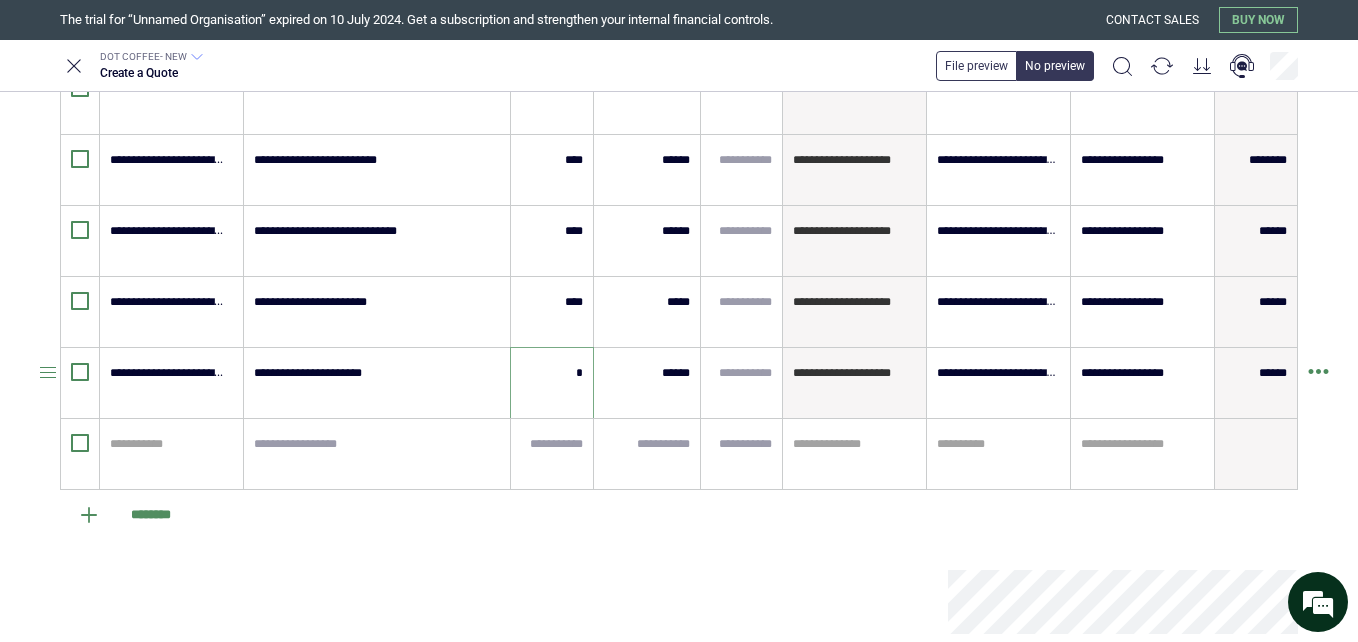 click on "*" at bounding box center [552, 373] 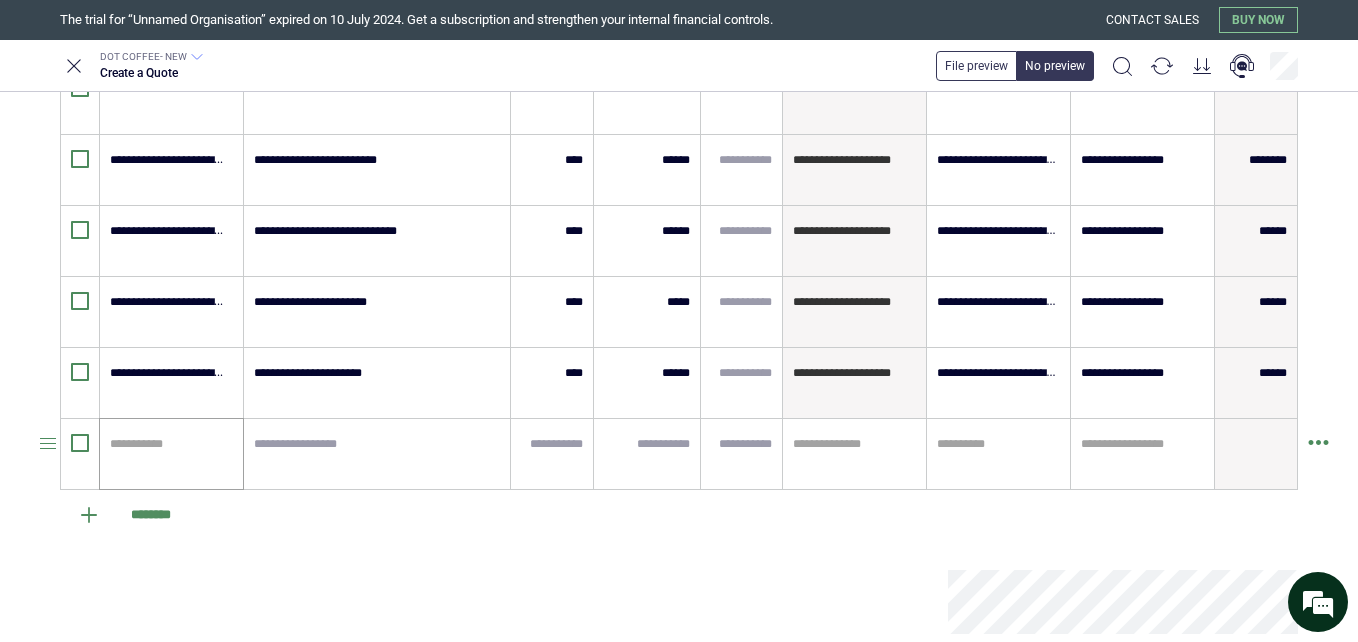 click on "**********" at bounding box center [171, 454] 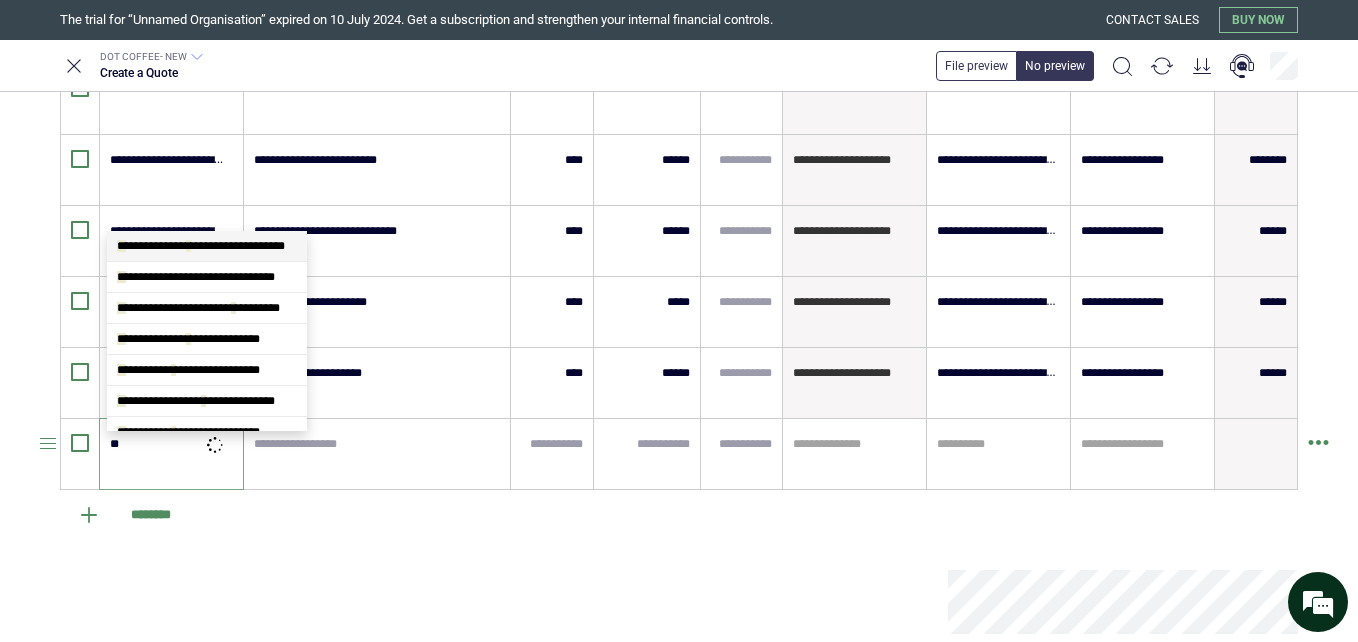 scroll, scrollTop: 504, scrollLeft: 0, axis: vertical 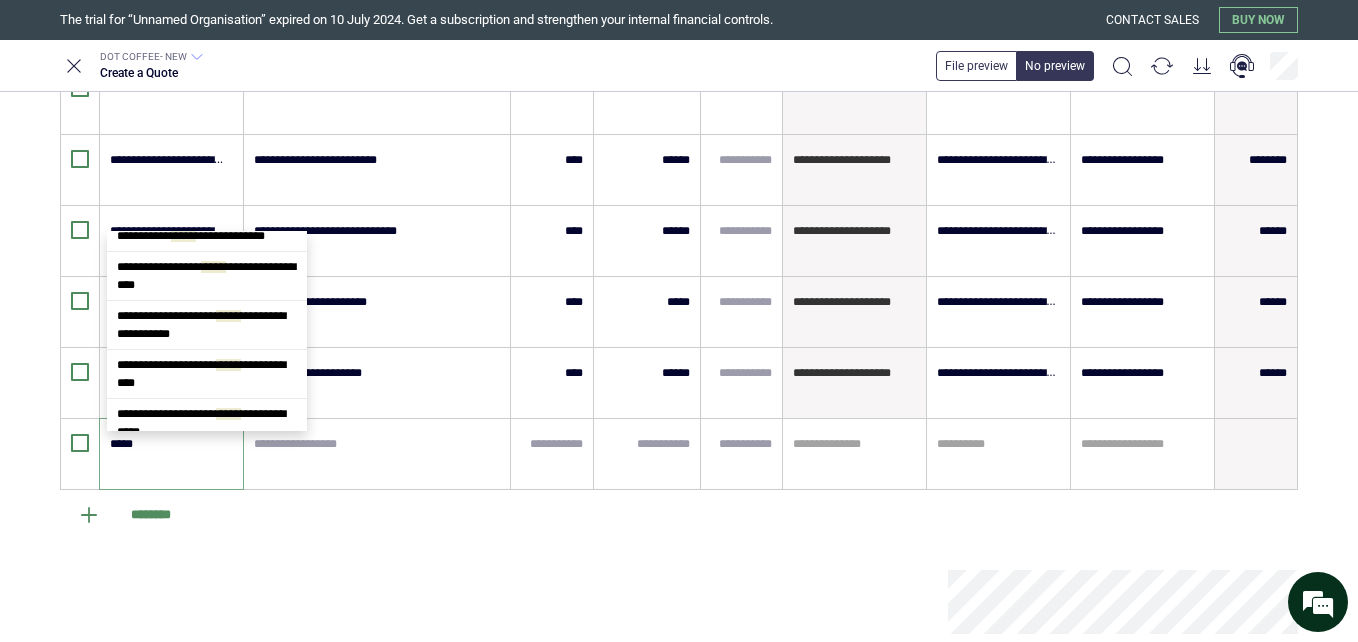 click on "**********" at bounding box center [207, 205] 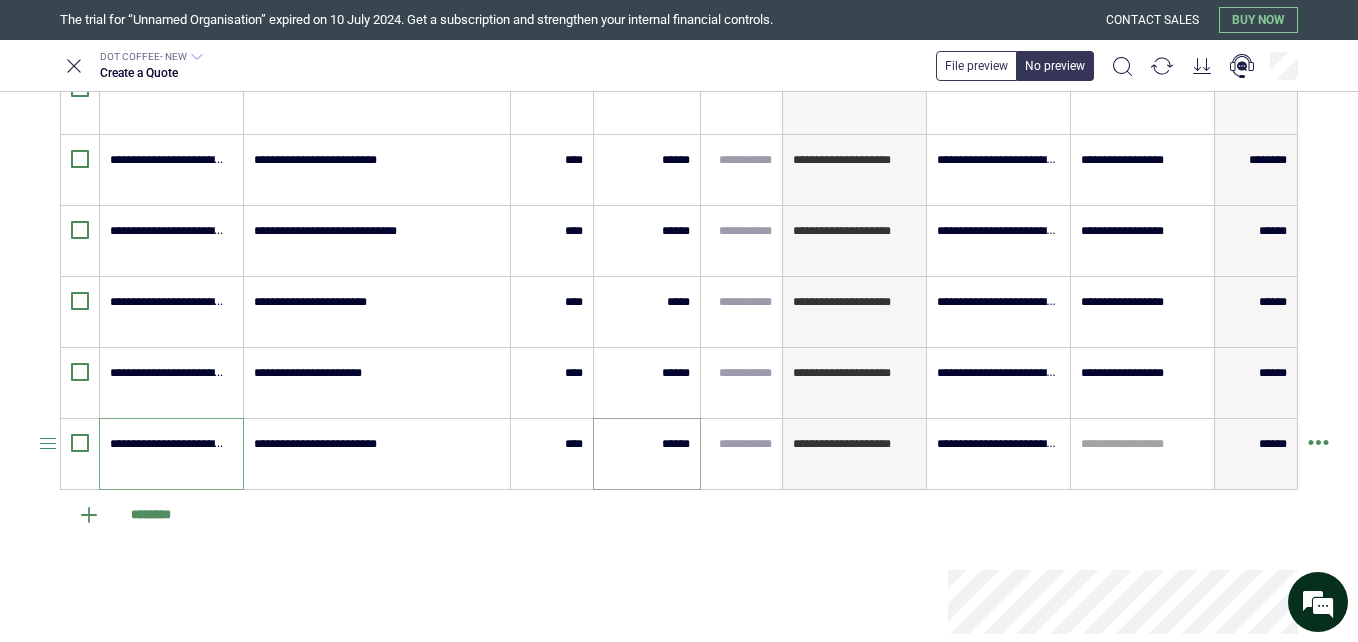 click on "******" at bounding box center (647, 454) 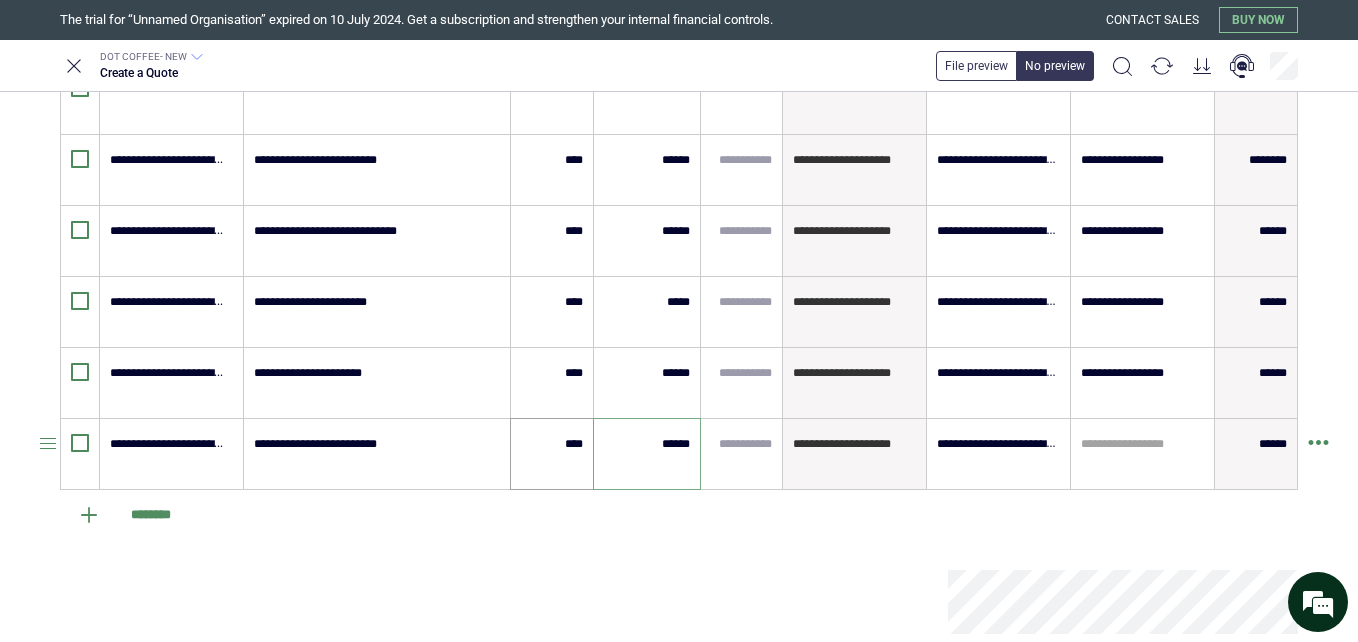 click on "****" at bounding box center (552, 454) 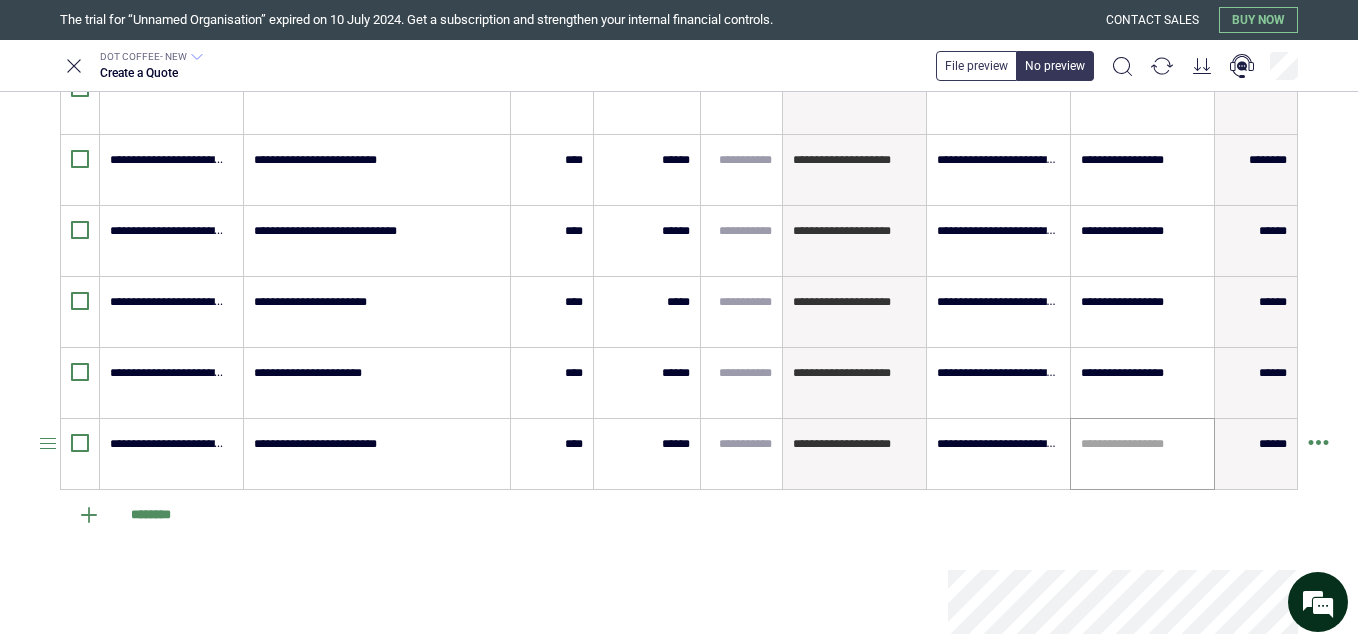 click on "**********" at bounding box center (1142, 454) 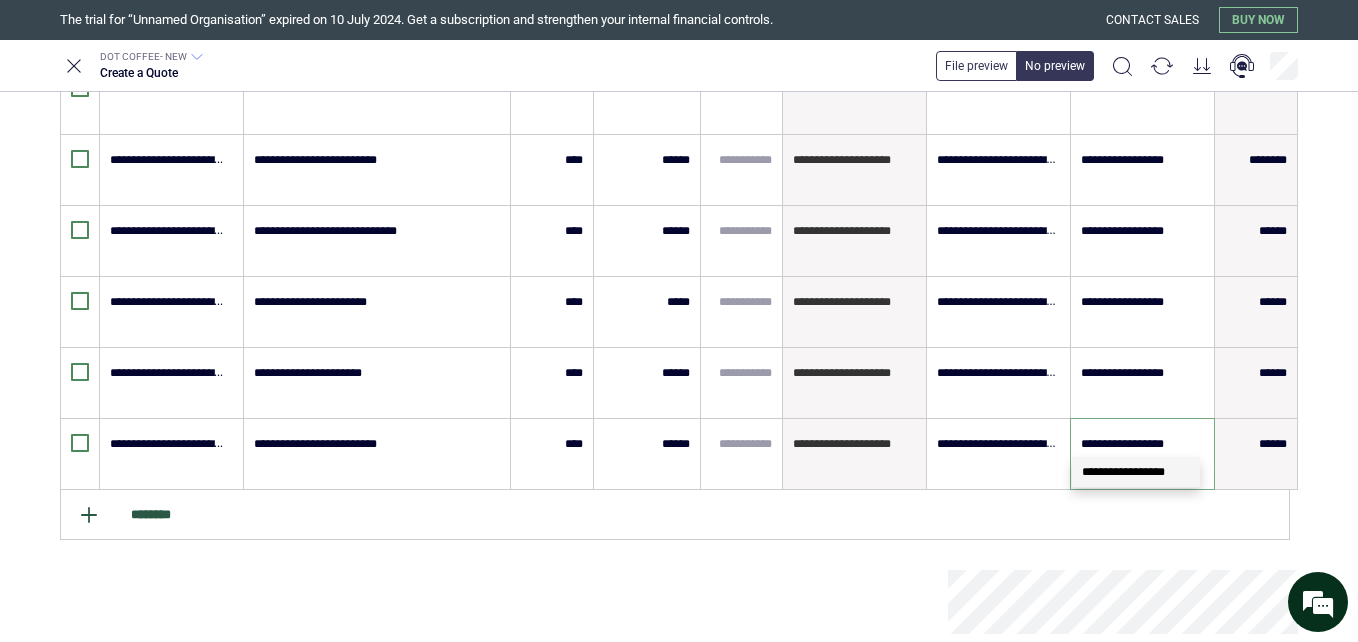 click on "********" at bounding box center [675, 515] 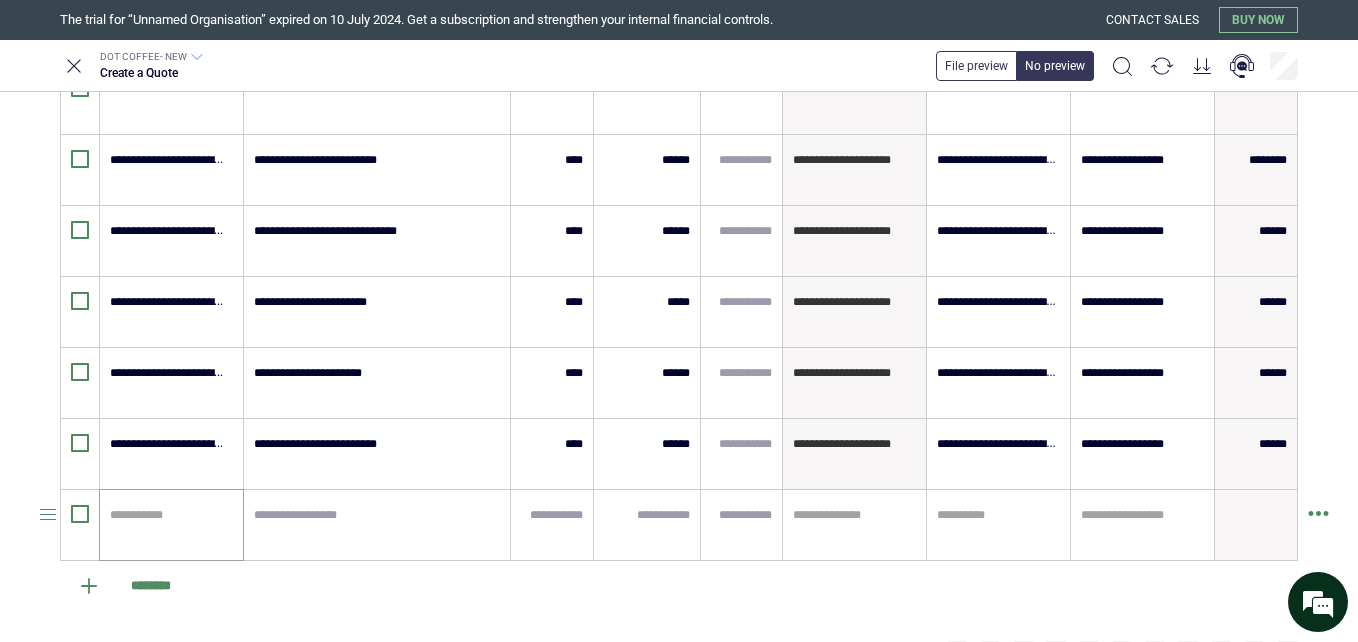 click at bounding box center [168, 515] 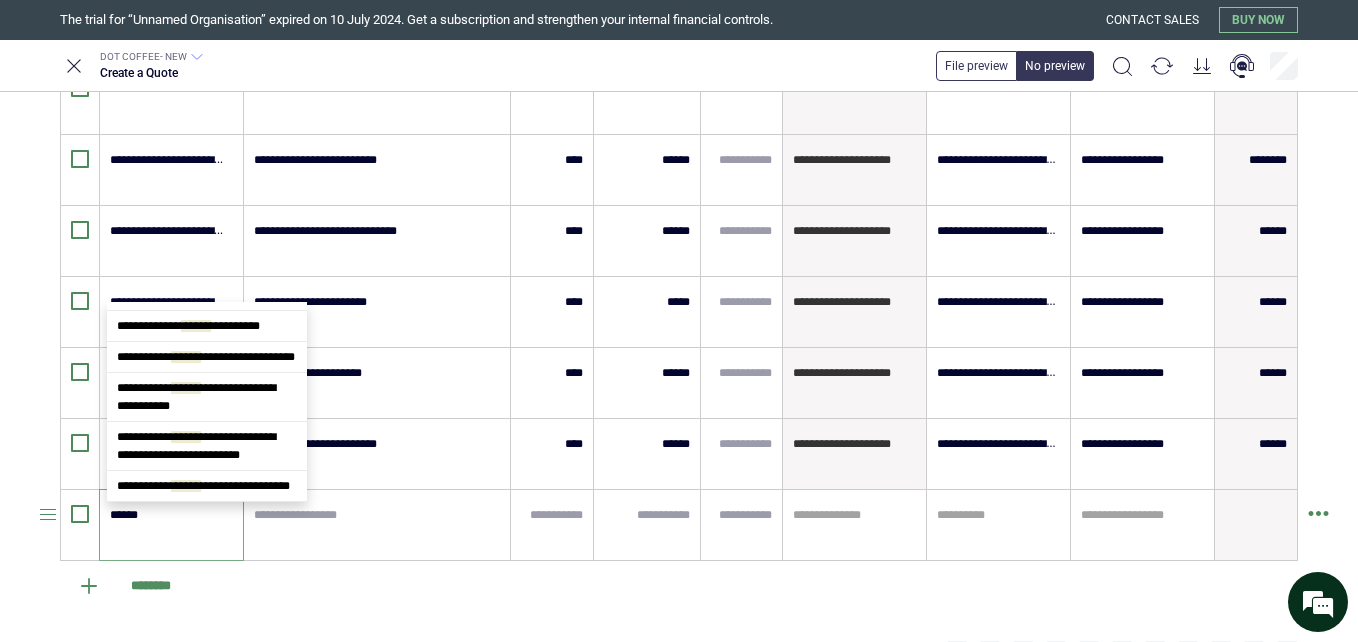 scroll, scrollTop: 0, scrollLeft: 0, axis: both 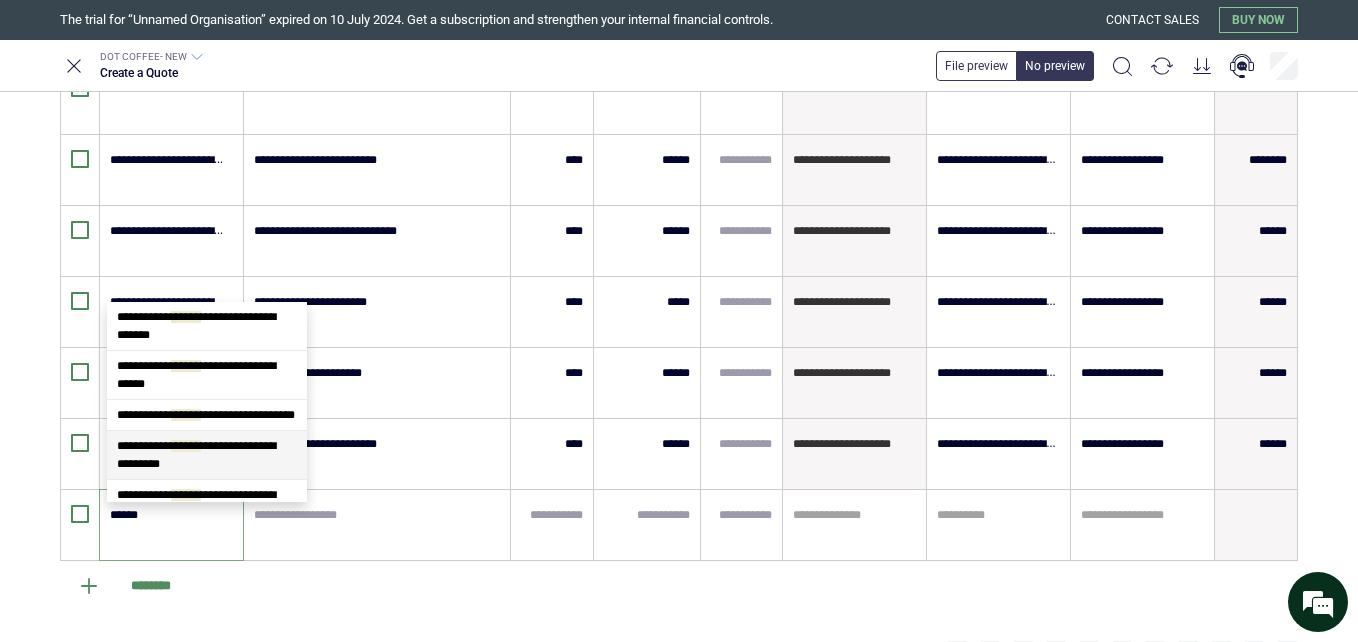 click on "**********" at bounding box center (207, 455) 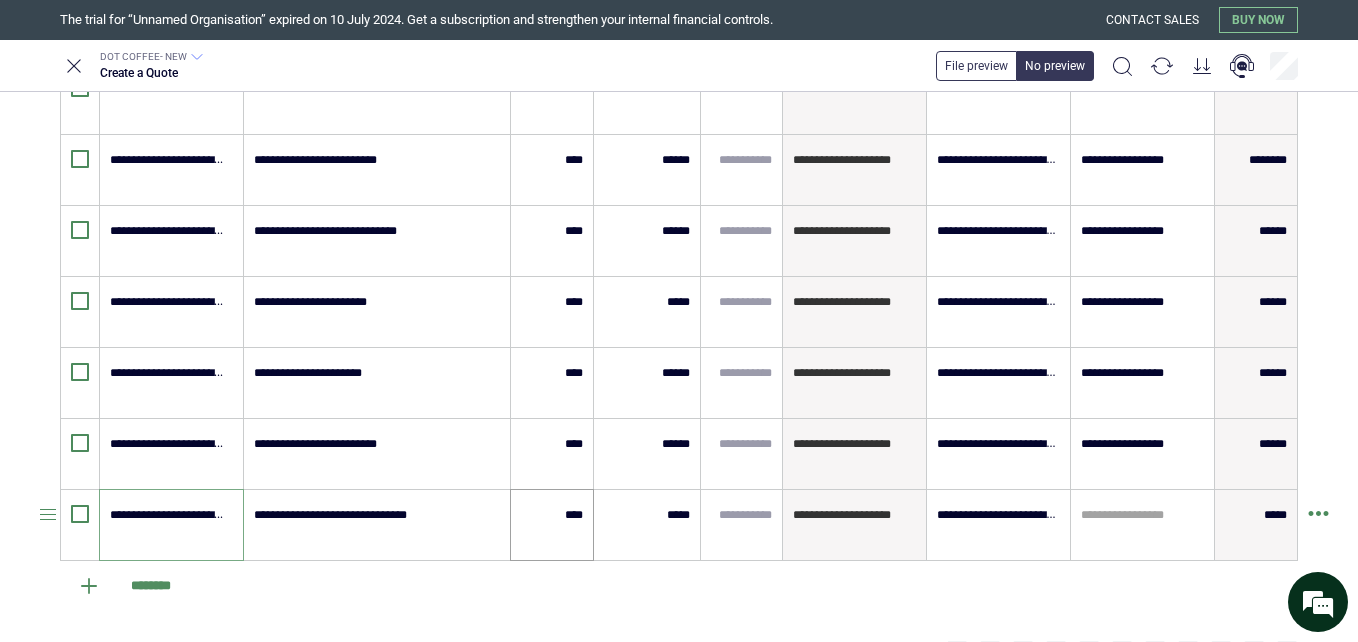 click on "****" at bounding box center (552, 525) 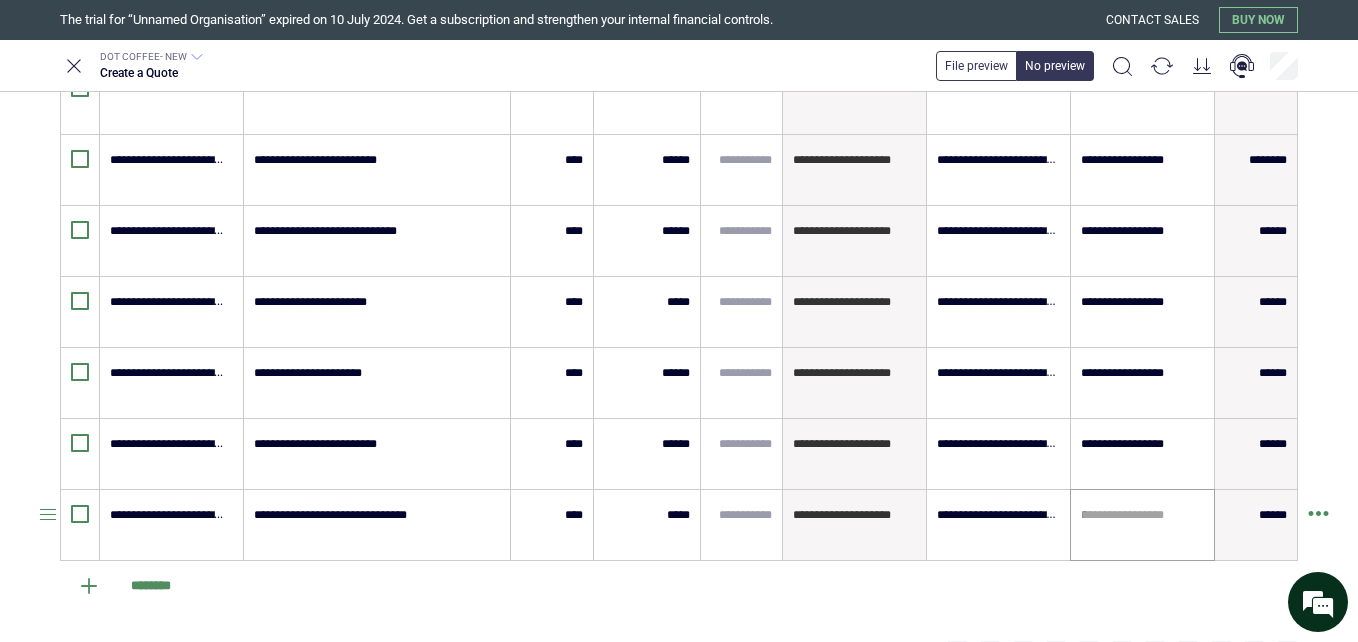 click on "*" at bounding box center [1142, 515] 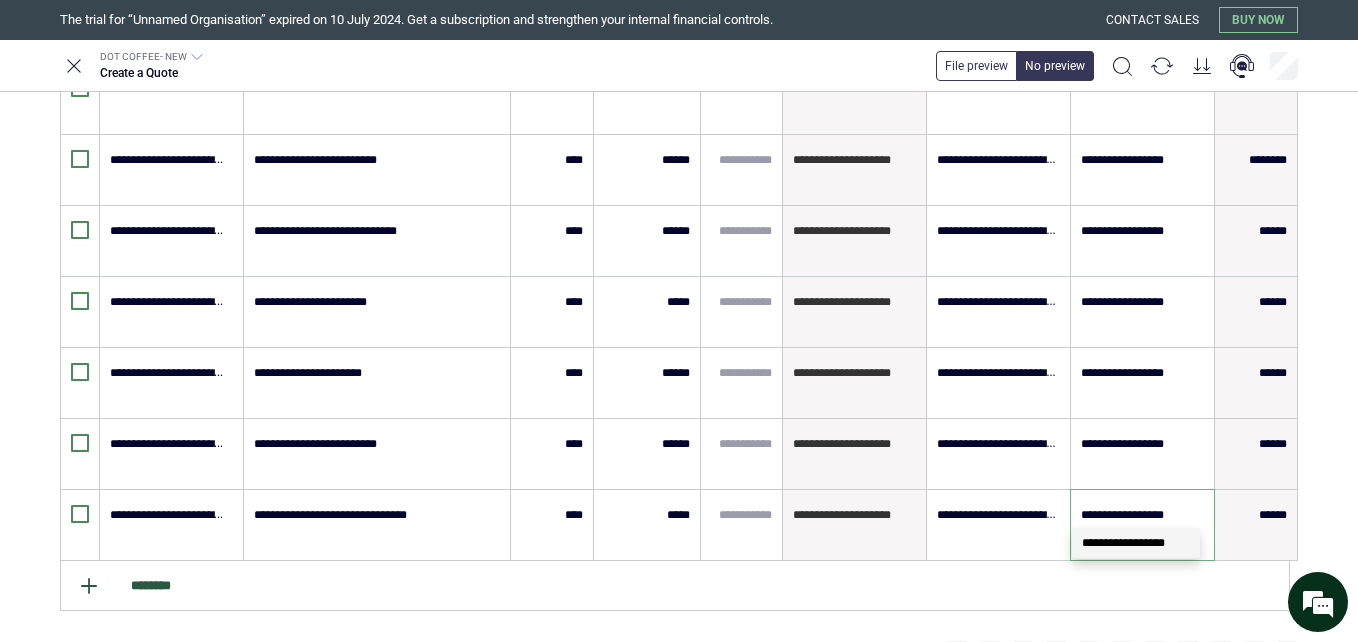 click on "********" at bounding box center (675, 586) 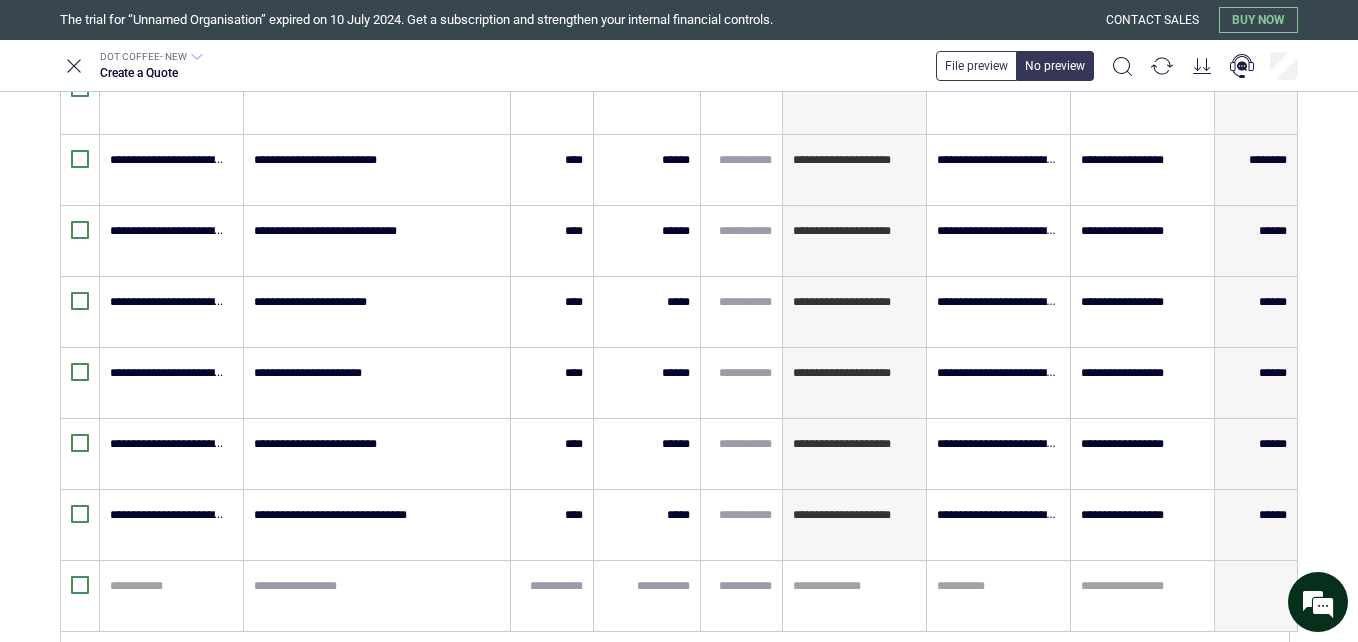 click on "**********" at bounding box center [171, 596] 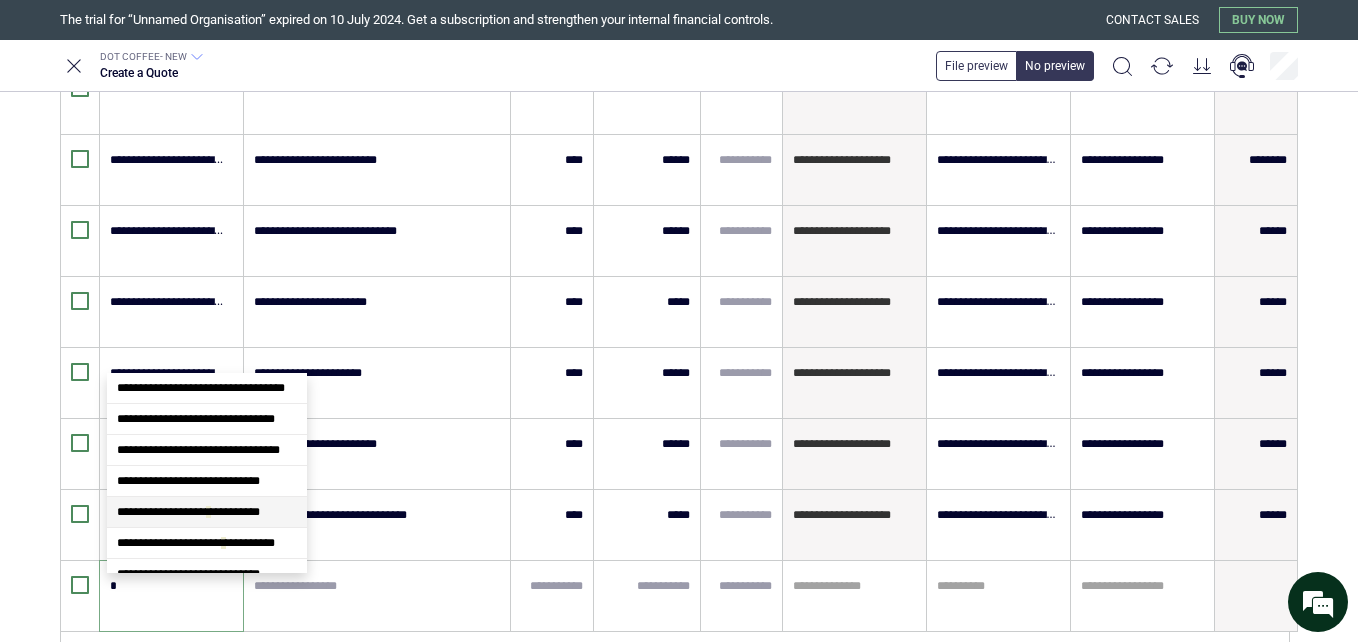 scroll, scrollTop: 1752, scrollLeft: 0, axis: vertical 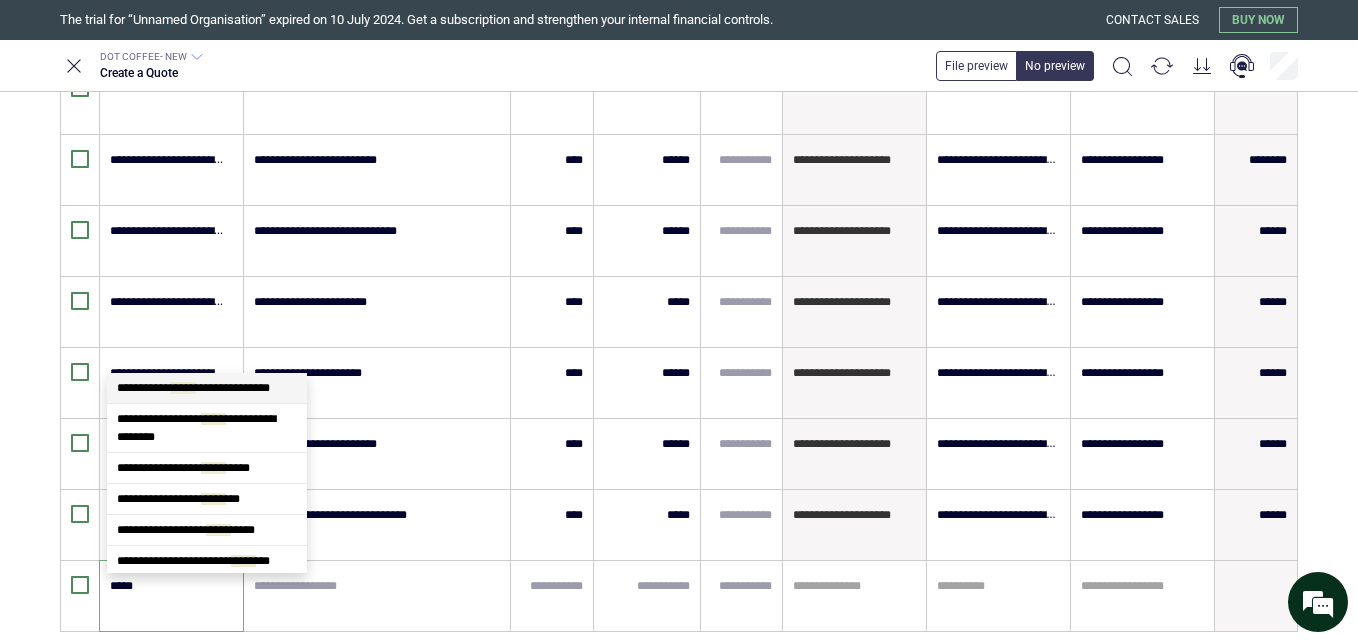 click on "*****" at bounding box center [183, 388] 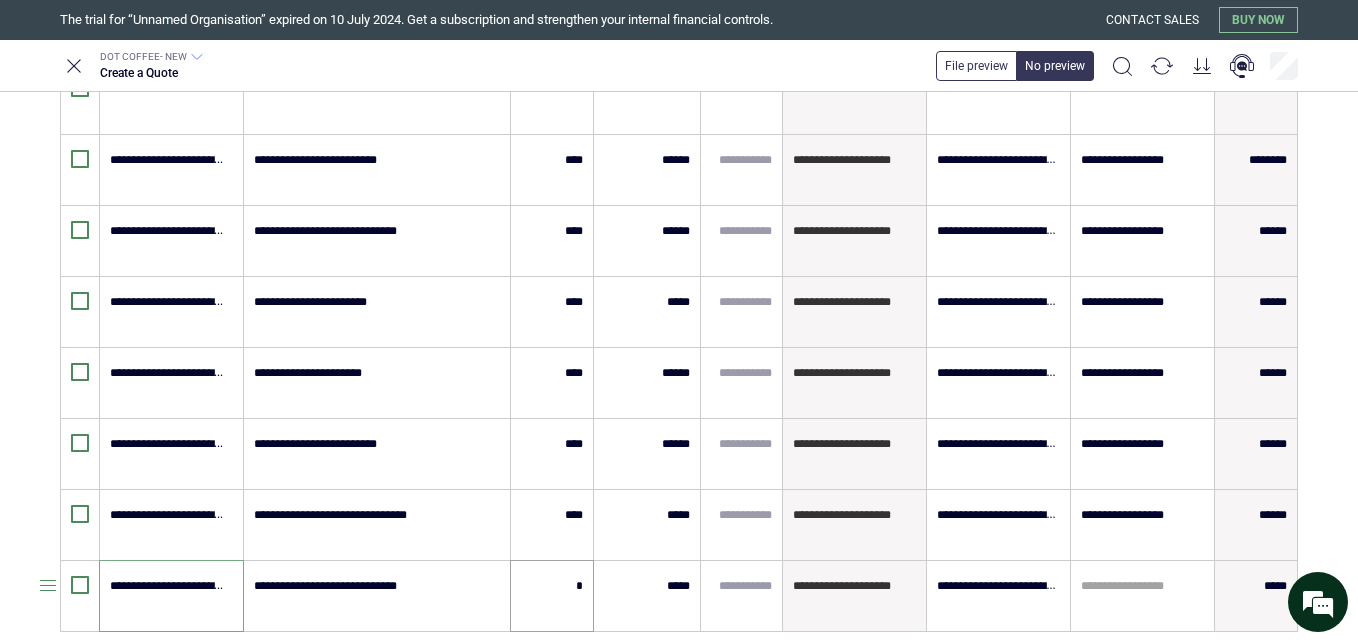 click on "*" at bounding box center (552, 586) 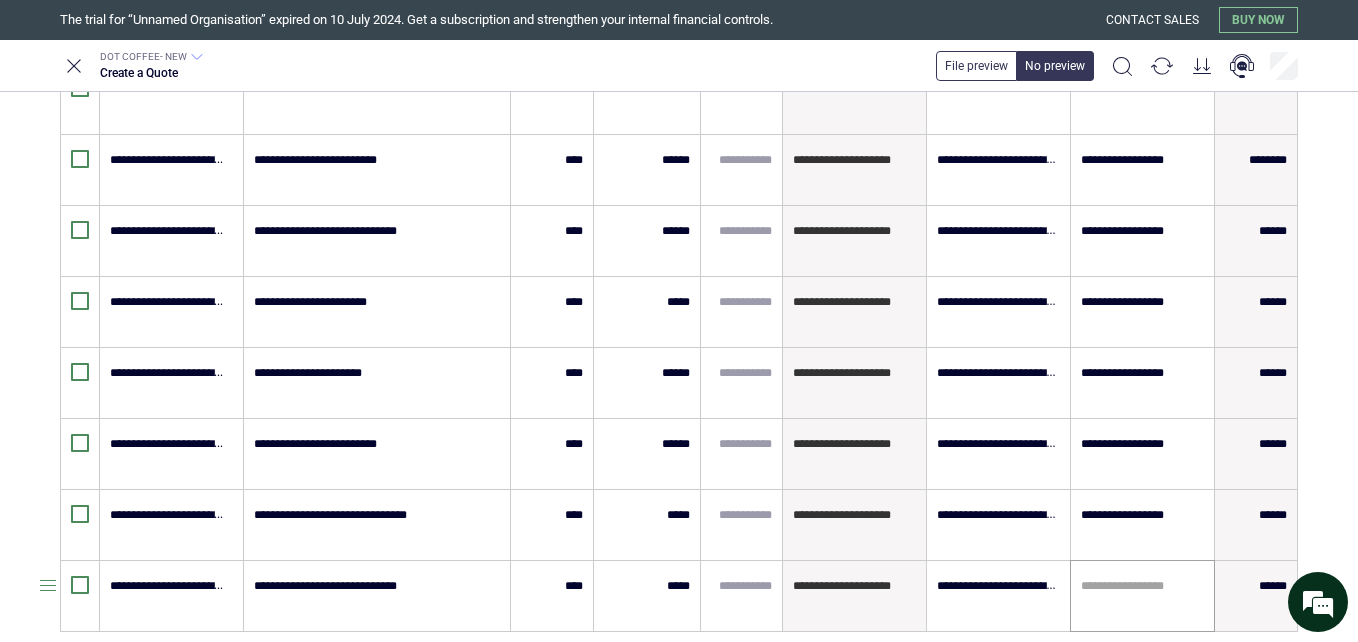 click on "**********" at bounding box center (1142, 596) 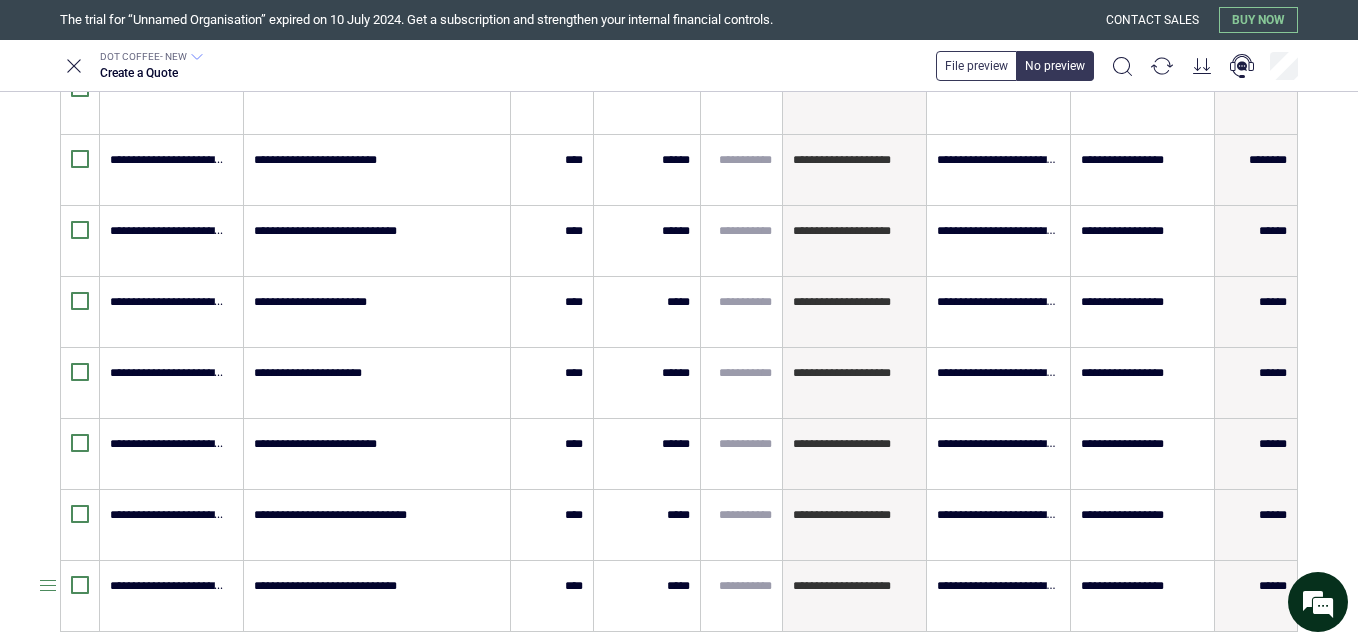 click at bounding box center [30, 596] 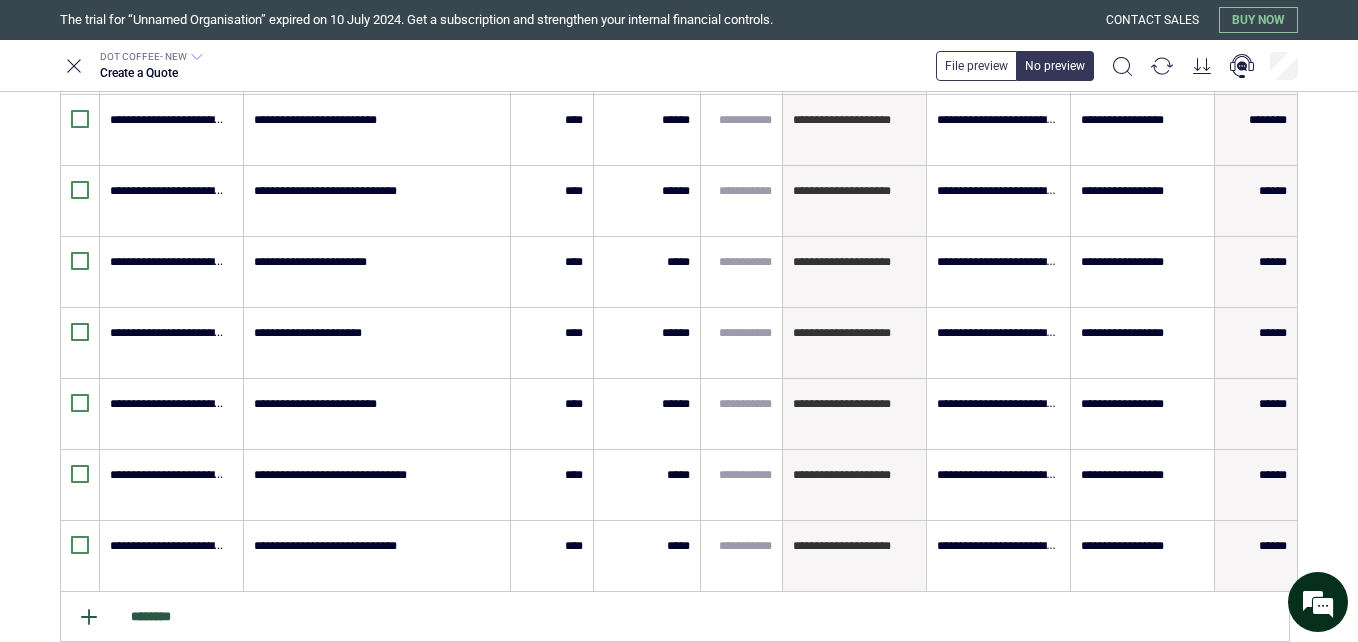 click on "********" at bounding box center (675, 617) 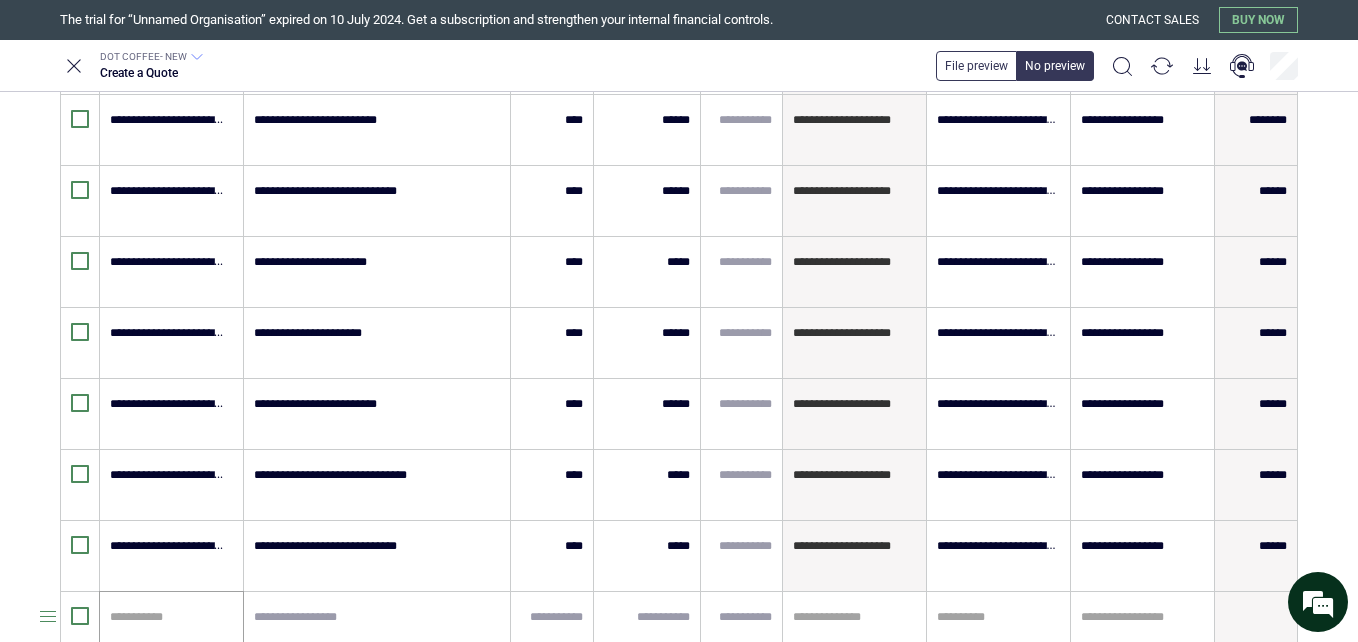 click at bounding box center [168, 617] 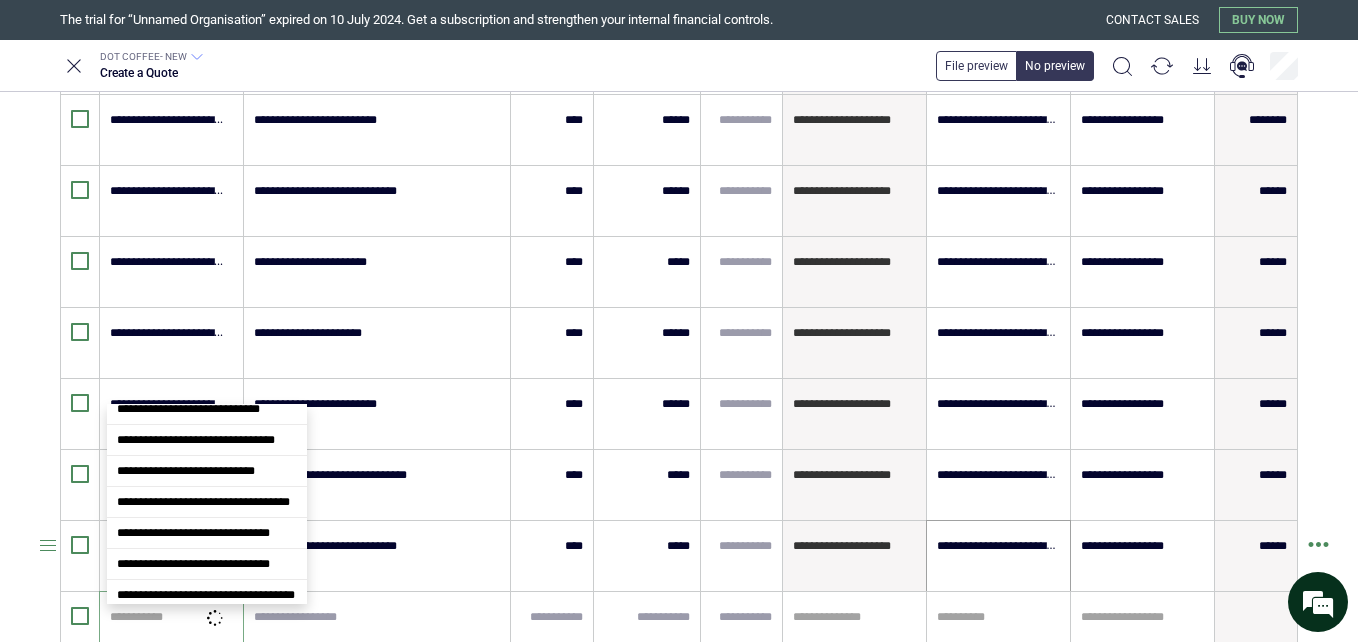 scroll, scrollTop: 0, scrollLeft: 0, axis: both 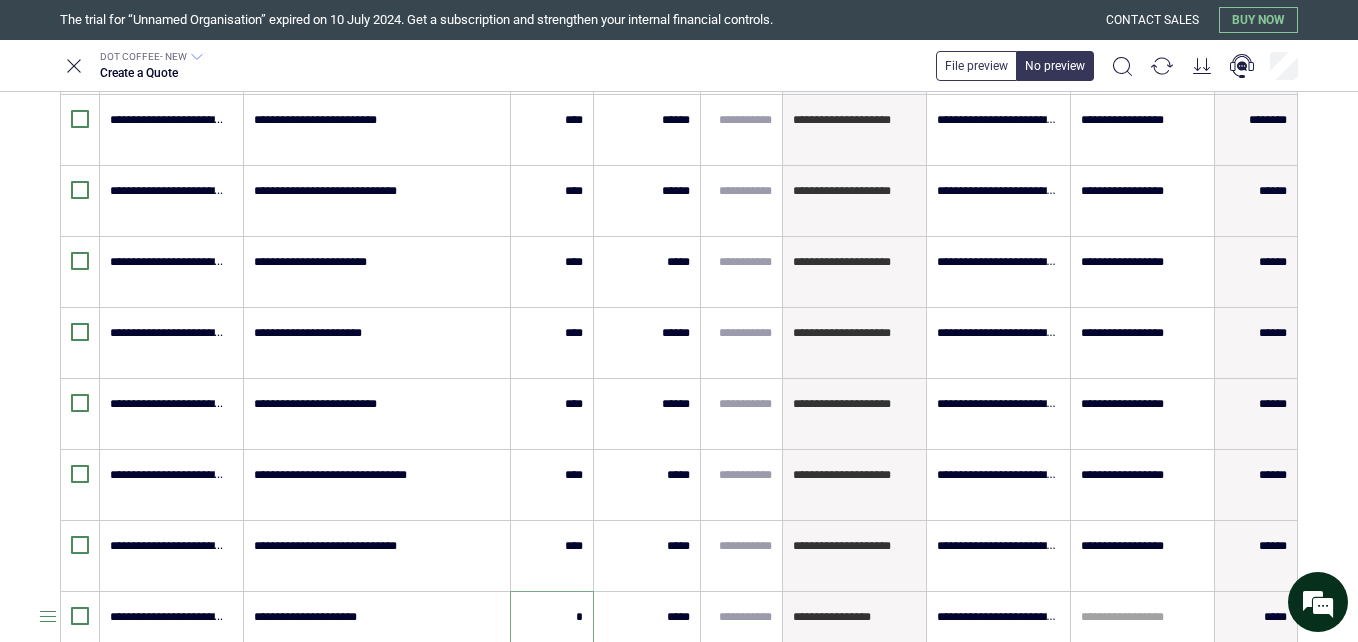 click on "*" at bounding box center (552, 617) 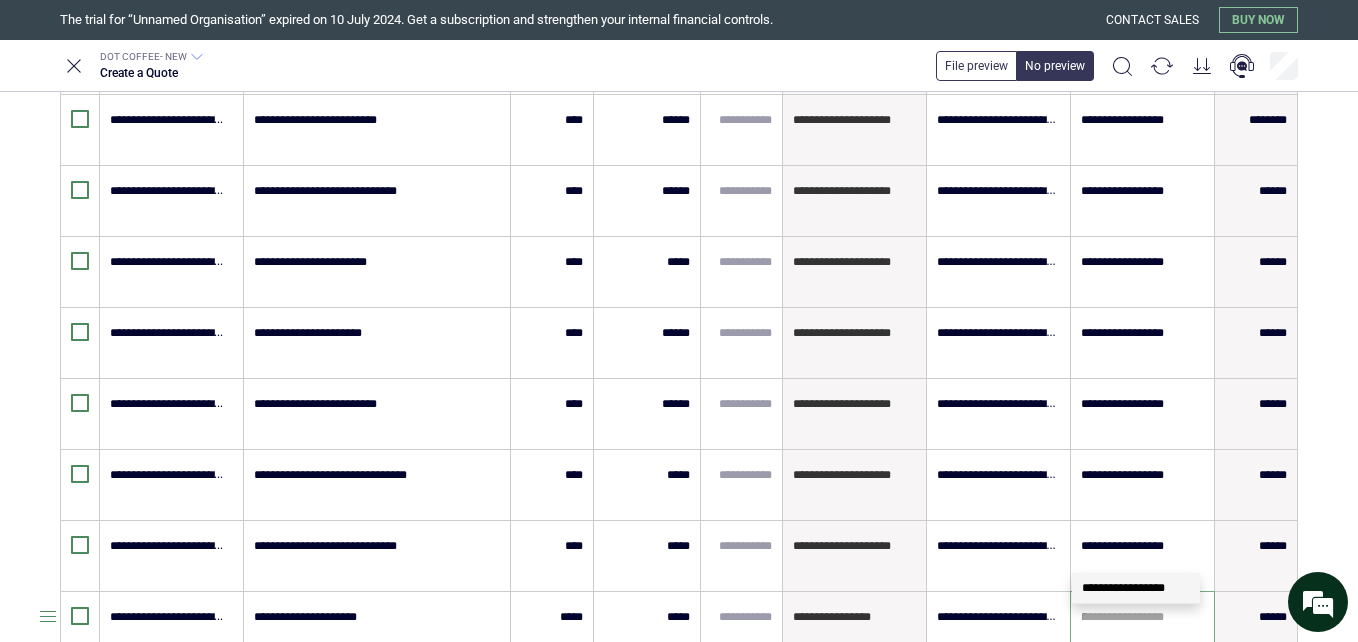 click on "*" at bounding box center (1142, 617) 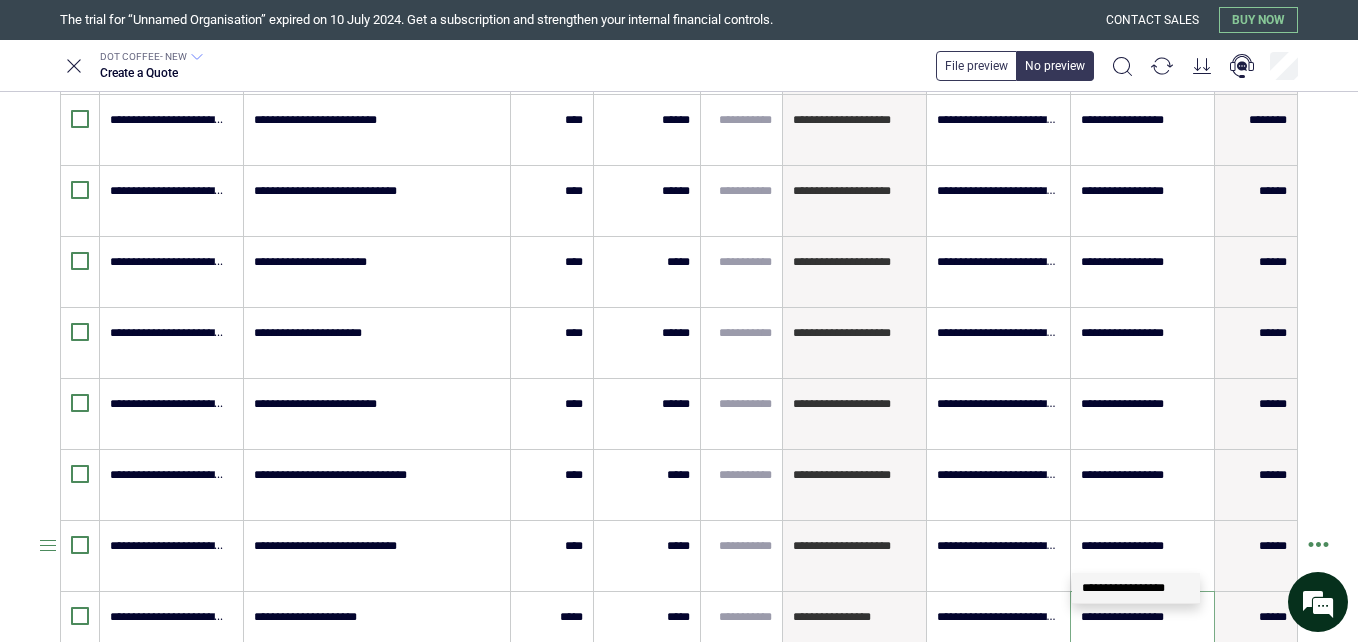click at bounding box center (30, 556) 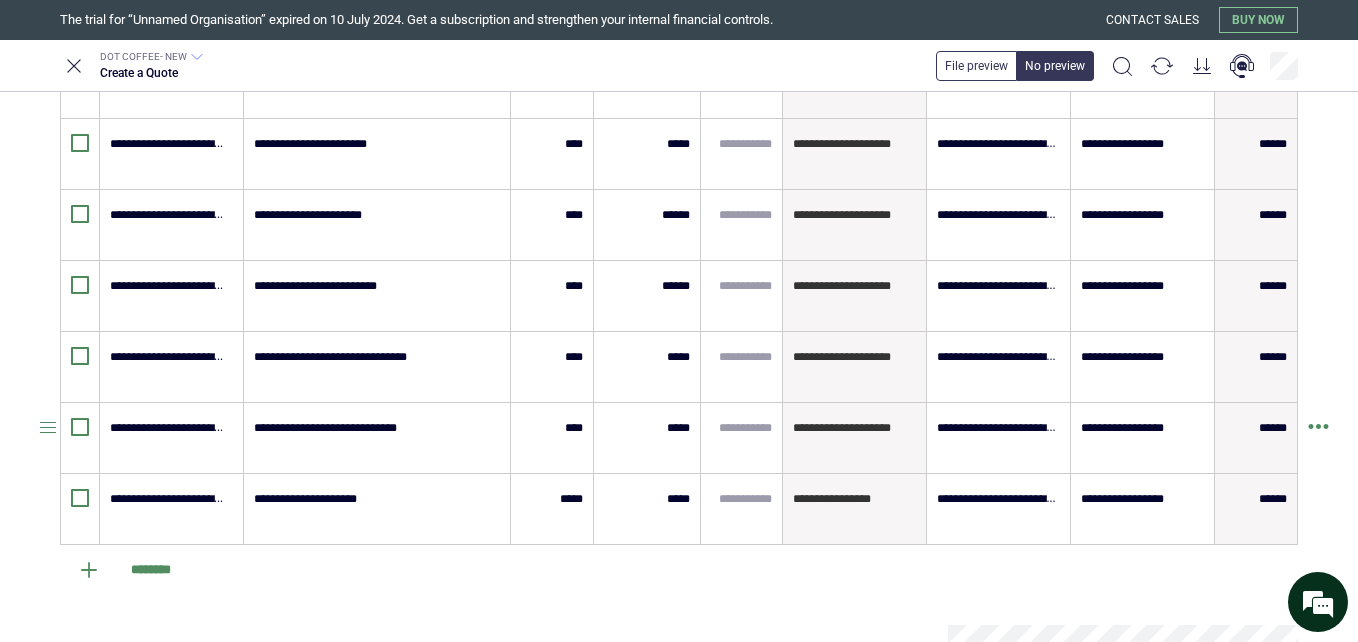 scroll, scrollTop: 600, scrollLeft: 0, axis: vertical 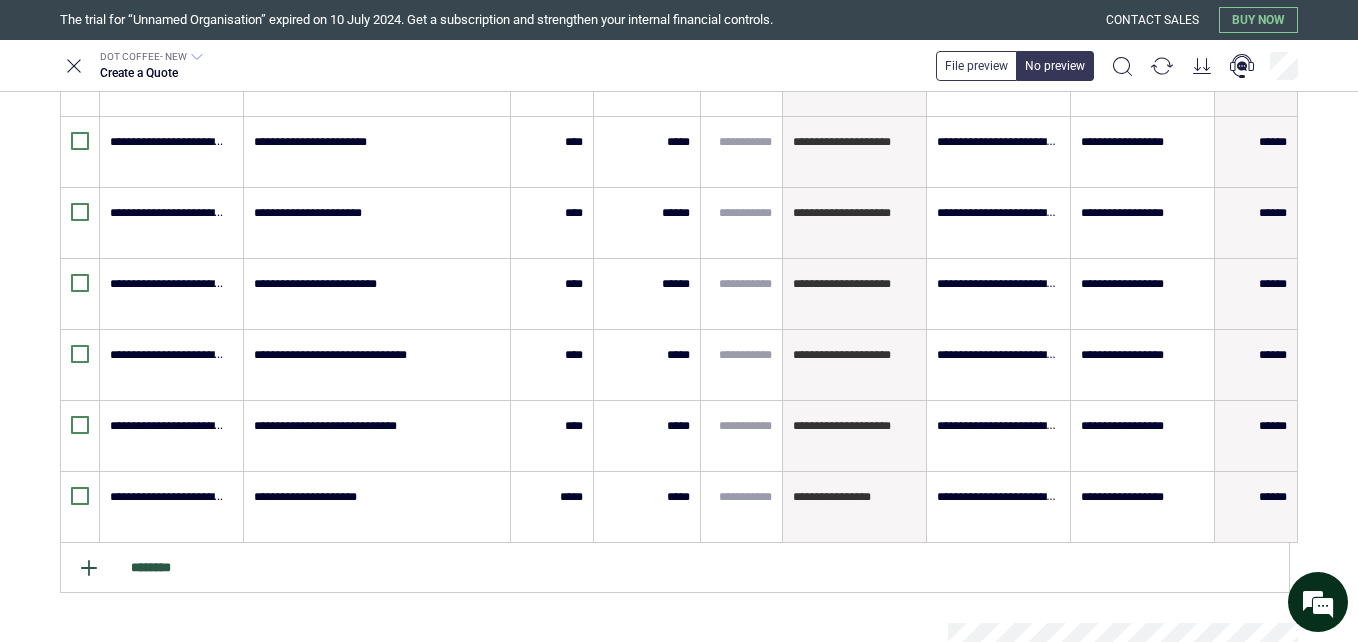 click on "********" at bounding box center [675, 568] 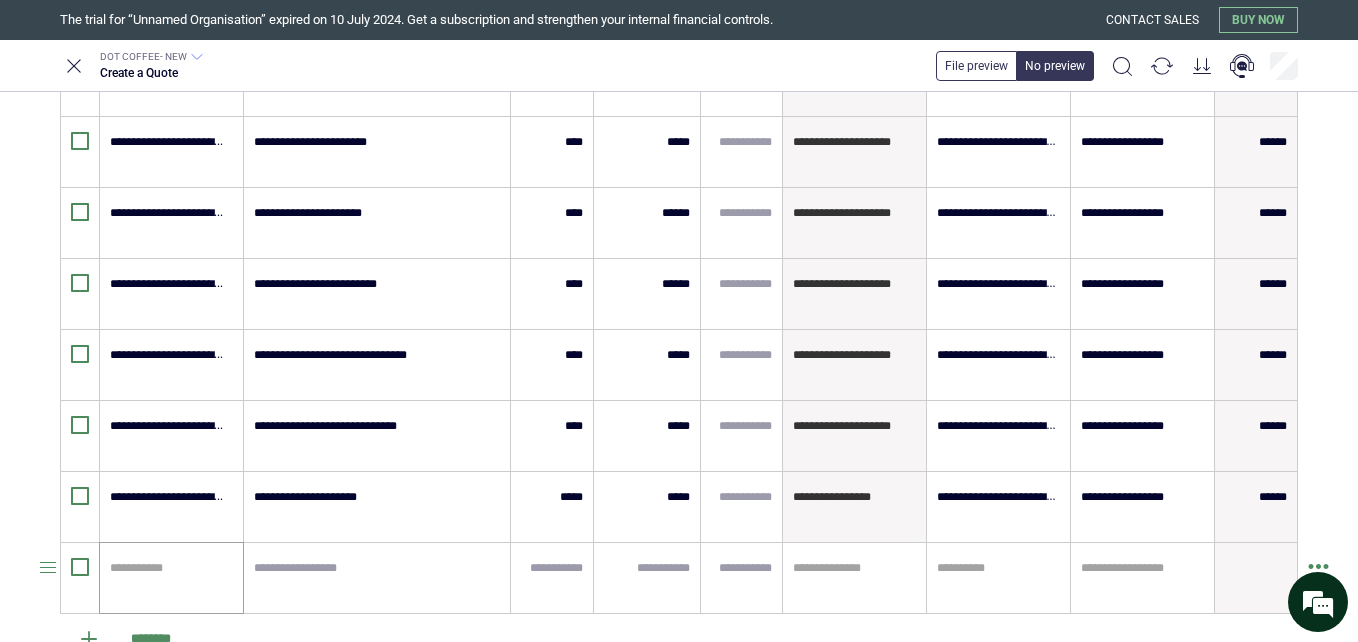 drag, startPoint x: 194, startPoint y: 583, endPoint x: 151, endPoint y: 551, distance: 53.600372 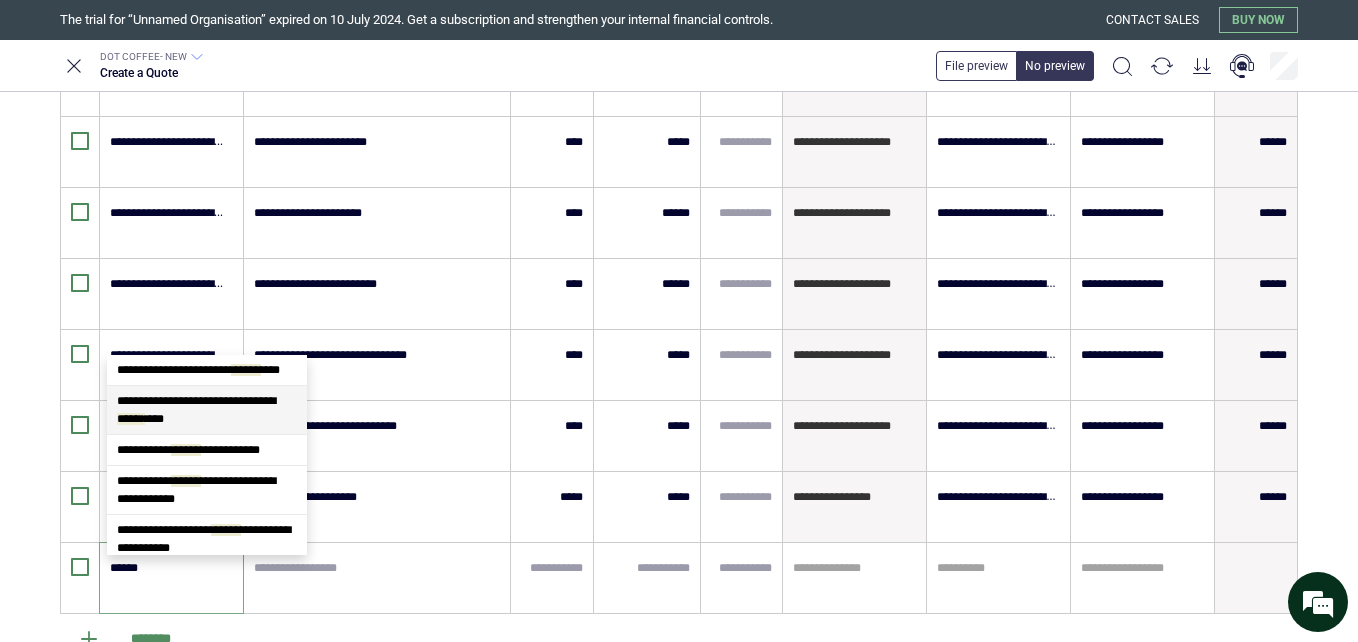 click on "**********" at bounding box center (196, 410) 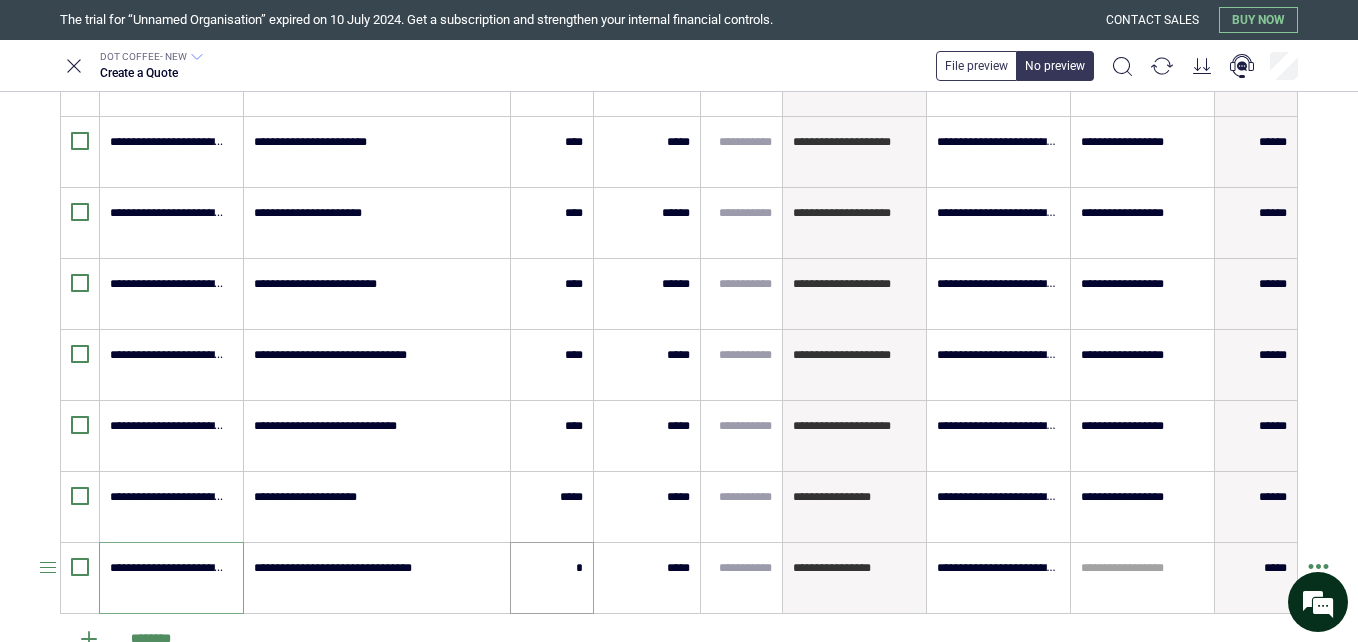click on "*" at bounding box center [552, 568] 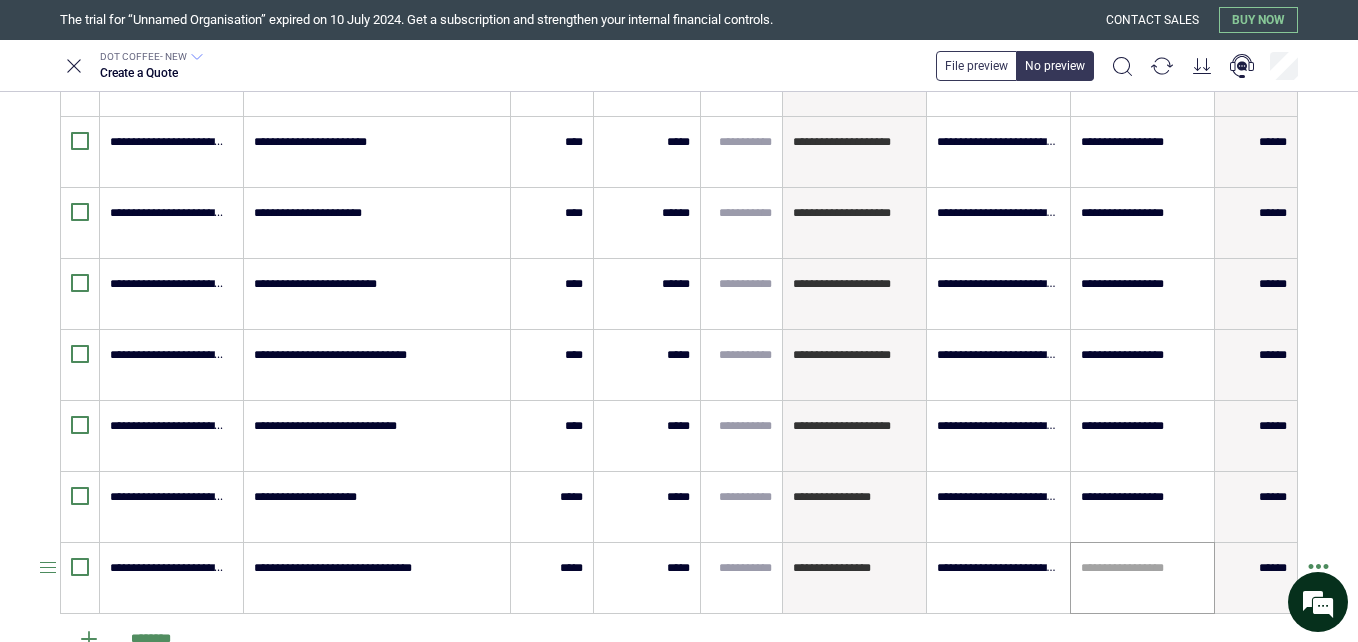 click on "**********" at bounding box center [1142, 578] 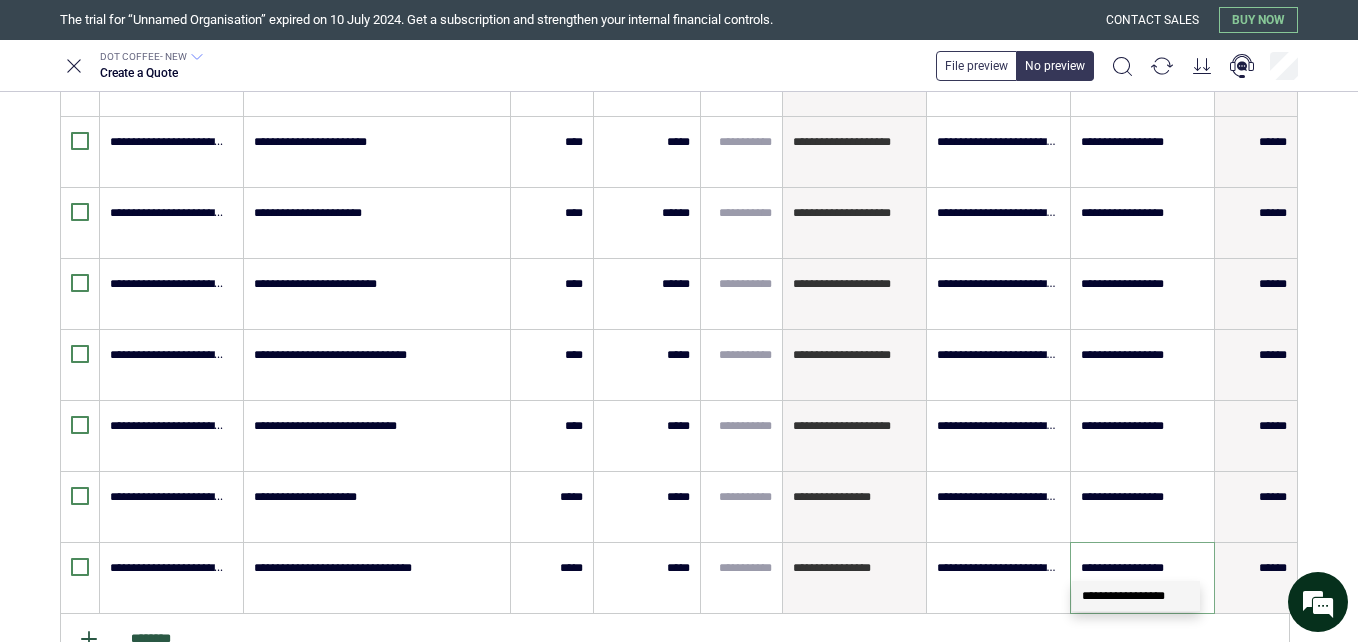 click on "********" at bounding box center (675, 639) 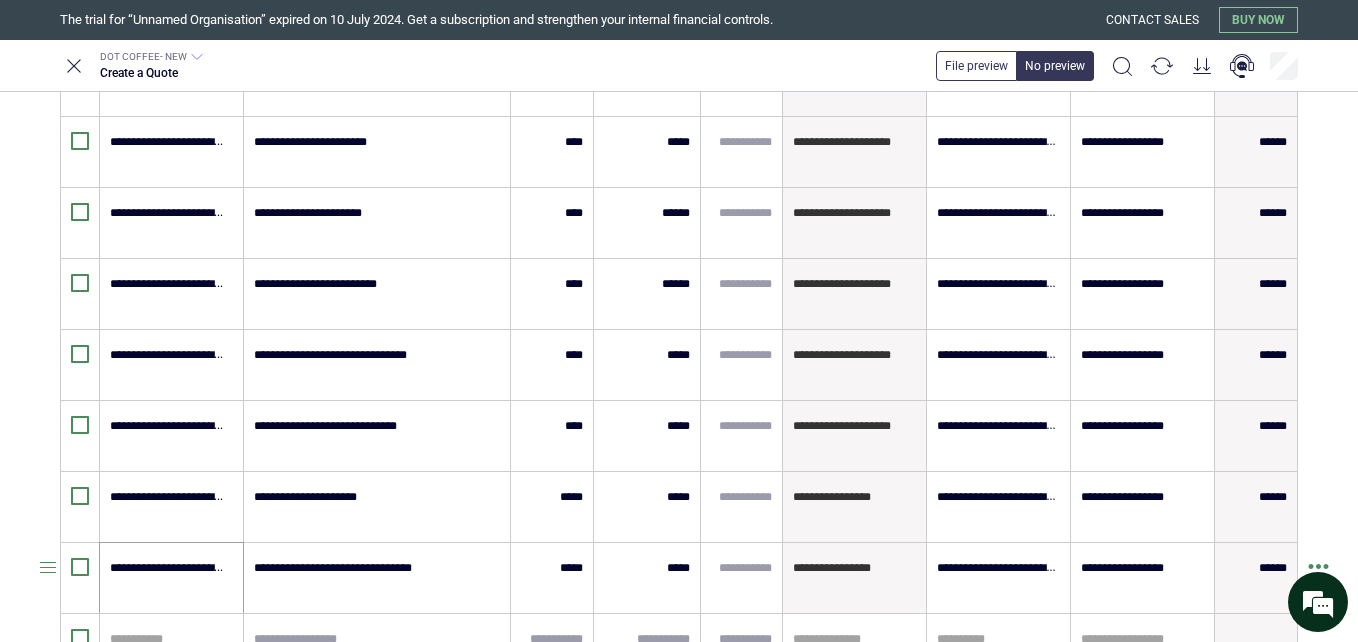 click on "**********" at bounding box center (171, 578) 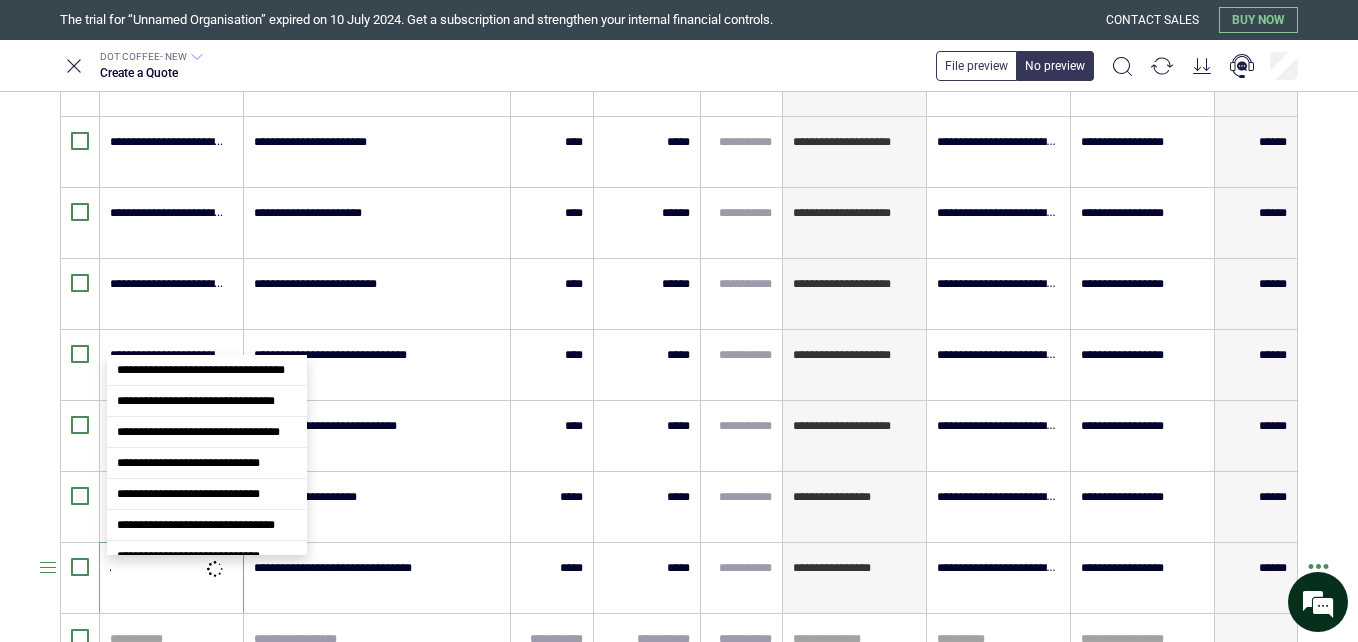 scroll, scrollTop: 0, scrollLeft: 178, axis: horizontal 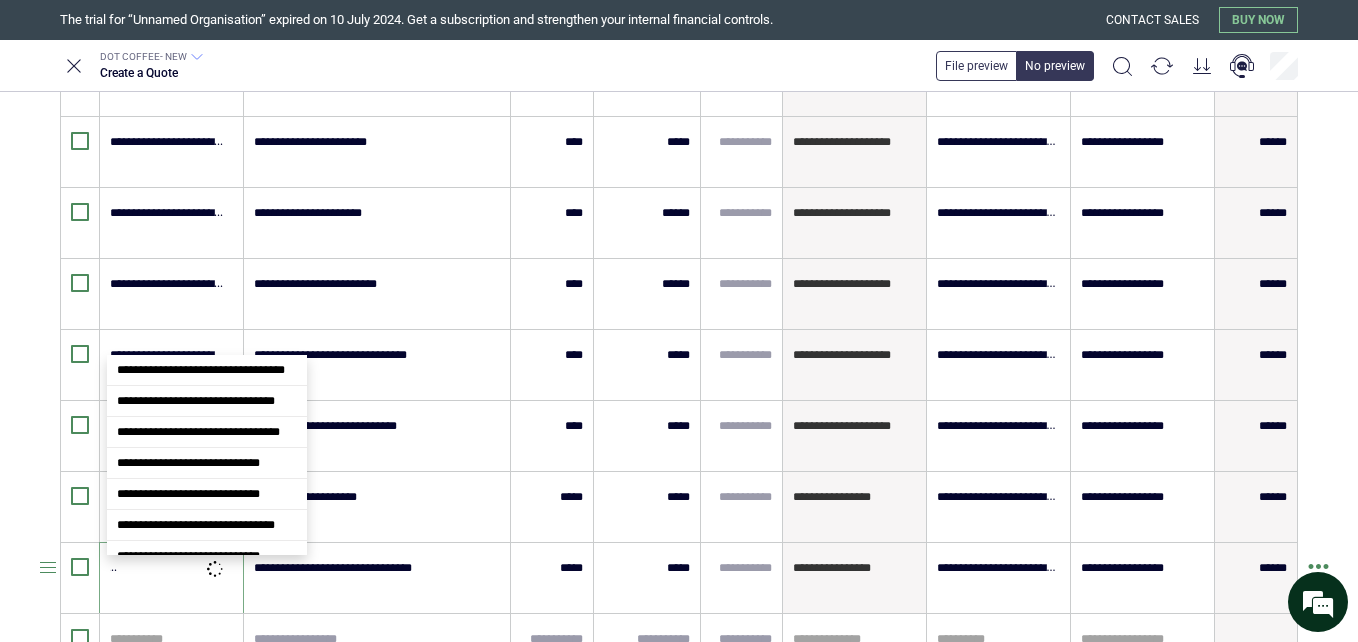 click on "**********" at bounding box center (679, 321) 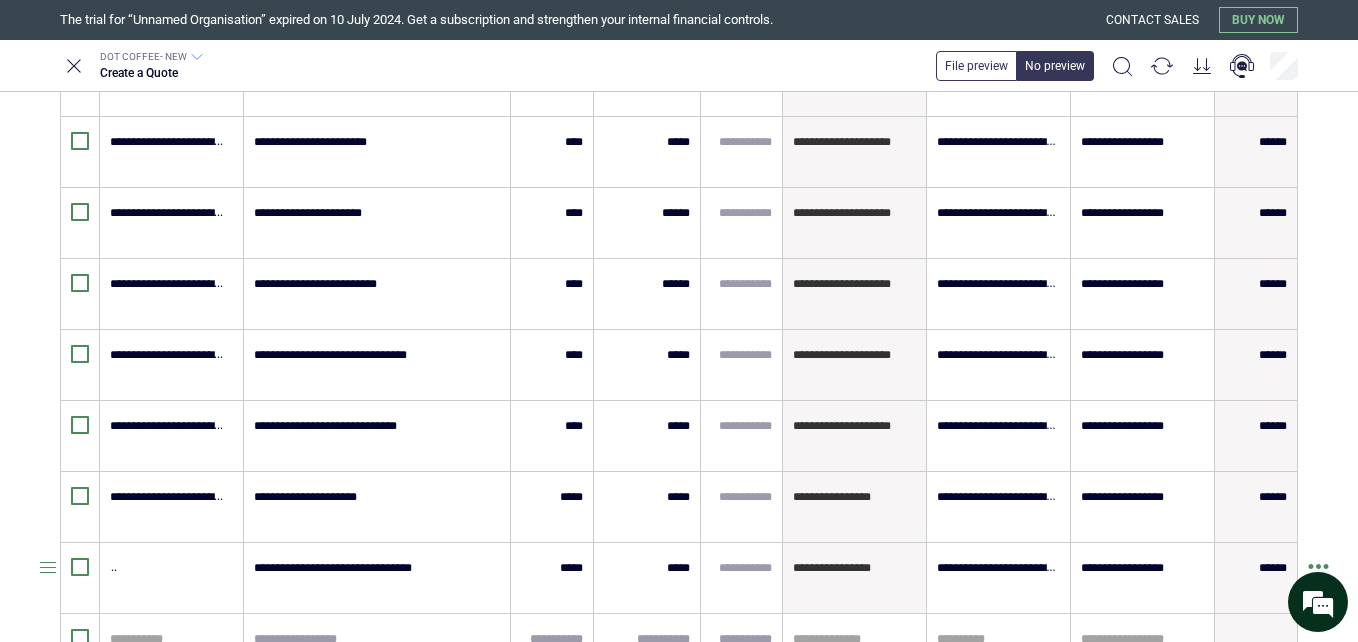 scroll, scrollTop: 0, scrollLeft: 0, axis: both 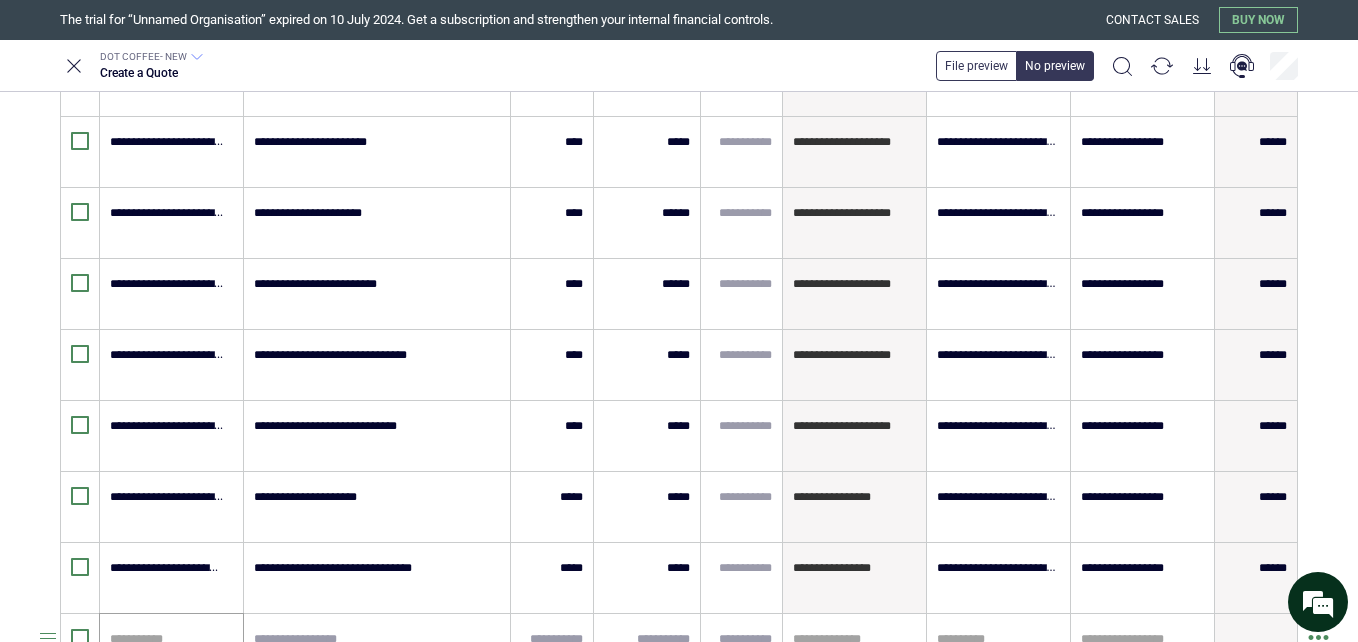click at bounding box center [168, 639] 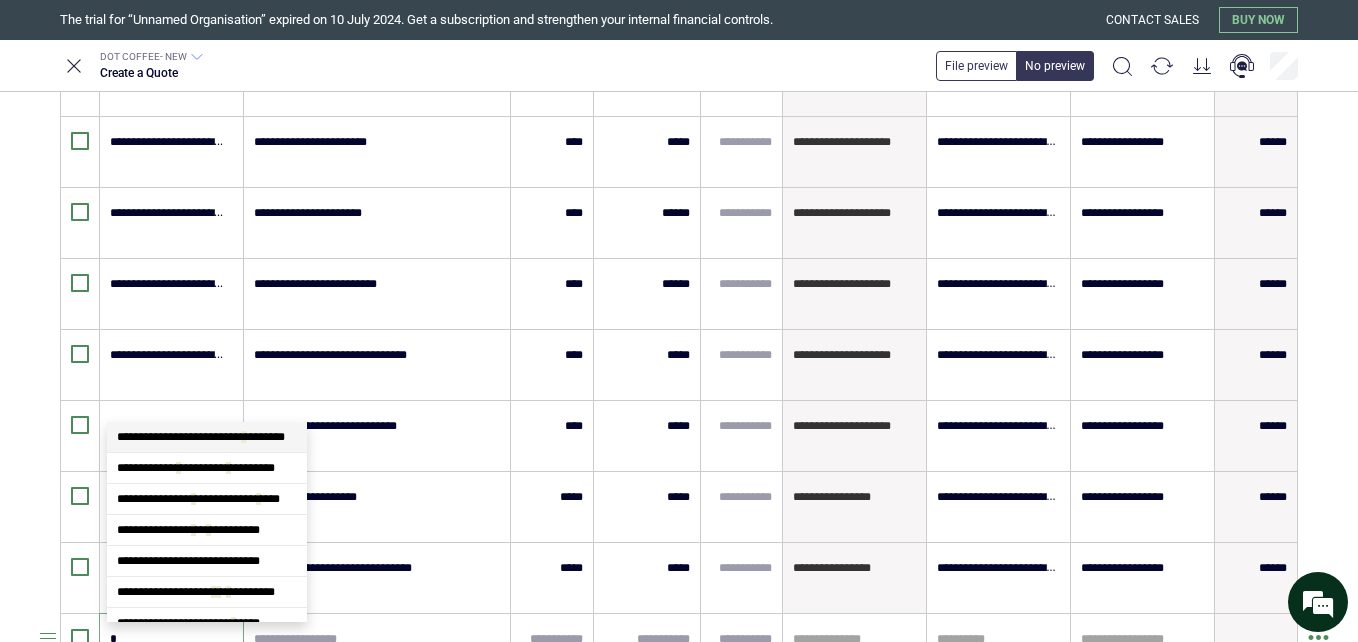 scroll, scrollTop: 604, scrollLeft: 0, axis: vertical 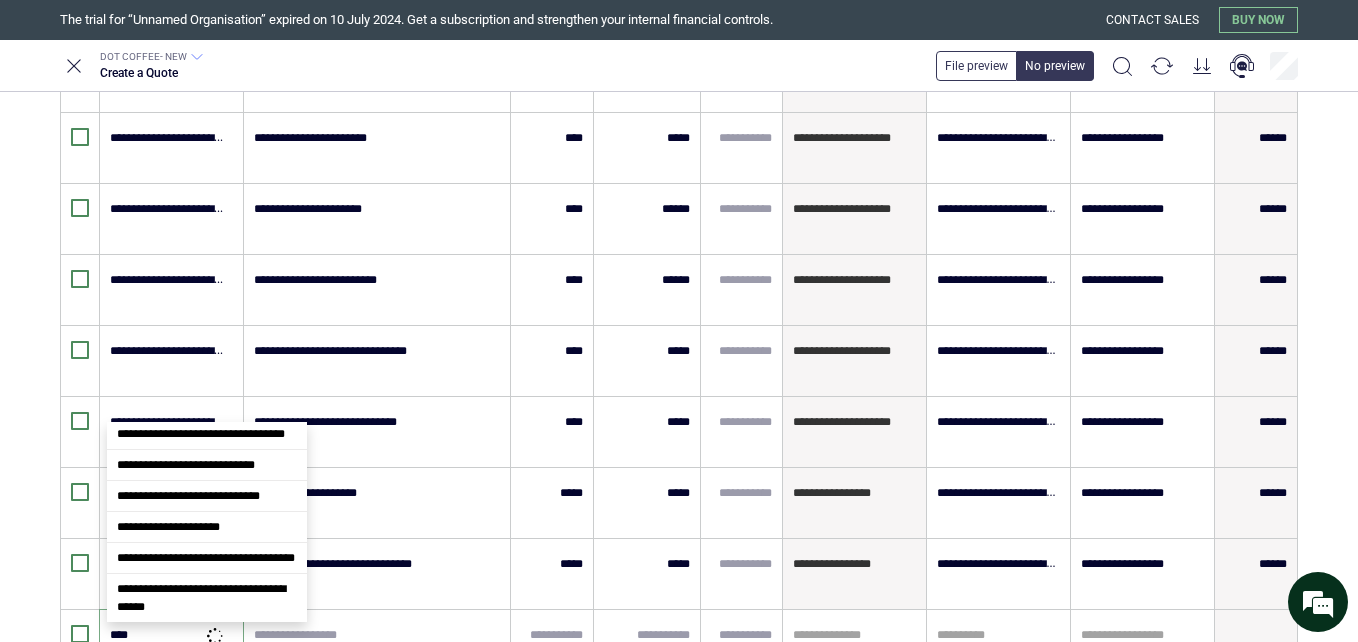 click on "**********" at bounding box center (193, 372) 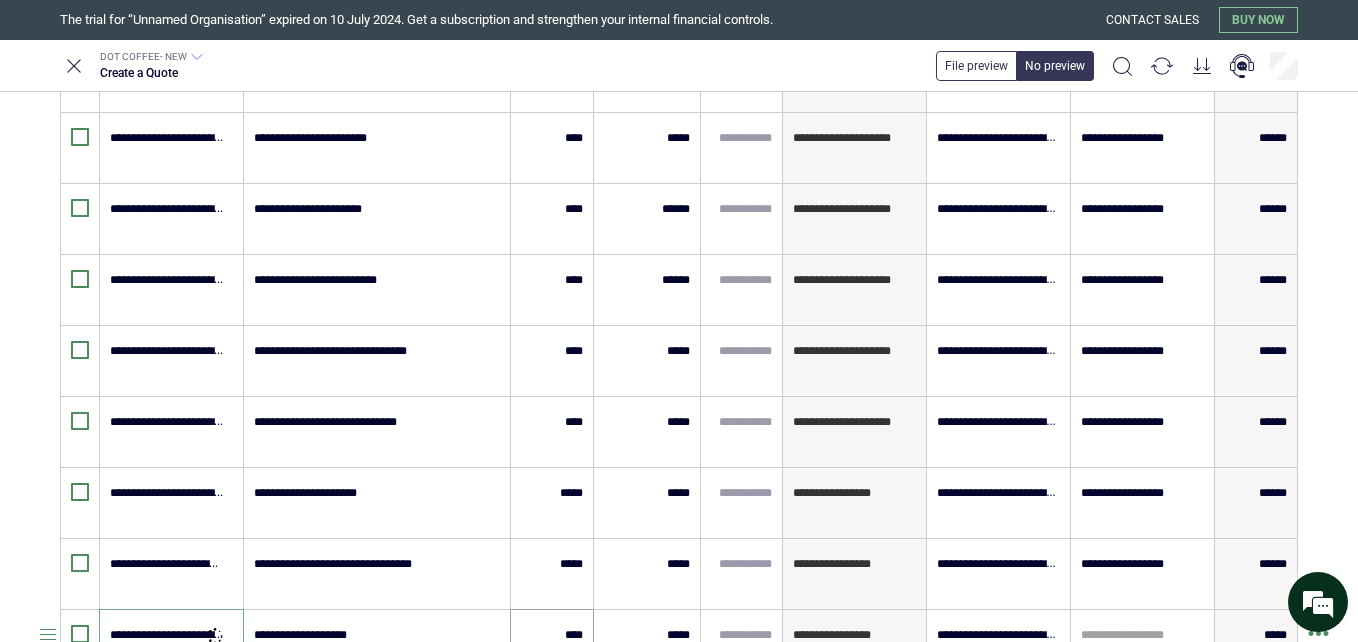 click on "****" at bounding box center [552, 645] 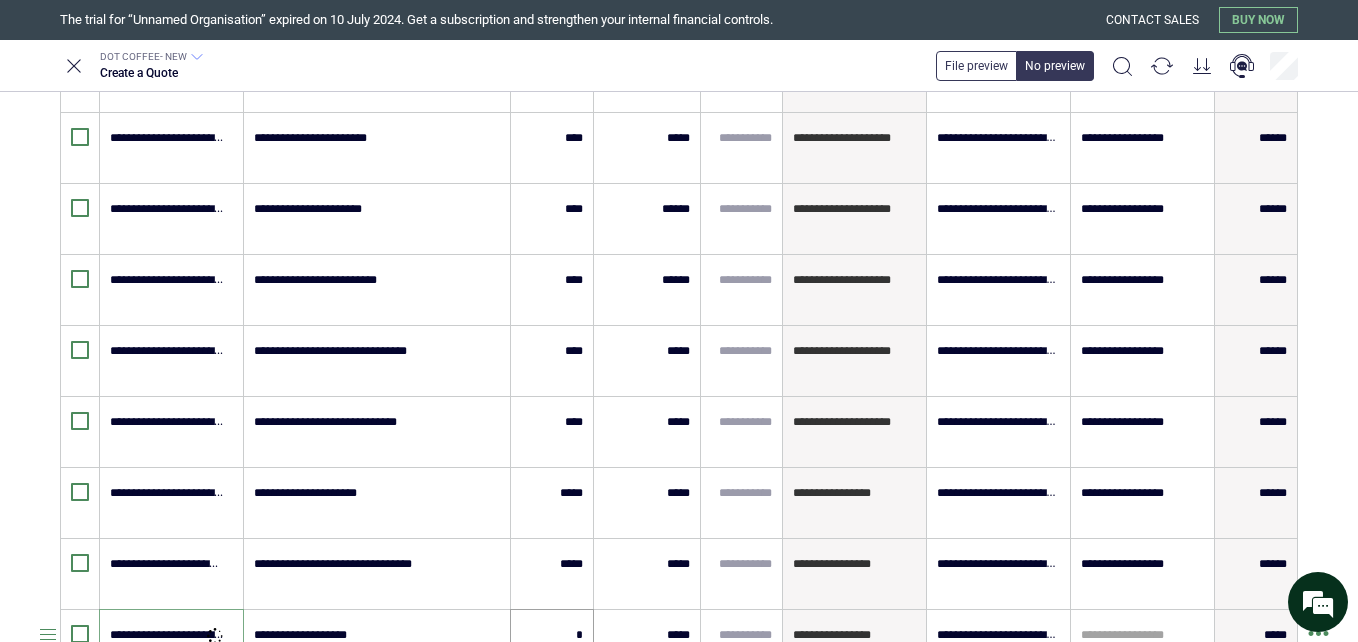 scroll, scrollTop: 607, scrollLeft: 0, axis: vertical 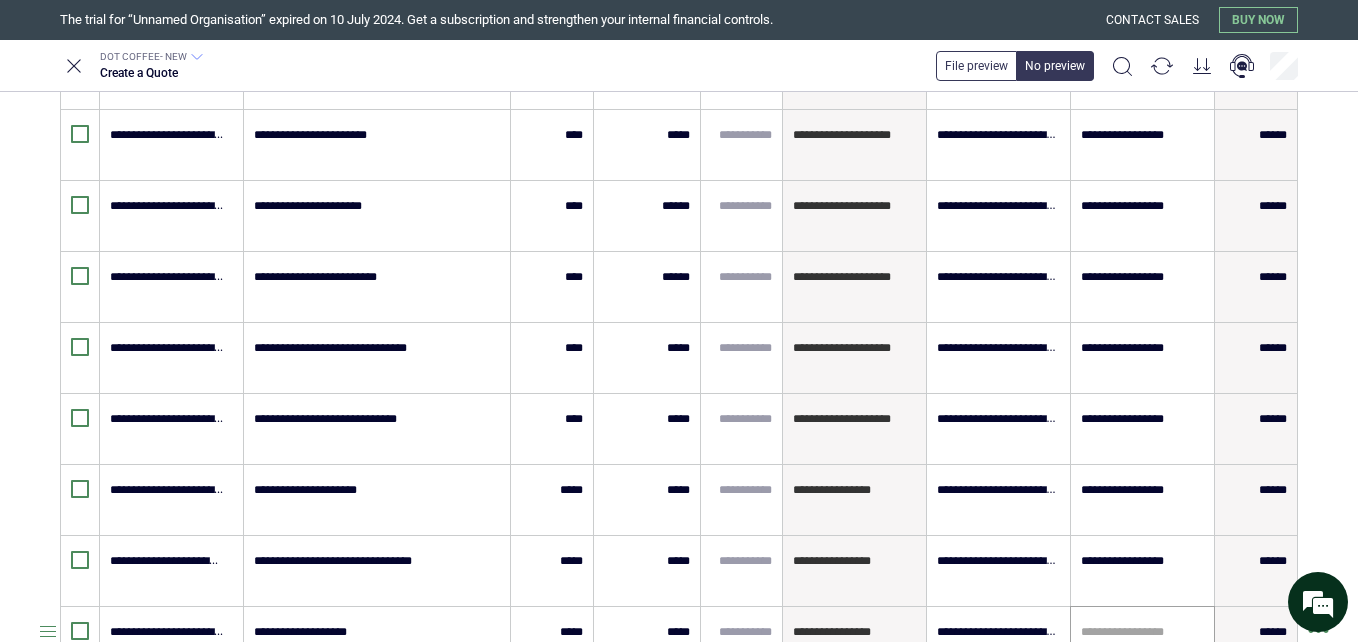 click at bounding box center [1142, 632] 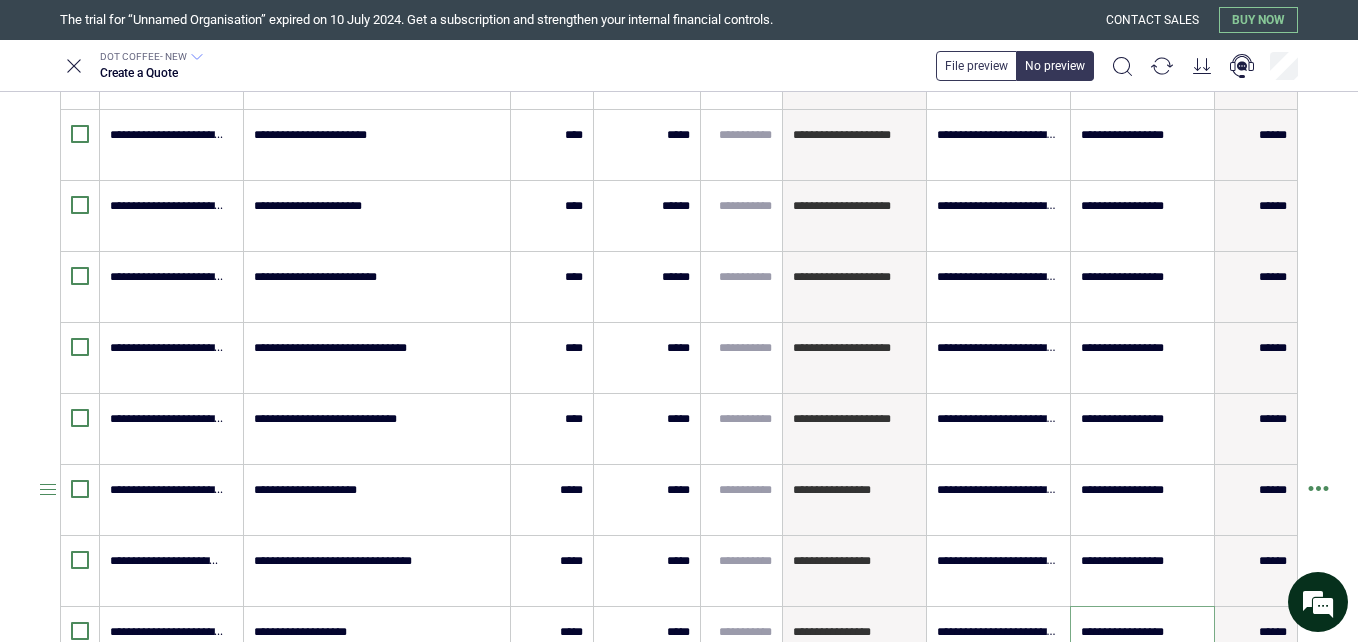 click on "**********" at bounding box center (679, 321) 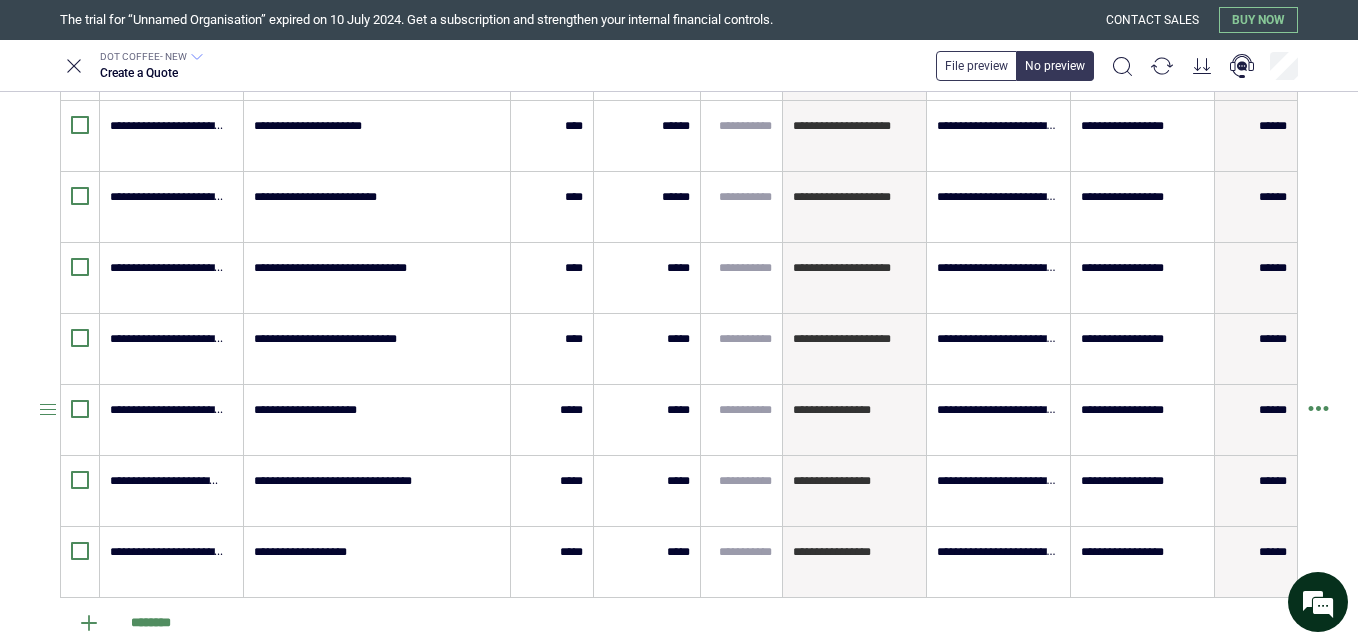 scroll, scrollTop: 727, scrollLeft: 0, axis: vertical 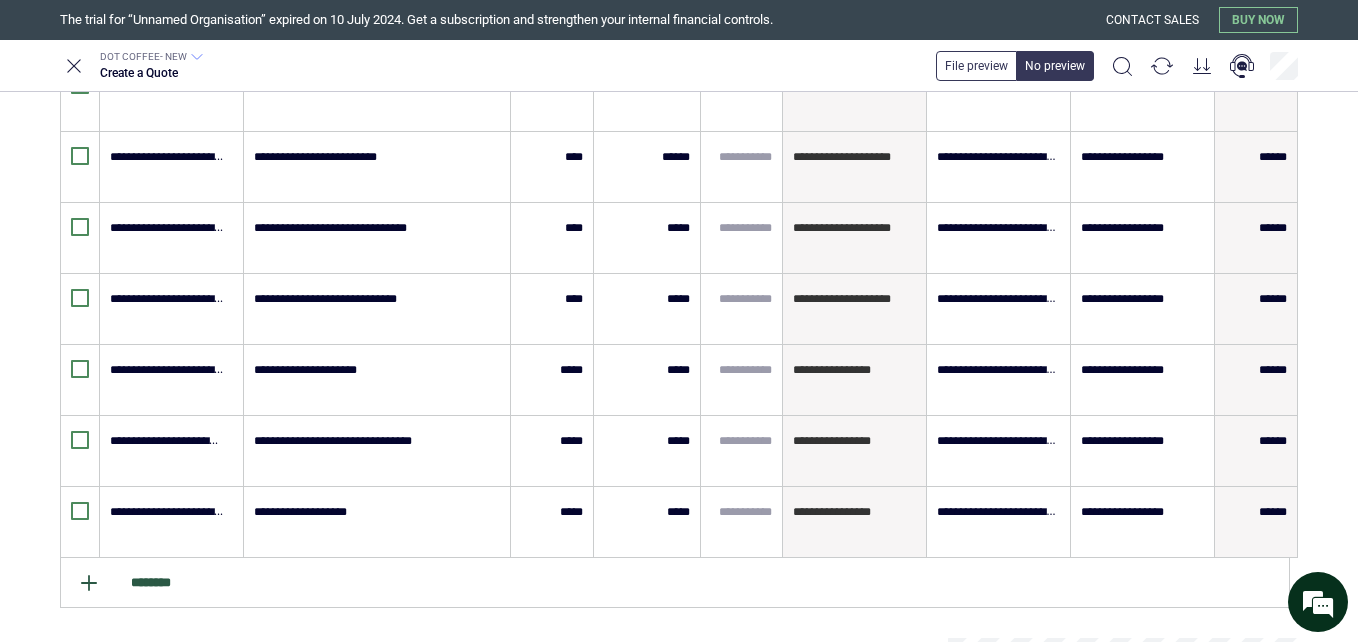click on "********" at bounding box center (675, 583) 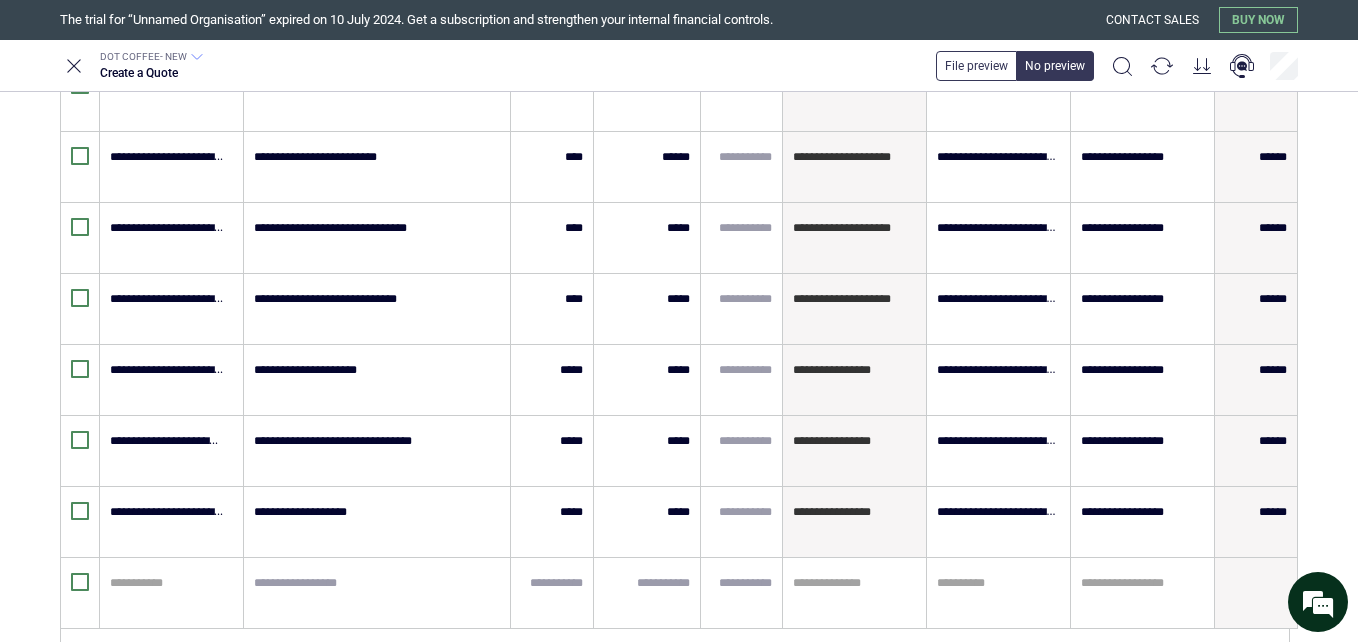 click at bounding box center (168, 583) 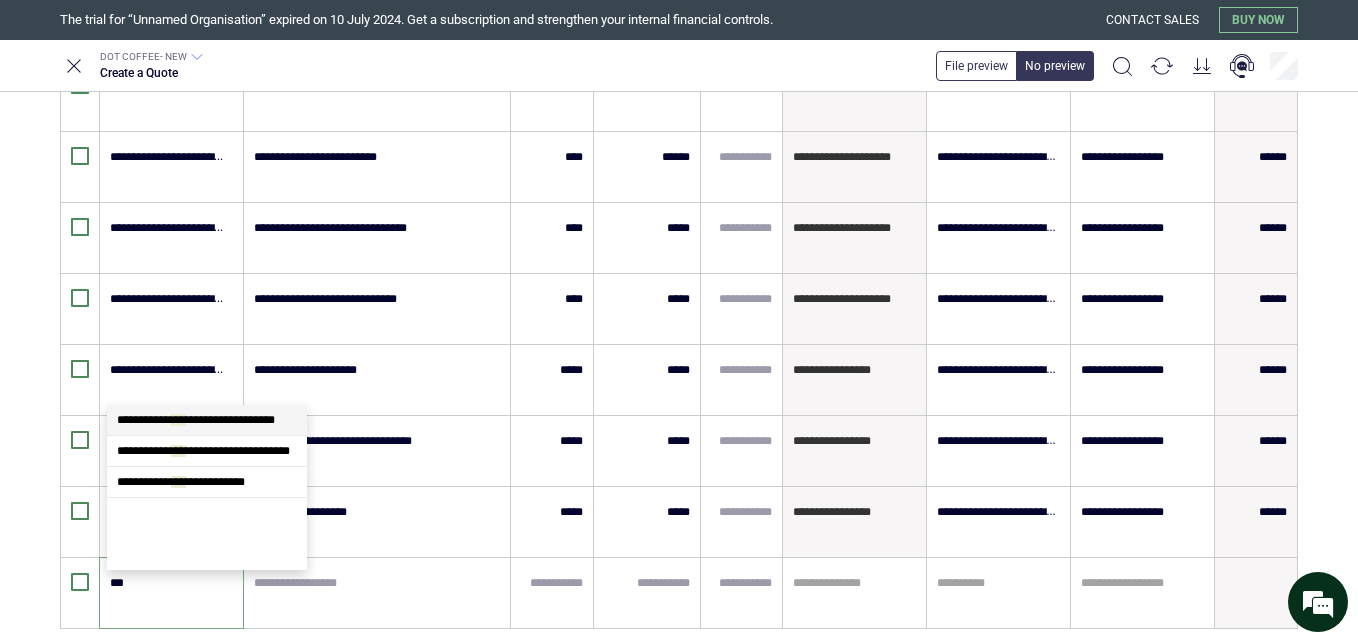 scroll, scrollTop: 0, scrollLeft: 0, axis: both 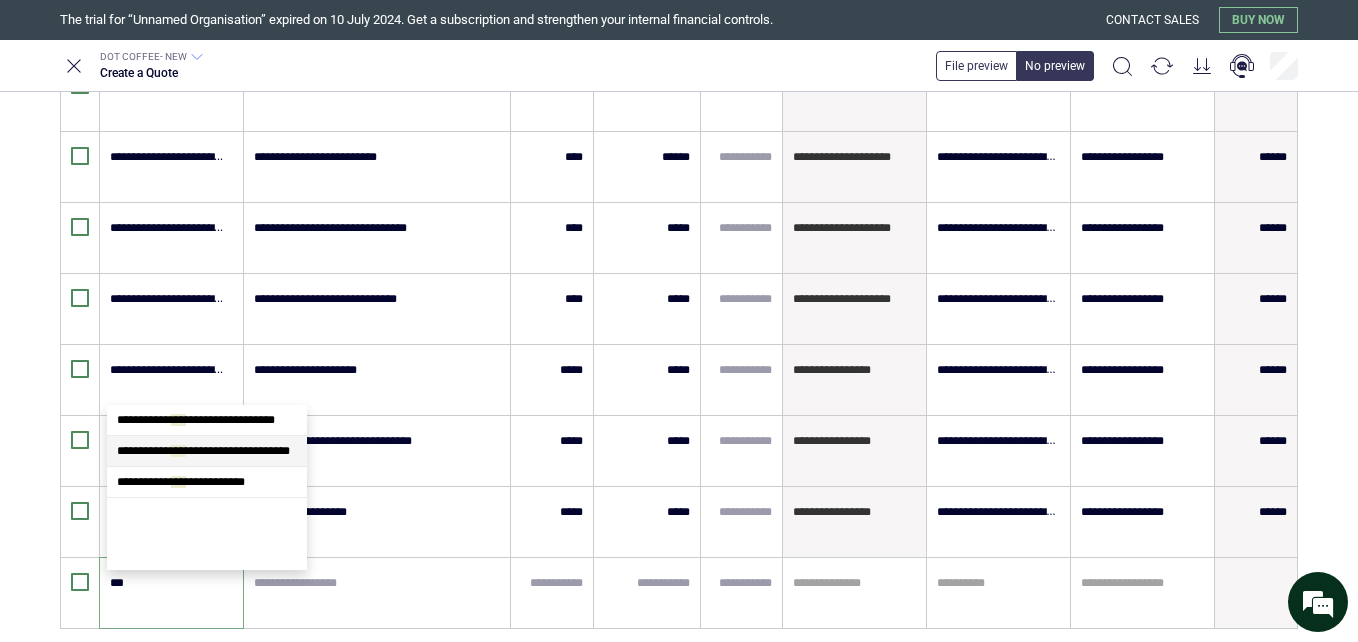click on "**********" at bounding box center (207, 451) 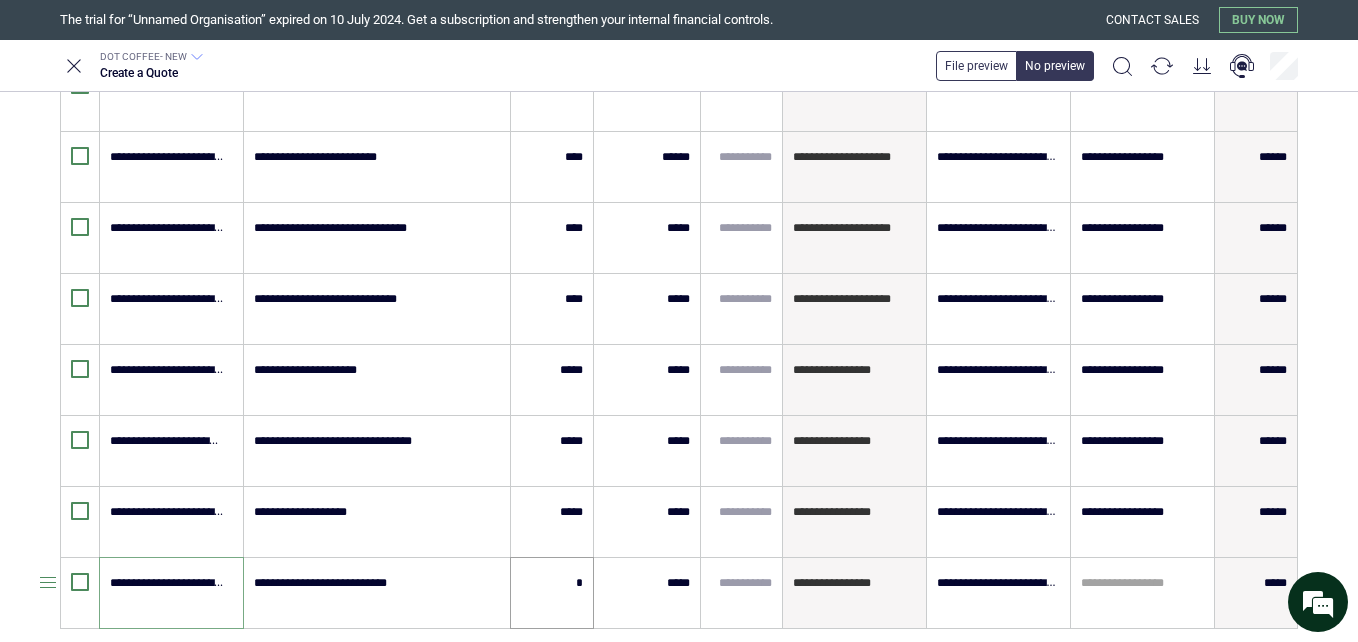 click on "*" at bounding box center [552, 583] 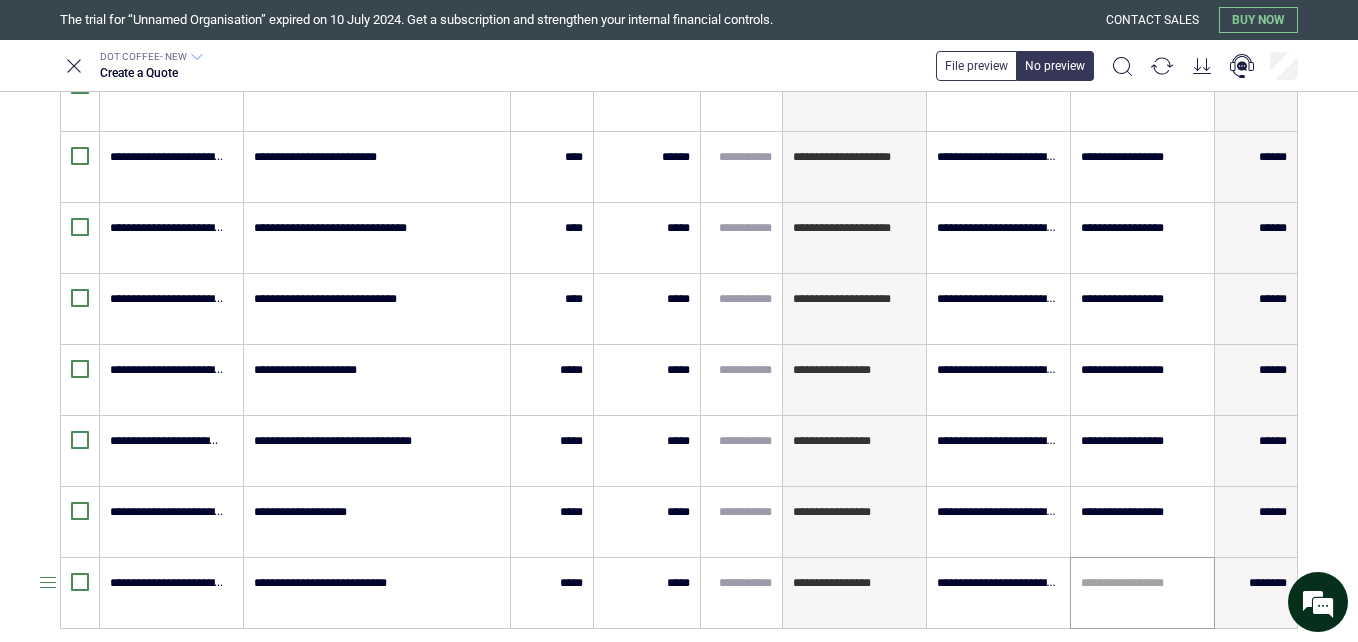 click at bounding box center [1142, 583] 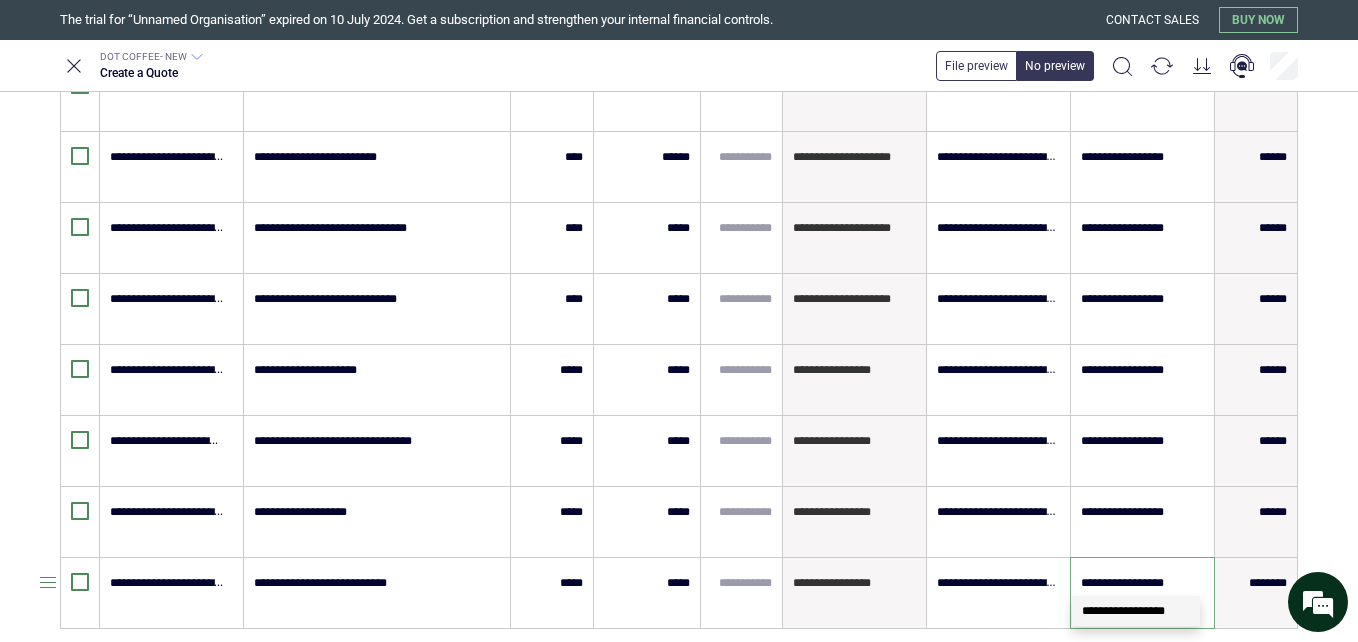 click at bounding box center (30, 593) 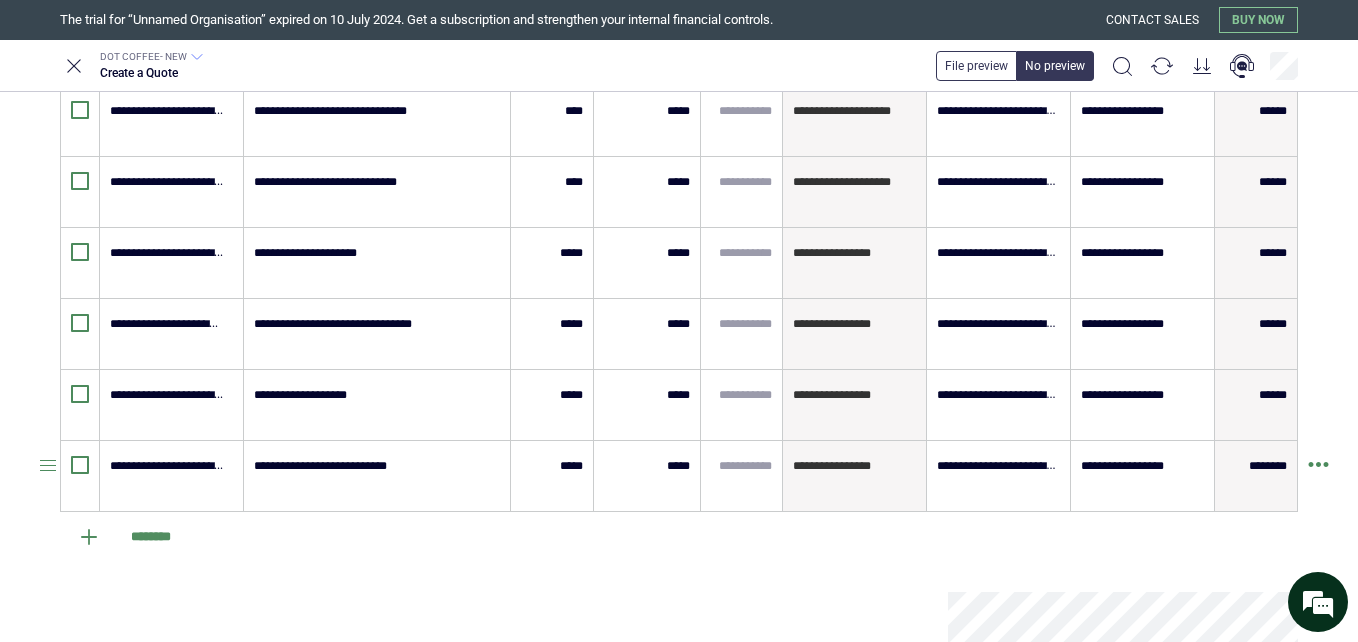 scroll, scrollTop: 847, scrollLeft: 0, axis: vertical 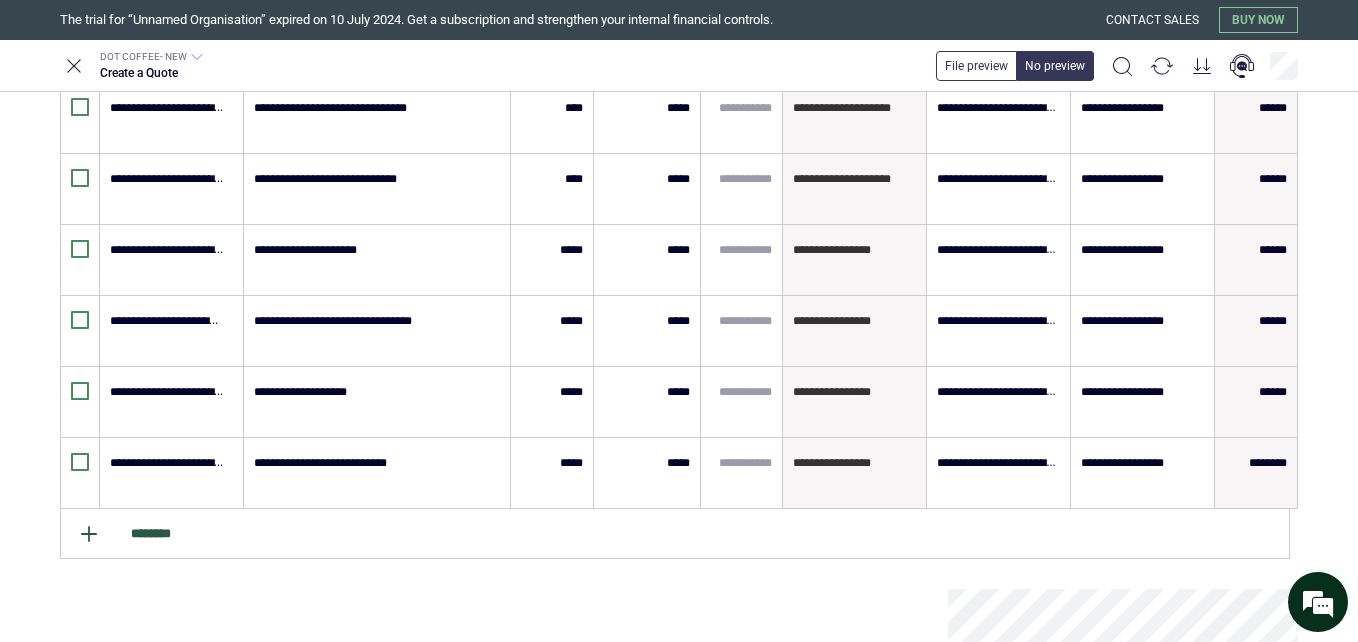 click on "********" at bounding box center [675, 534] 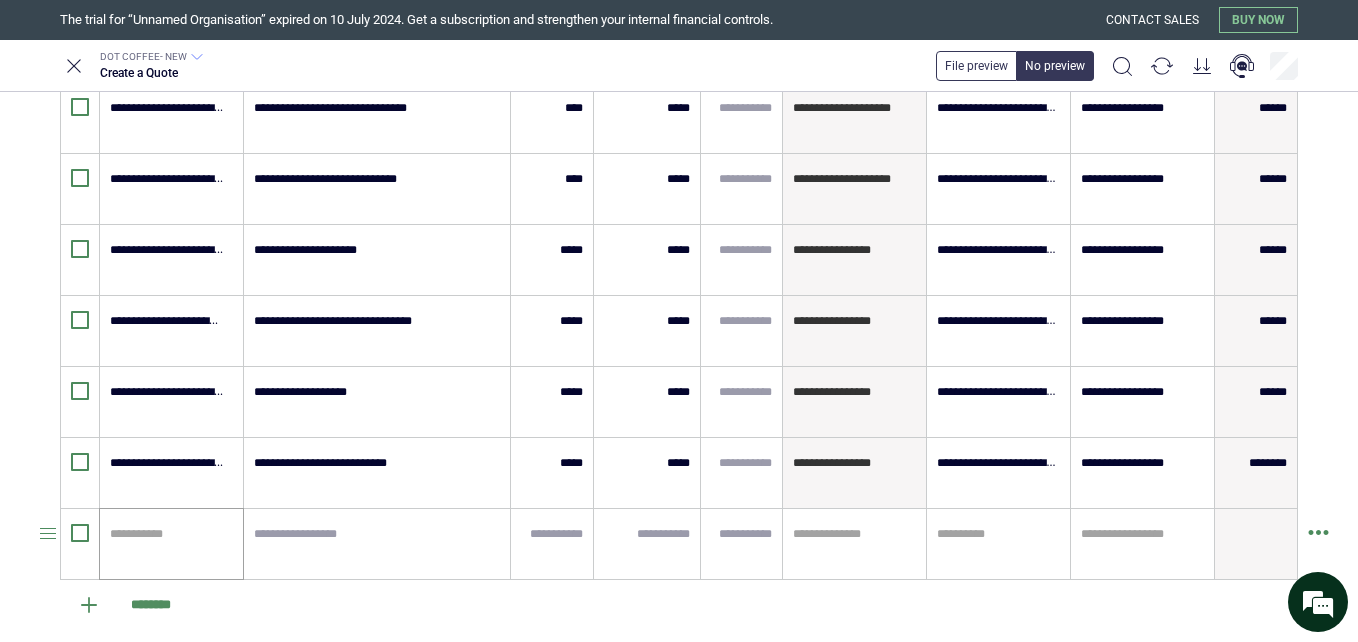 click at bounding box center [168, 534] 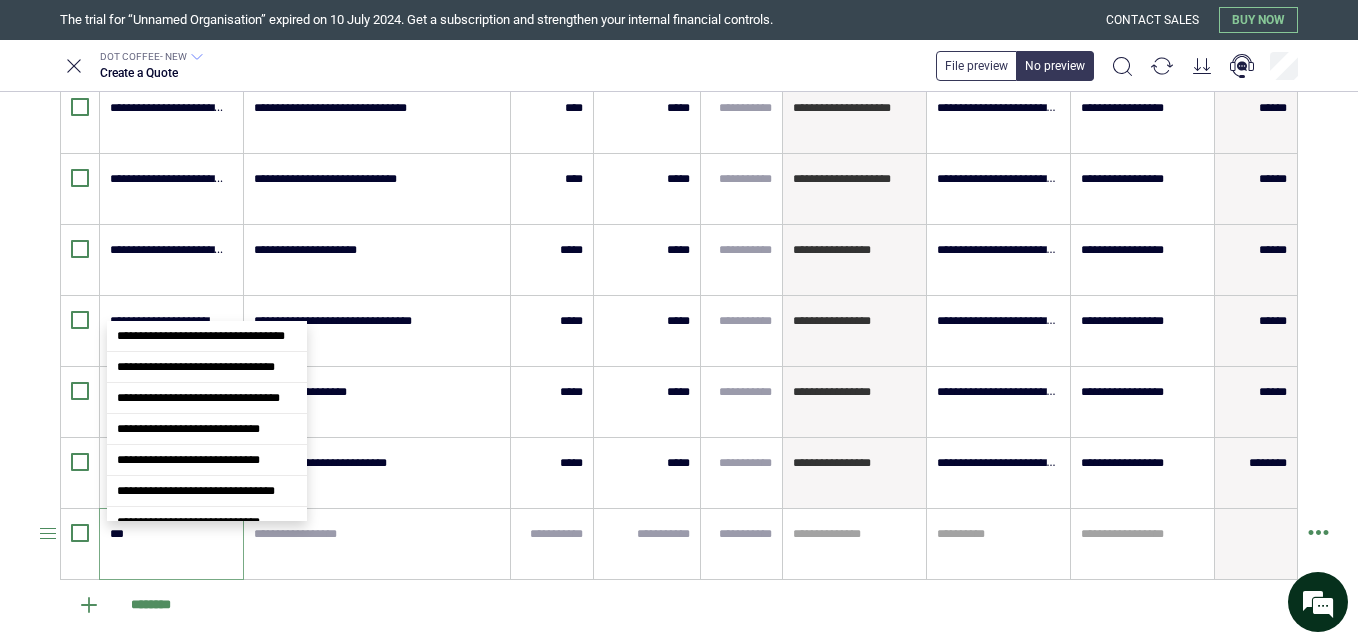 scroll, scrollTop: 1190, scrollLeft: 0, axis: vertical 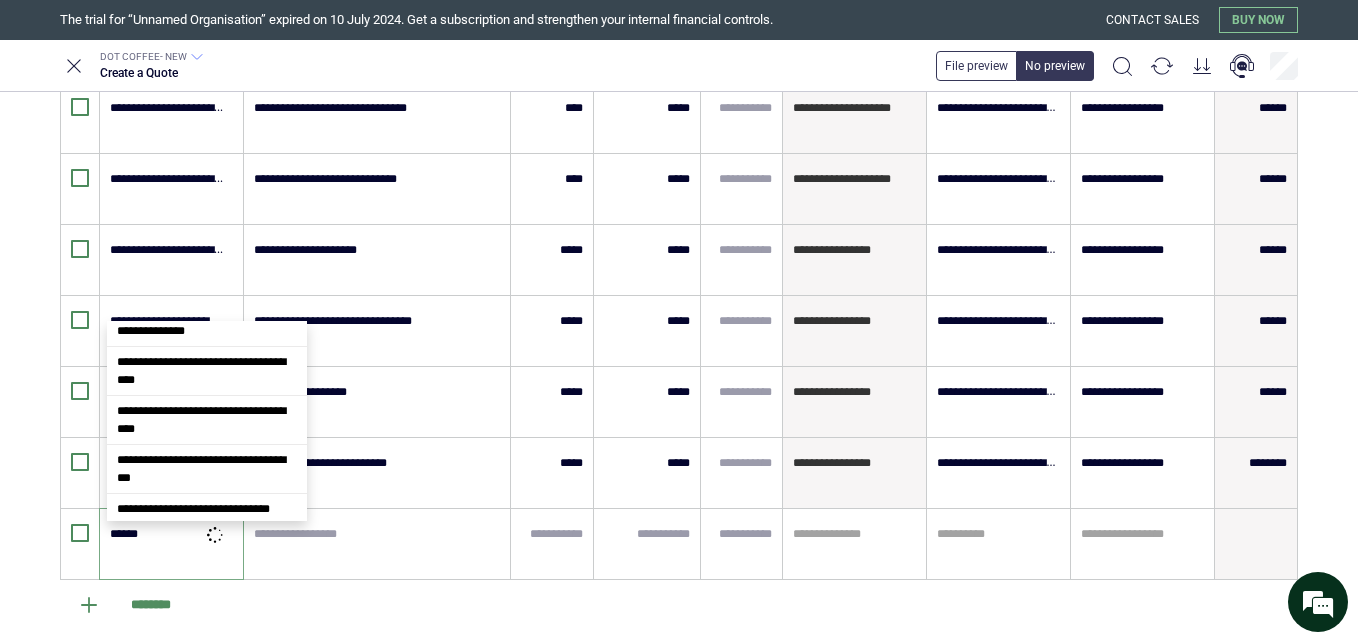 click on "******" at bounding box center [186, 37] 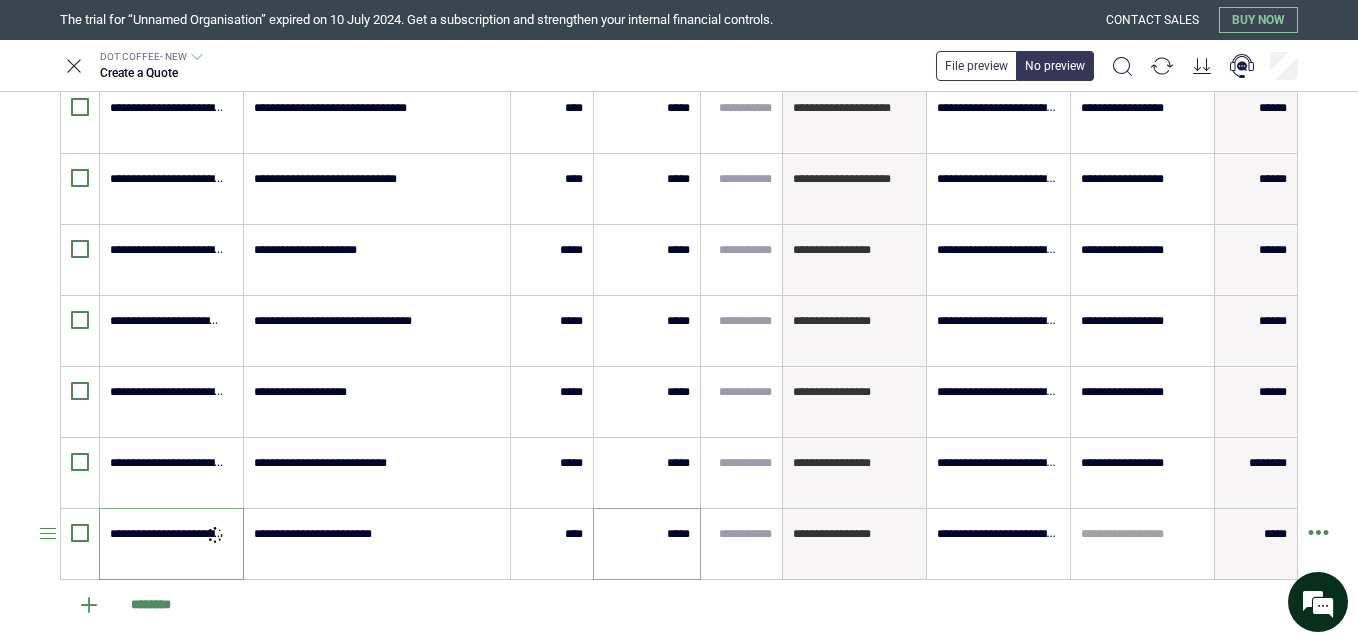 click on "*****" at bounding box center (647, 544) 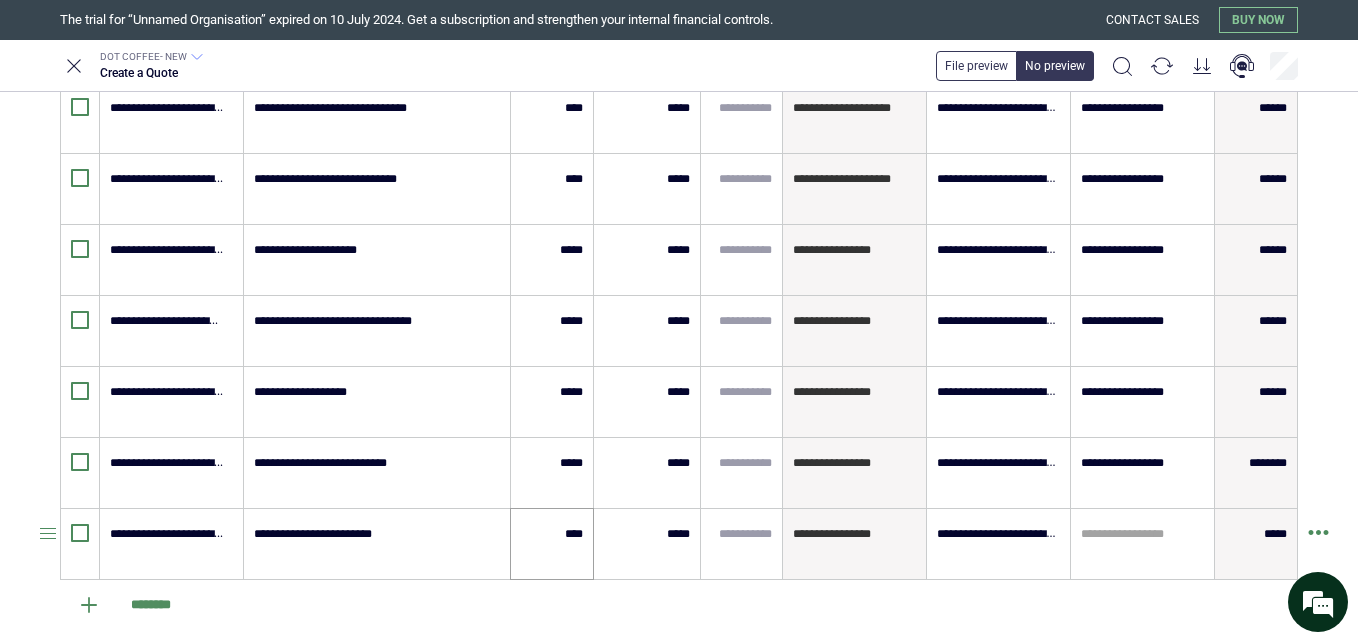 click on "****" at bounding box center (552, 544) 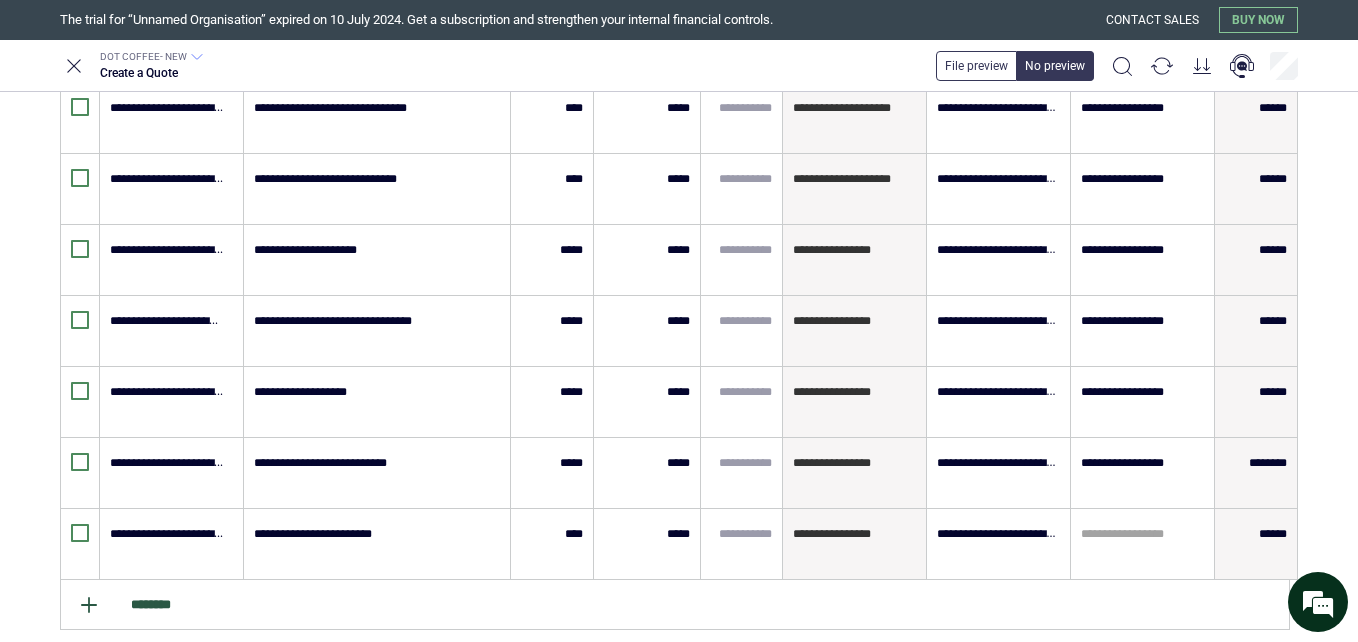 click on "********" at bounding box center (675, 605) 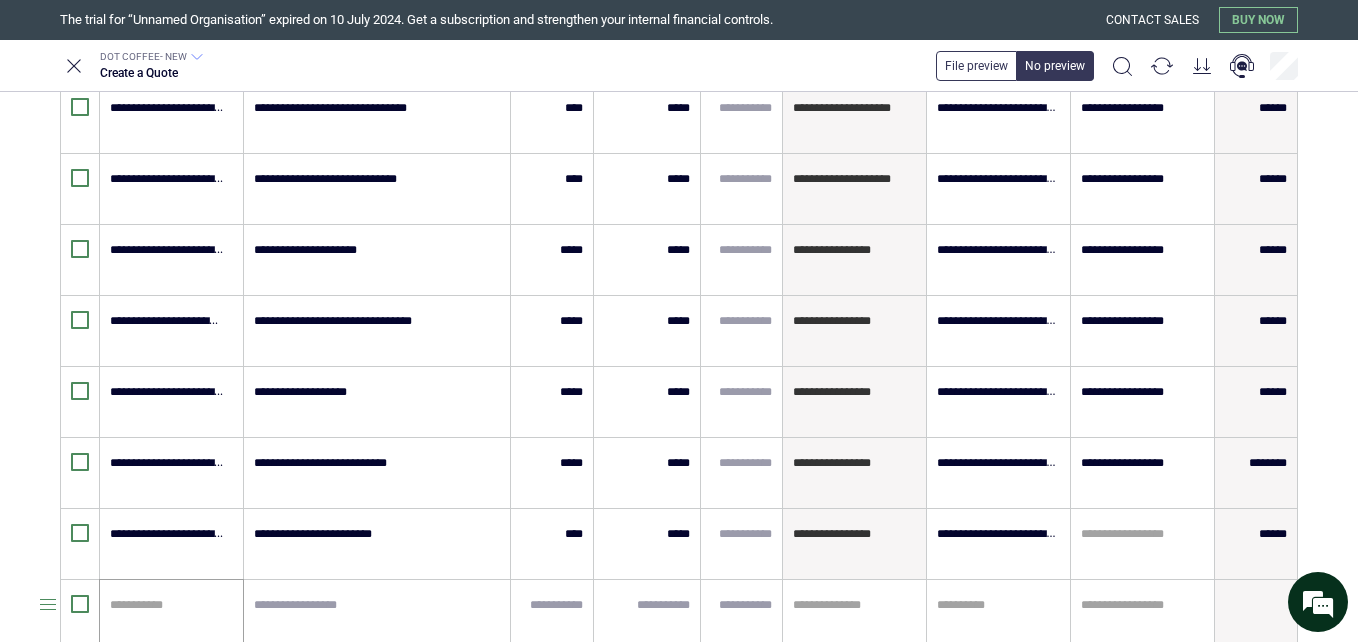 click at bounding box center [168, 605] 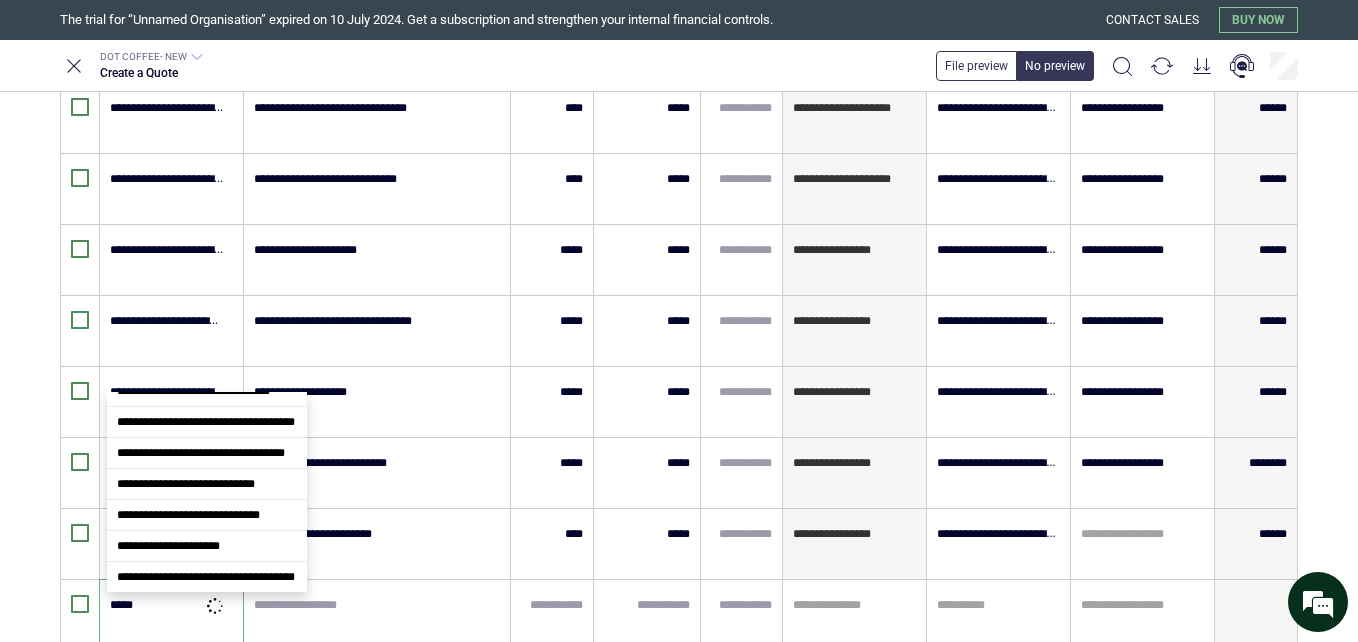 scroll, scrollTop: 0, scrollLeft: 0, axis: both 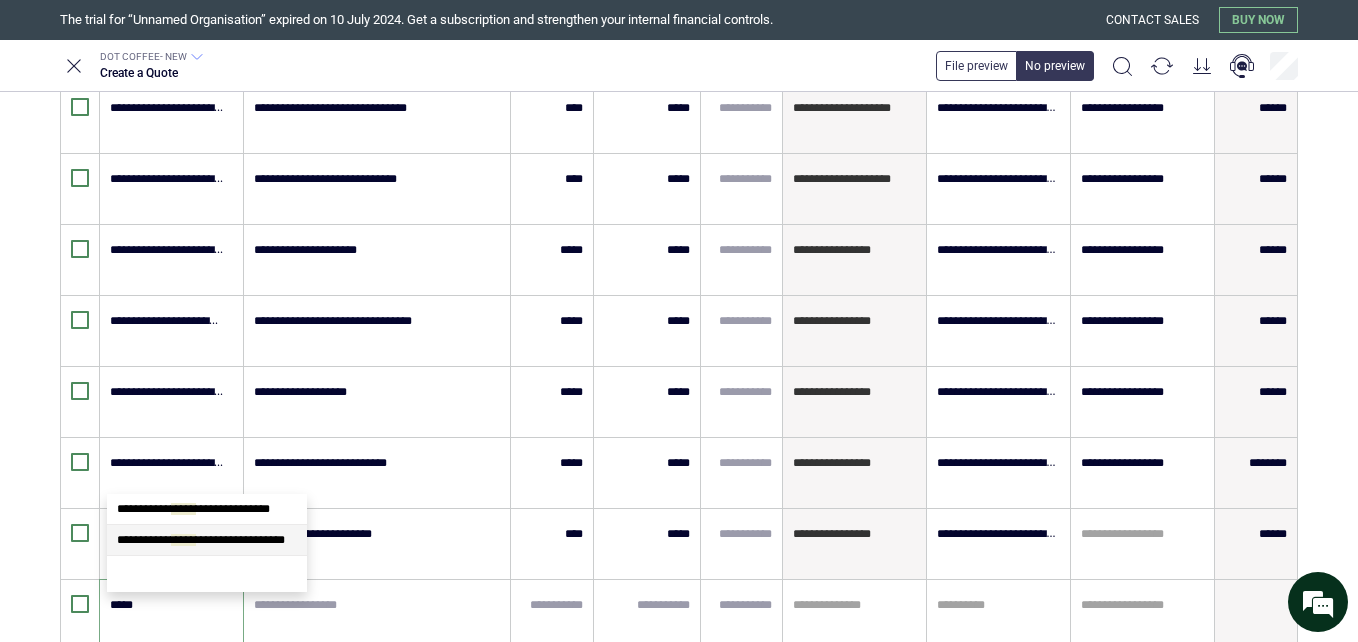 click on "*****" at bounding box center (183, 540) 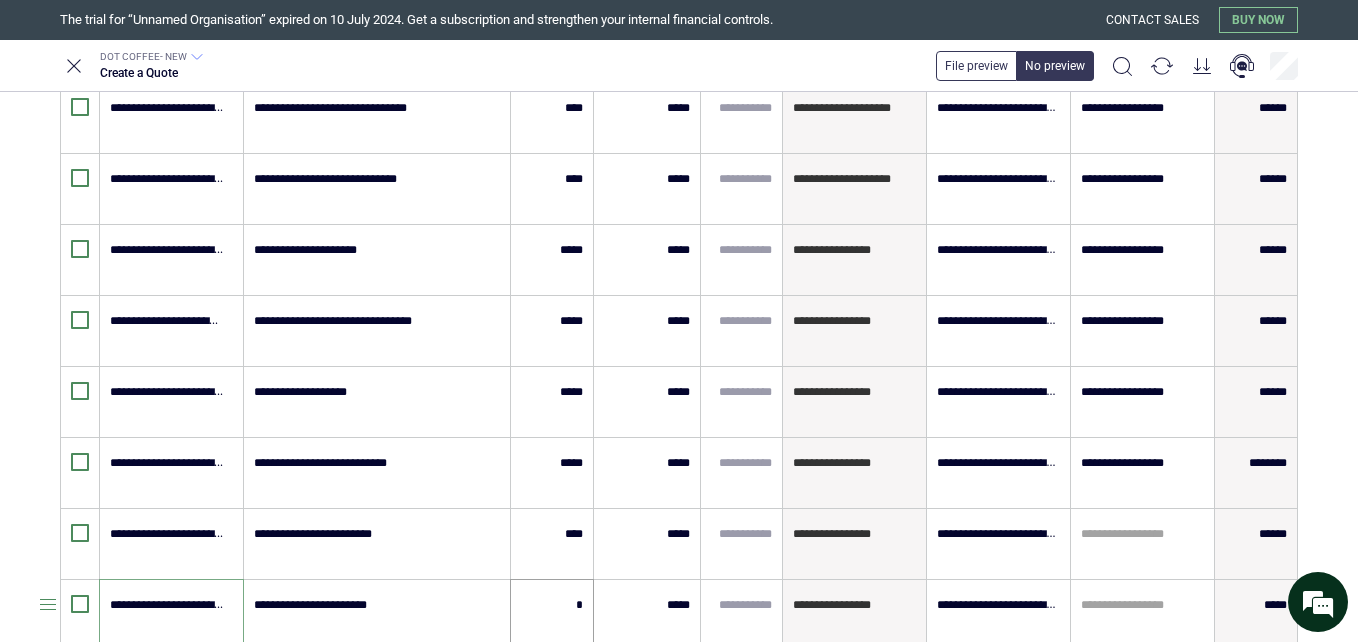 click on "*" at bounding box center [552, 605] 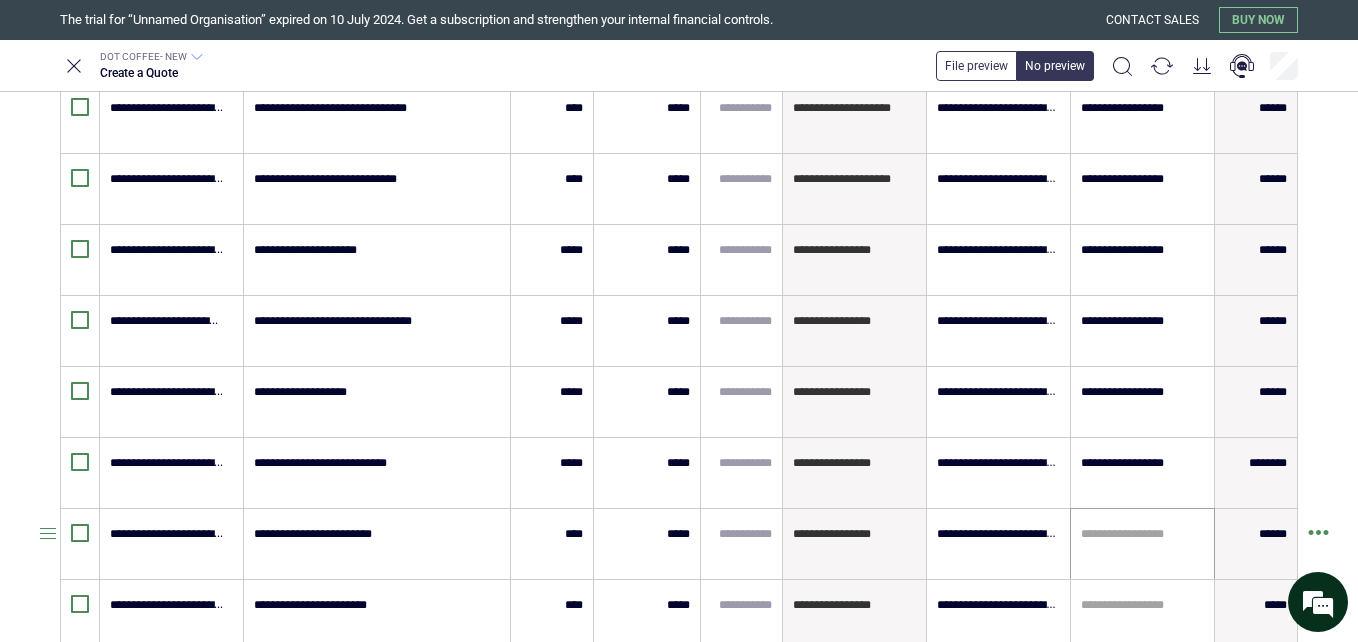 click on "**********" at bounding box center (1142, 544) 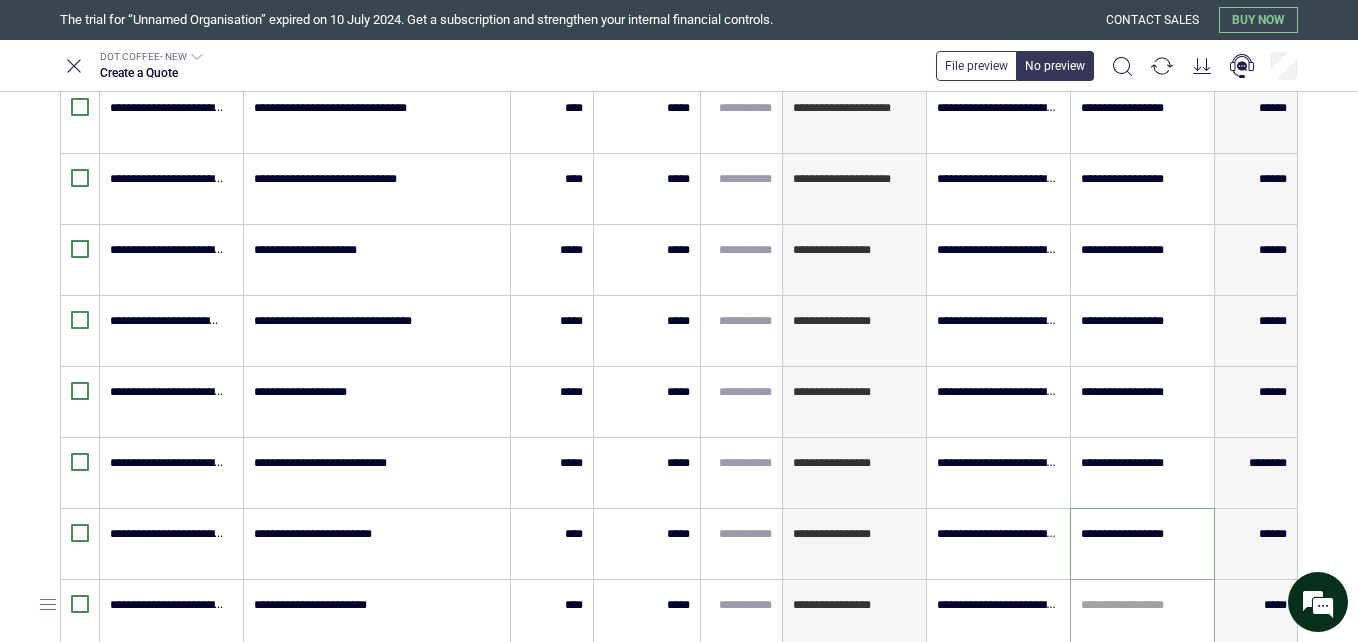 click on "**********" at bounding box center [1142, 615] 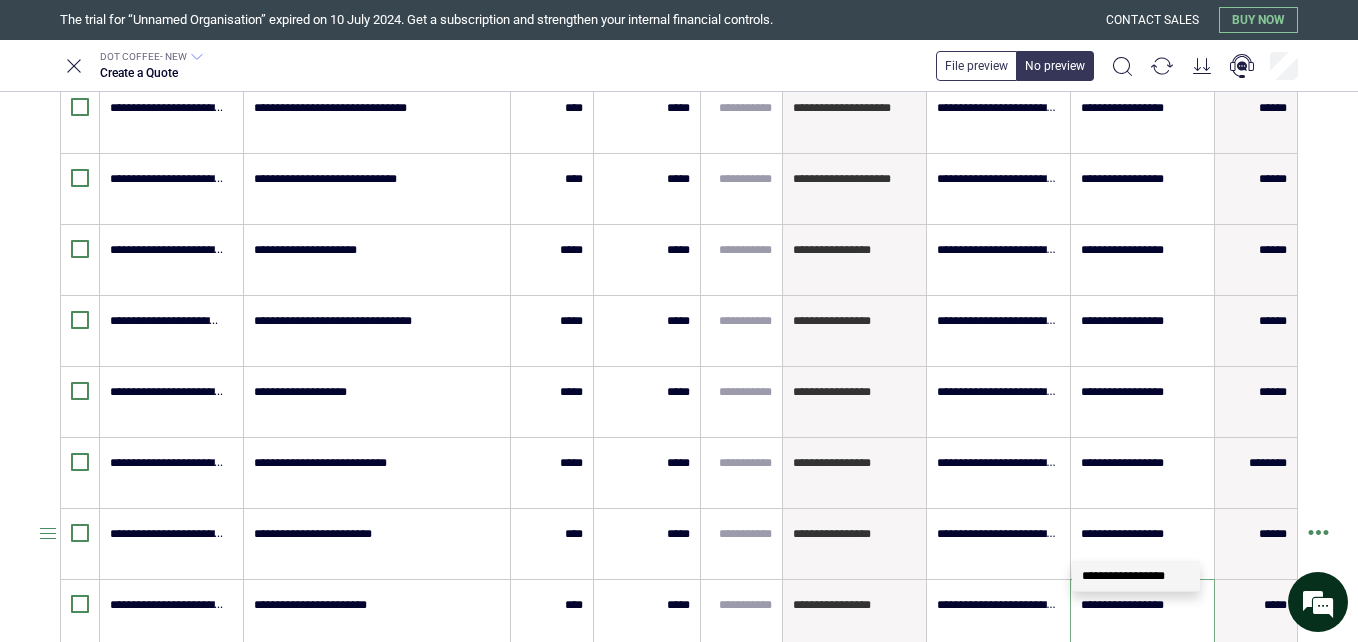 click at bounding box center [30, 544] 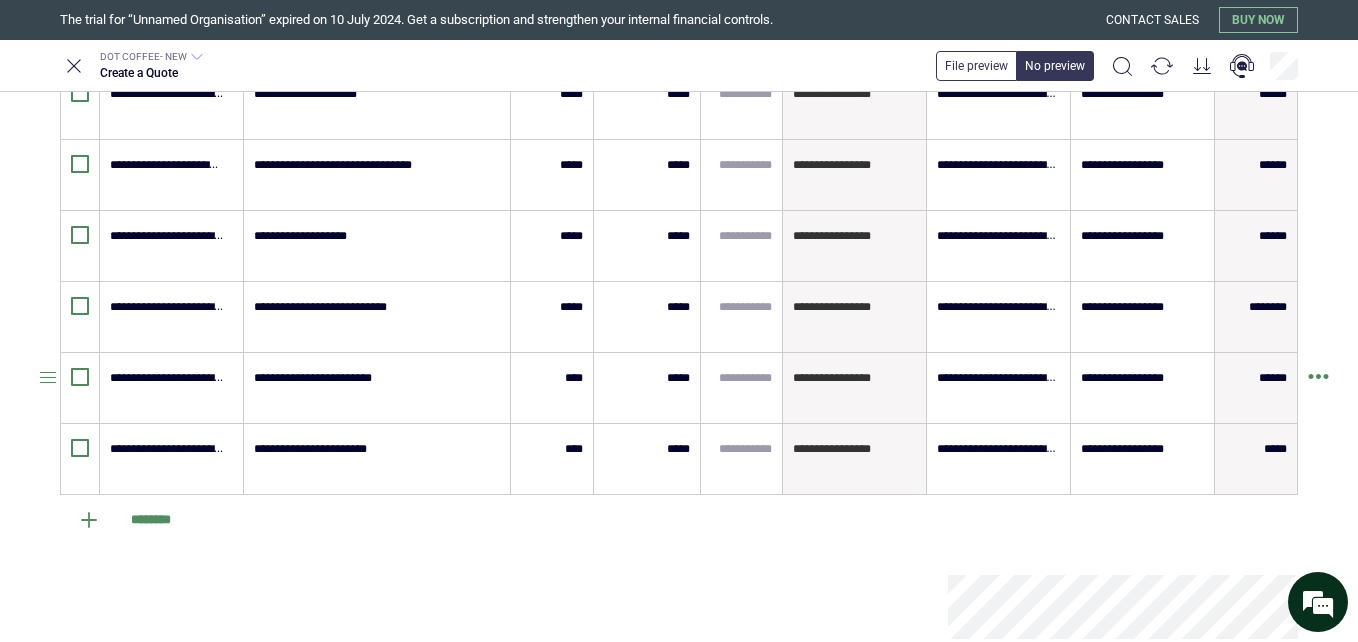 scroll, scrollTop: 1007, scrollLeft: 0, axis: vertical 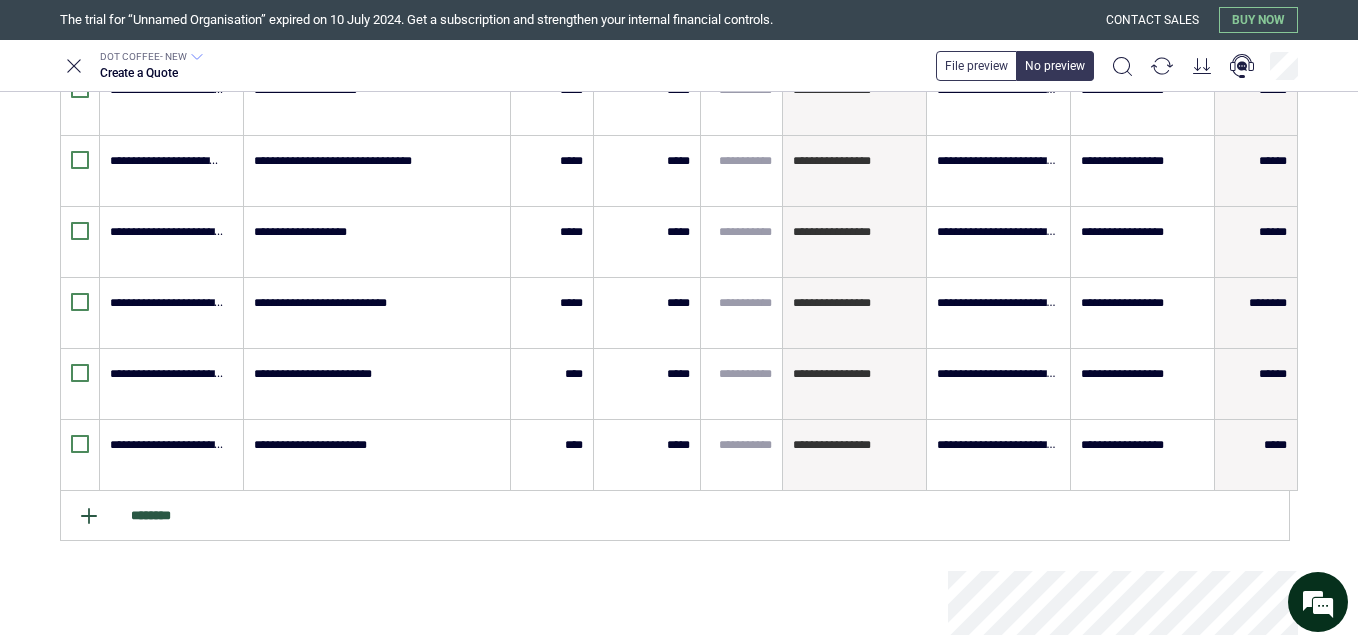 click on "********" at bounding box center (675, 516) 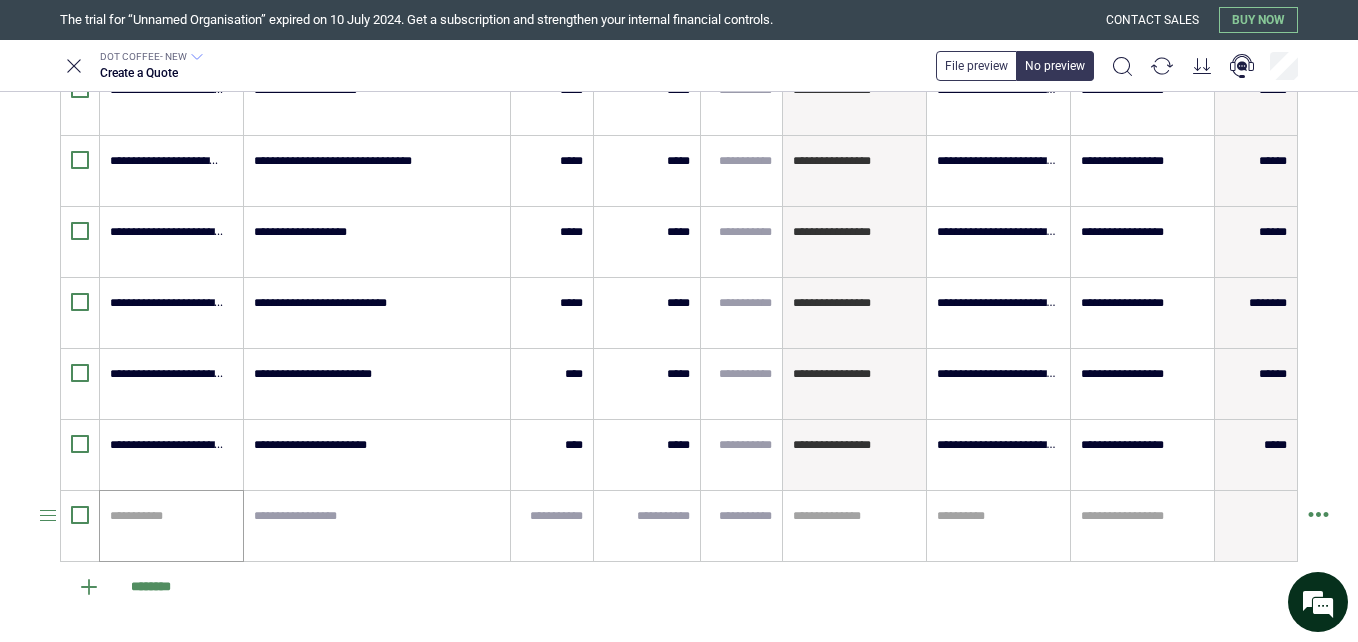 click at bounding box center [168, 516] 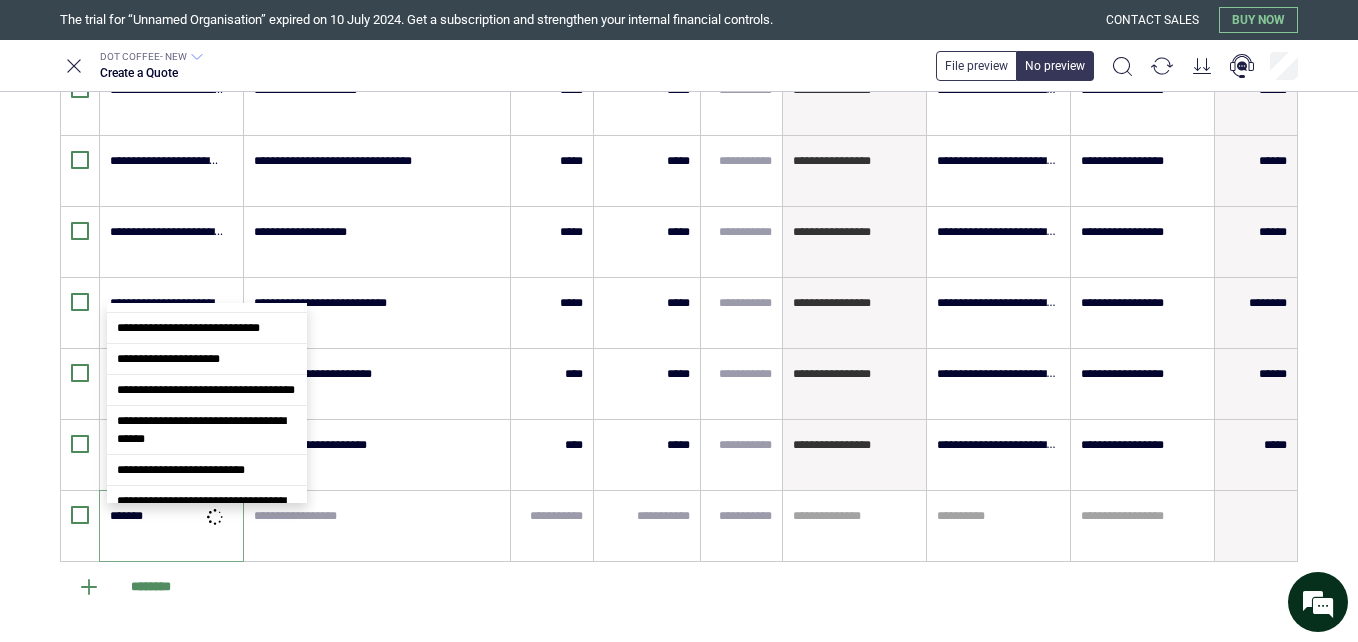 scroll, scrollTop: 0, scrollLeft: 0, axis: both 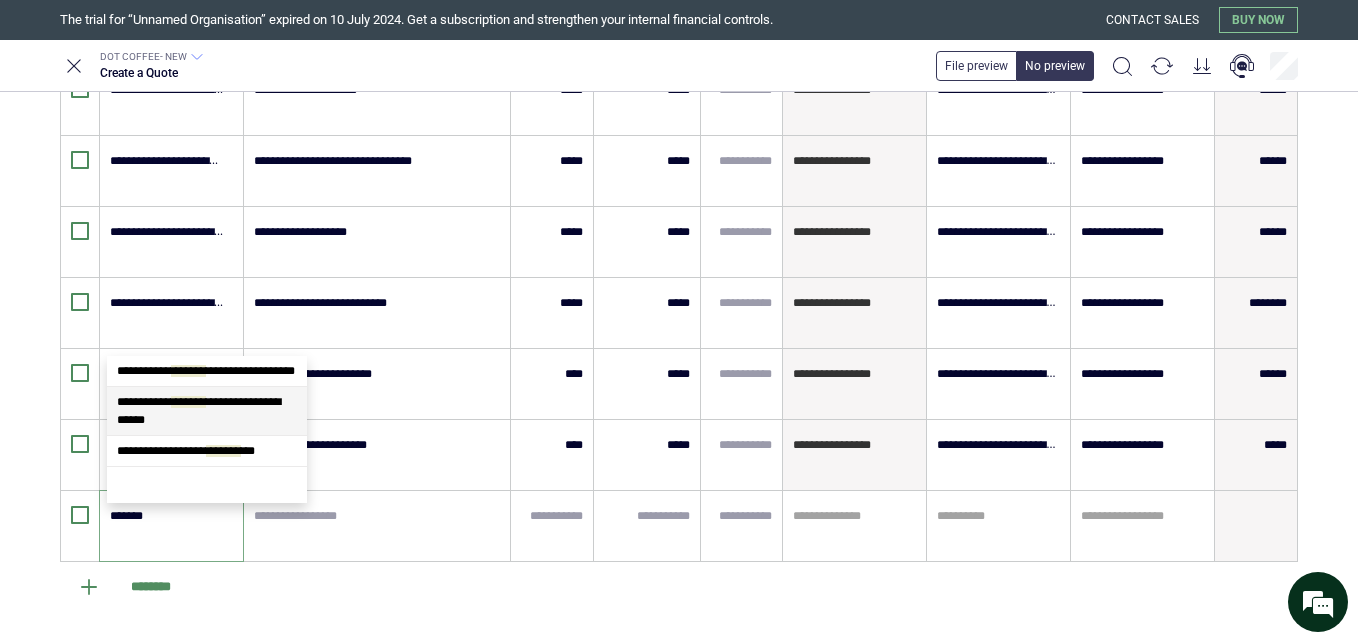 click on "**********" at bounding box center [207, 411] 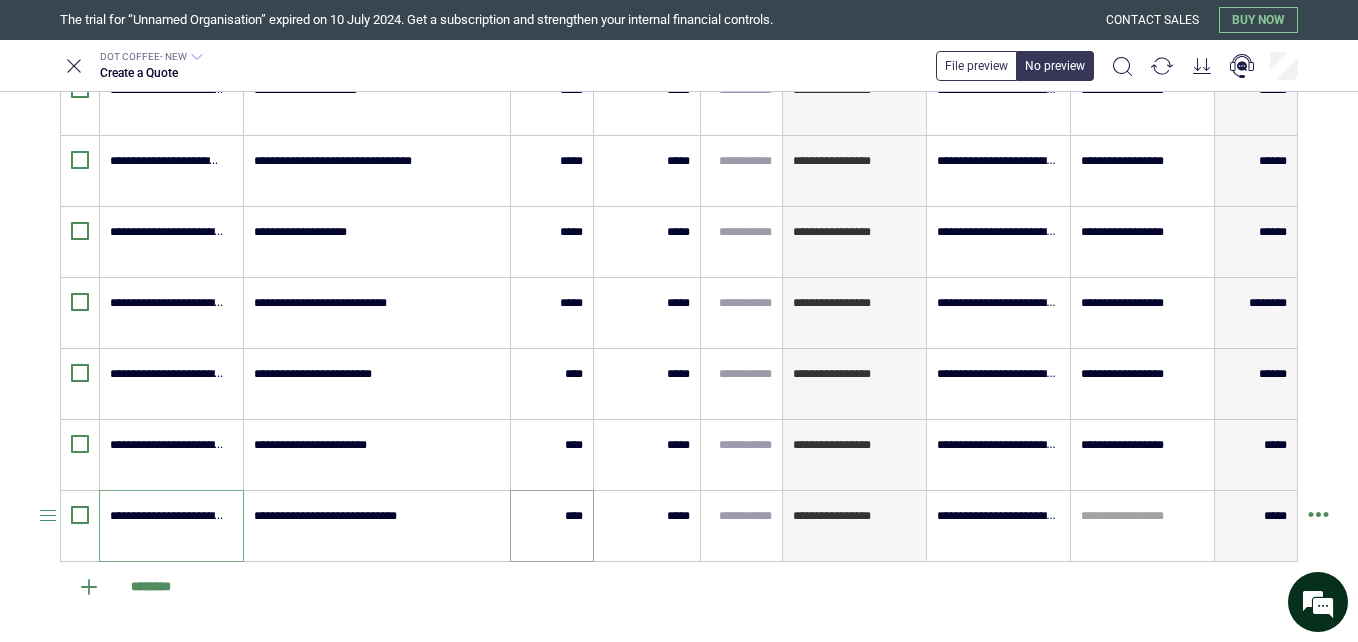 click on "****" at bounding box center [552, 526] 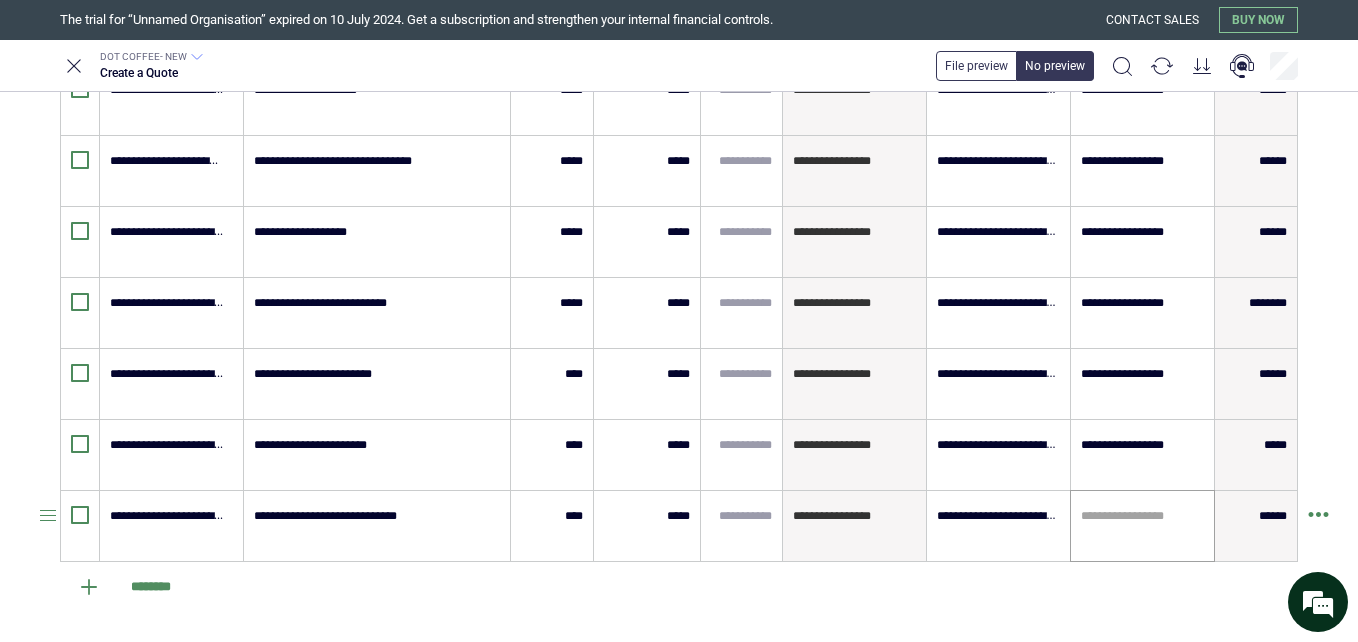 click on "**********" at bounding box center [1142, 526] 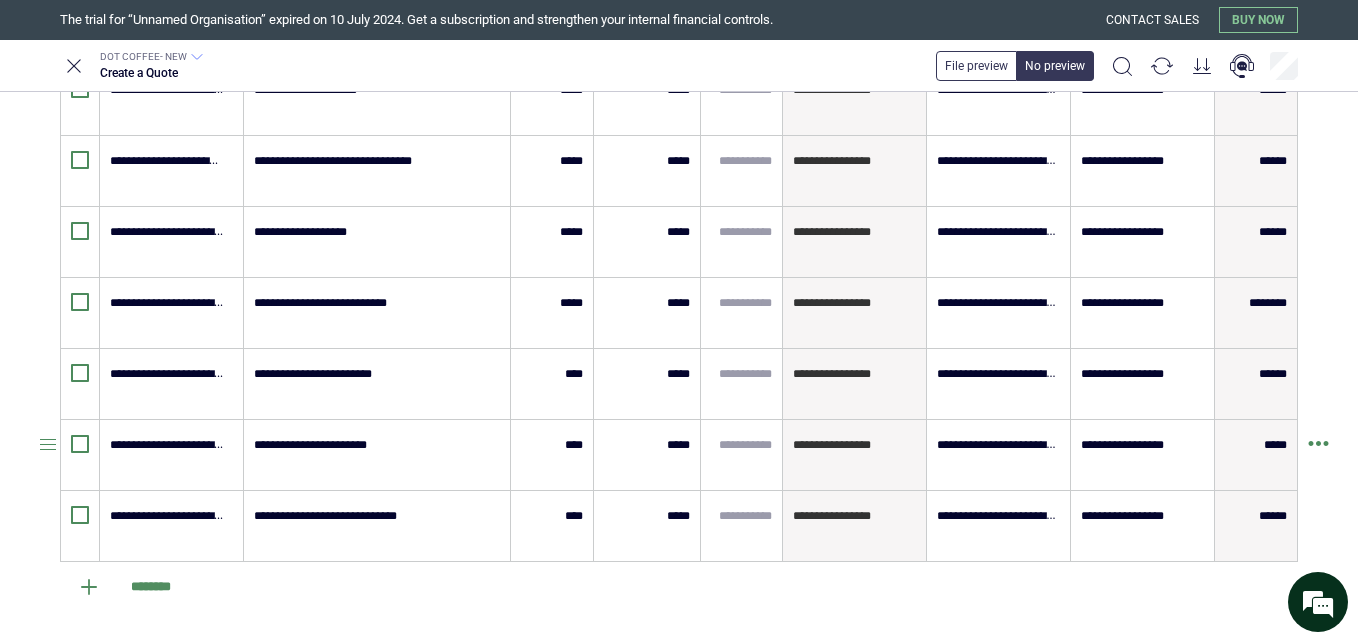 click on "**********" at bounding box center [679, 321] 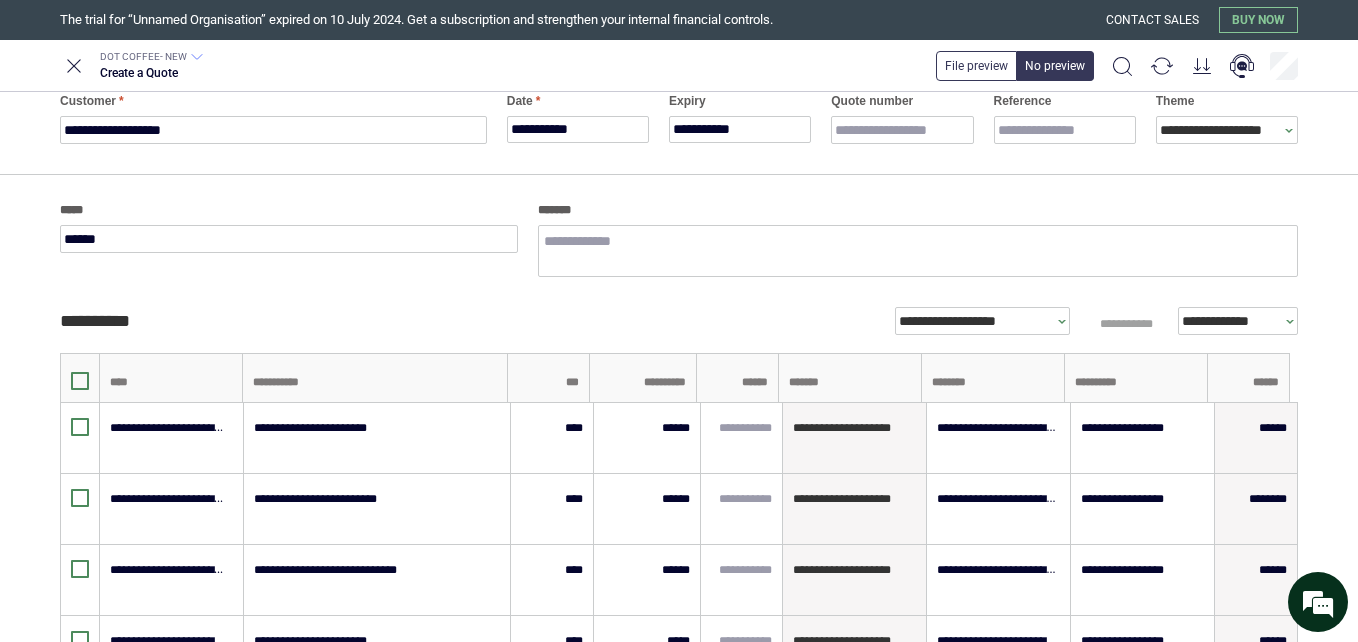 scroll, scrollTop: 0, scrollLeft: 0, axis: both 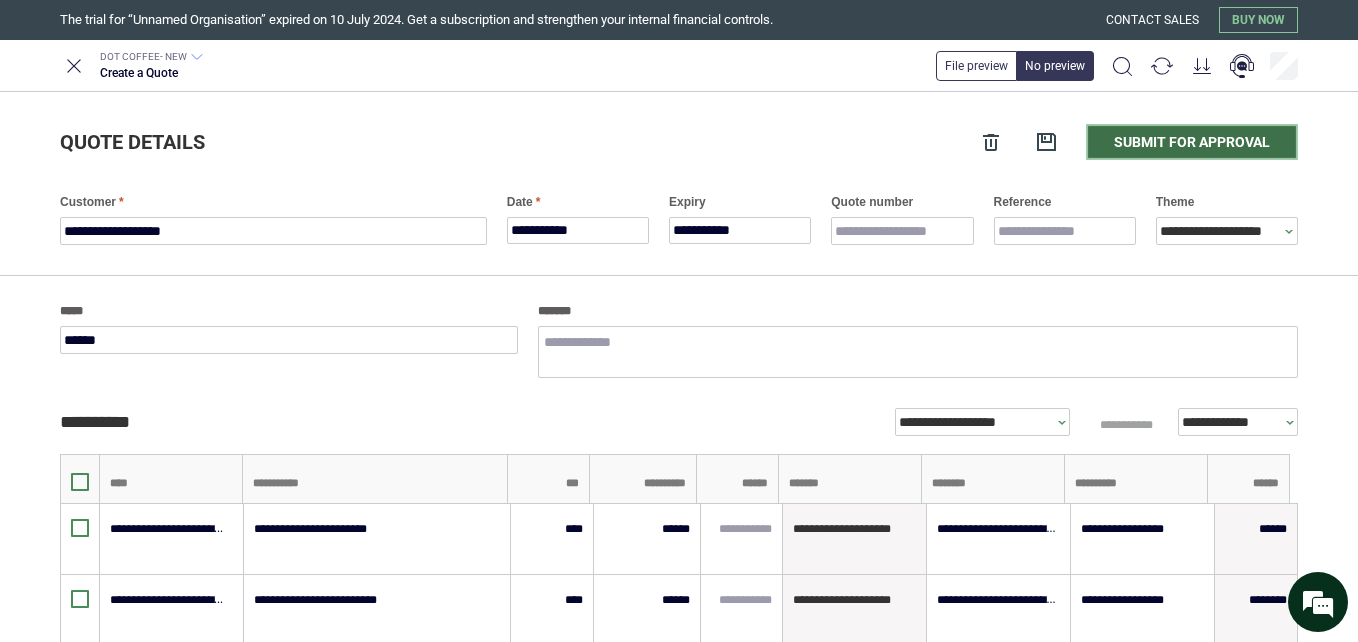 click on "Submit for approval" at bounding box center (1192, 142) 